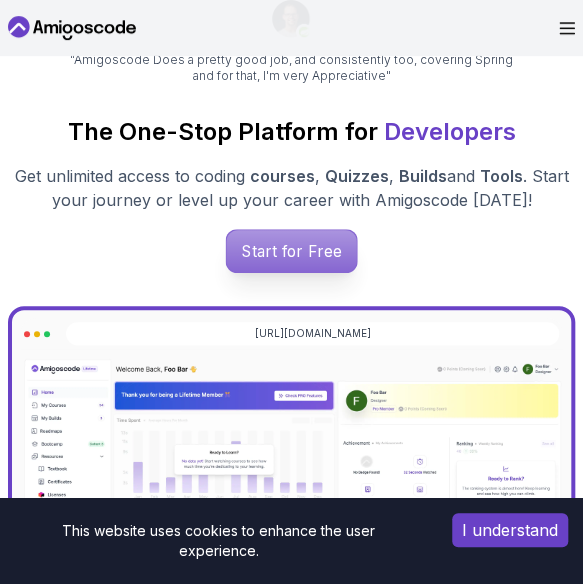 scroll, scrollTop: 178, scrollLeft: 0, axis: vertical 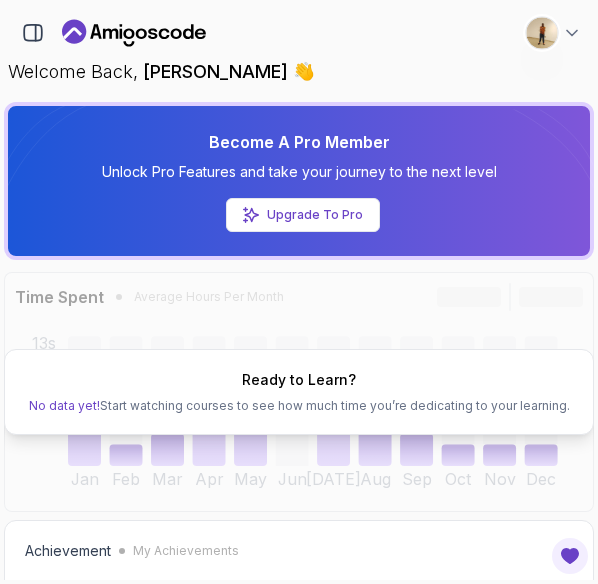 click at bounding box center [542, 33] 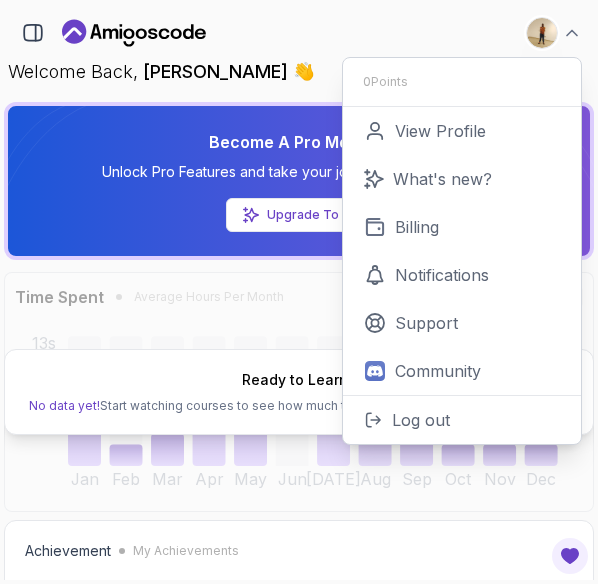 click on "Ready to Learn? No data yet!   Start watching courses to see how much time you’re dedicating to your learning." at bounding box center [299, 392] 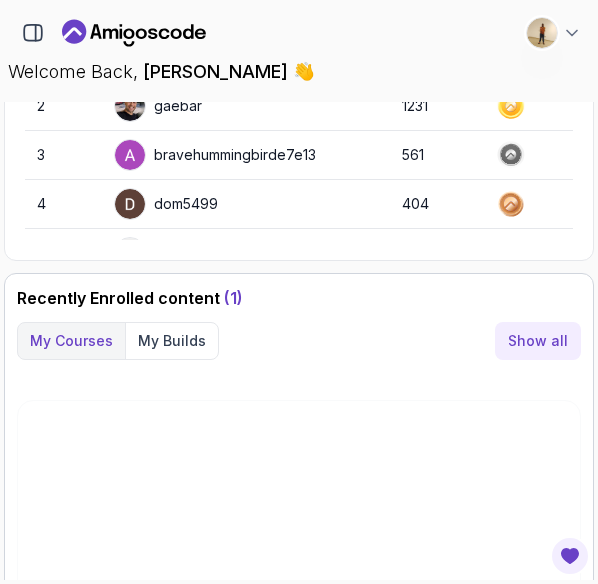 scroll, scrollTop: 872, scrollLeft: 0, axis: vertical 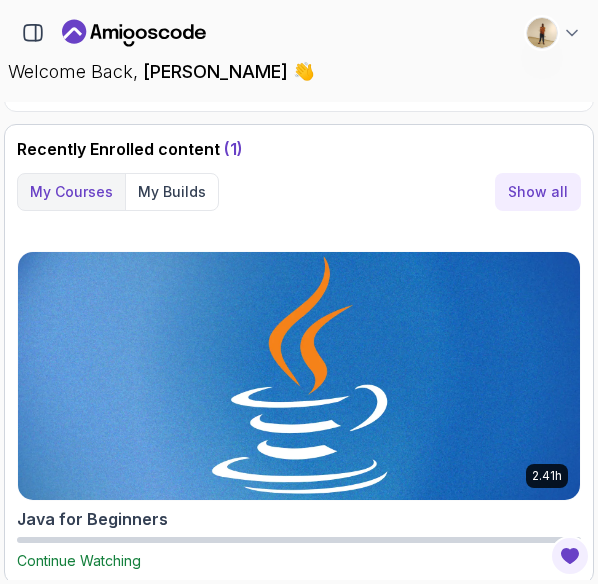 click at bounding box center [299, 376] 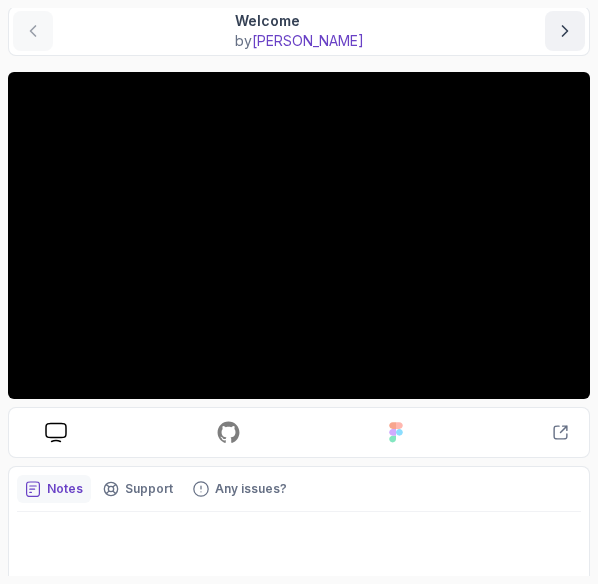 scroll, scrollTop: 223, scrollLeft: 0, axis: vertical 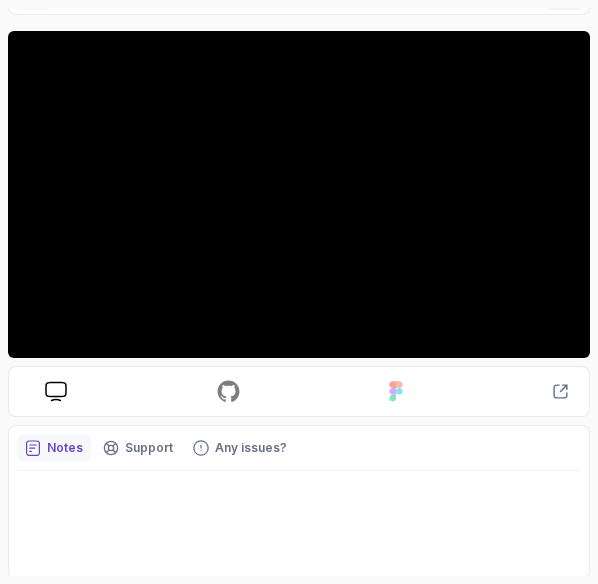 click on "Notes" at bounding box center (65, 448) 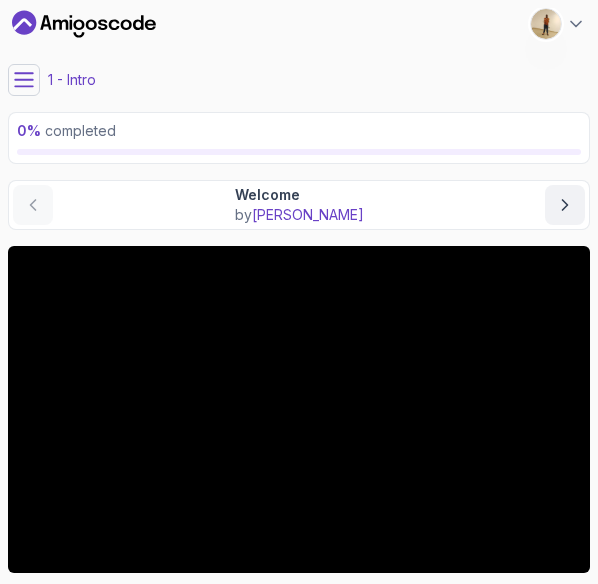 scroll, scrollTop: 0, scrollLeft: 0, axis: both 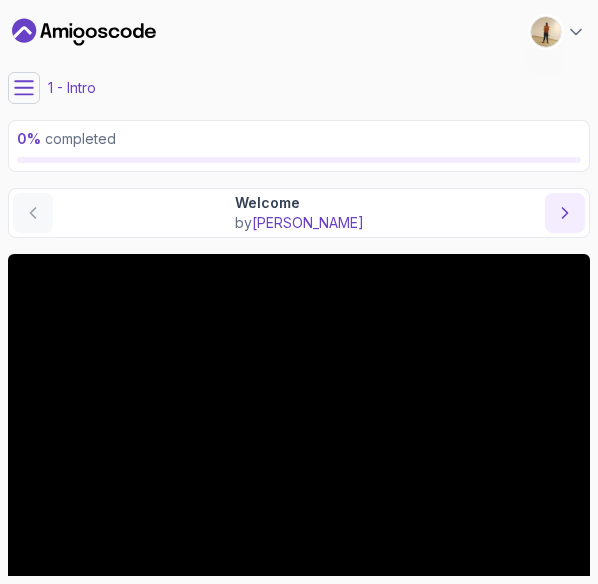 click 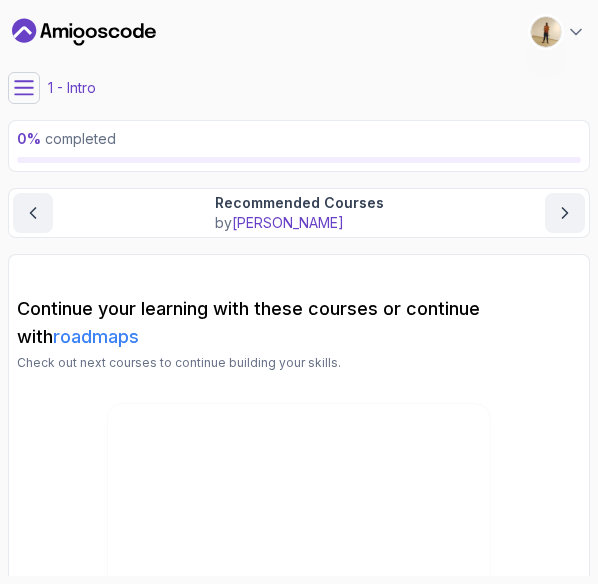 scroll, scrollTop: 86, scrollLeft: 0, axis: vertical 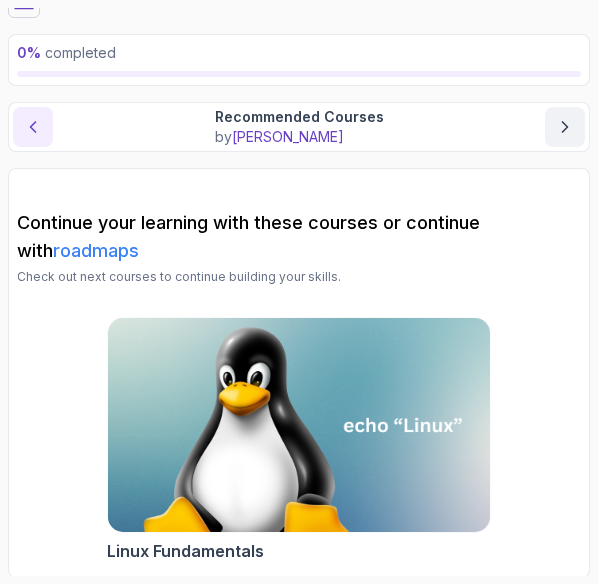 click 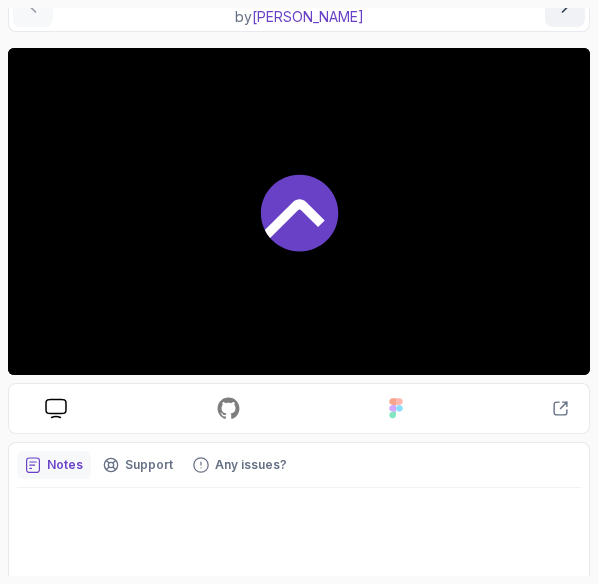 scroll, scrollTop: 216, scrollLeft: 0, axis: vertical 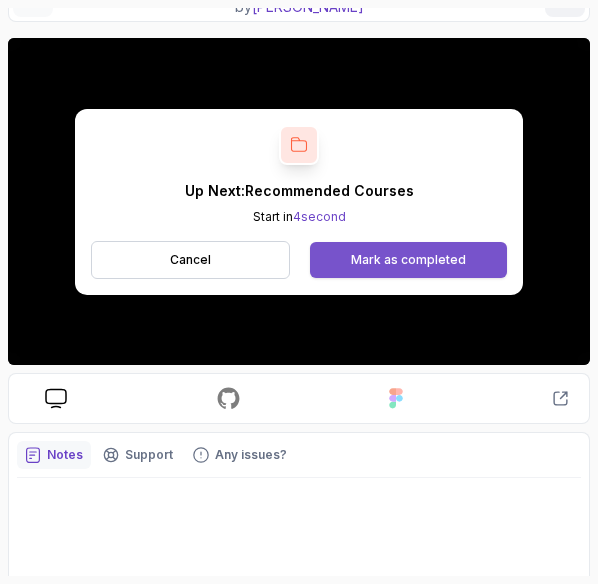 click on "Mark as completed" at bounding box center [408, 260] 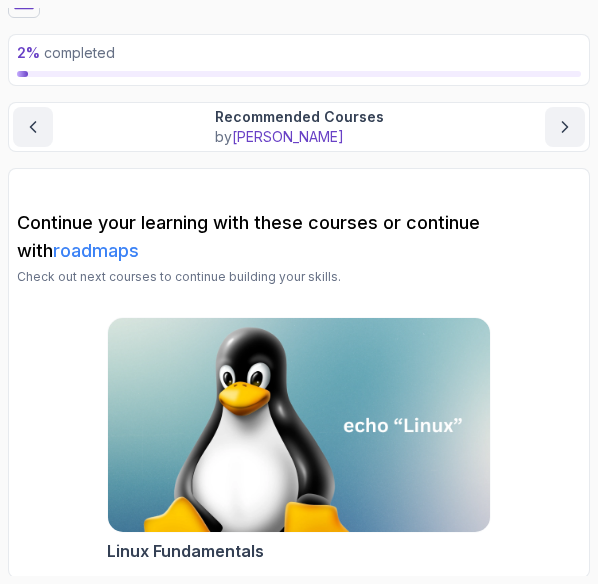 scroll, scrollTop: 0, scrollLeft: 0, axis: both 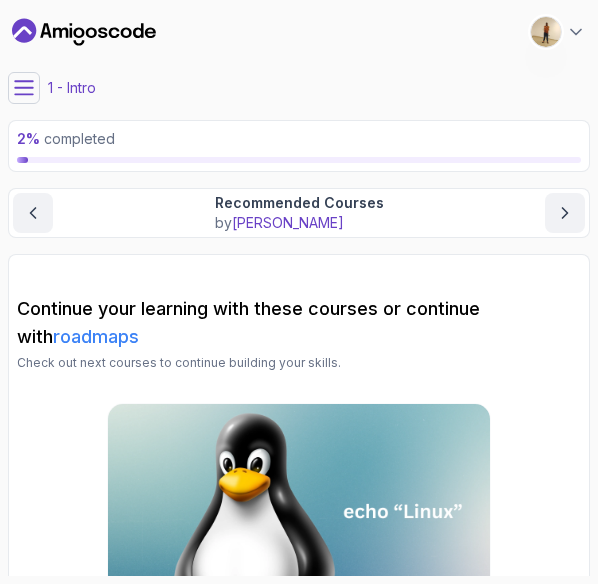 click 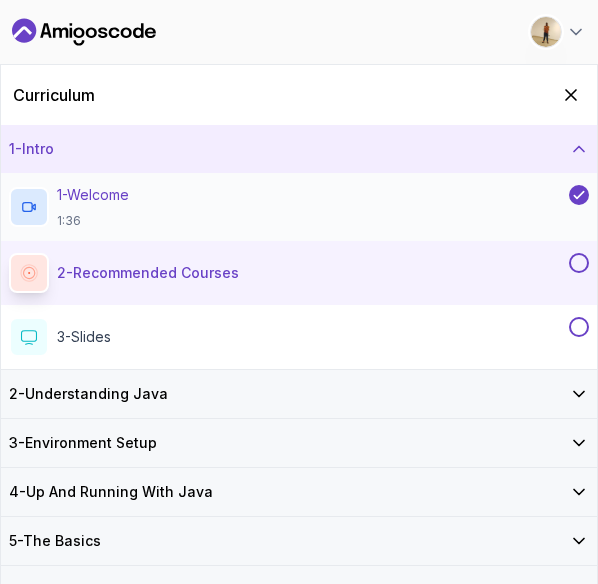 scroll, scrollTop: 13, scrollLeft: 0, axis: vertical 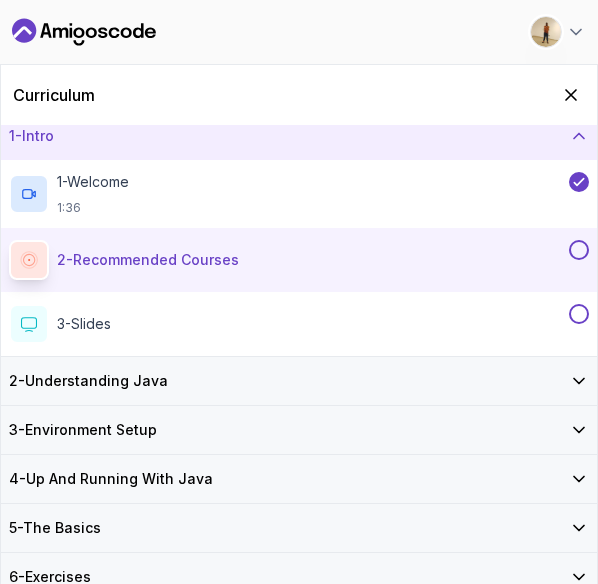 click on "2  -  Recommended Courses related-courses" at bounding box center [287, 260] 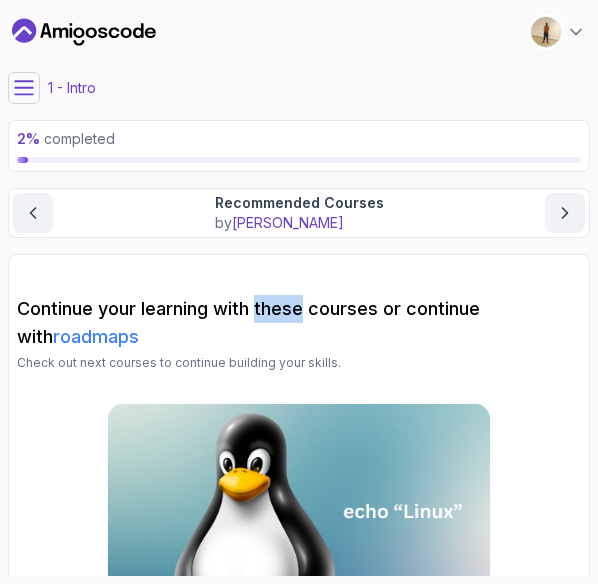 click on "Continue your learning with these courses or continue with  roadmaps Check out next courses to continue building your skills. Linux Fundamentals" at bounding box center (299, 459) 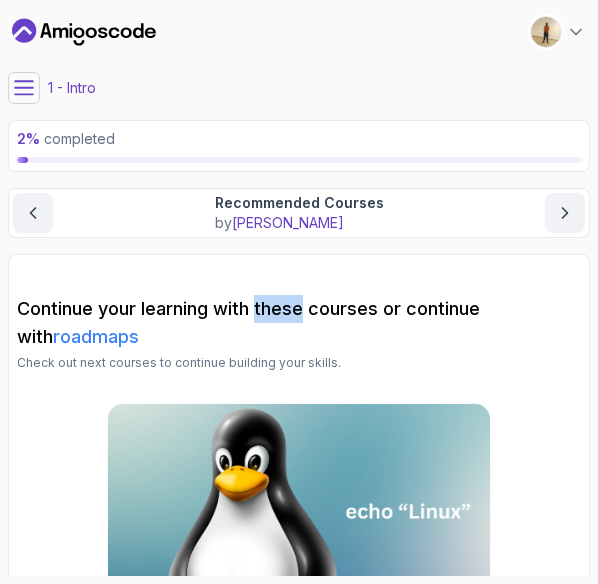 scroll, scrollTop: 86, scrollLeft: 0, axis: vertical 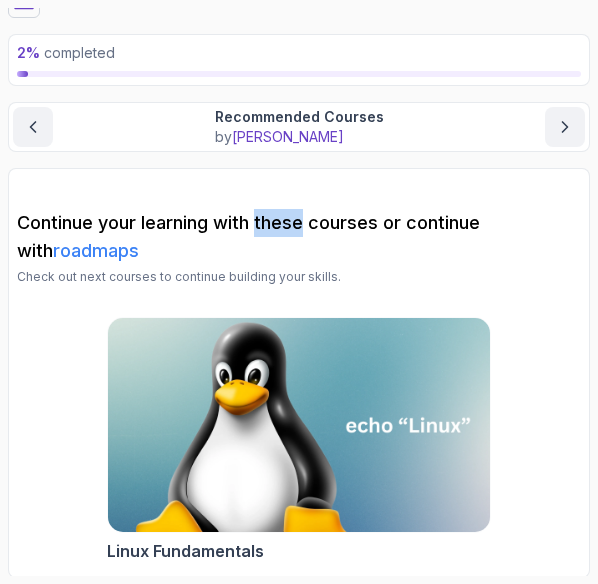 click at bounding box center [298, 425] 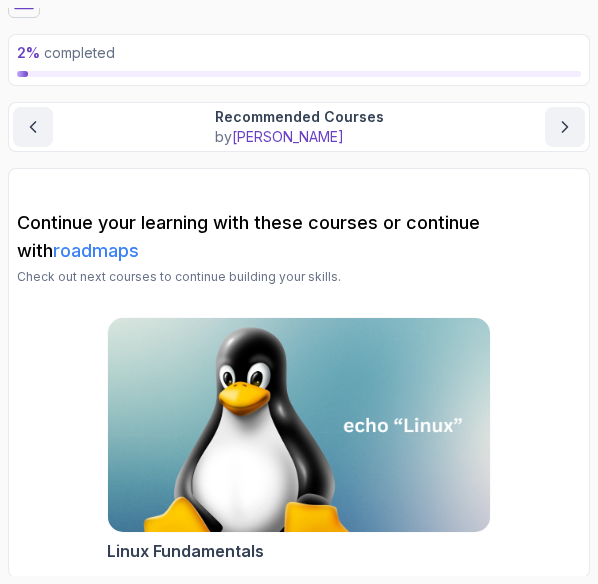 click on "Recommended Courses" at bounding box center [299, 117] 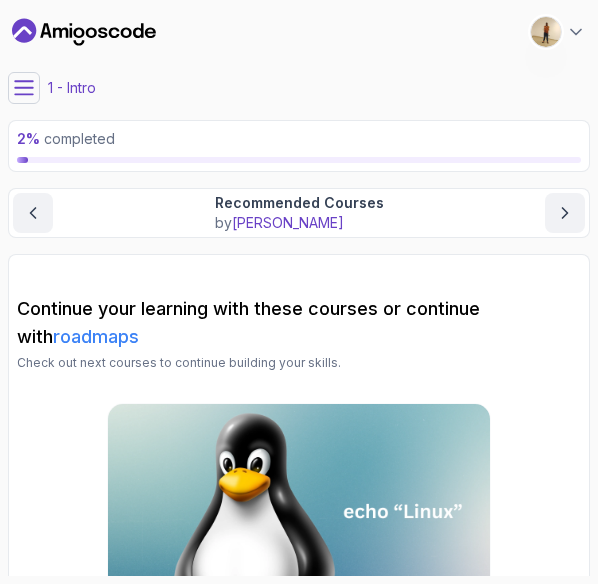 click on "Recommended Courses" at bounding box center (299, 203) 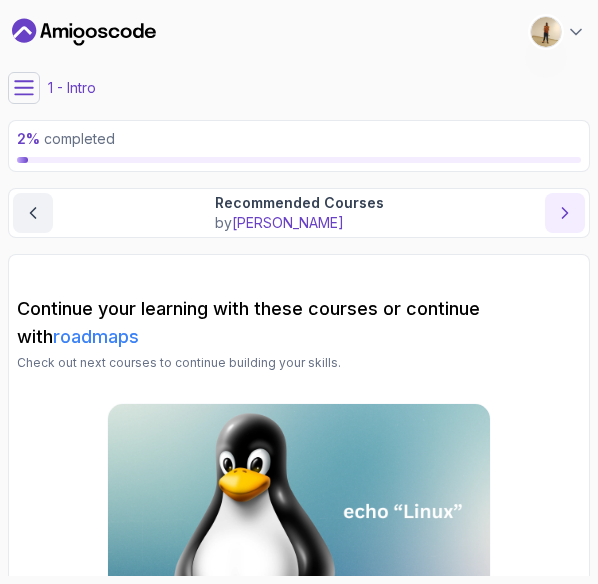 click 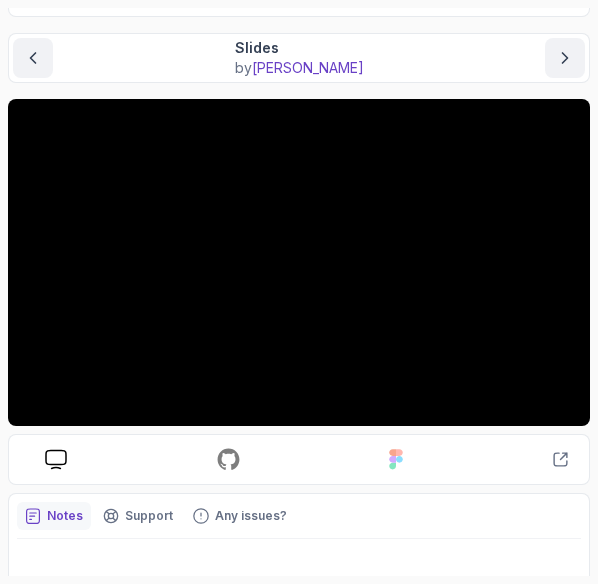 scroll, scrollTop: 157, scrollLeft: 0, axis: vertical 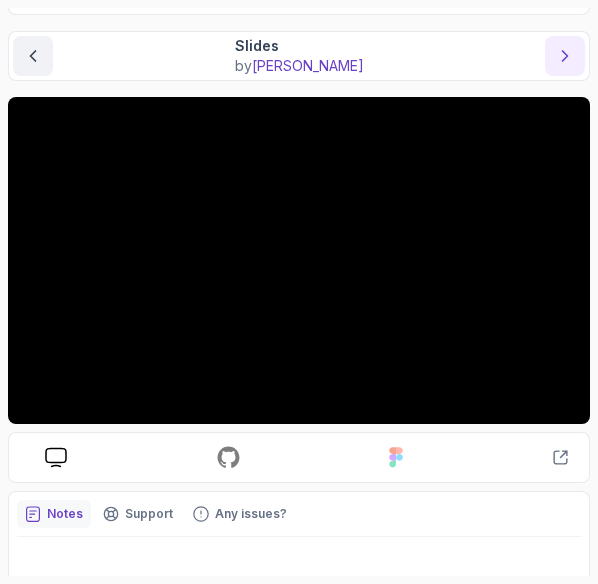 click at bounding box center (565, 56) 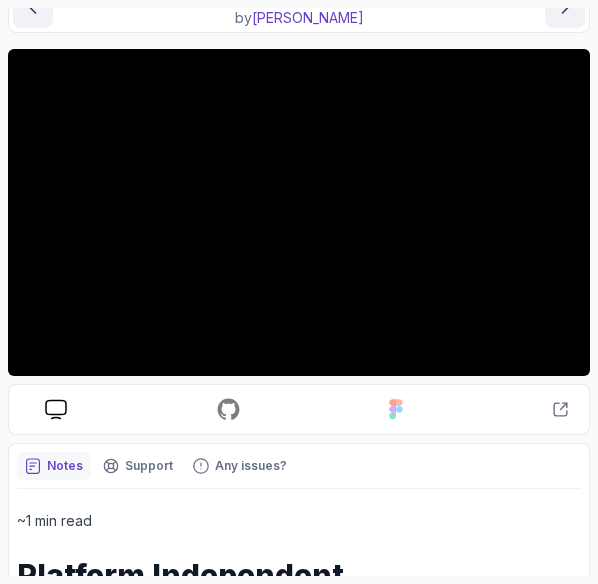 scroll, scrollTop: 206, scrollLeft: 0, axis: vertical 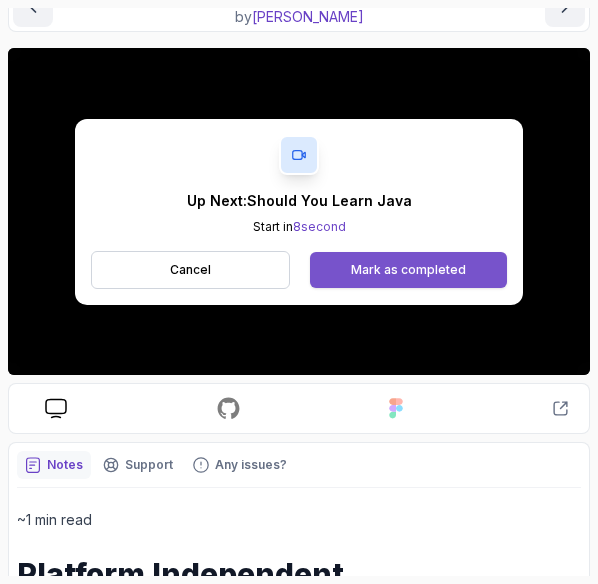 click on "Mark as completed" at bounding box center [408, 270] 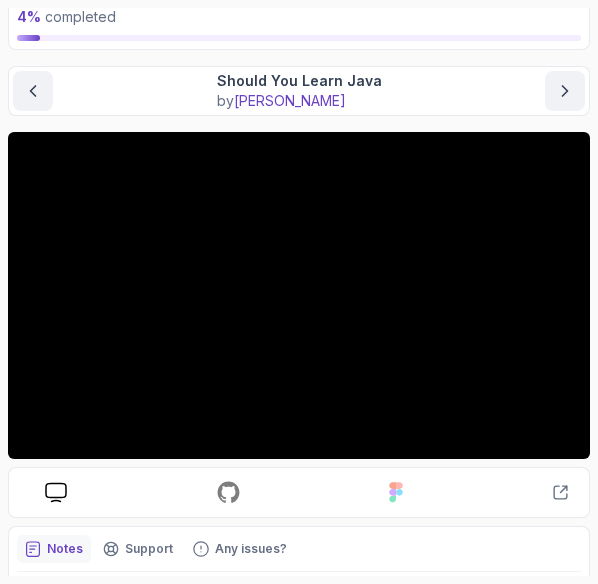 scroll, scrollTop: 121, scrollLeft: 0, axis: vertical 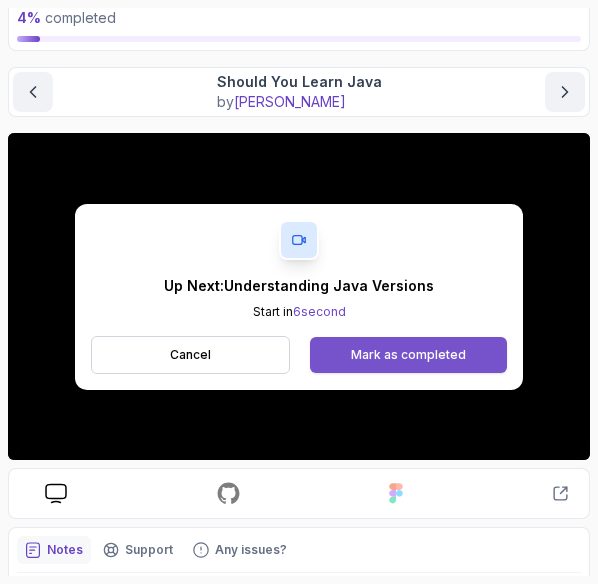 click on "Mark as completed" at bounding box center [408, 355] 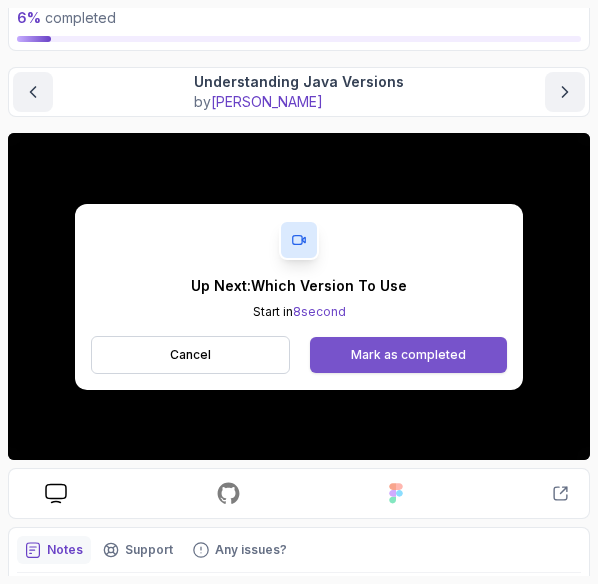 click on "Mark as completed" at bounding box center [408, 355] 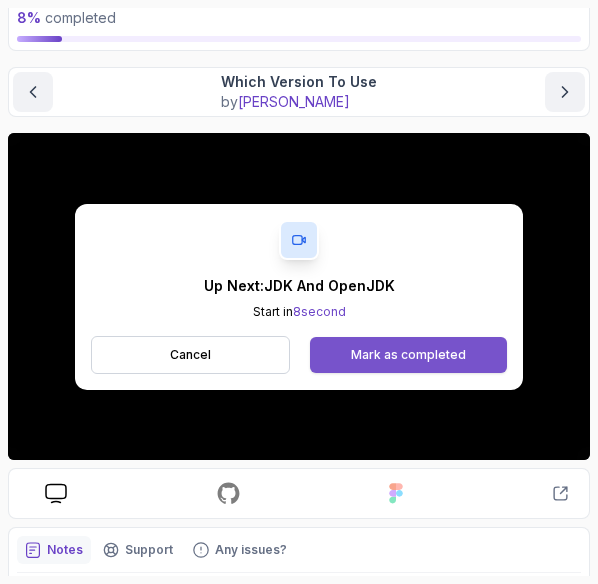 click on "Mark as completed" at bounding box center (408, 355) 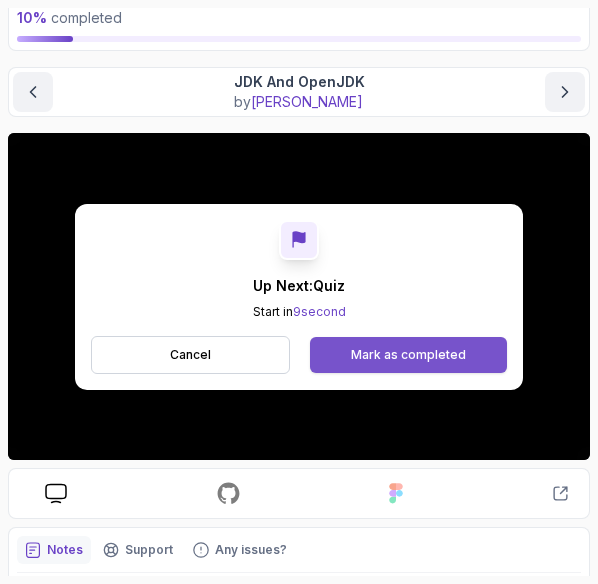 click on "Mark as completed" at bounding box center [408, 355] 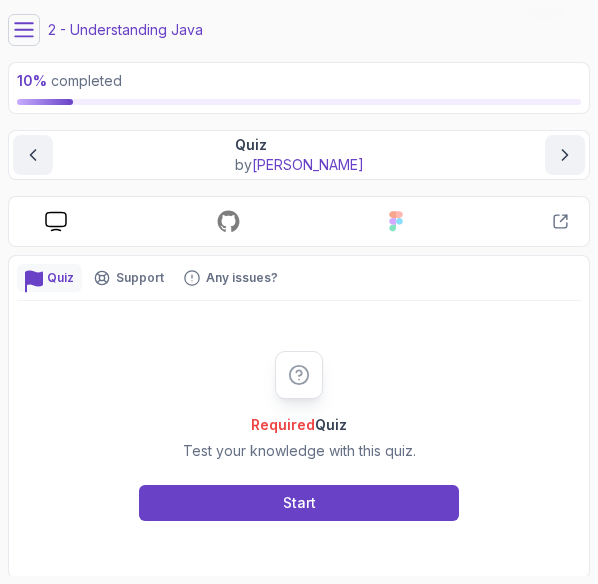 scroll, scrollTop: 58, scrollLeft: 0, axis: vertical 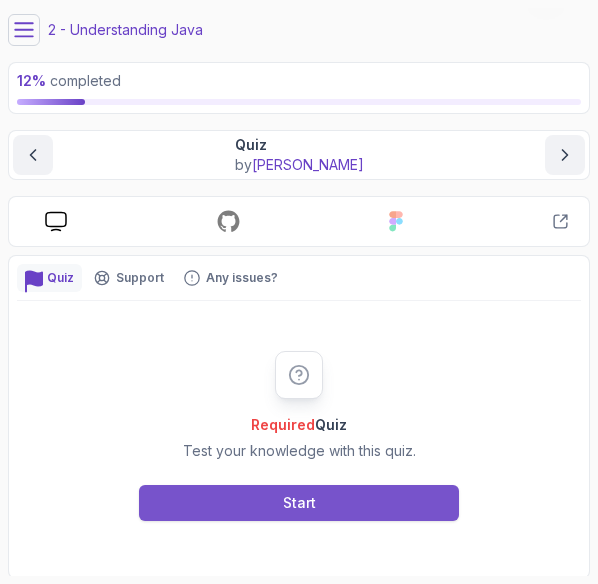 click on "Start" at bounding box center (299, 503) 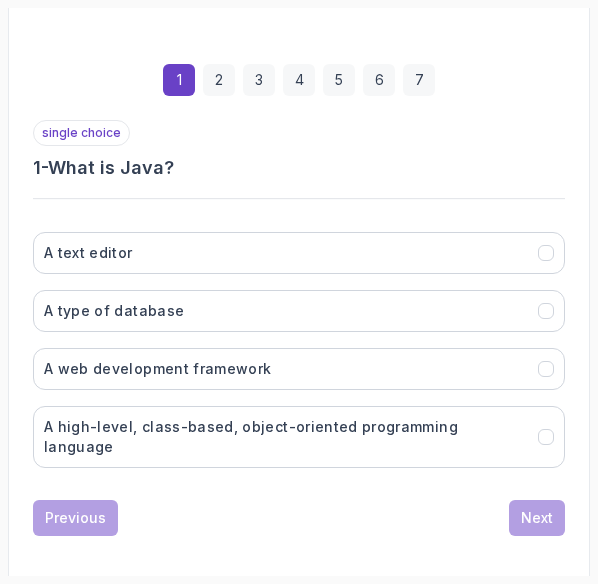 scroll, scrollTop: 386, scrollLeft: 0, axis: vertical 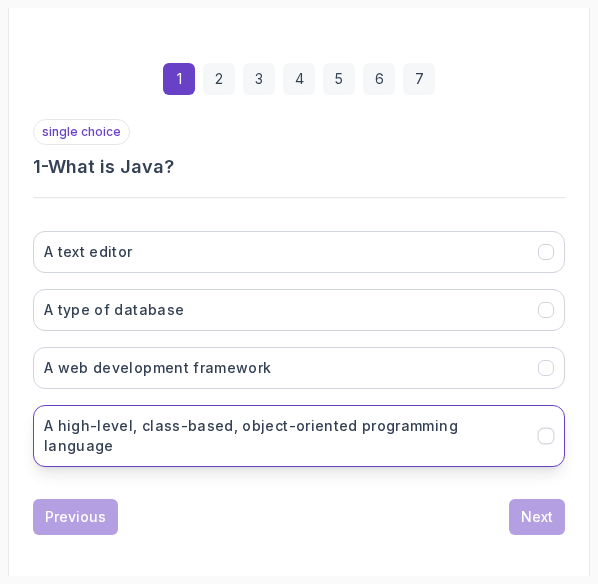 click on "A high-level, class-based, object-oriented programming language" at bounding box center [299, 436] 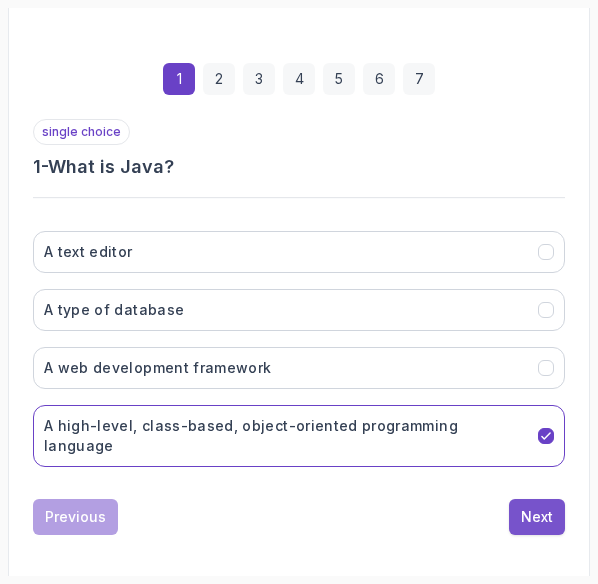 click on "Next" at bounding box center [537, 517] 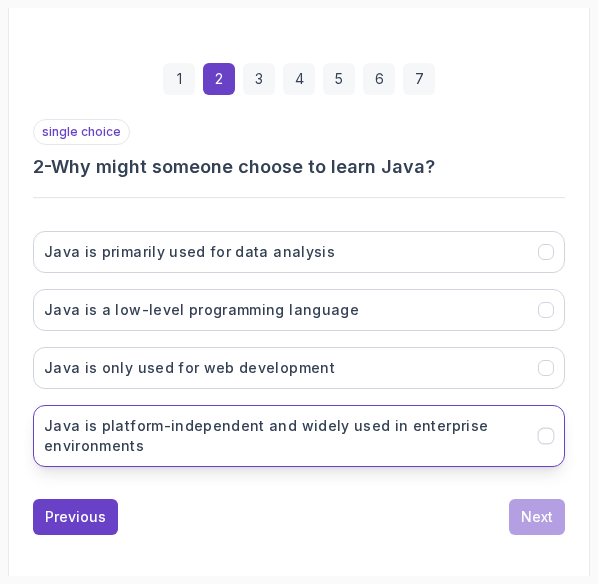 click on "Java is platform-independent and widely used in enterprise environments" at bounding box center [285, 436] 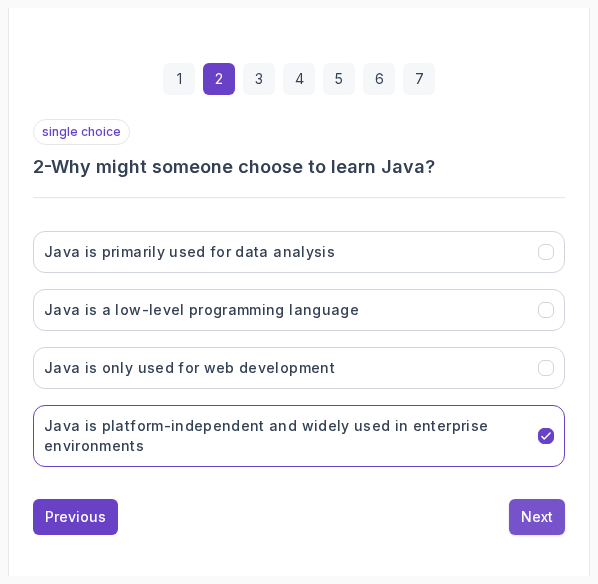 click on "Next" at bounding box center (537, 517) 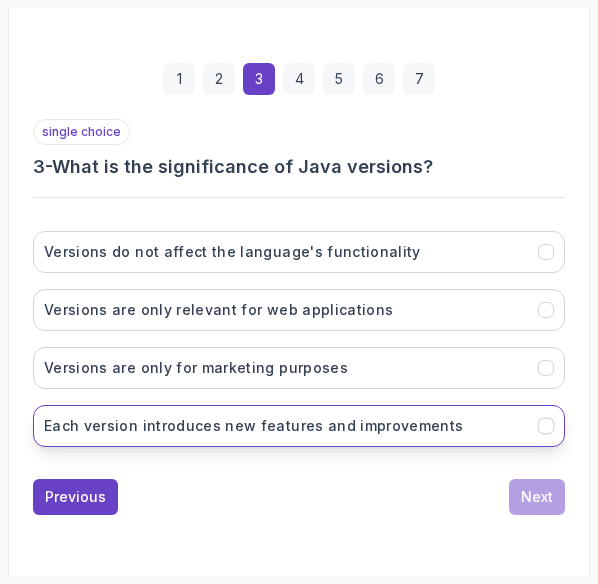 click on "Each version introduces new features and improvements" at bounding box center [254, 426] 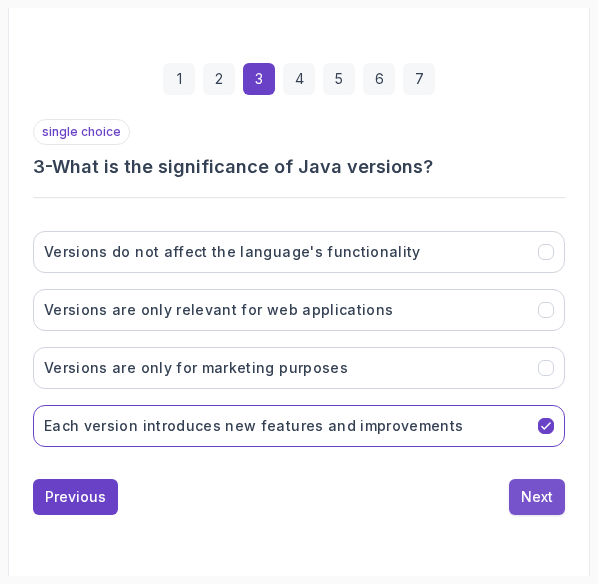 click on "Next" at bounding box center [537, 497] 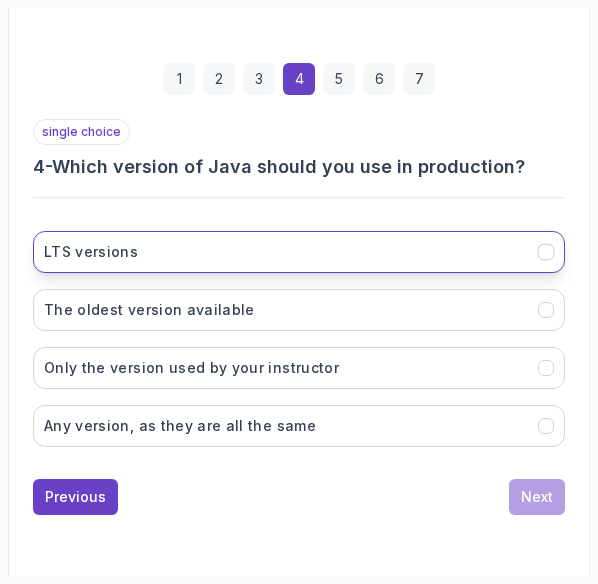 click on "LTS versions" at bounding box center (299, 252) 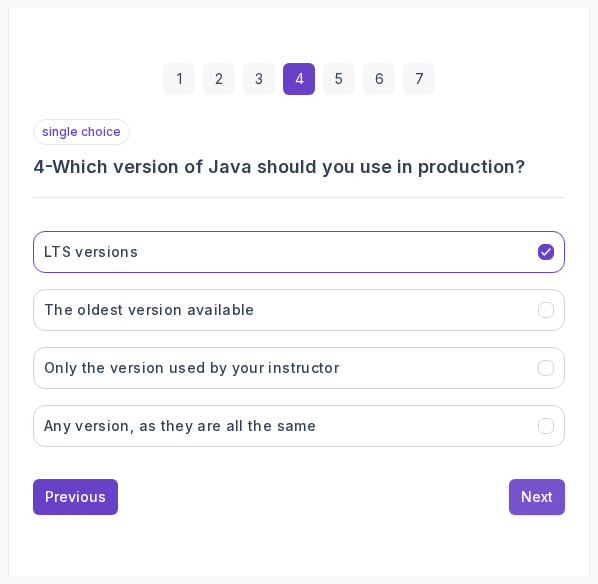 click on "Next" at bounding box center [537, 497] 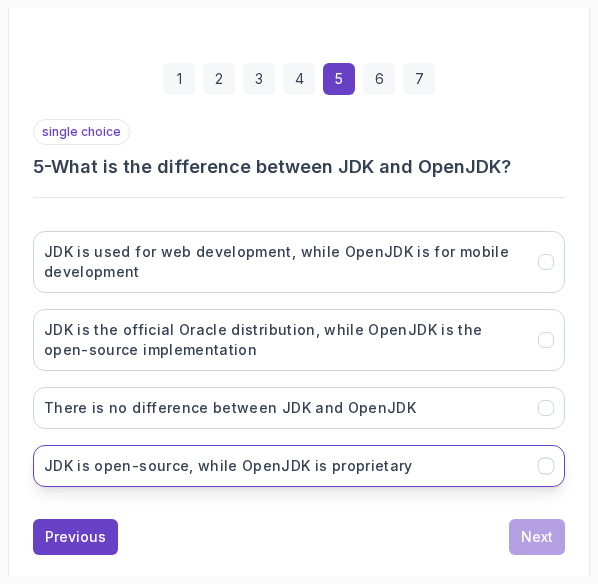 click on "JDK is open-source, while OpenJDK is proprietary" at bounding box center [299, 466] 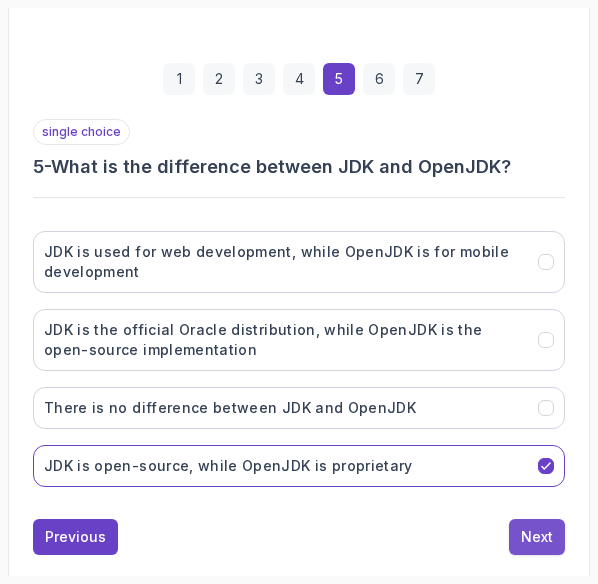 click on "Next" at bounding box center [537, 537] 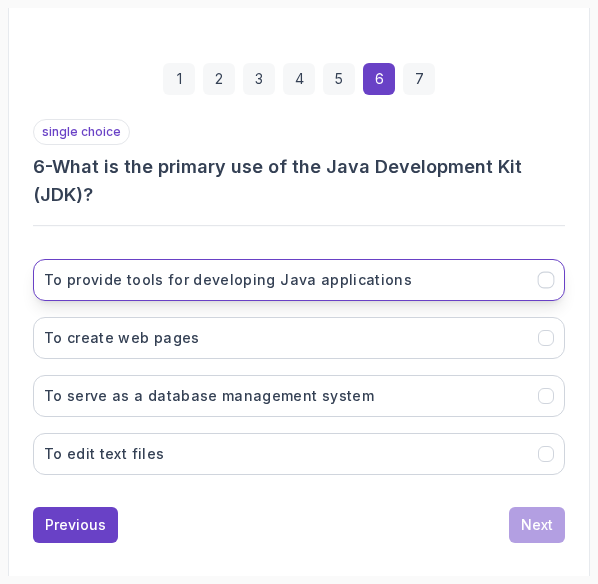 click on "To provide tools for developing Java applications" at bounding box center [299, 280] 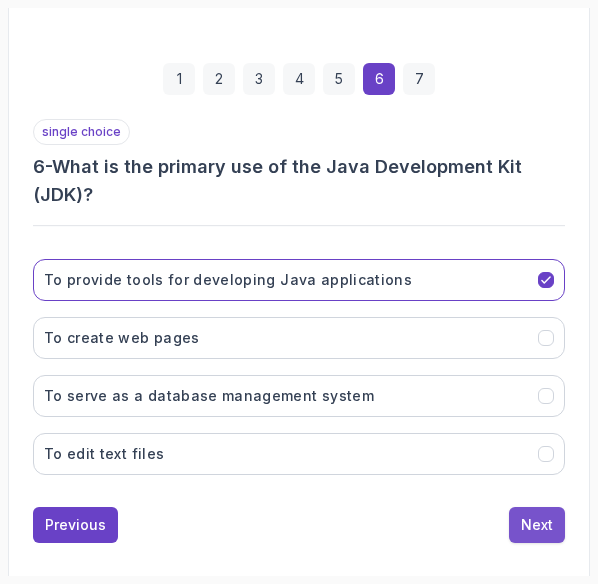 click on "Next" at bounding box center [537, 525] 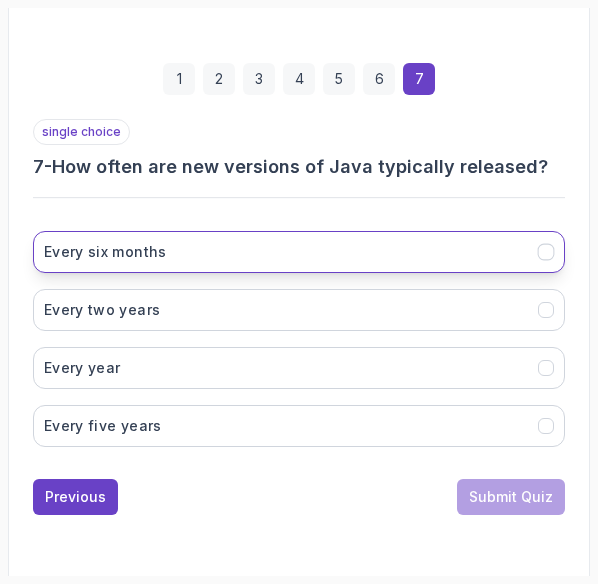 click on "Every six months" at bounding box center (299, 252) 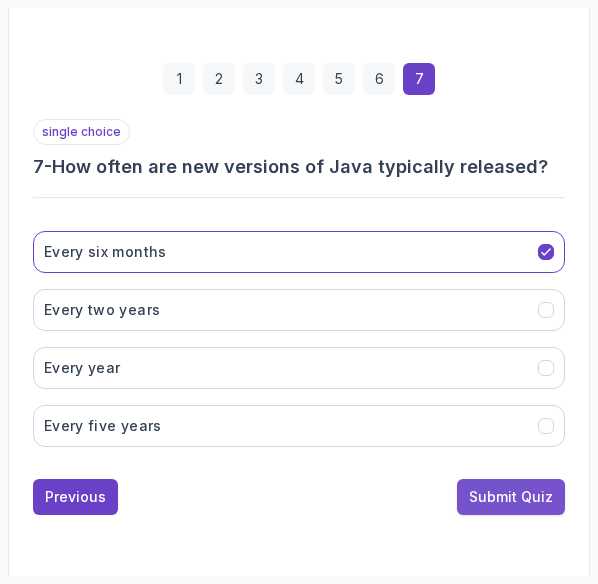 click on "Submit Quiz" at bounding box center (511, 497) 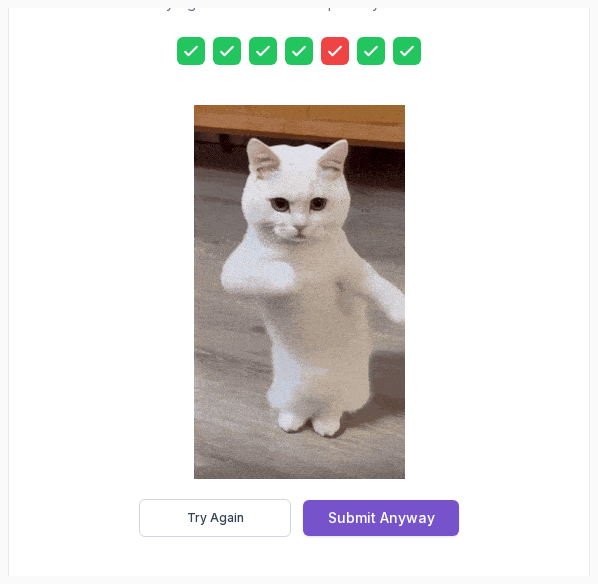 scroll, scrollTop: 520, scrollLeft: 0, axis: vertical 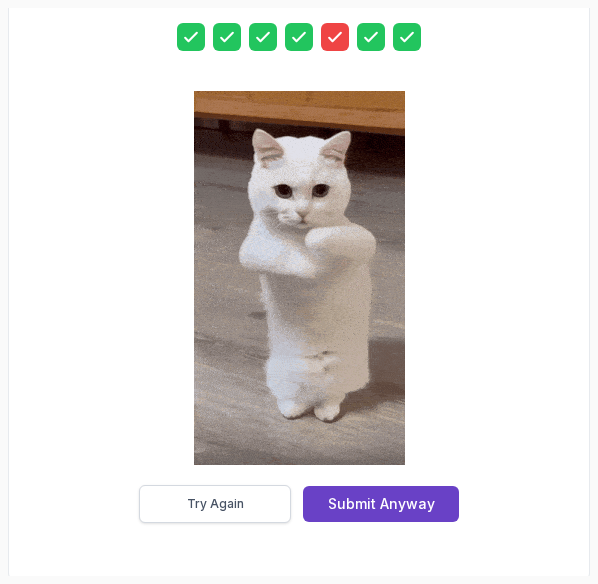 click on "Try Again" at bounding box center (215, 504) 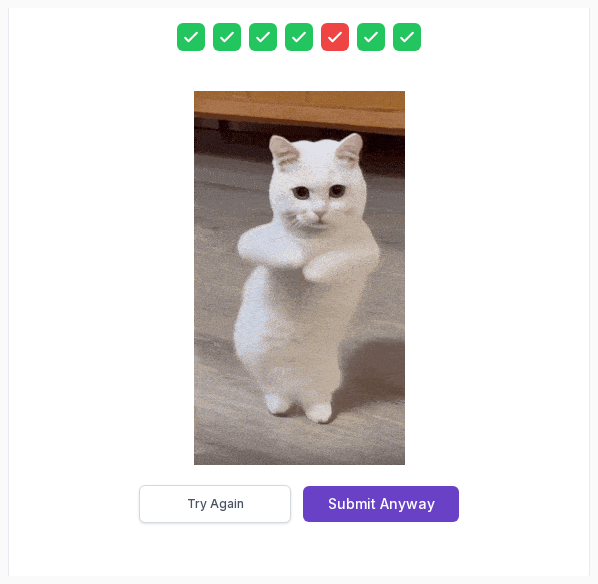 scroll, scrollTop: 392, scrollLeft: 0, axis: vertical 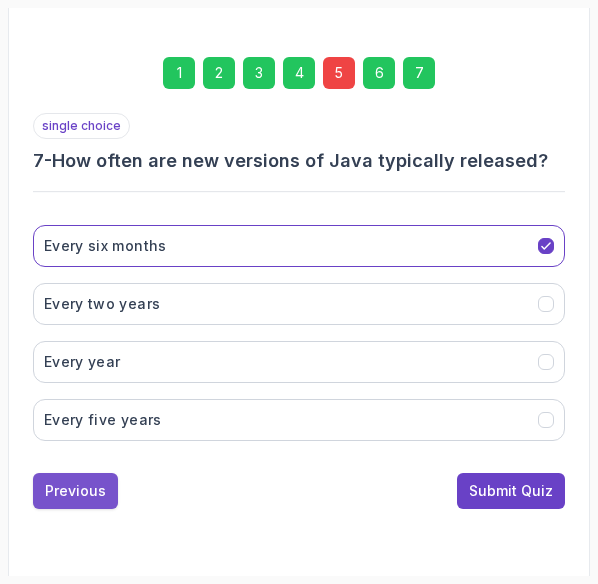 click on "Previous" at bounding box center (75, 491) 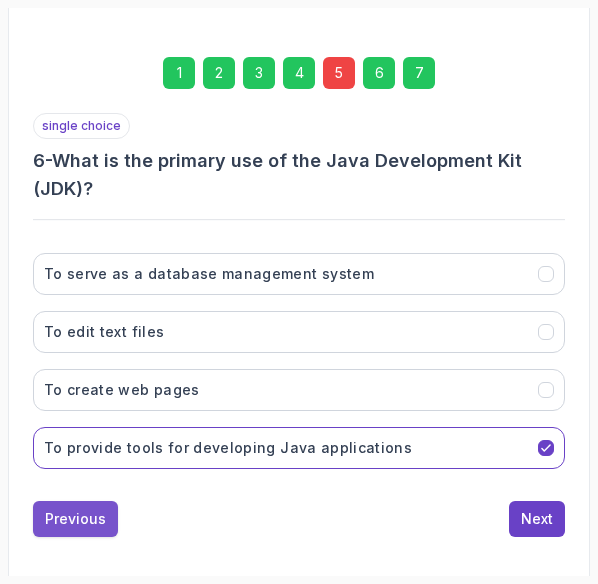click on "Previous" at bounding box center [75, 519] 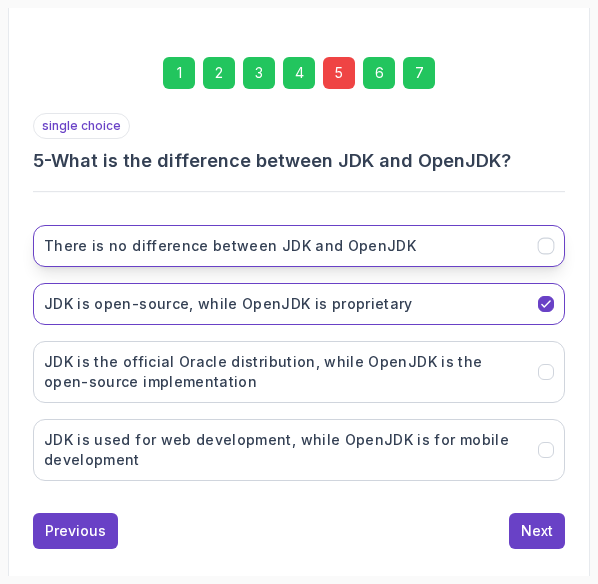 click on "There is no difference between JDK and OpenJDK" at bounding box center [299, 246] 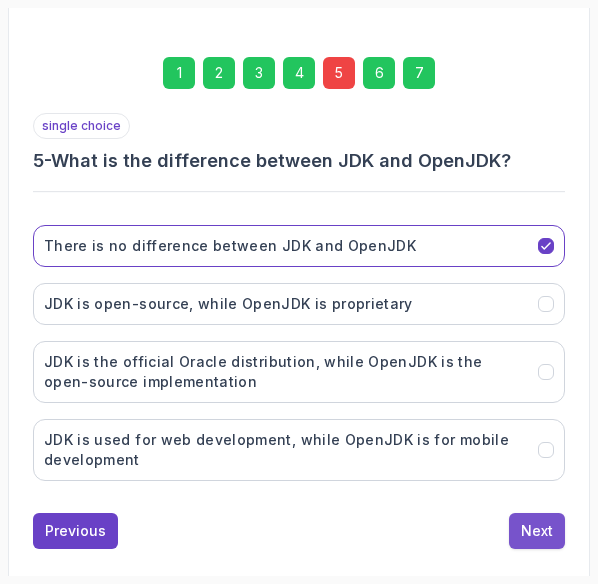 click on "Next" at bounding box center [537, 531] 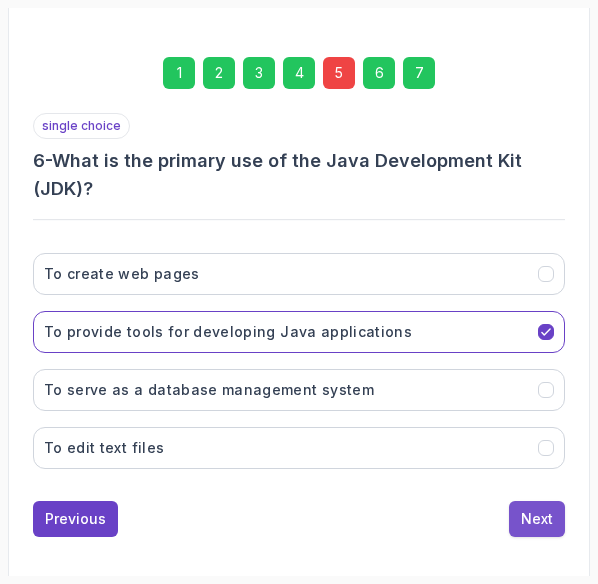 click on "Next" at bounding box center [537, 519] 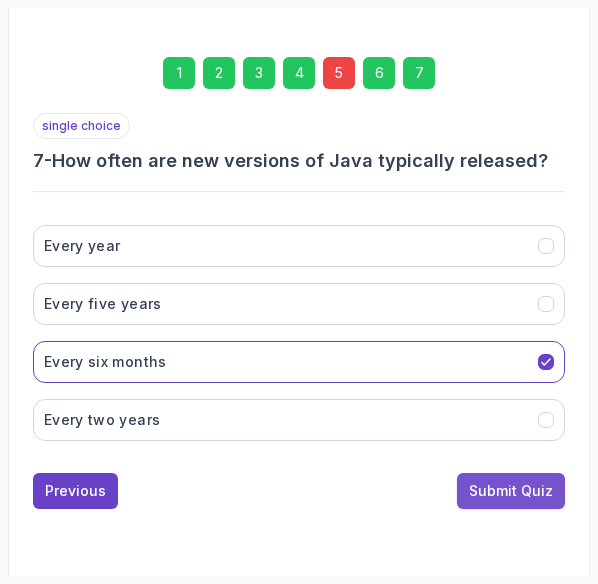 click on "Submit Quiz" at bounding box center [511, 491] 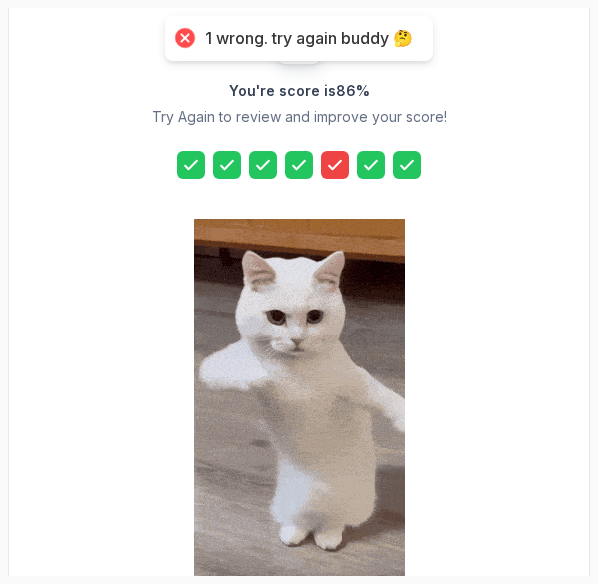 scroll, scrollTop: 520, scrollLeft: 0, axis: vertical 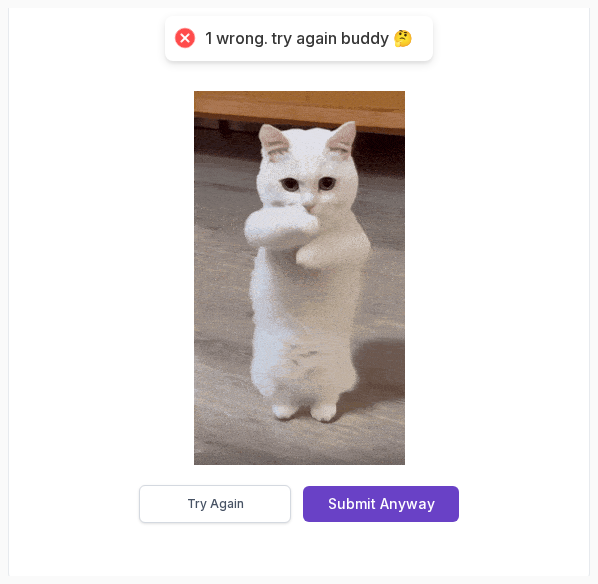 click on "Try Again" at bounding box center (215, 504) 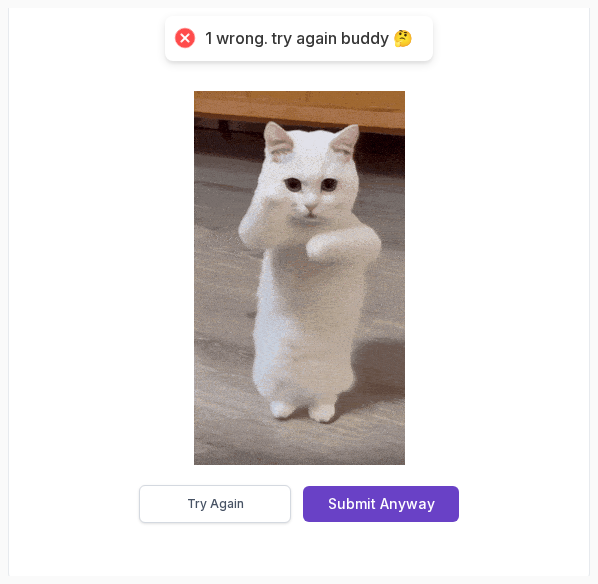 scroll, scrollTop: 392, scrollLeft: 0, axis: vertical 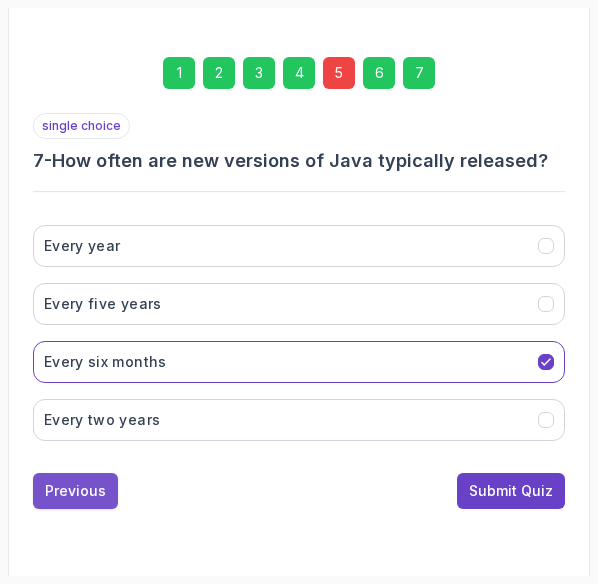 click on "Previous" at bounding box center (75, 491) 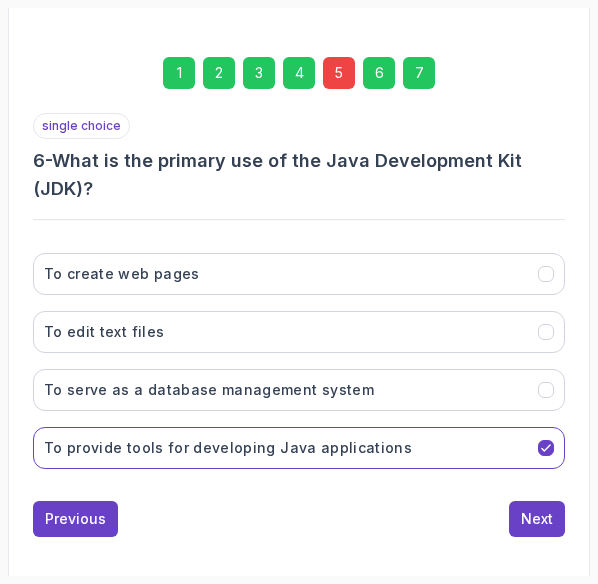 click on "single choice 6  -  What is the primary use of the Java Development Kit (JDK)? To create web pages To edit text files To serve as a database management system To provide tools for developing Java applications Previous Next" at bounding box center [299, 325] 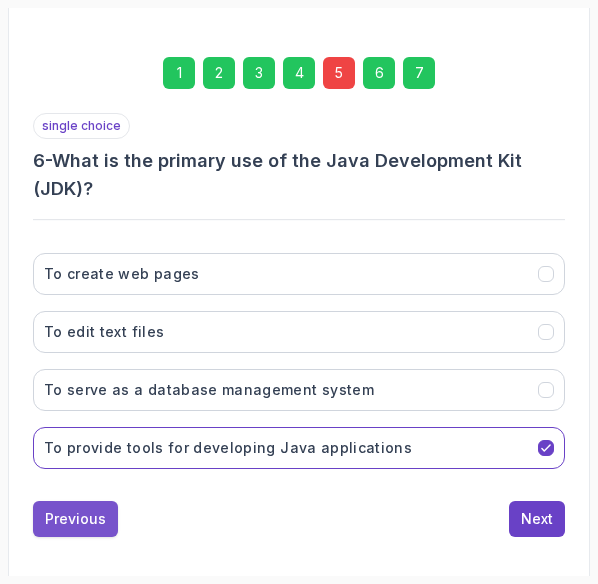 click on "Previous" at bounding box center [75, 519] 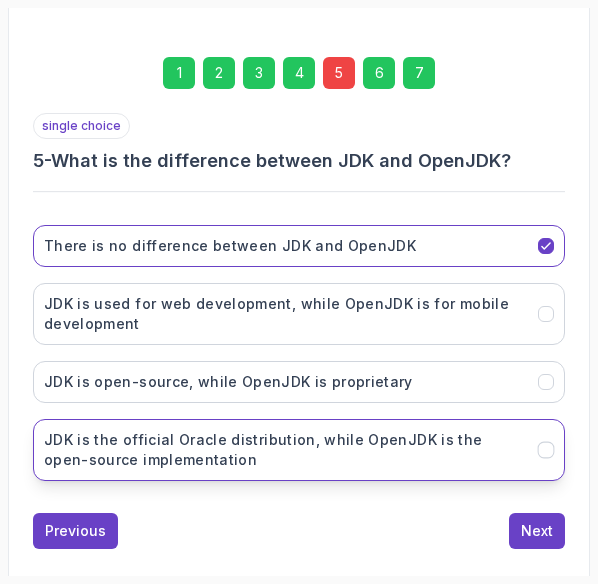 click on "JDK is the official Oracle distribution, while OpenJDK is the open-source implementation" at bounding box center [285, 450] 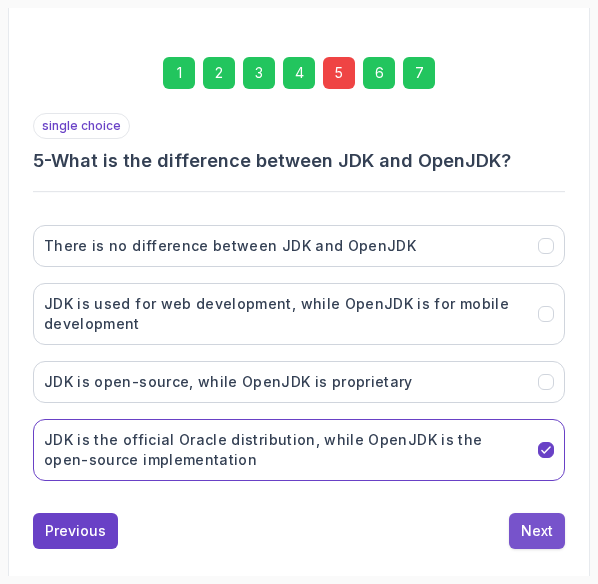 click on "Next" at bounding box center [537, 531] 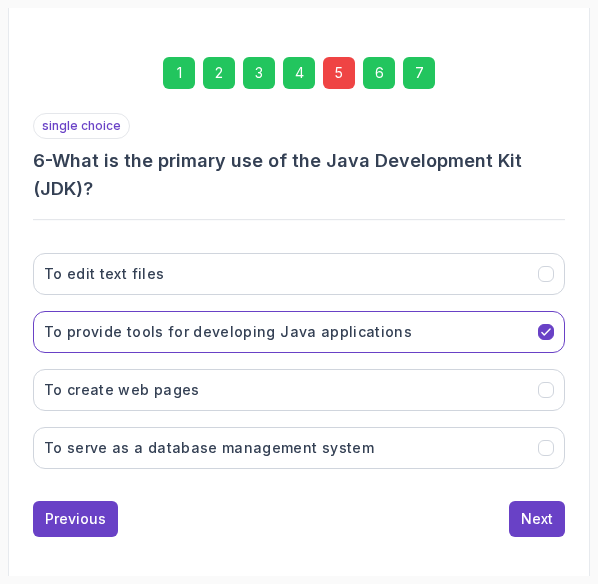 click on "Next" at bounding box center [537, 519] 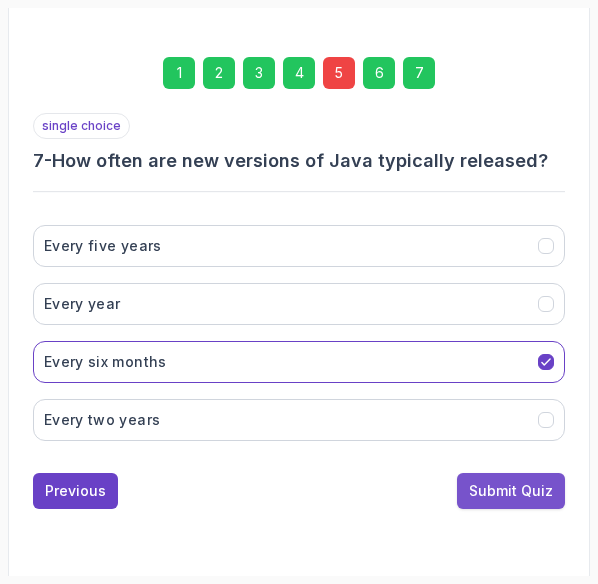 click on "Submit Quiz" at bounding box center (511, 491) 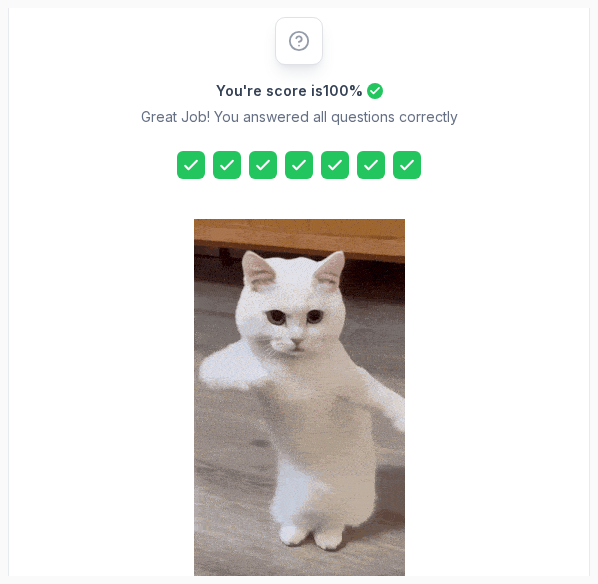 scroll, scrollTop: 520, scrollLeft: 0, axis: vertical 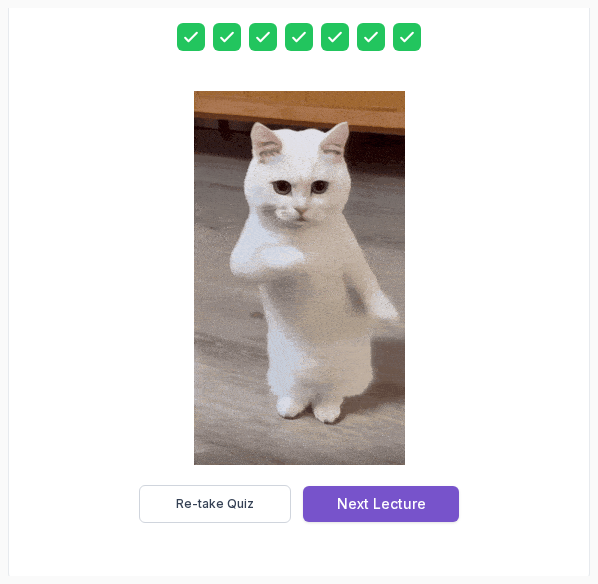 click on "Next Lecture" at bounding box center [381, 504] 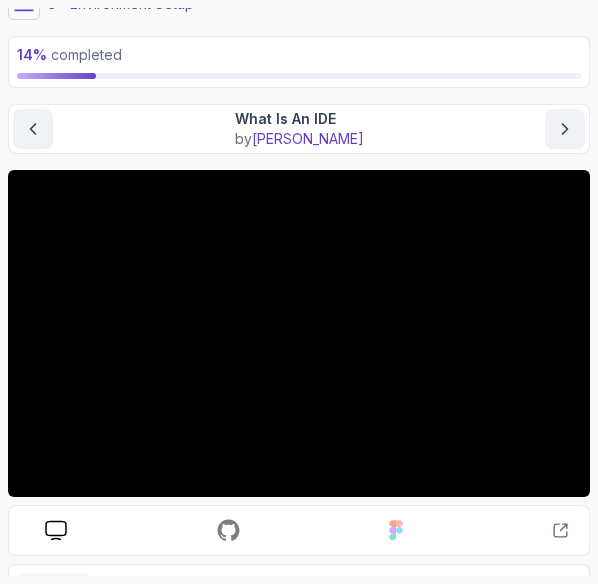 scroll, scrollTop: 83, scrollLeft: 0, axis: vertical 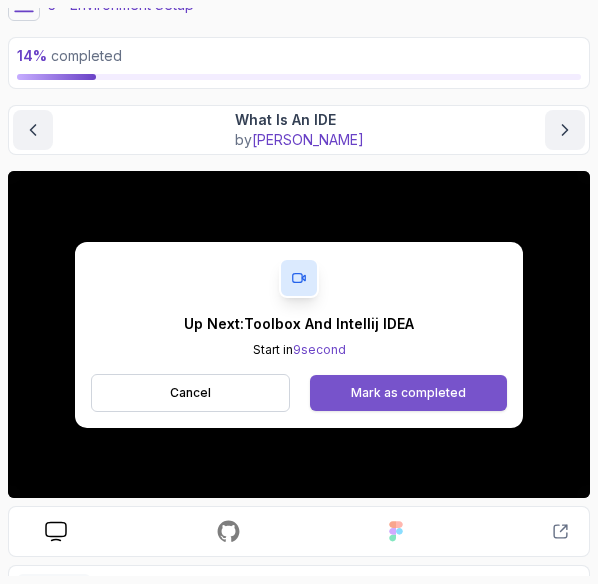click on "Mark as completed" at bounding box center (408, 393) 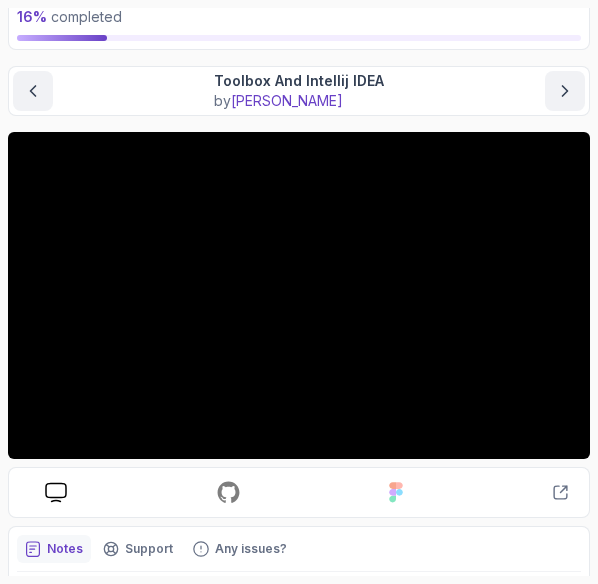 scroll, scrollTop: 121, scrollLeft: 0, axis: vertical 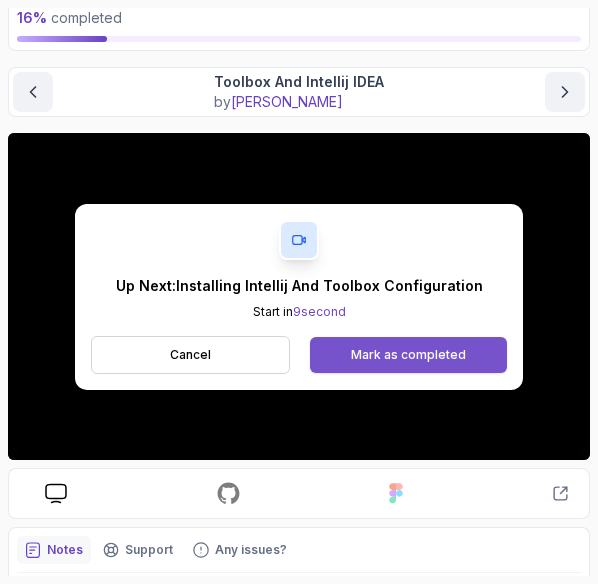 click on "Mark as completed" at bounding box center [408, 355] 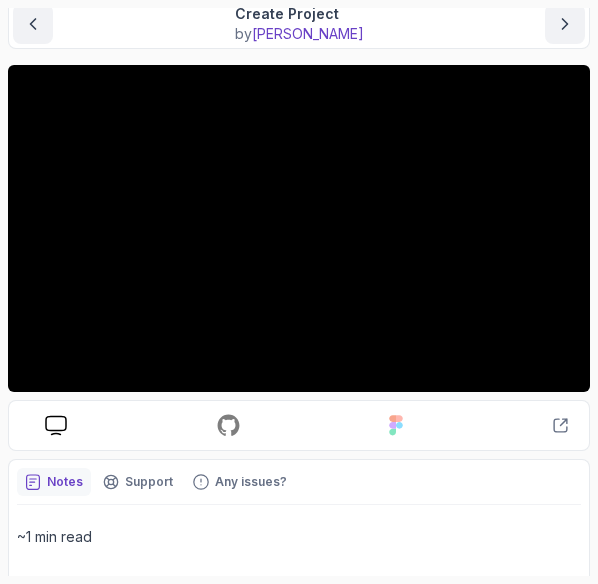 scroll, scrollTop: 188, scrollLeft: 0, axis: vertical 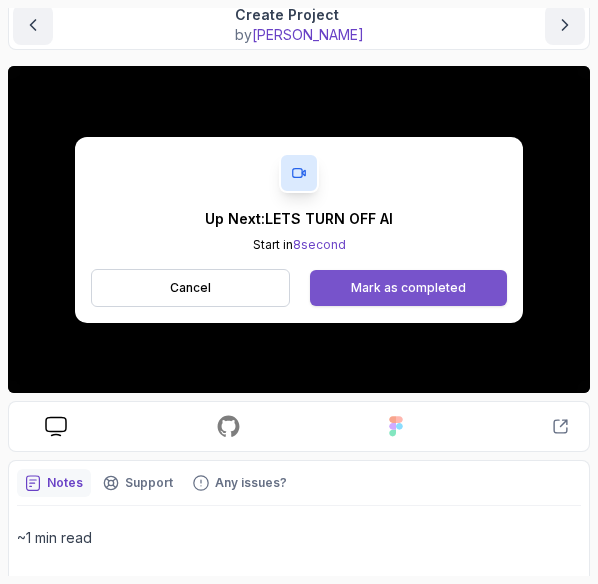 click on "Mark as completed" at bounding box center (408, 288) 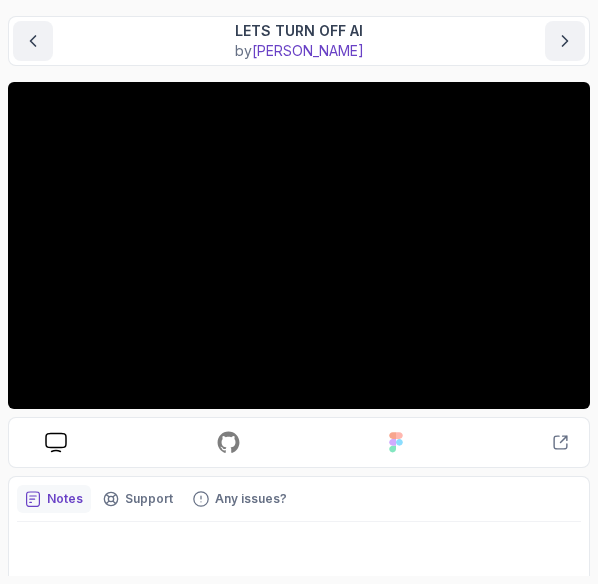 scroll, scrollTop: 174, scrollLeft: 0, axis: vertical 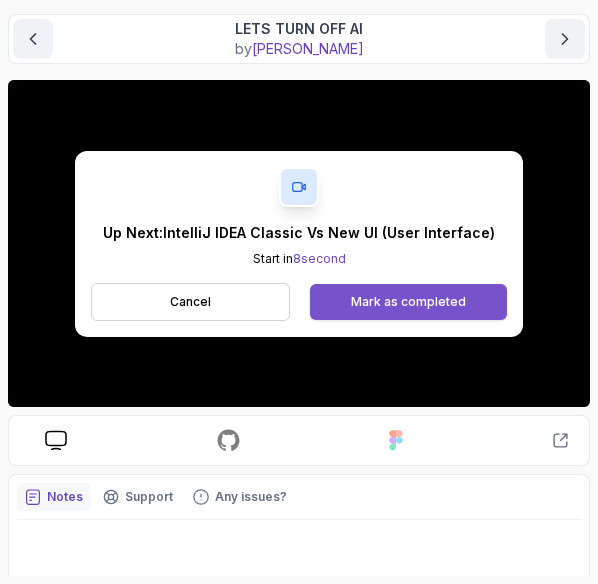click on "Mark as completed" at bounding box center [408, 302] 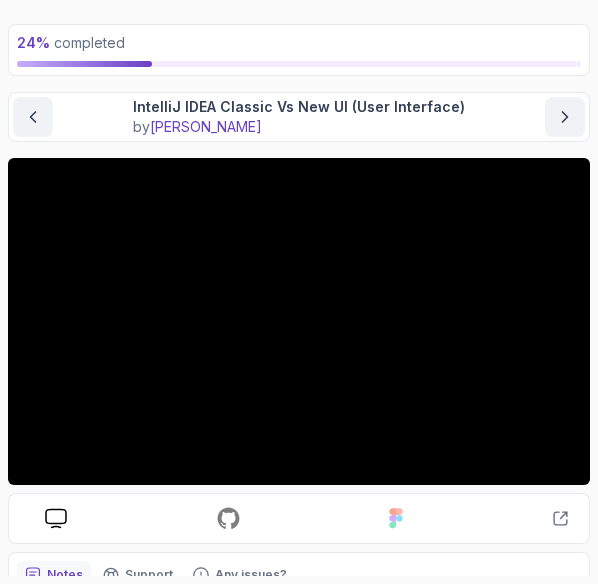 scroll, scrollTop: 106, scrollLeft: 0, axis: vertical 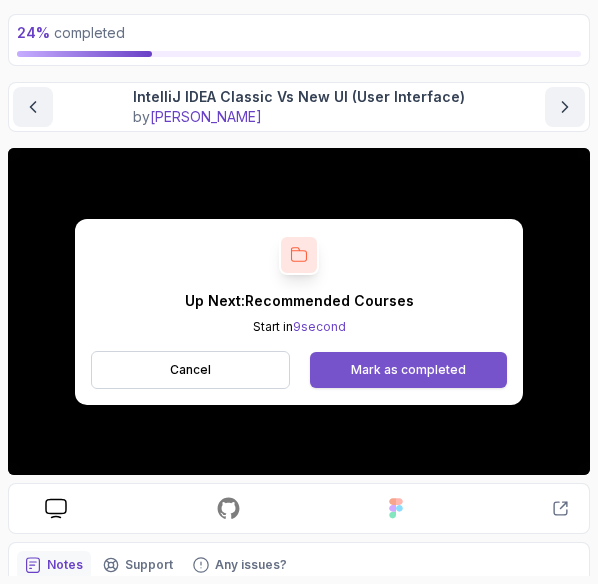 click on "Mark as completed" at bounding box center (408, 370) 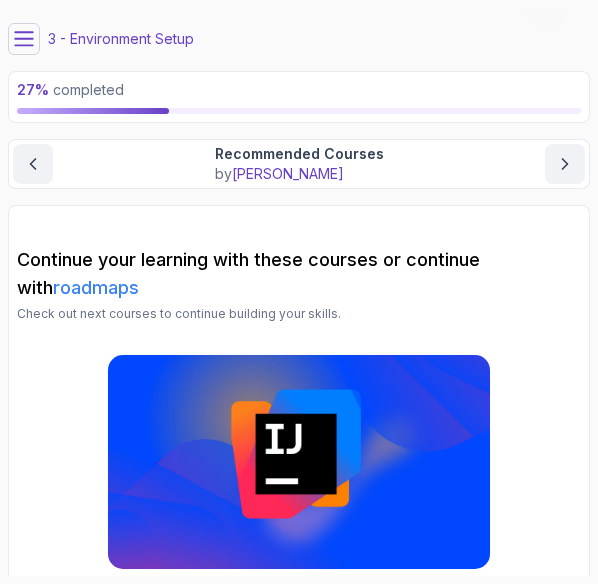 scroll, scrollTop: 86, scrollLeft: 0, axis: vertical 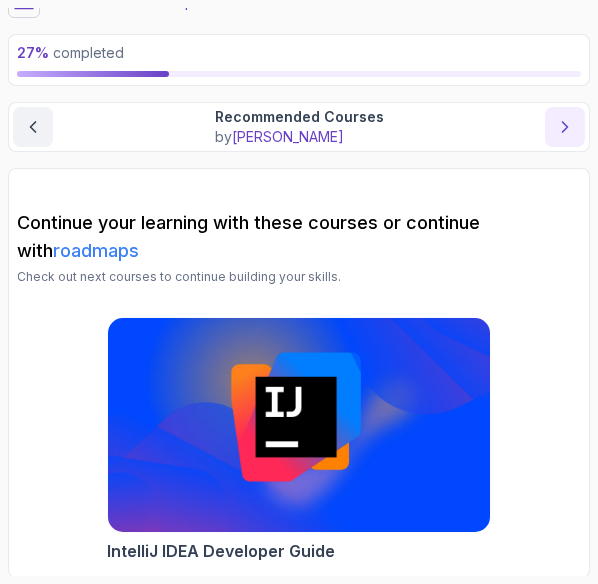 click 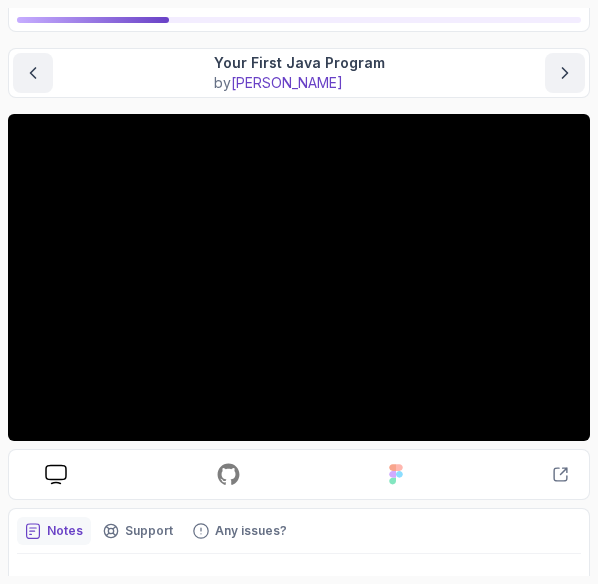 scroll, scrollTop: 142, scrollLeft: 0, axis: vertical 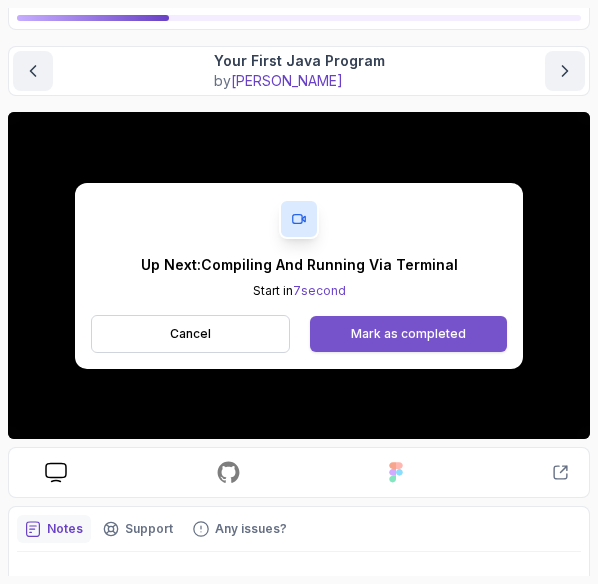 click on "Mark as completed" at bounding box center (408, 334) 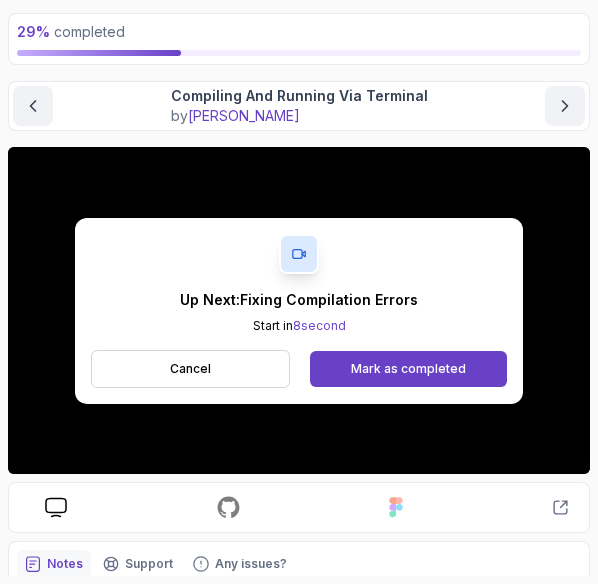 scroll, scrollTop: 108, scrollLeft: 0, axis: vertical 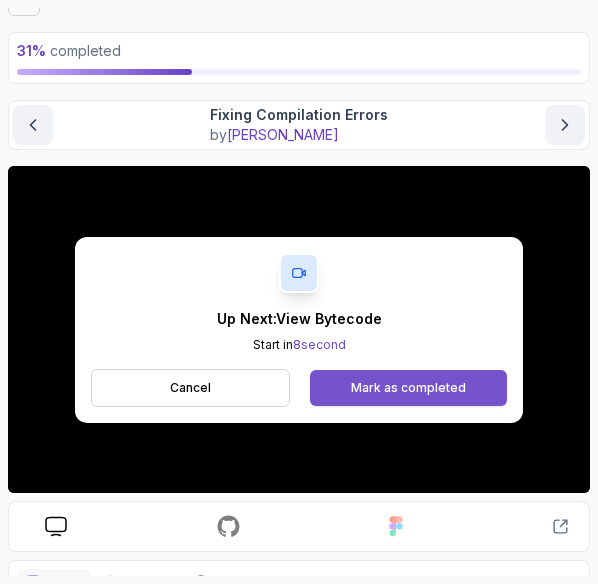 click on "Mark as completed" at bounding box center (408, 388) 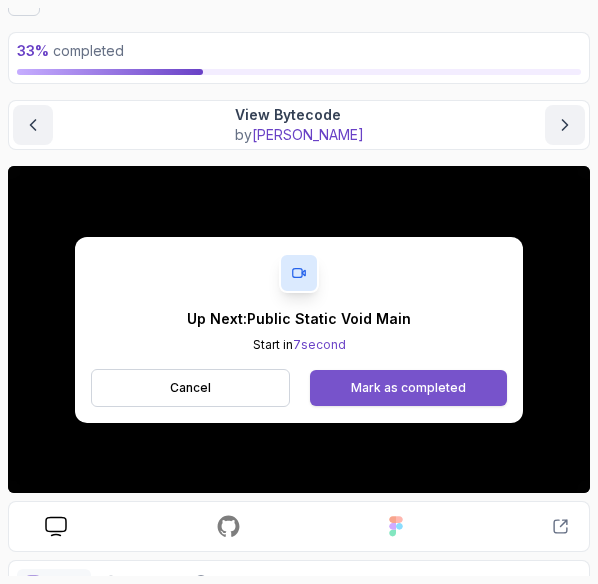 click on "Mark as completed" at bounding box center (408, 388) 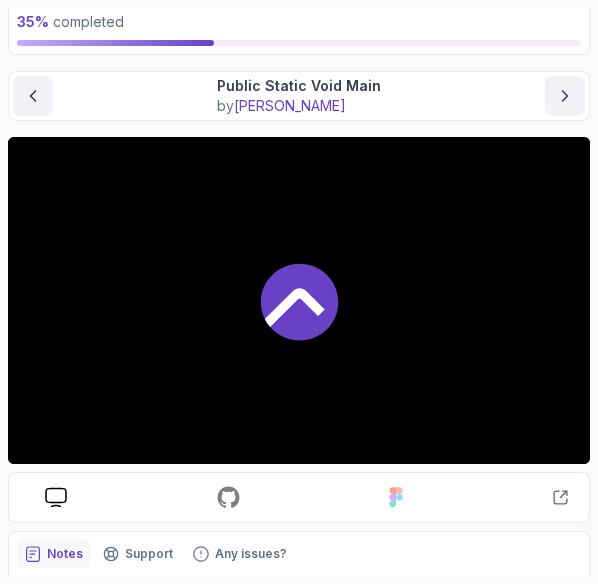 scroll, scrollTop: 119, scrollLeft: 0, axis: vertical 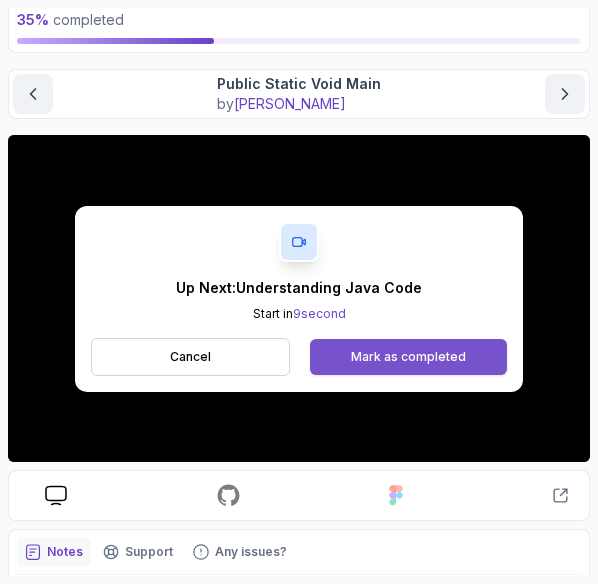 click on "Mark as completed" at bounding box center [408, 357] 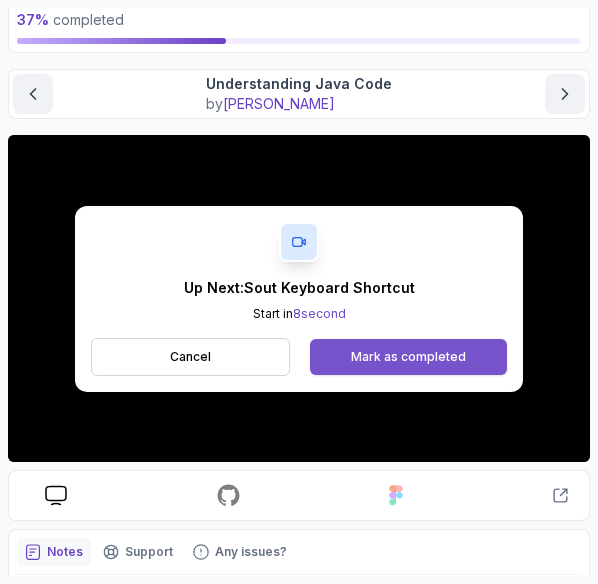 click on "Mark as completed" at bounding box center (408, 357) 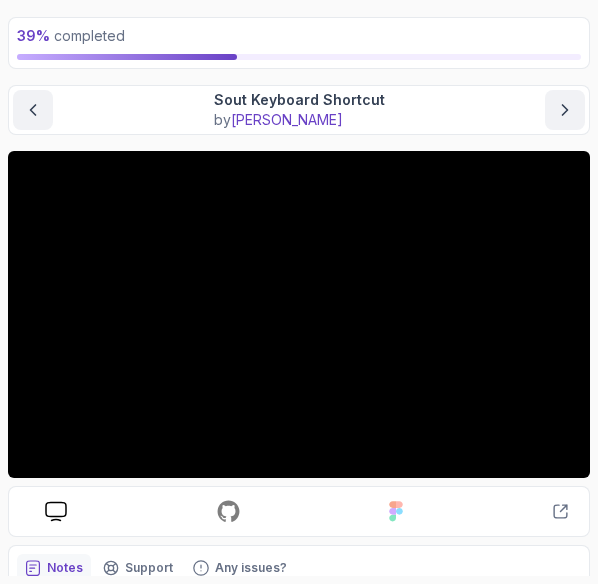 scroll, scrollTop: 104, scrollLeft: 0, axis: vertical 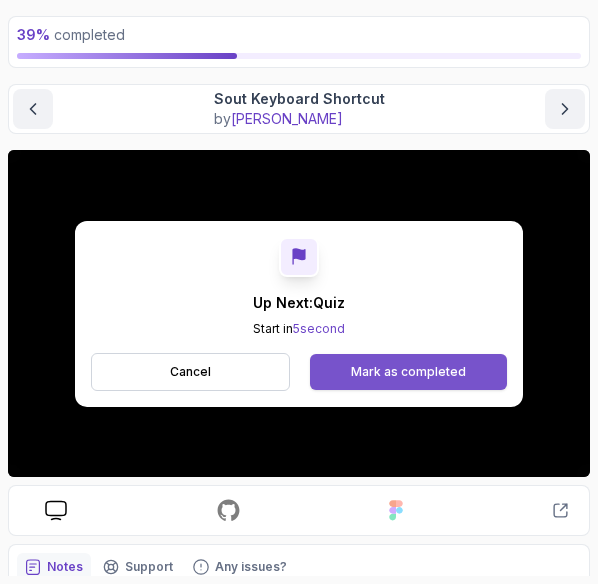 click on "Mark as completed" at bounding box center [408, 372] 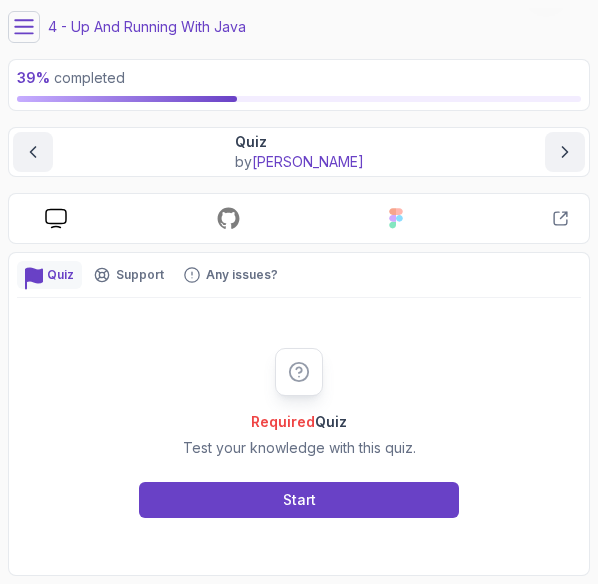 scroll, scrollTop: 58, scrollLeft: 0, axis: vertical 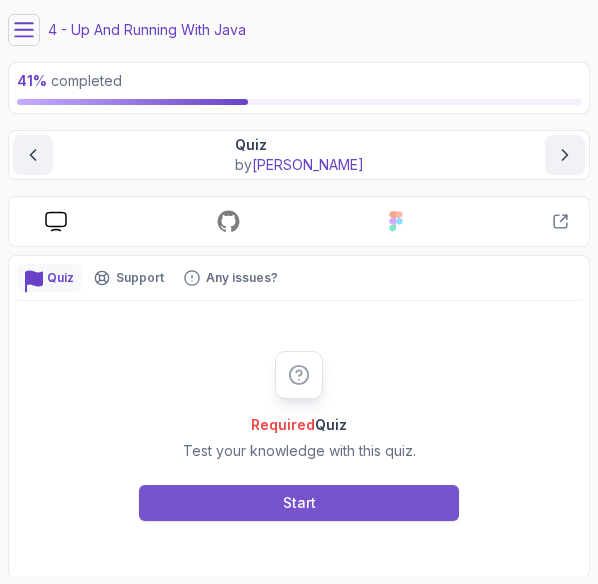 click on "Start" at bounding box center (299, 503) 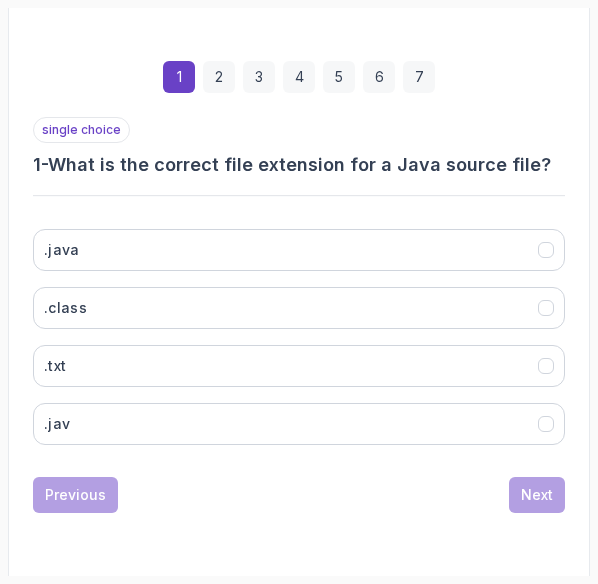 scroll, scrollTop: 392, scrollLeft: 0, axis: vertical 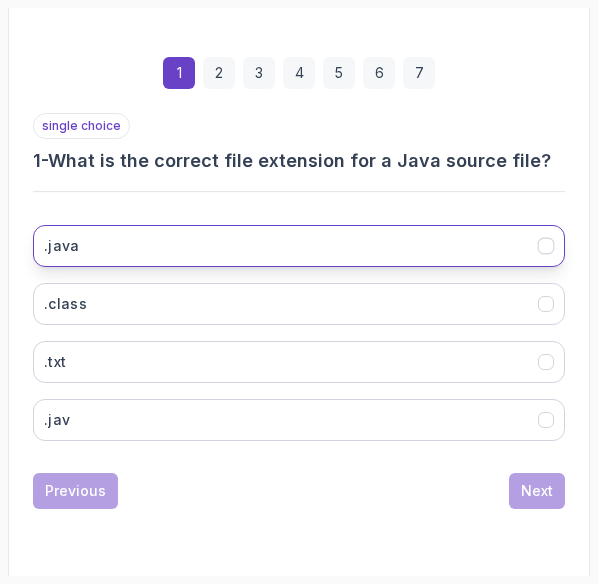 click on ".java" at bounding box center (299, 246) 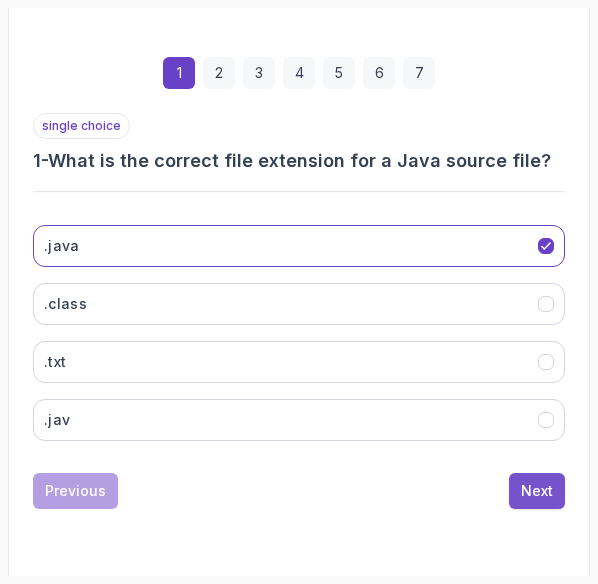 click on "Next" at bounding box center (537, 491) 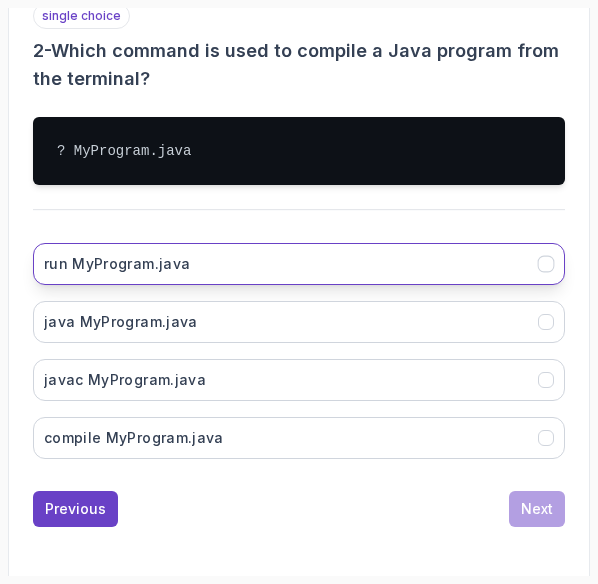 scroll, scrollTop: 520, scrollLeft: 0, axis: vertical 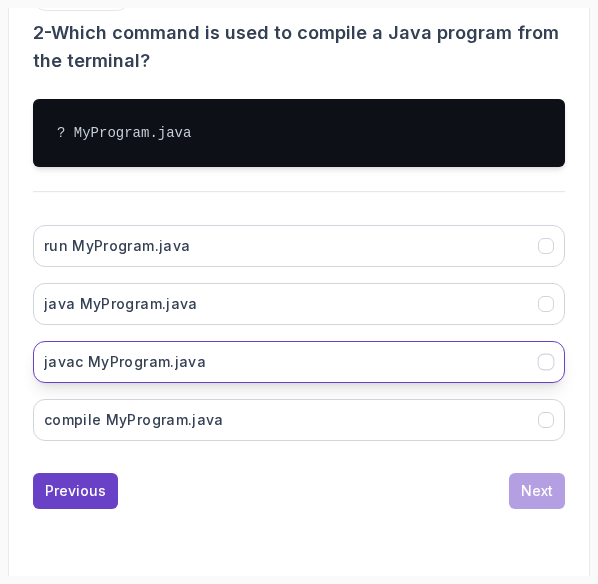 click on "javac MyProgram.java" at bounding box center (299, 362) 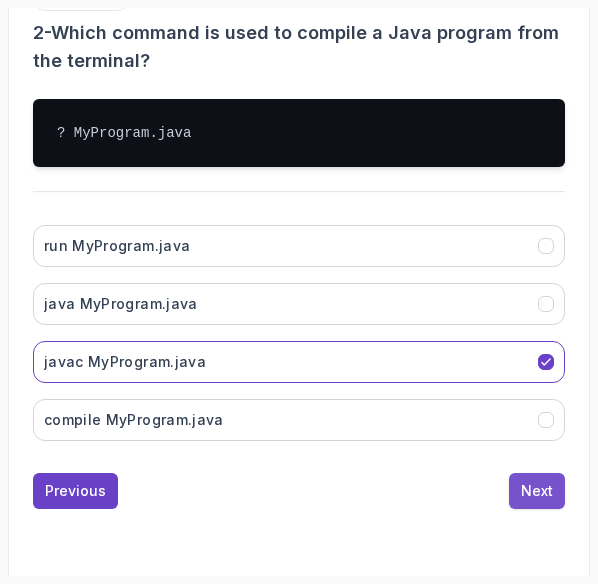 click on "Next" at bounding box center [537, 491] 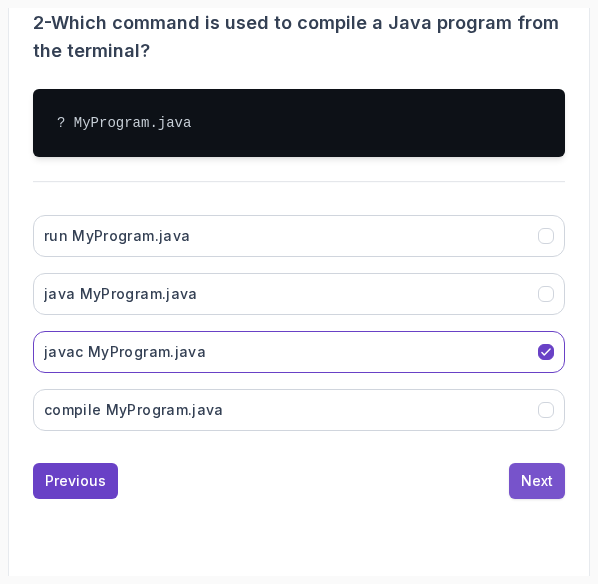 scroll, scrollTop: 420, scrollLeft: 0, axis: vertical 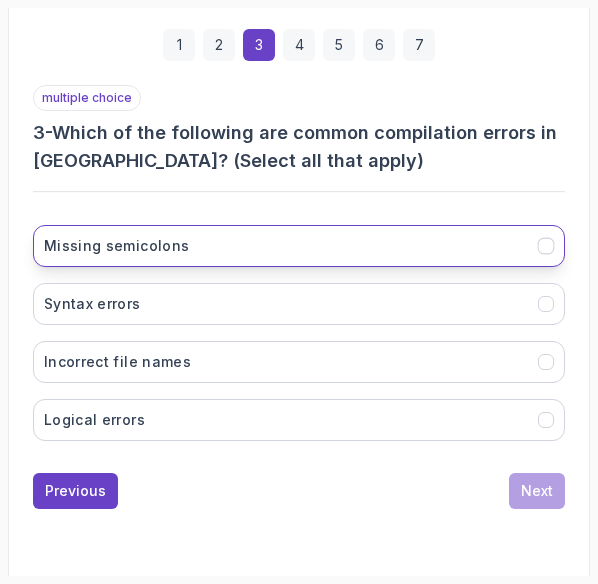 click on "Missing semicolons" at bounding box center [299, 246] 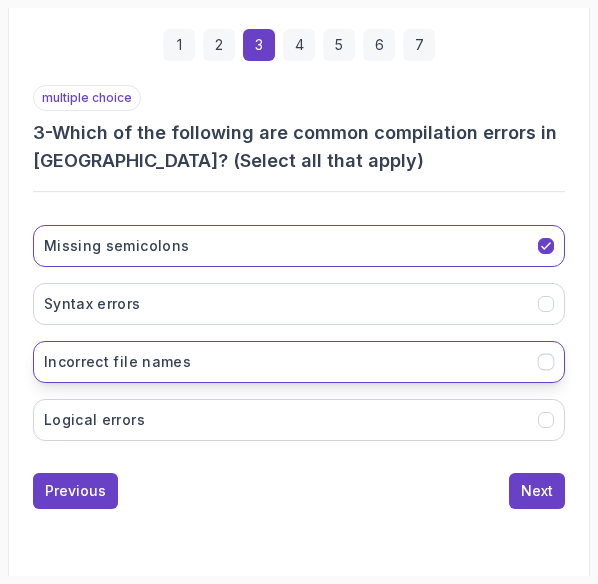 click on "Incorrect file names" at bounding box center [299, 362] 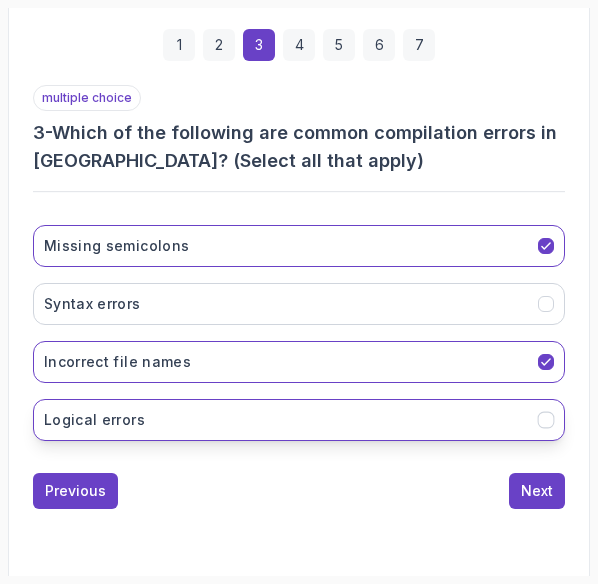 drag, startPoint x: 234, startPoint y: 313, endPoint x: 231, endPoint y: 405, distance: 92.0489 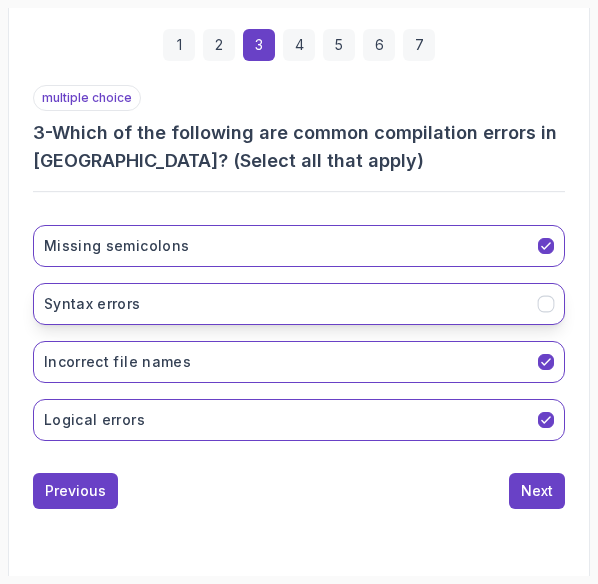click on "Syntax errors" at bounding box center (299, 304) 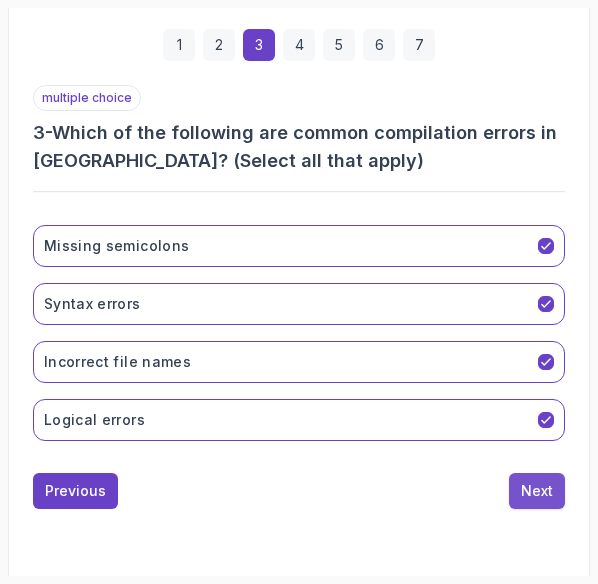 click on "Next" at bounding box center [537, 491] 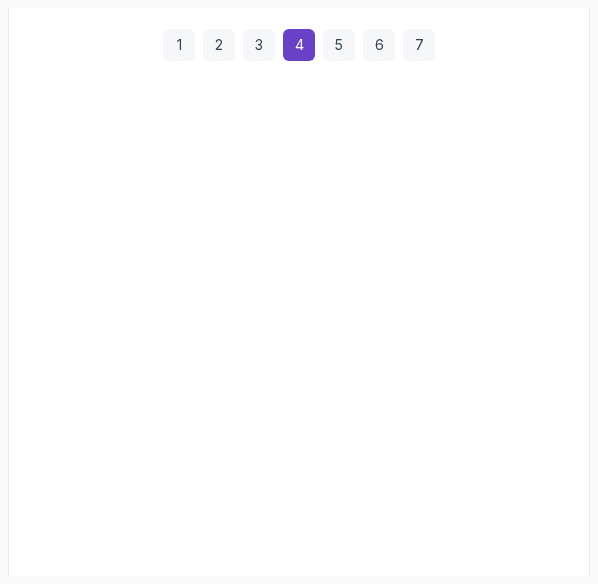 click on "Next" at bounding box center [537, 489] 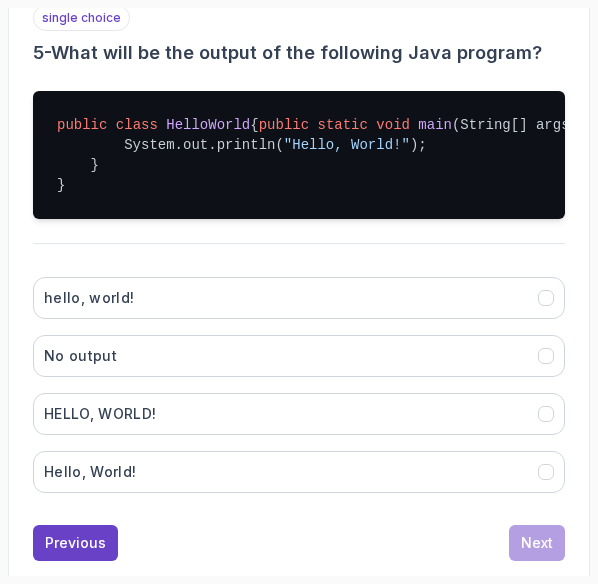 scroll, scrollTop: 502, scrollLeft: 0, axis: vertical 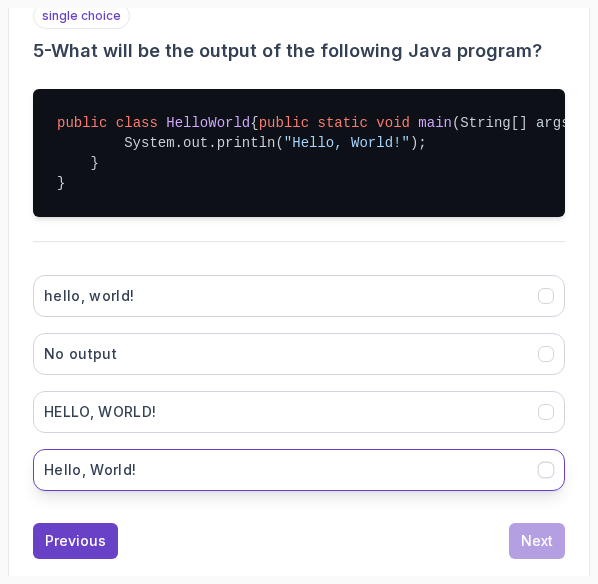click on "Hello, World!" at bounding box center [299, 470] 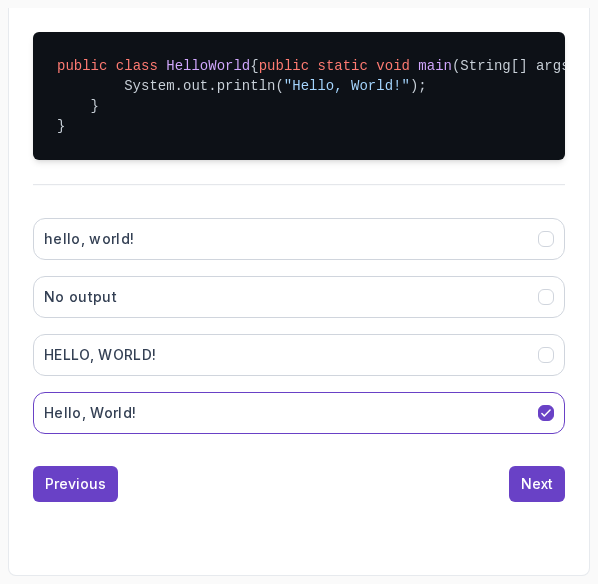 scroll, scrollTop: 572, scrollLeft: 0, axis: vertical 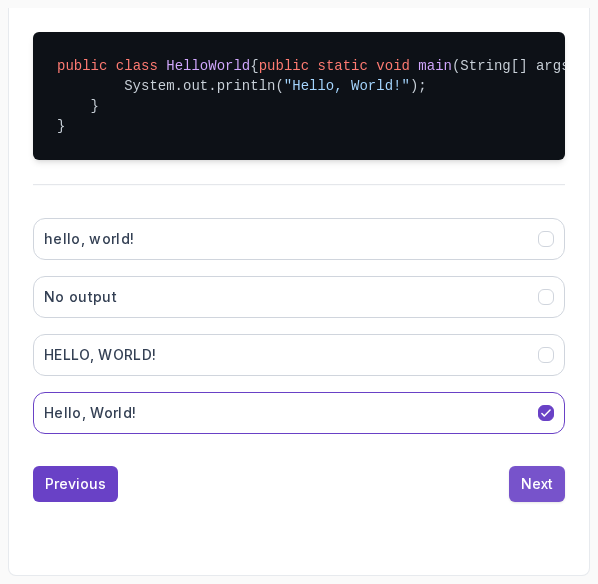click on "Next" at bounding box center (537, 484) 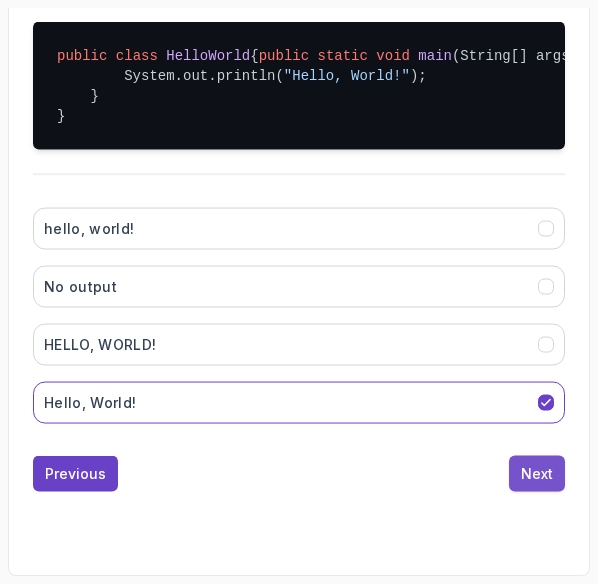 scroll, scrollTop: 420, scrollLeft: 0, axis: vertical 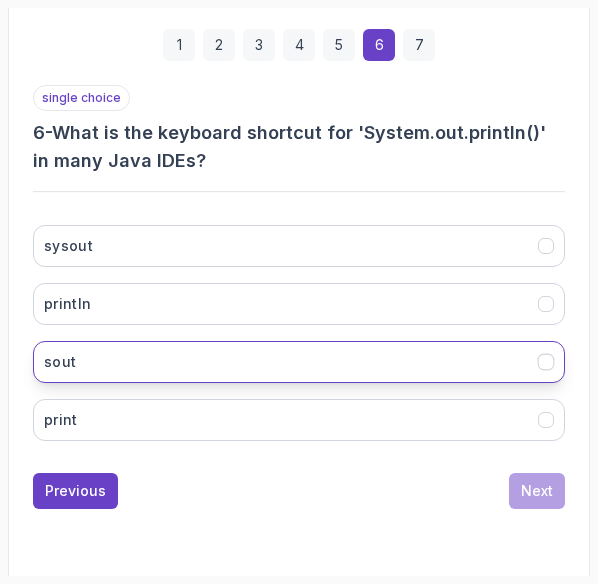 click on "sout" at bounding box center (299, 362) 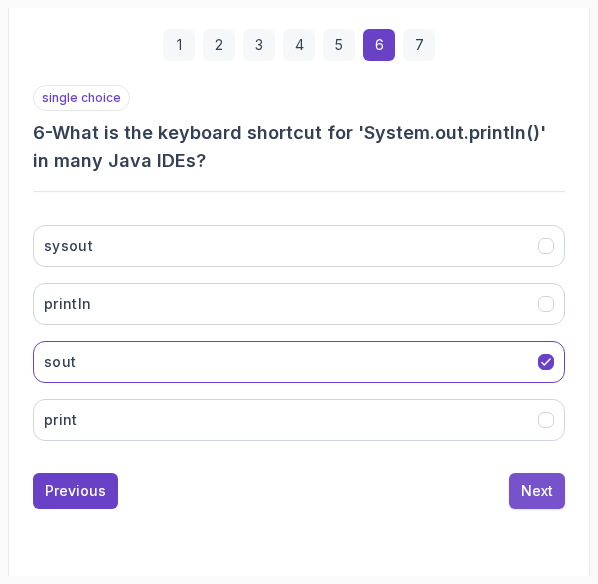 click on "Next" at bounding box center [537, 491] 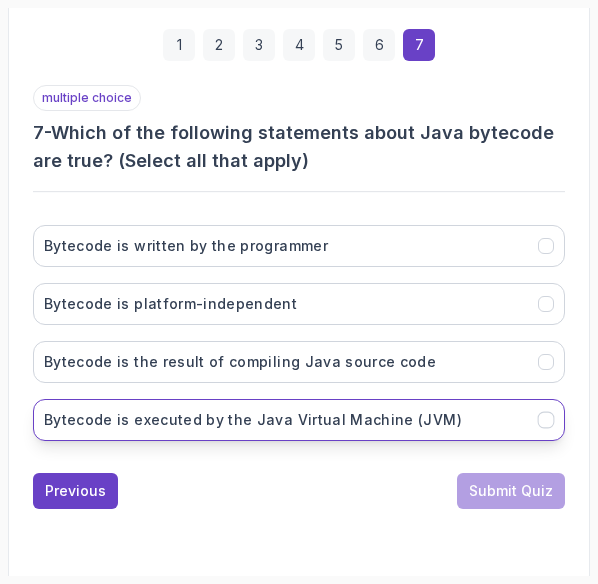 click on "Bytecode is executed by the Java Virtual Machine (JVM)" at bounding box center [253, 420] 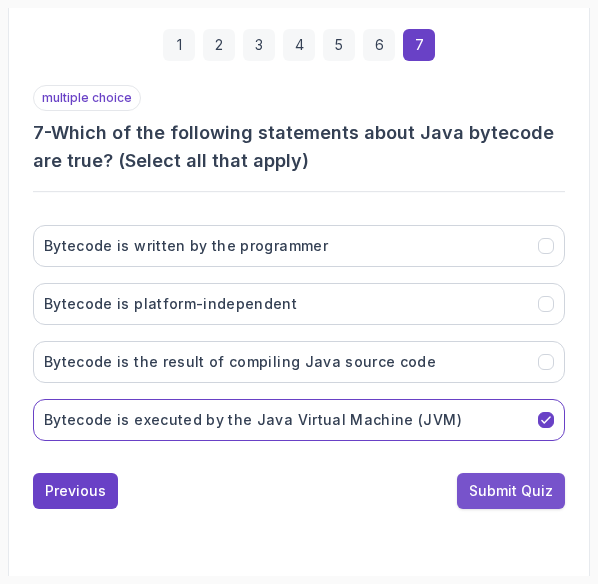 click on "Submit Quiz" at bounding box center (511, 491) 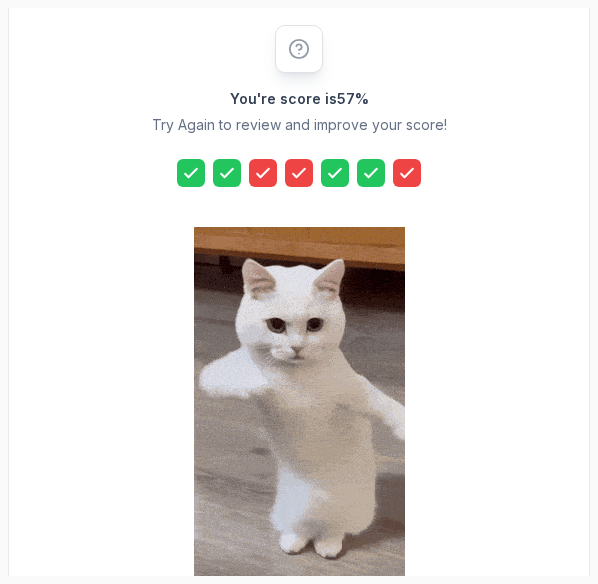 scroll, scrollTop: 520, scrollLeft: 0, axis: vertical 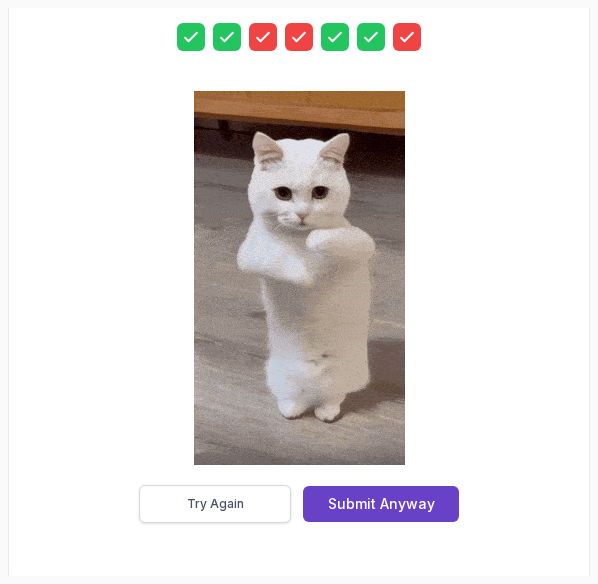 click on "Try Again" at bounding box center [215, 504] 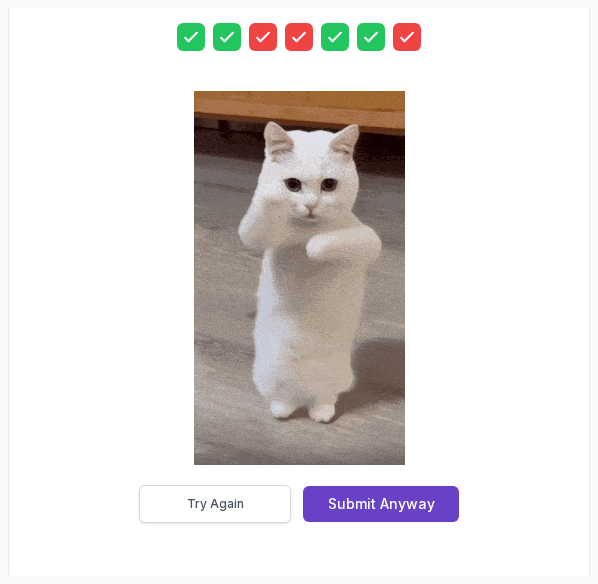 scroll, scrollTop: 420, scrollLeft: 0, axis: vertical 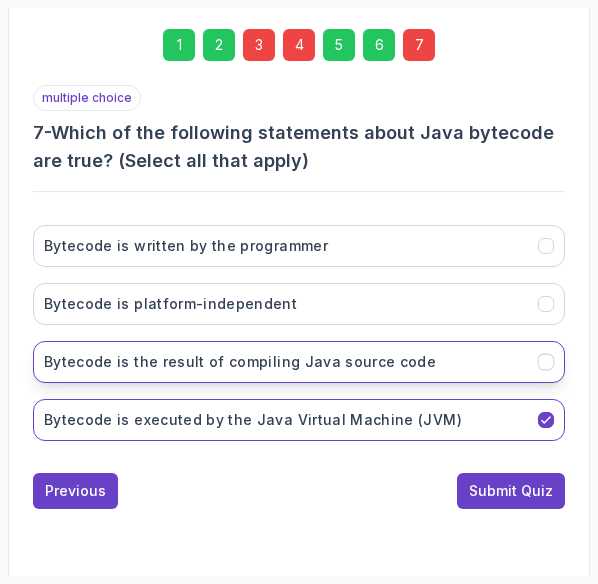 click on "Bytecode is the result of compiling Java source code" at bounding box center (240, 362) 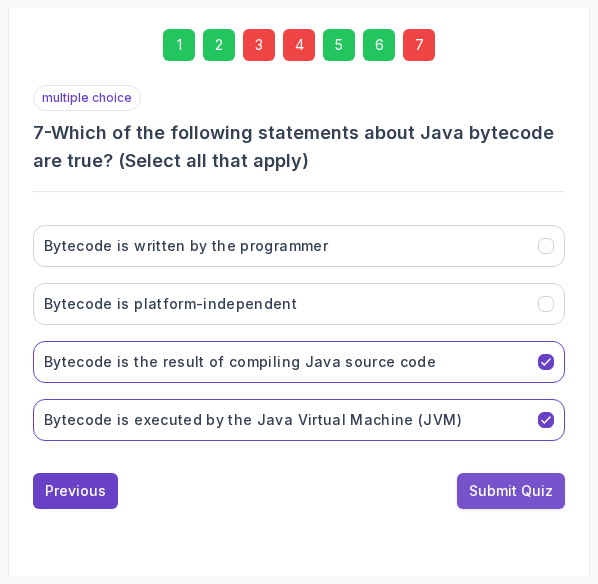 click on "Submit Quiz" at bounding box center [511, 491] 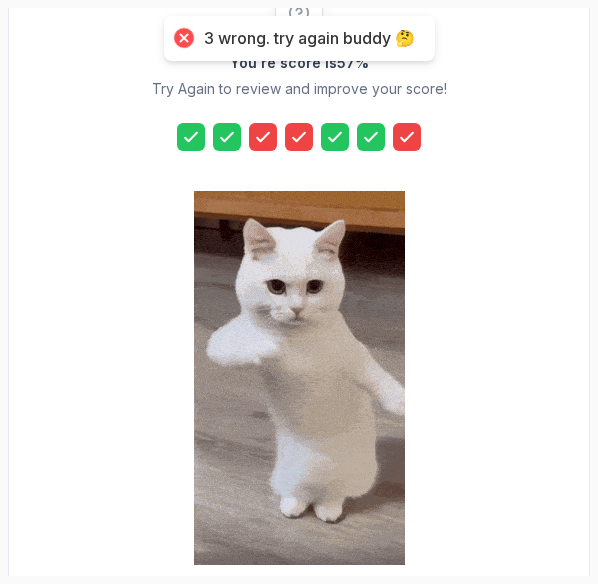 scroll, scrollTop: 520, scrollLeft: 0, axis: vertical 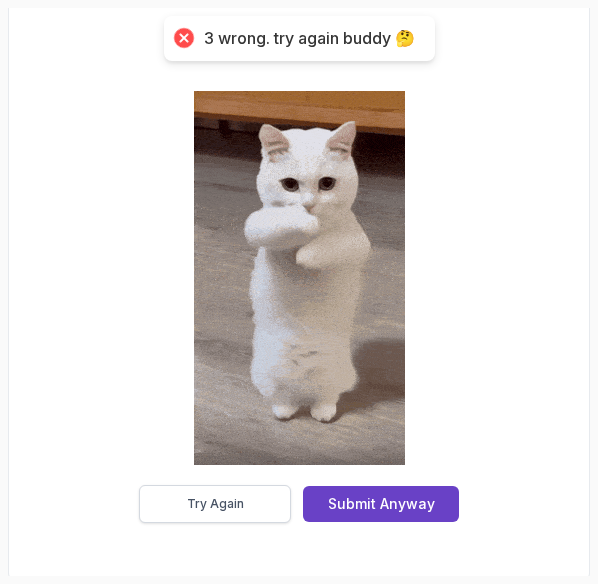 click on "Try Again" at bounding box center (215, 504) 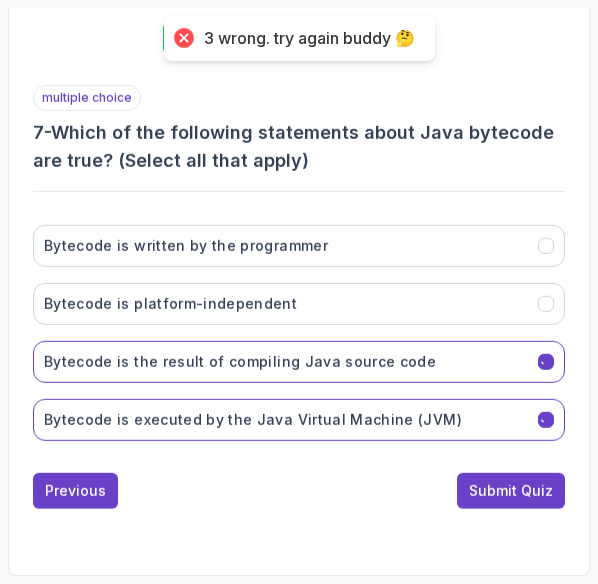 scroll, scrollTop: 420, scrollLeft: 0, axis: vertical 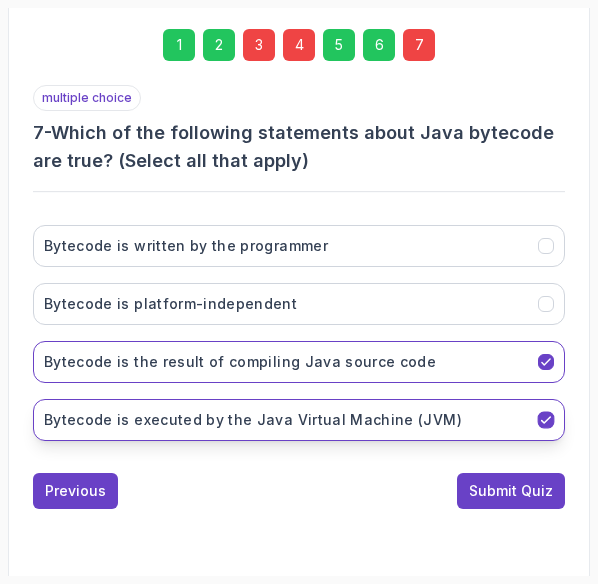 click on "Bytecode is executed by the Java Virtual Machine (JVM)" at bounding box center (253, 420) 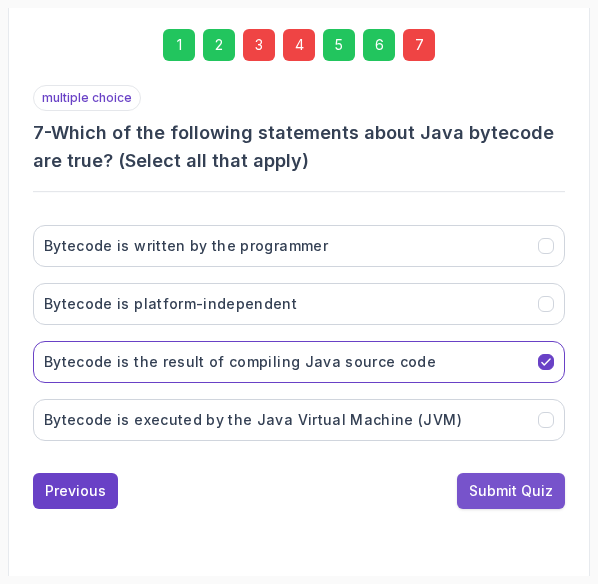 click on "Submit Quiz" at bounding box center (511, 491) 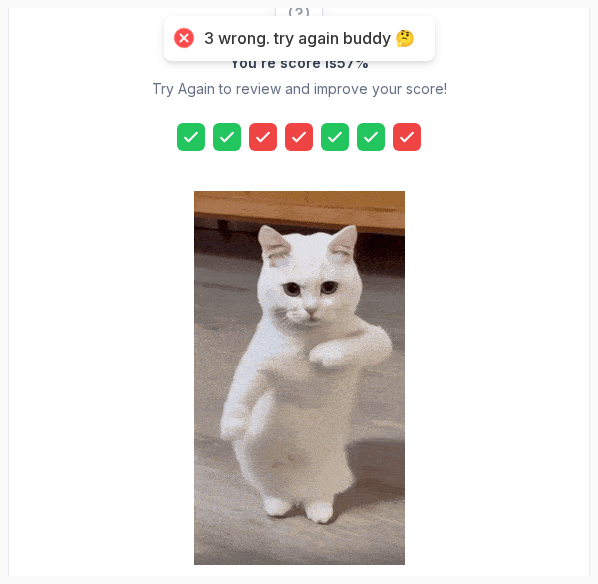 scroll, scrollTop: 520, scrollLeft: 0, axis: vertical 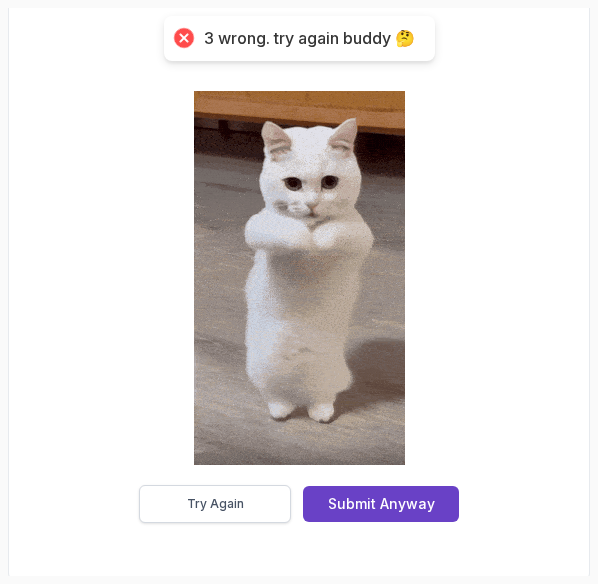 click on "Try Again" at bounding box center (215, 504) 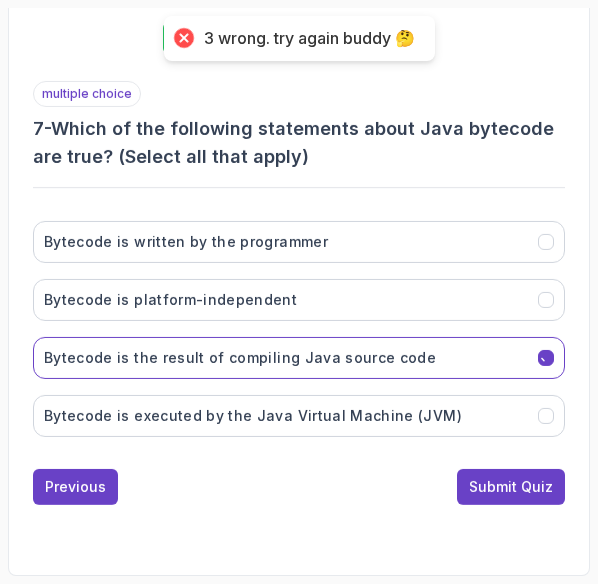 scroll, scrollTop: 420, scrollLeft: 0, axis: vertical 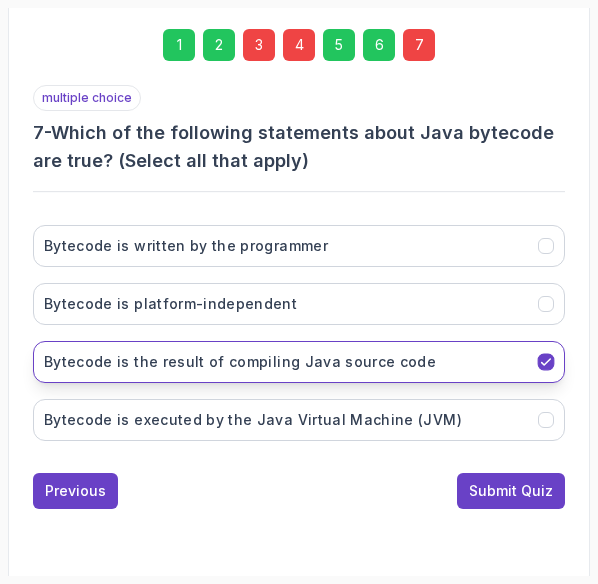 click on "Bytecode is the result of compiling Java source code" at bounding box center [299, 362] 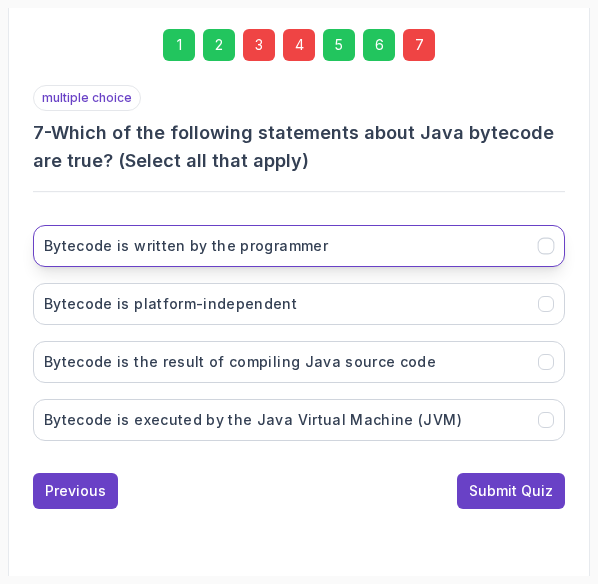 click on "Bytecode is written by the programmer" at bounding box center [299, 246] 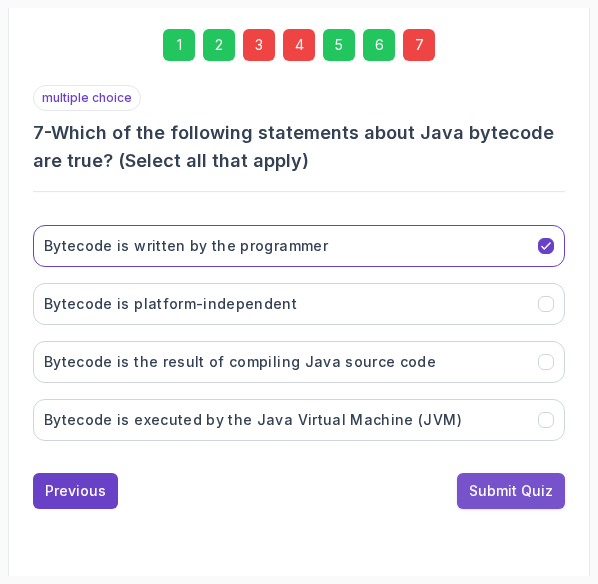 click on "Submit Quiz" at bounding box center (511, 491) 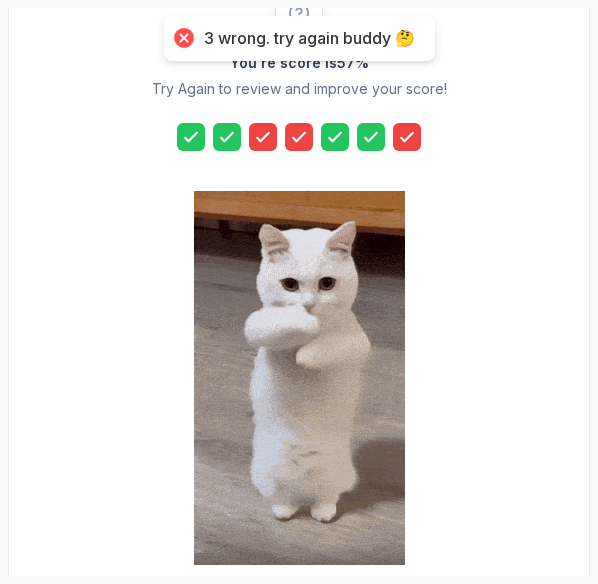 scroll, scrollTop: 520, scrollLeft: 0, axis: vertical 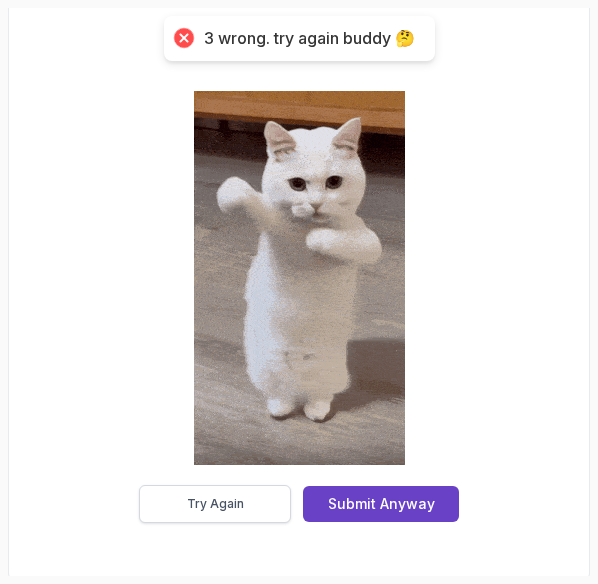 click on "Try Again" at bounding box center [215, 504] 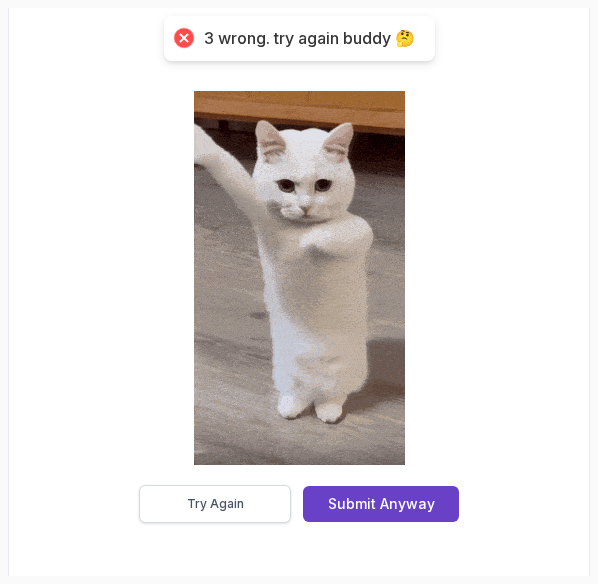 scroll, scrollTop: 420, scrollLeft: 0, axis: vertical 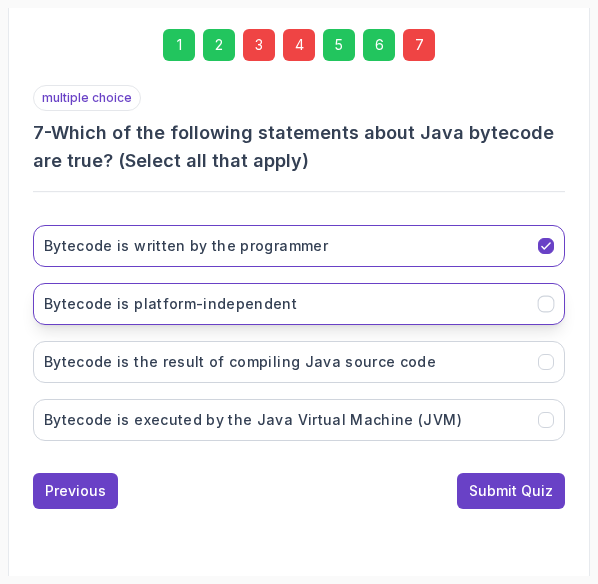 click on "Bytecode is platform-independent" at bounding box center [299, 304] 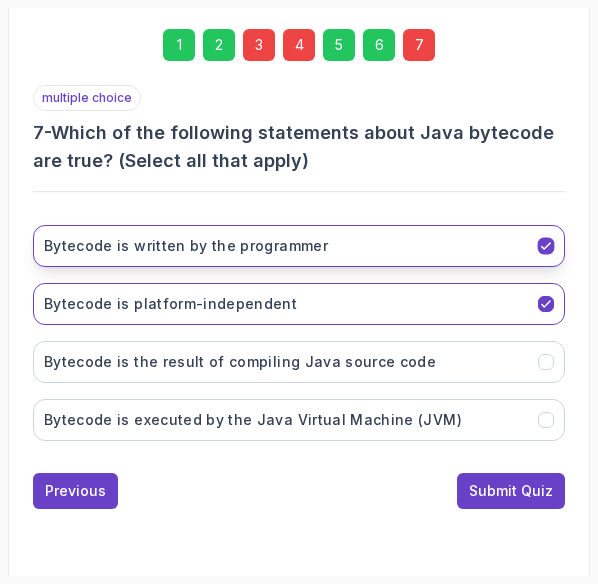 click on "Bytecode is written by the programmer" at bounding box center [299, 246] 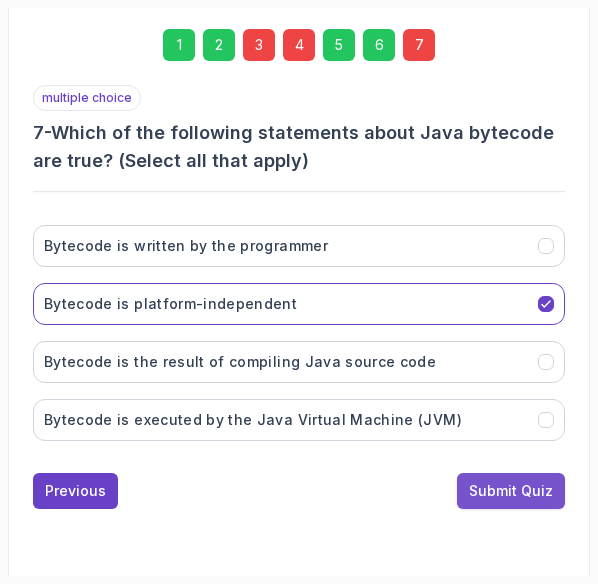 click on "Submit Quiz" at bounding box center [511, 491] 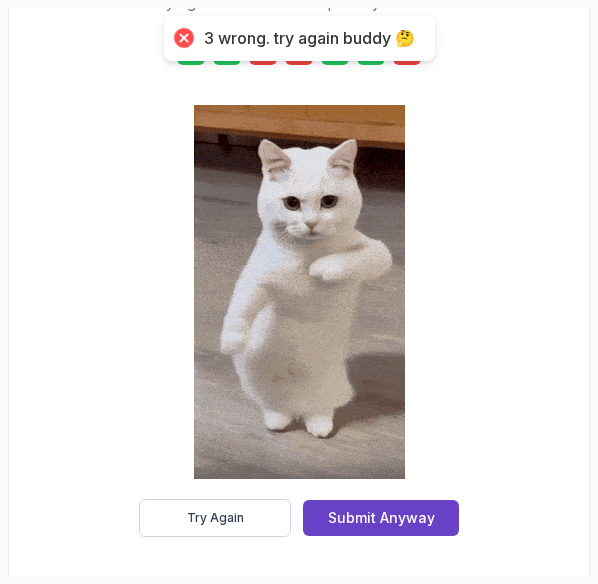 scroll, scrollTop: 520, scrollLeft: 0, axis: vertical 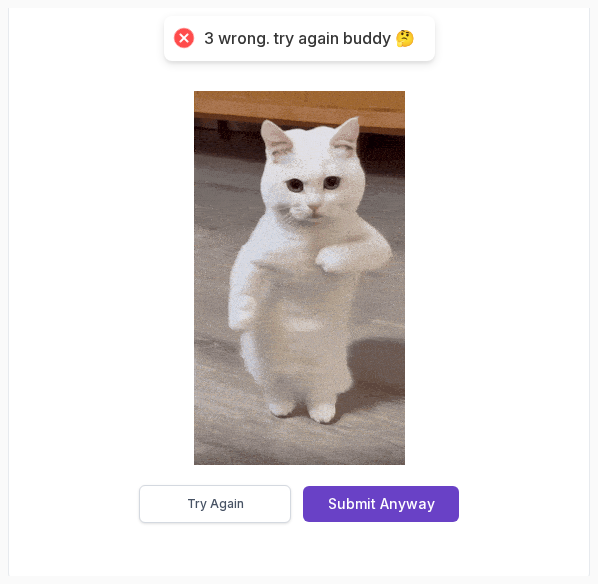 click on "Try Again" at bounding box center [215, 504] 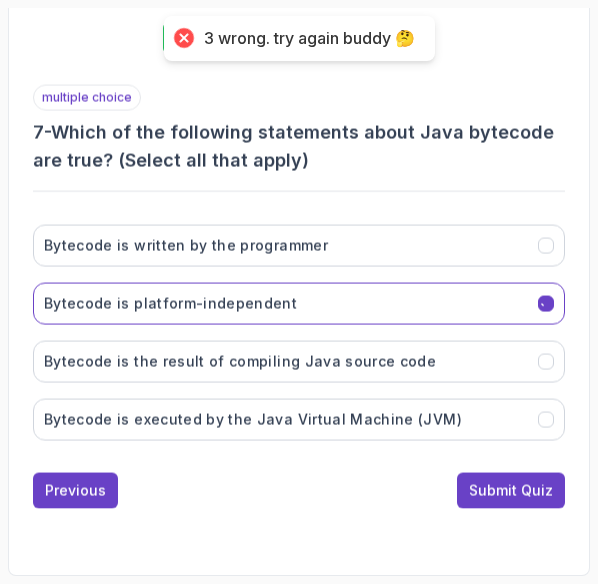 scroll, scrollTop: 420, scrollLeft: 0, axis: vertical 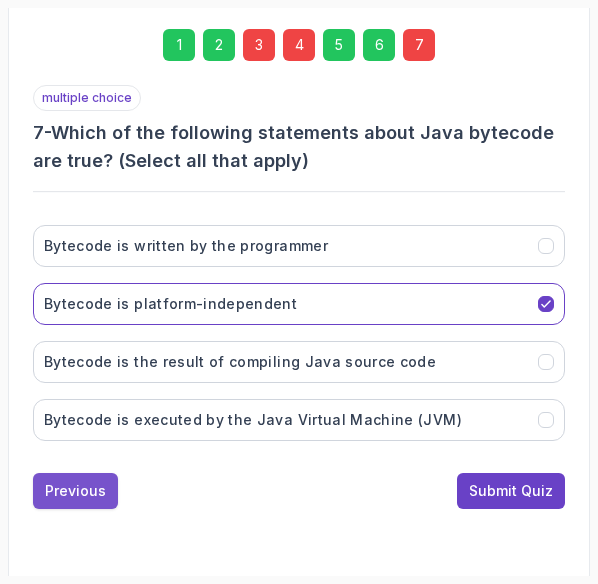 click on "Previous" at bounding box center (75, 491) 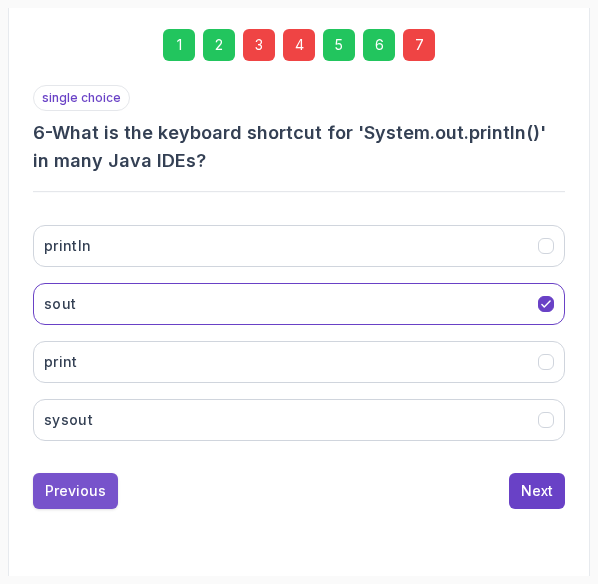 click on "Previous" at bounding box center [75, 491] 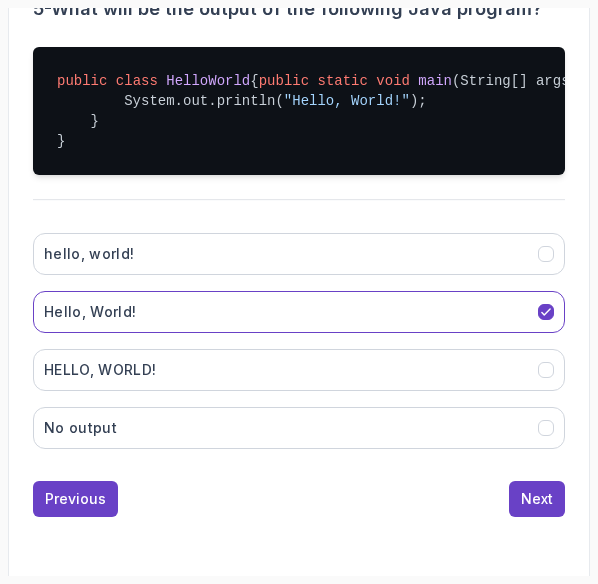 scroll, scrollTop: 572, scrollLeft: 0, axis: vertical 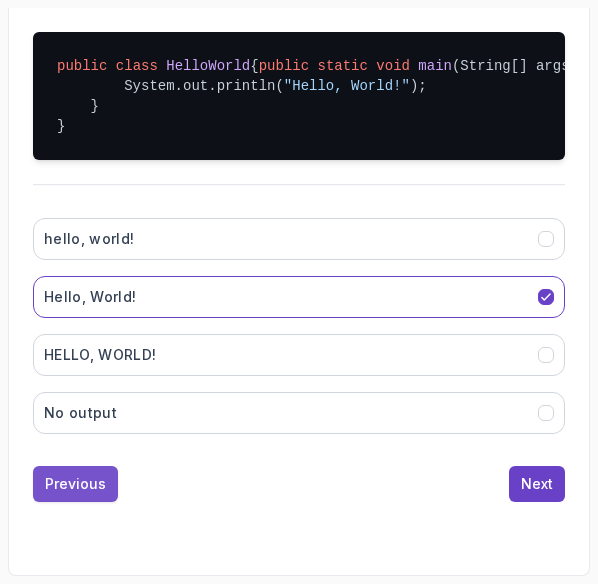 click on "Previous" at bounding box center (75, 484) 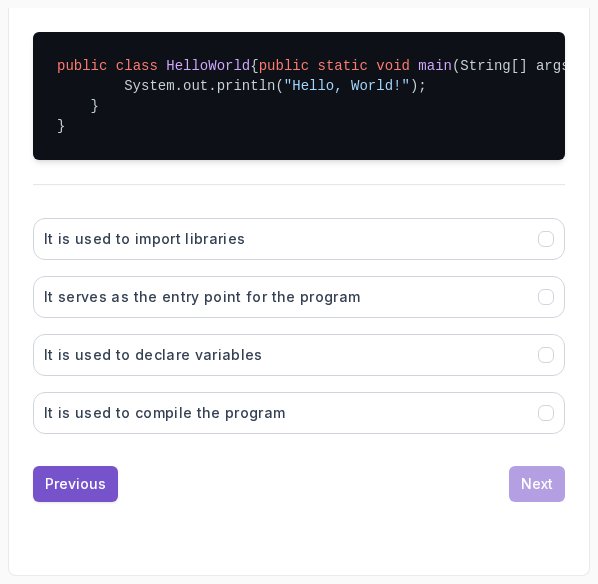 scroll, scrollTop: 600, scrollLeft: 0, axis: vertical 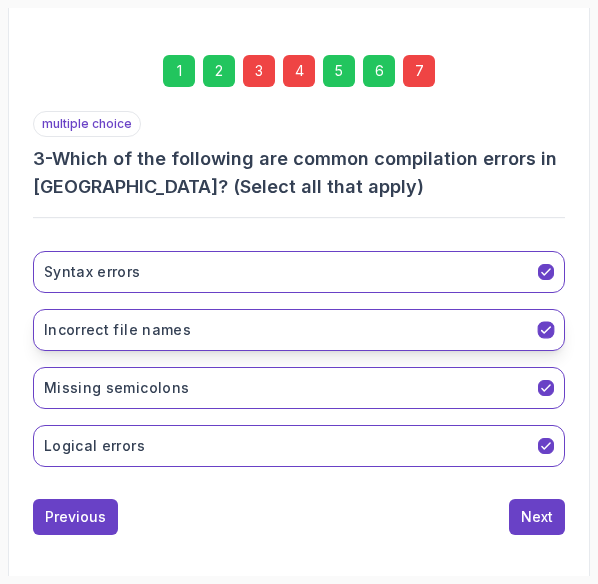 click on "Incorrect file names" at bounding box center (299, 330) 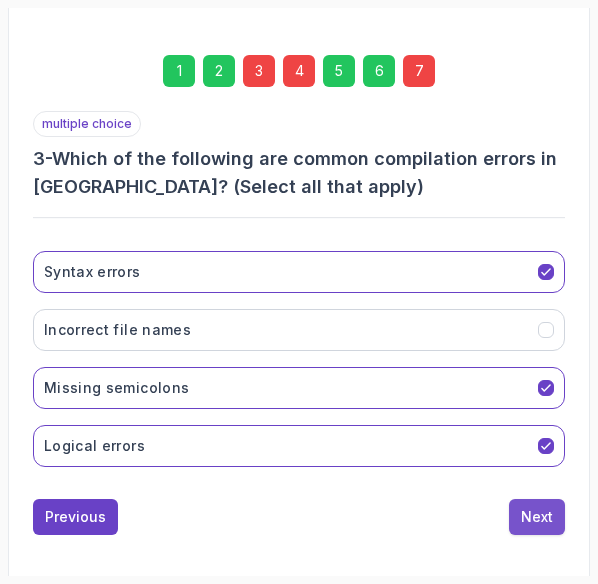 click on "Next" at bounding box center (537, 517) 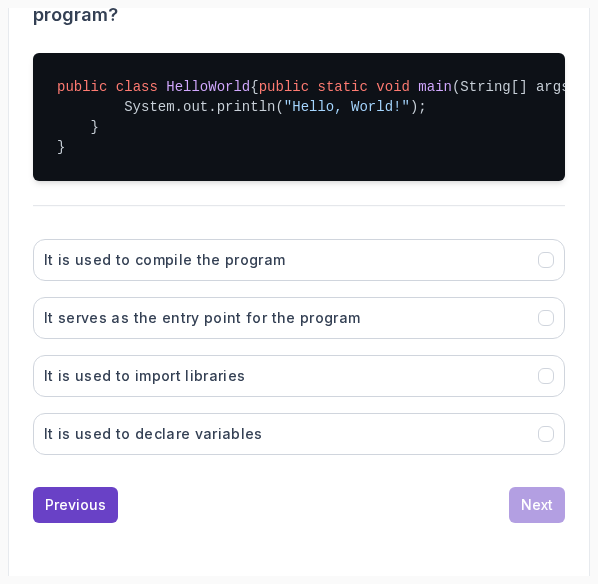scroll, scrollTop: 566, scrollLeft: 0, axis: vertical 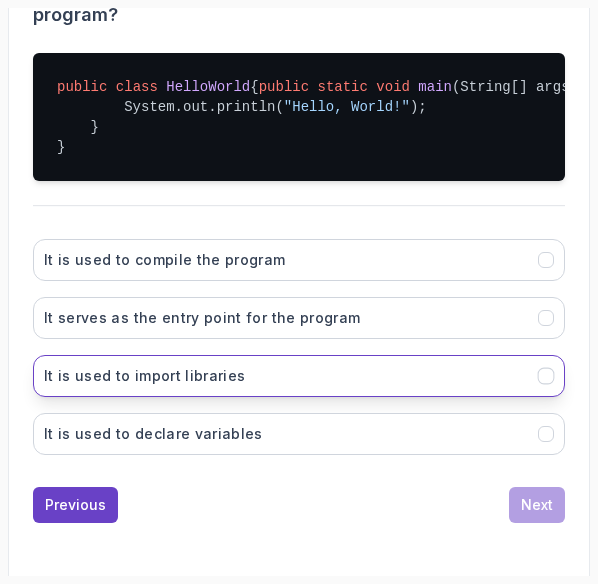 click on "It is used to import libraries" at bounding box center (145, 376) 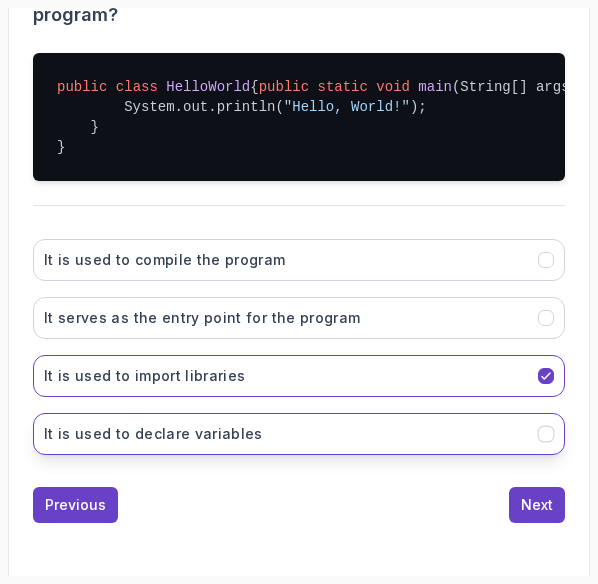 click on "It is used to declare variables" at bounding box center (153, 434) 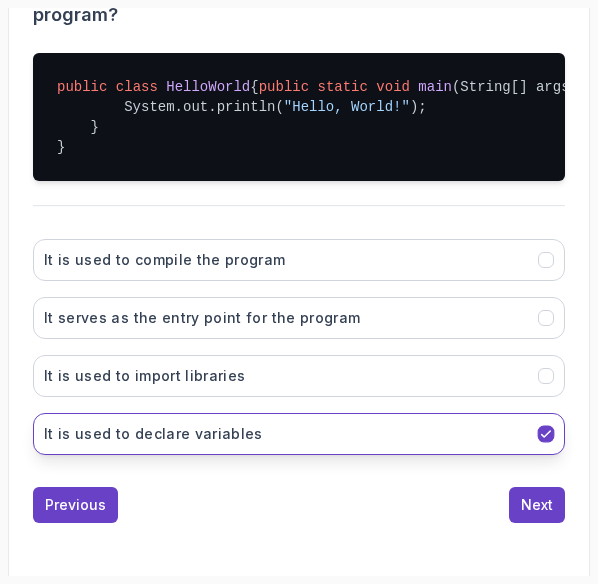 scroll, scrollTop: 598, scrollLeft: 0, axis: vertical 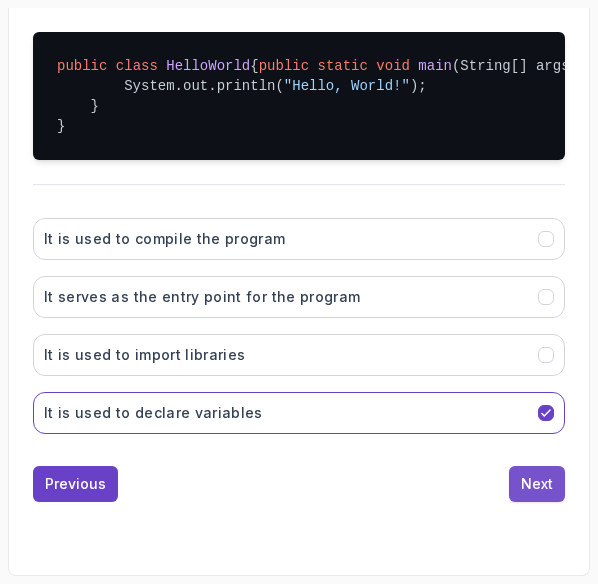 click on "Next" at bounding box center [537, 484] 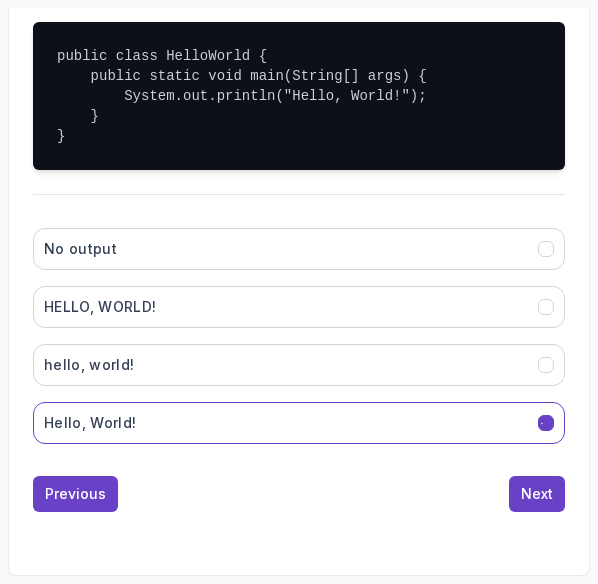 scroll, scrollTop: 572, scrollLeft: 0, axis: vertical 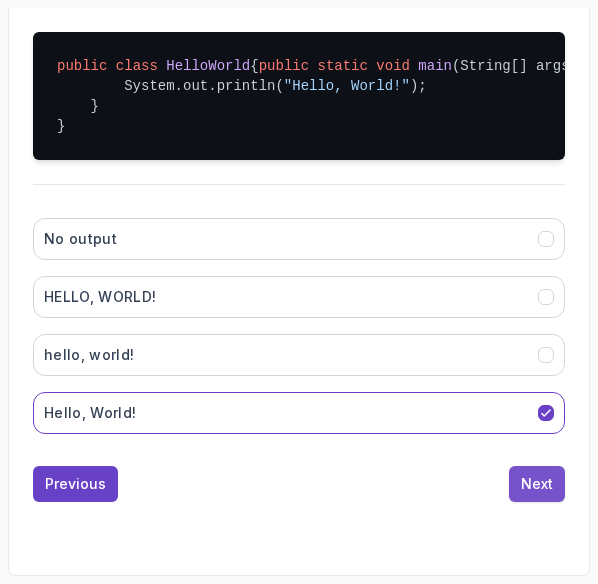 click on "Next" at bounding box center (537, 484) 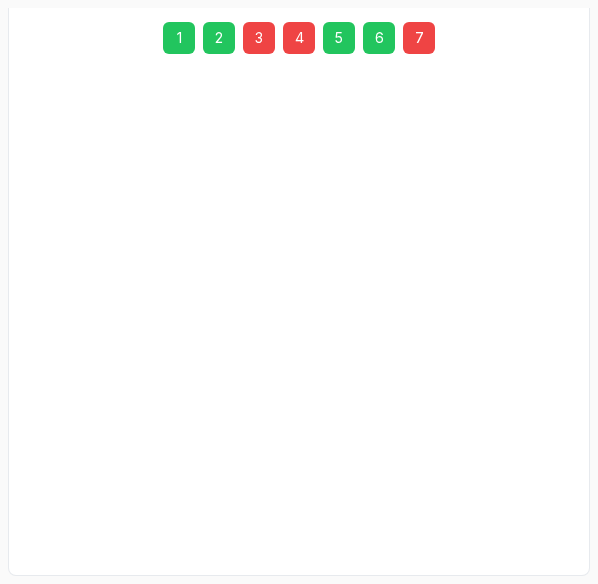 scroll, scrollTop: 420, scrollLeft: 0, axis: vertical 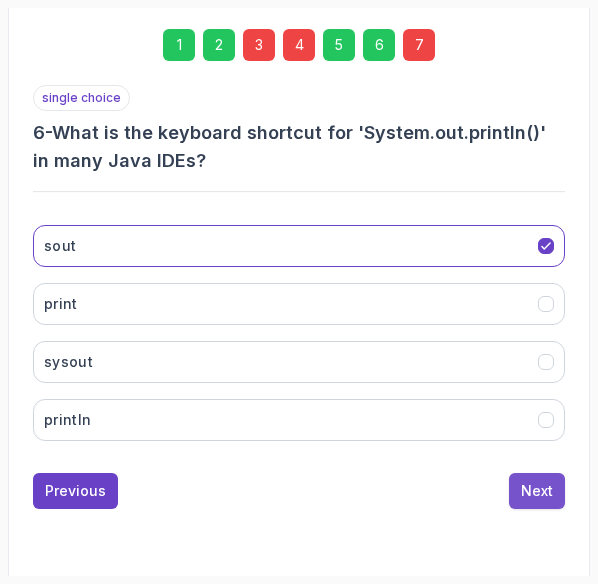 click on "Next" at bounding box center [537, 491] 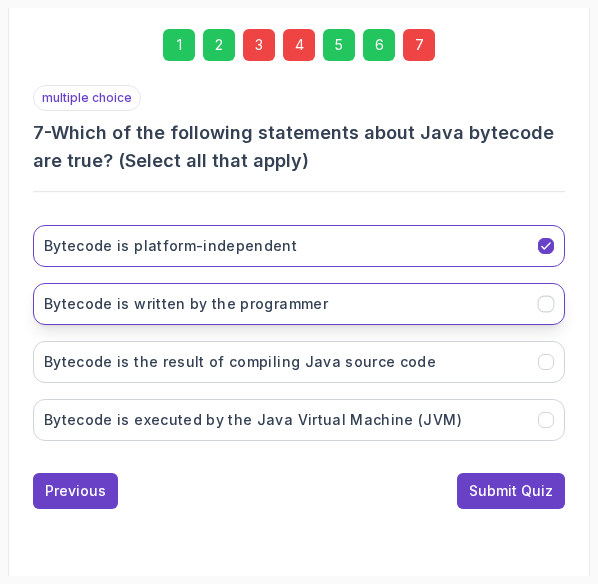 click on "Bytecode is written by the programmer" at bounding box center [299, 304] 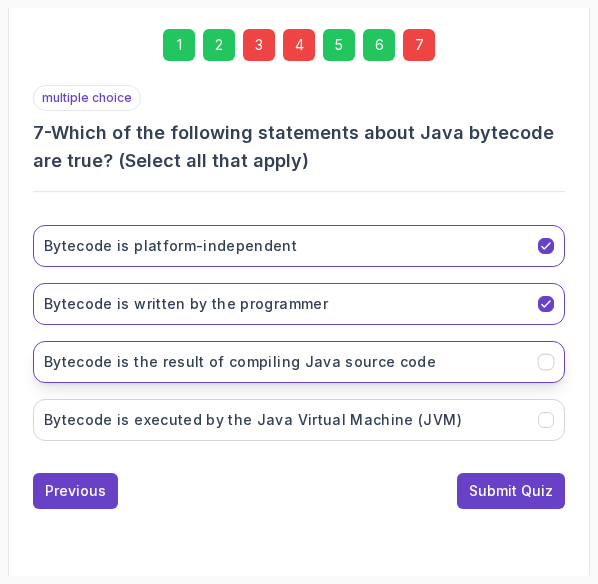 click on "Bytecode is the result of compiling Java source code" at bounding box center (299, 362) 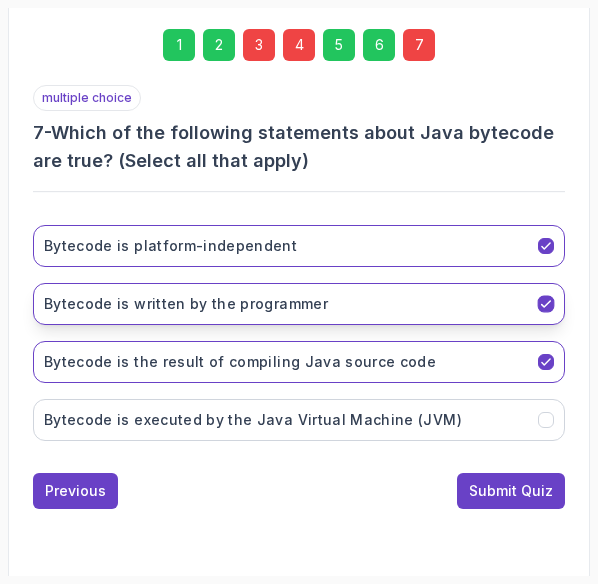 click on "Bytecode is written by the programmer" at bounding box center [299, 304] 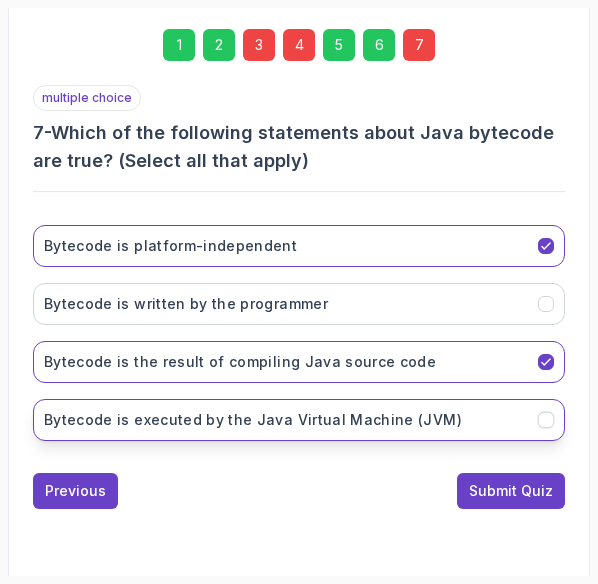 click on "Bytecode is executed by the Java Virtual Machine (JVM)" at bounding box center (299, 420) 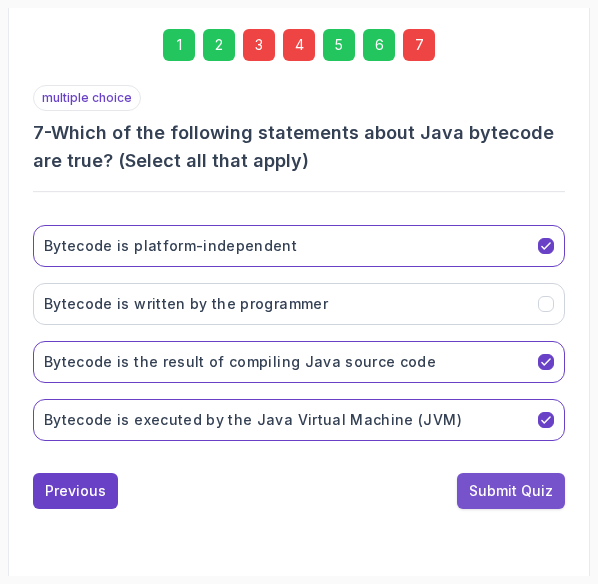click on "Submit Quiz" at bounding box center (511, 491) 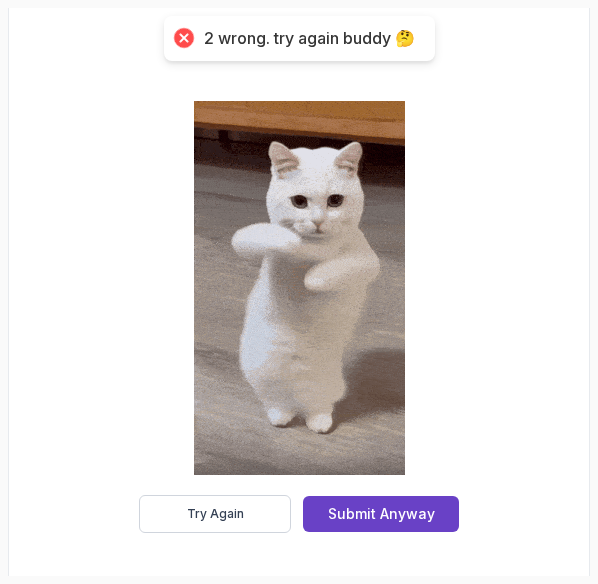scroll, scrollTop: 520, scrollLeft: 0, axis: vertical 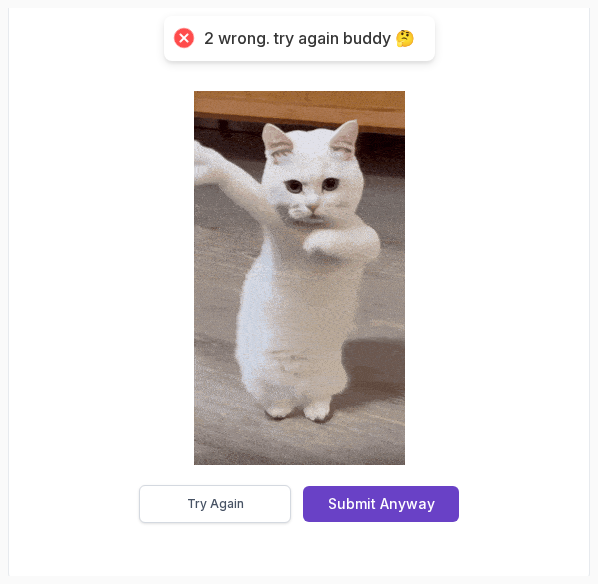 click on "Try Again" at bounding box center [215, 504] 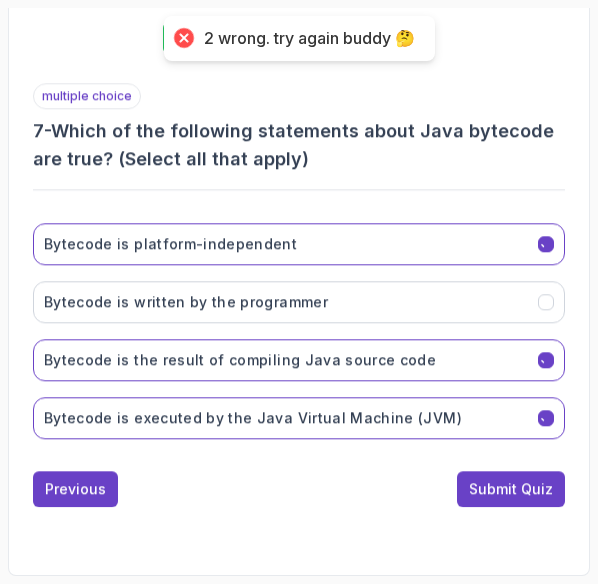 scroll, scrollTop: 420, scrollLeft: 0, axis: vertical 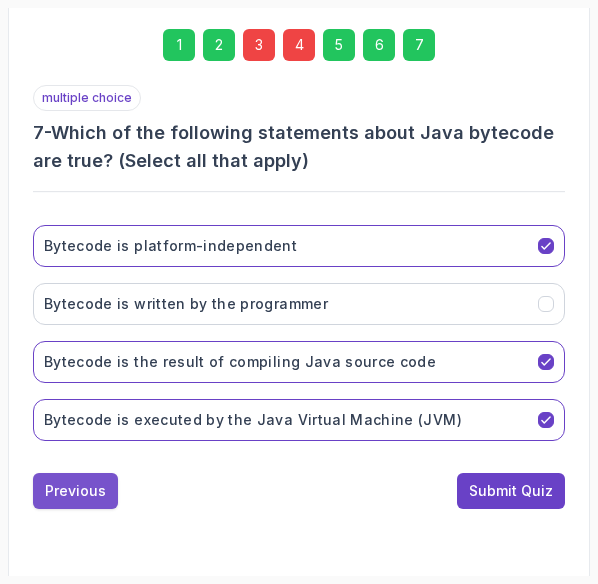 click on "Previous" at bounding box center (75, 491) 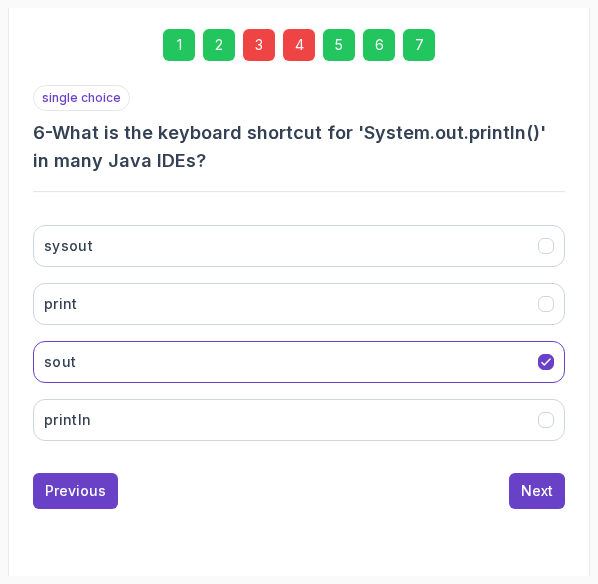 click on "Previous" at bounding box center [75, 491] 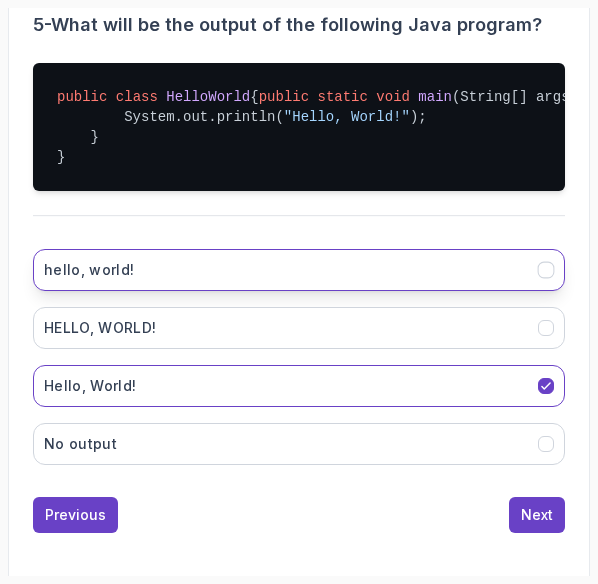 scroll, scrollTop: 572, scrollLeft: 0, axis: vertical 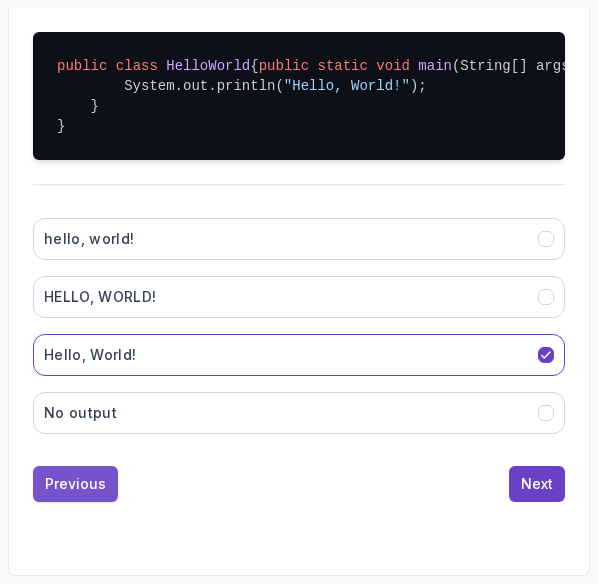 click on "Previous" at bounding box center [75, 484] 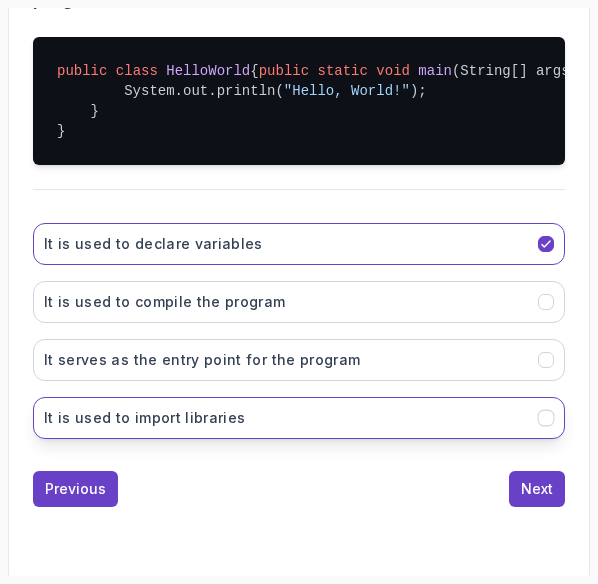 scroll, scrollTop: 582, scrollLeft: 0, axis: vertical 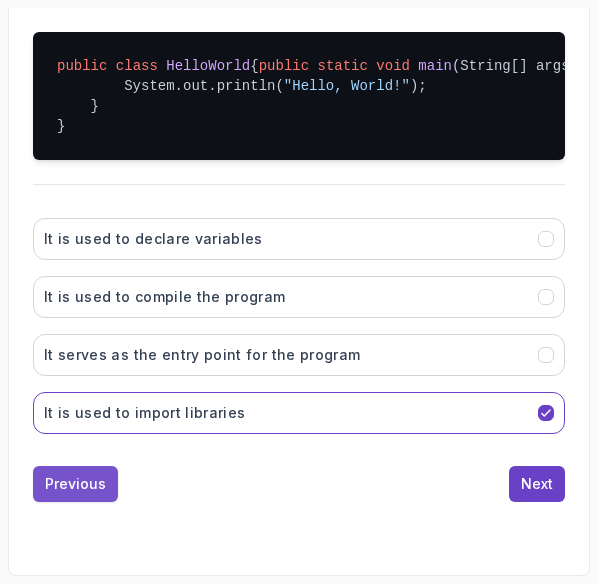 click on "Previous" at bounding box center (75, 484) 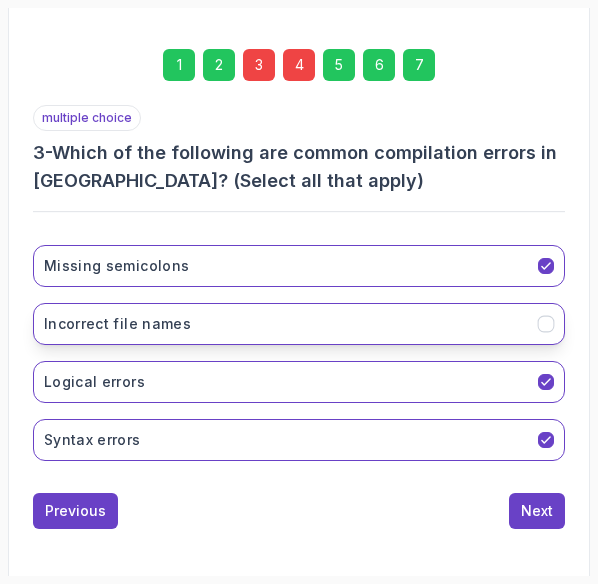 scroll, scrollTop: 398, scrollLeft: 0, axis: vertical 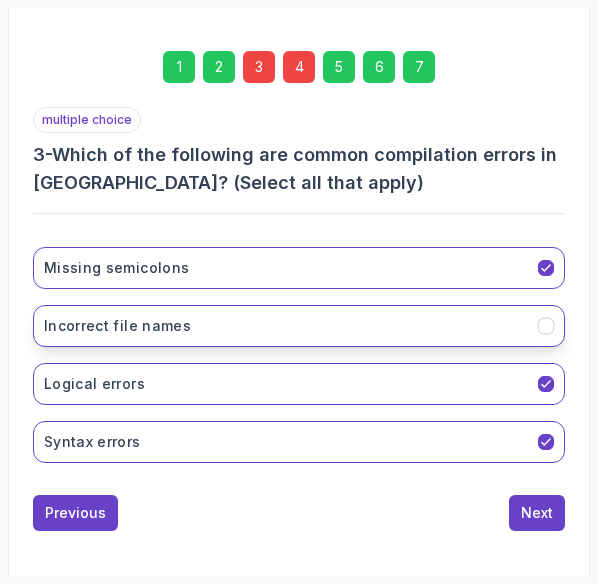 click on "Incorrect file names" at bounding box center (299, 326) 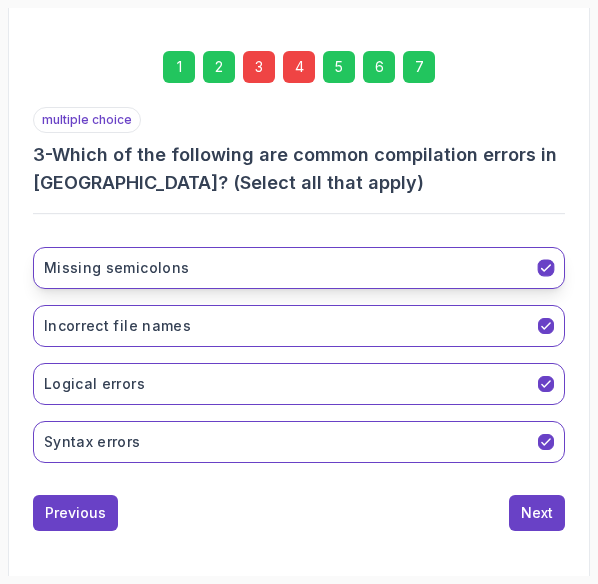 click on "Missing semicolons" at bounding box center (299, 268) 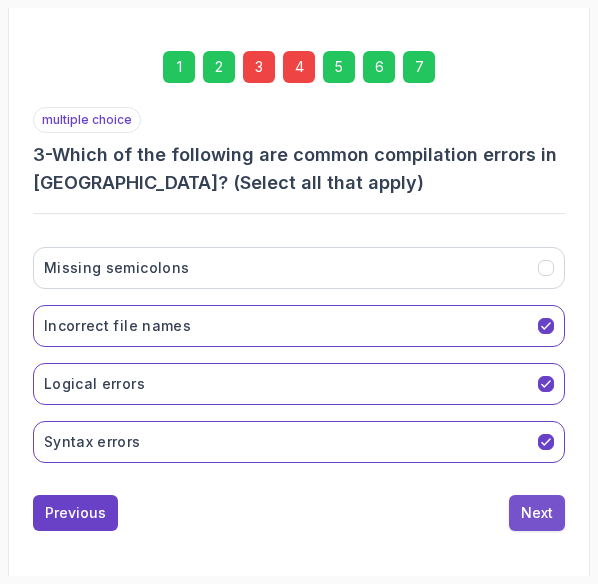 click on "Next" at bounding box center (537, 513) 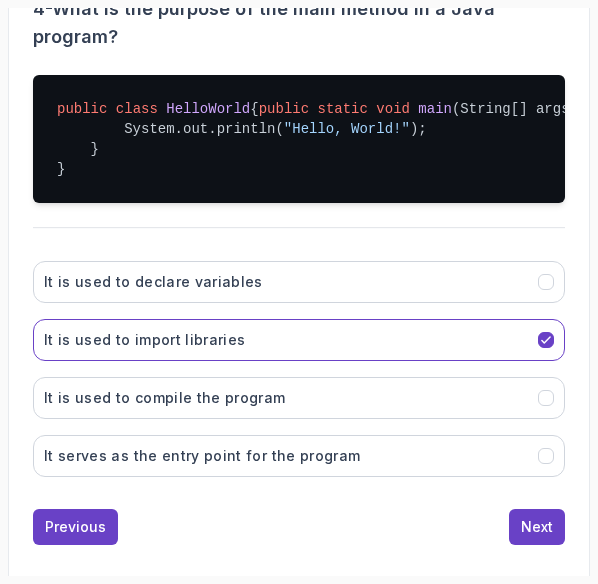 scroll, scrollTop: 600, scrollLeft: 0, axis: vertical 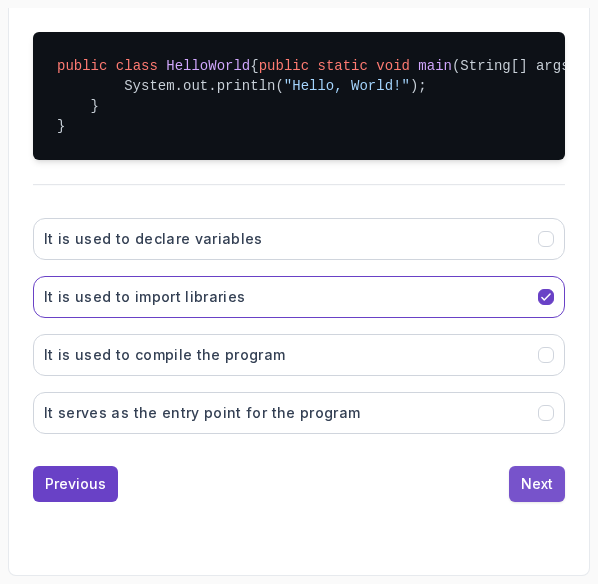 click on "Next" at bounding box center (537, 484) 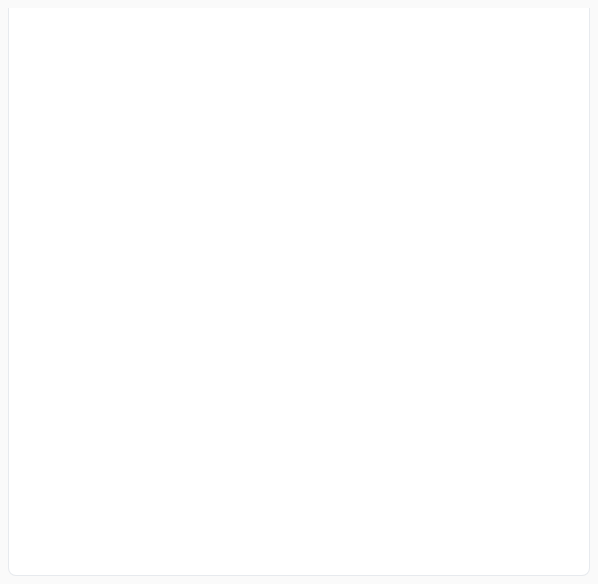 scroll, scrollTop: 572, scrollLeft: 0, axis: vertical 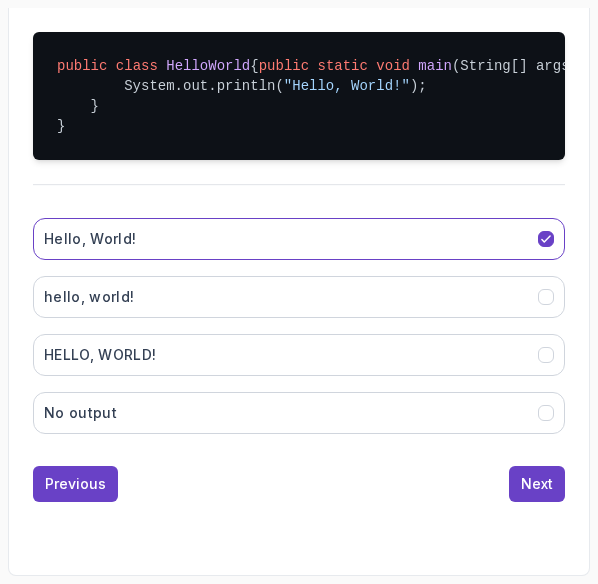 click on "Next" at bounding box center [537, 484] 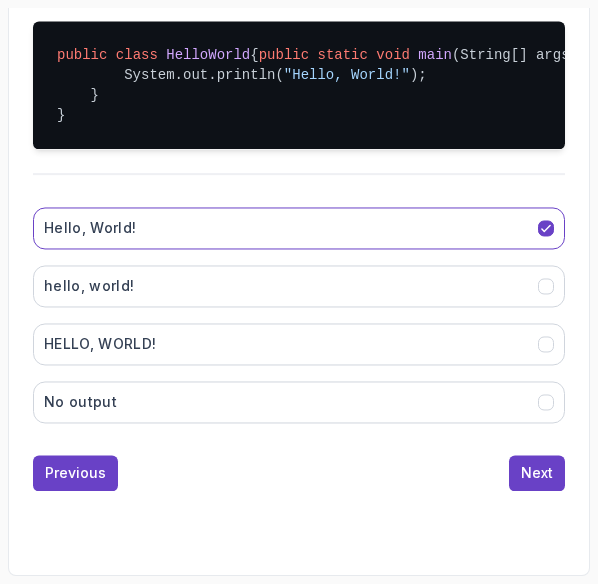 scroll, scrollTop: 420, scrollLeft: 0, axis: vertical 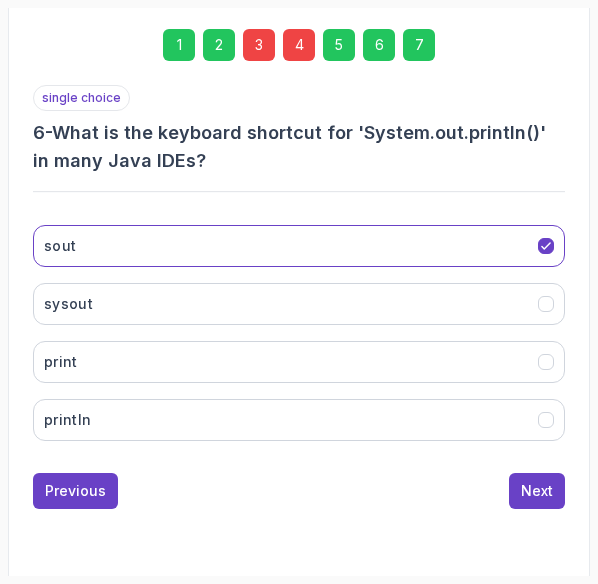 click on "Next" at bounding box center [537, 491] 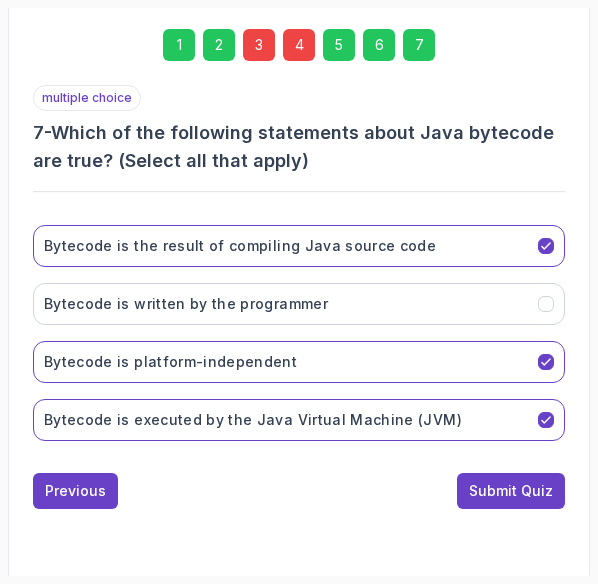 click on "Submit Quiz" at bounding box center (511, 491) 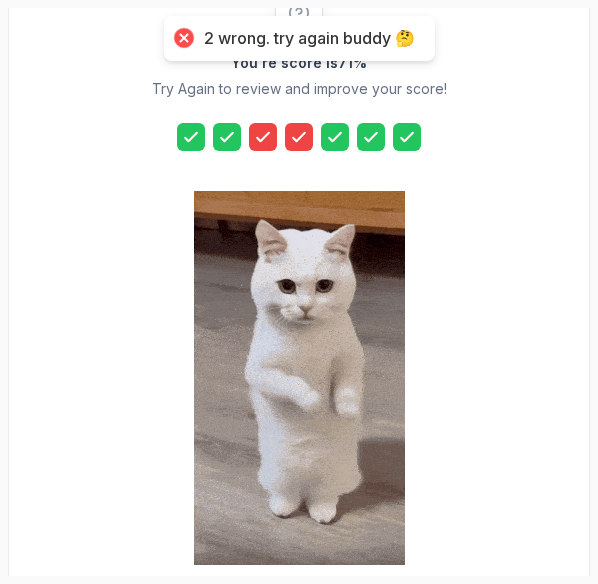 scroll, scrollTop: 520, scrollLeft: 0, axis: vertical 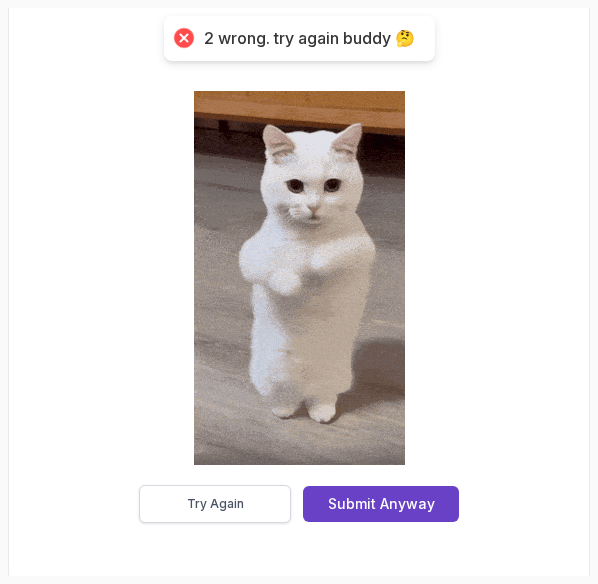 click on "Try Again" at bounding box center (215, 504) 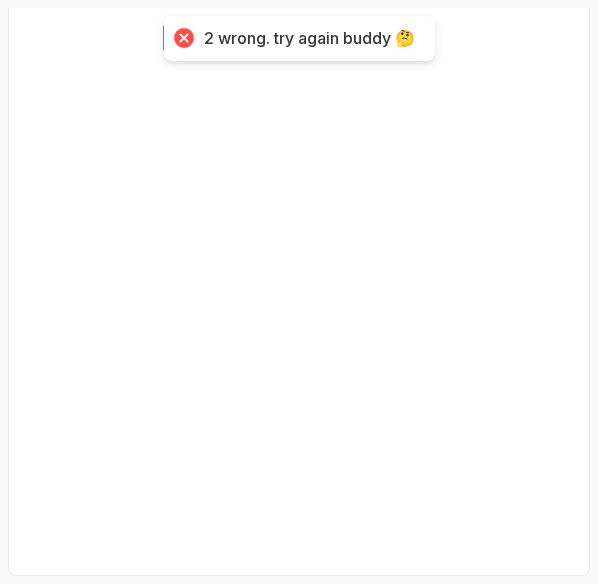 scroll, scrollTop: 420, scrollLeft: 0, axis: vertical 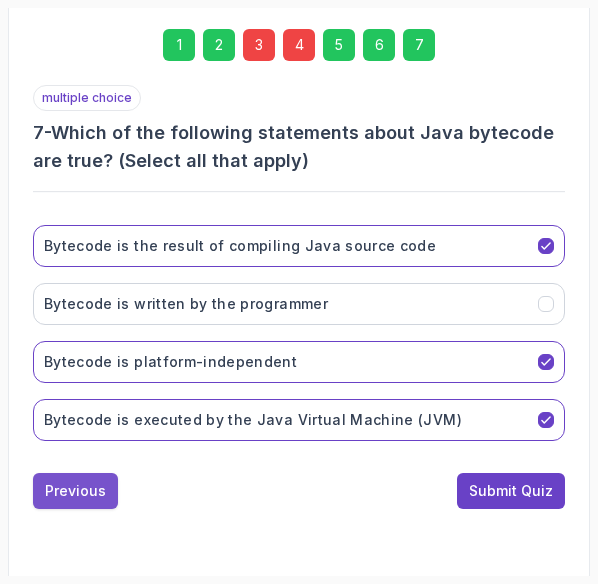 click on "Previous" at bounding box center (75, 491) 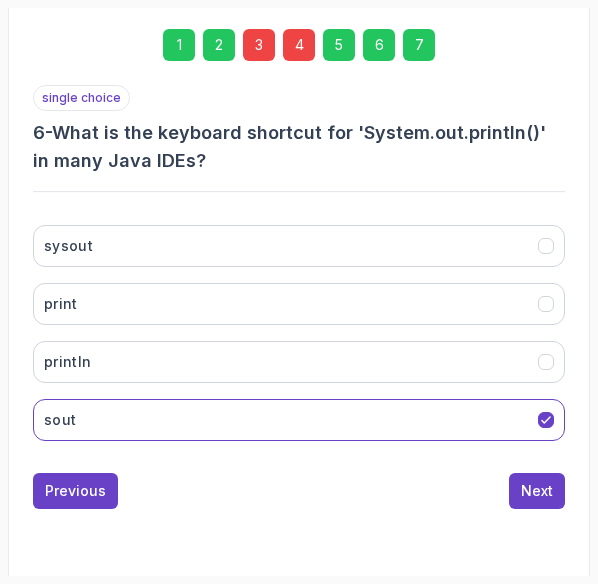 click on "Previous" at bounding box center (75, 491) 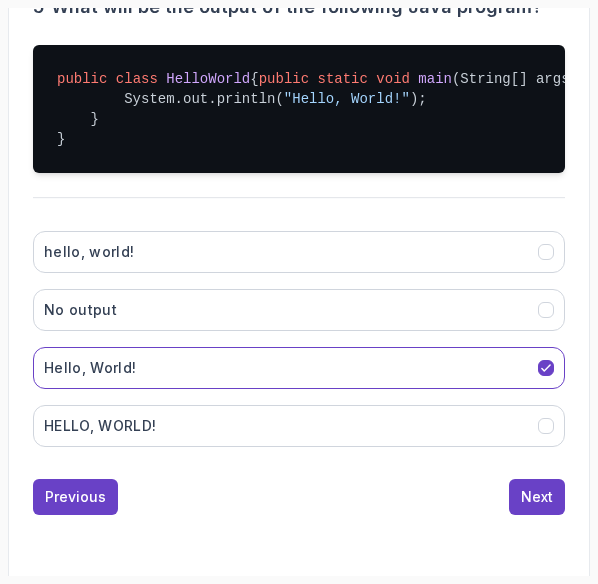 scroll, scrollTop: 572, scrollLeft: 0, axis: vertical 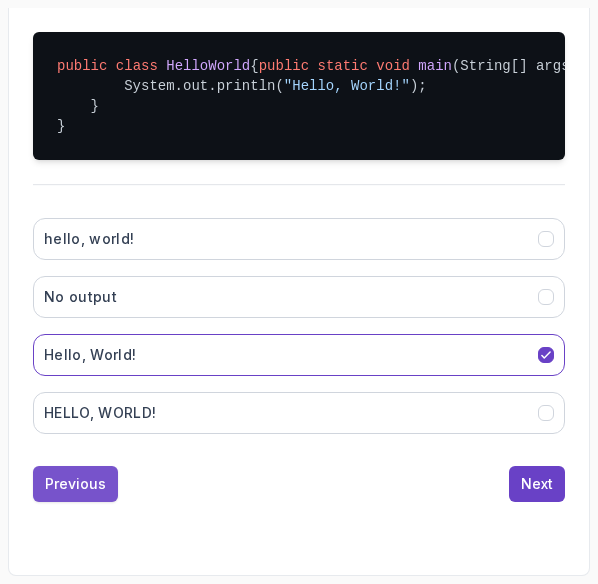 click on "Previous" at bounding box center (75, 484) 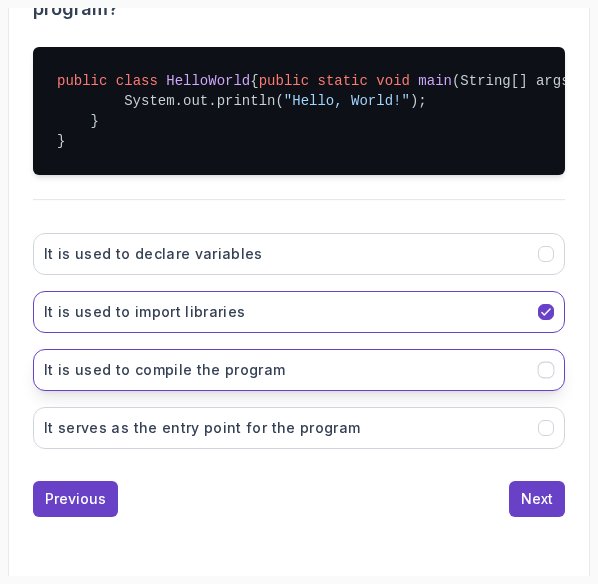 click on "It is used to compile the program" at bounding box center (299, 370) 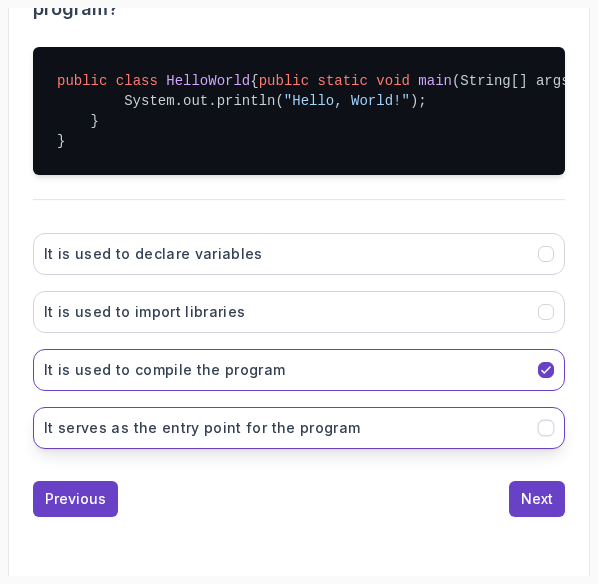 click on "It serves as the entry point for the program" at bounding box center [202, 428] 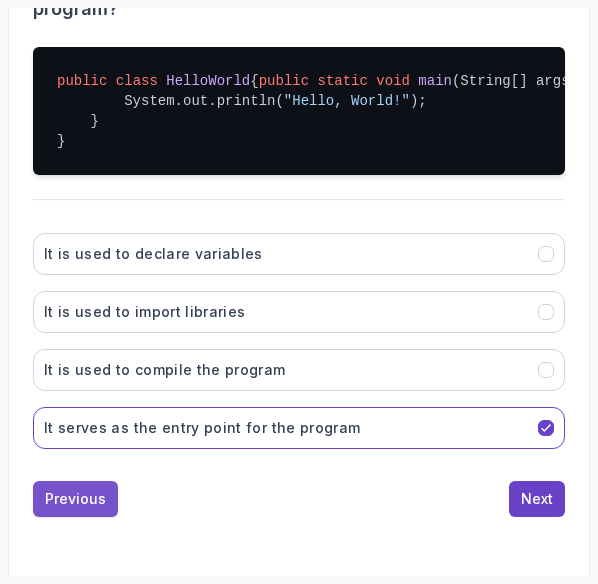 click on "Previous" at bounding box center (75, 499) 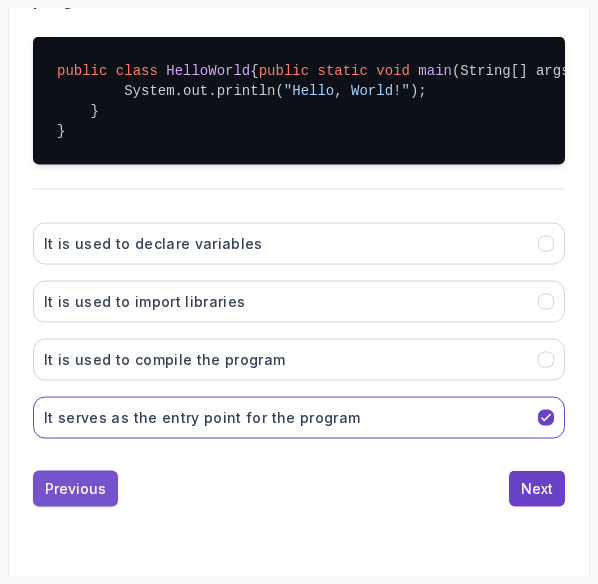 scroll, scrollTop: 420, scrollLeft: 0, axis: vertical 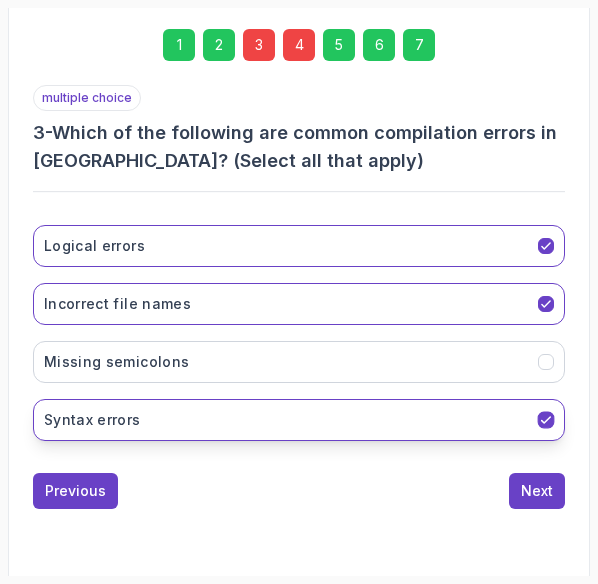 click on "Syntax errors" at bounding box center [299, 420] 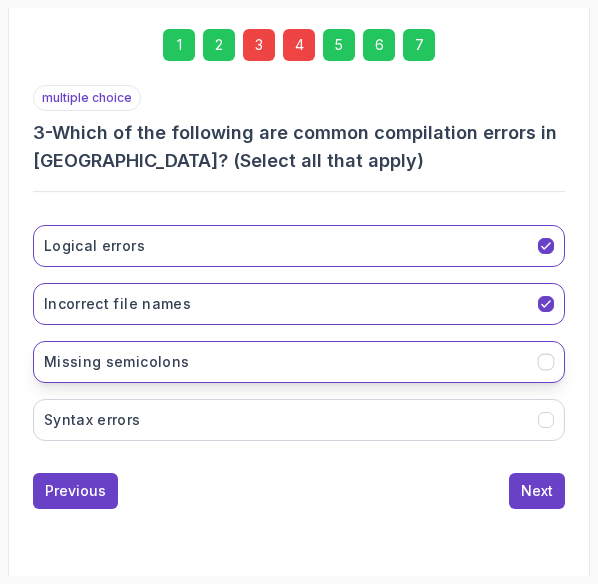 click on "Missing semicolons" at bounding box center [299, 362] 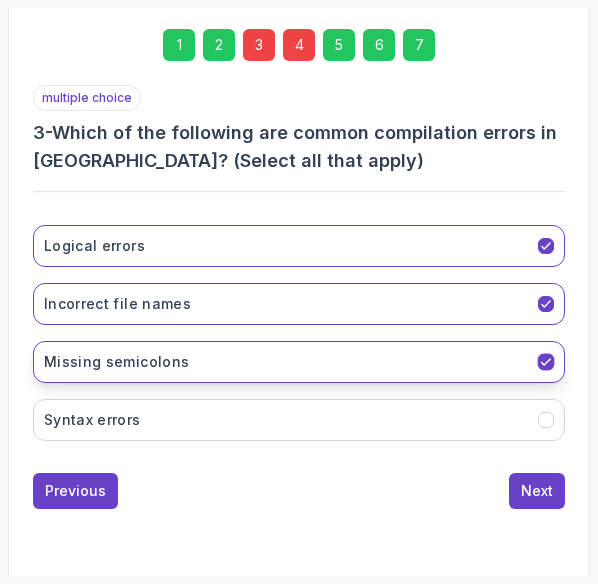 click on "Missing semicolons" at bounding box center (299, 362) 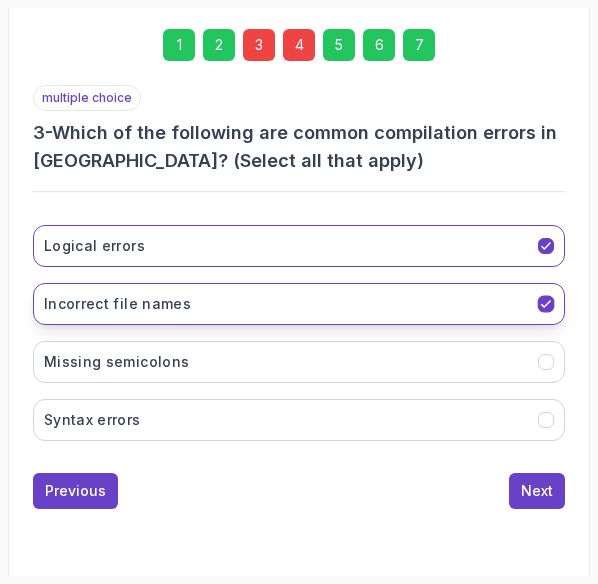 click on "Incorrect file names" at bounding box center [299, 304] 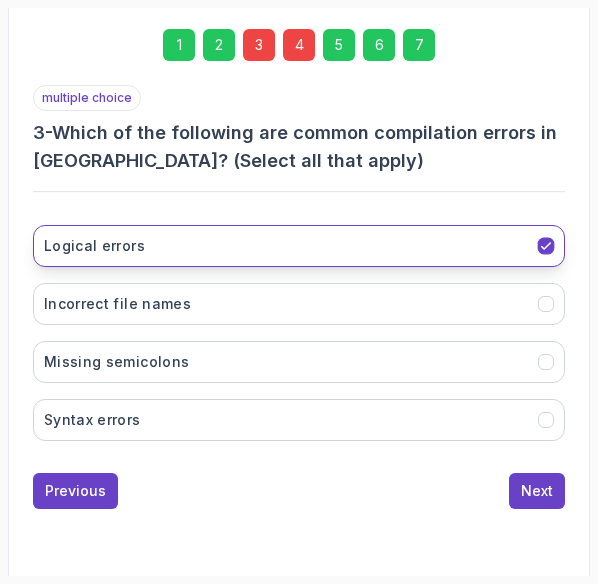 click on "Logical errors" at bounding box center (299, 246) 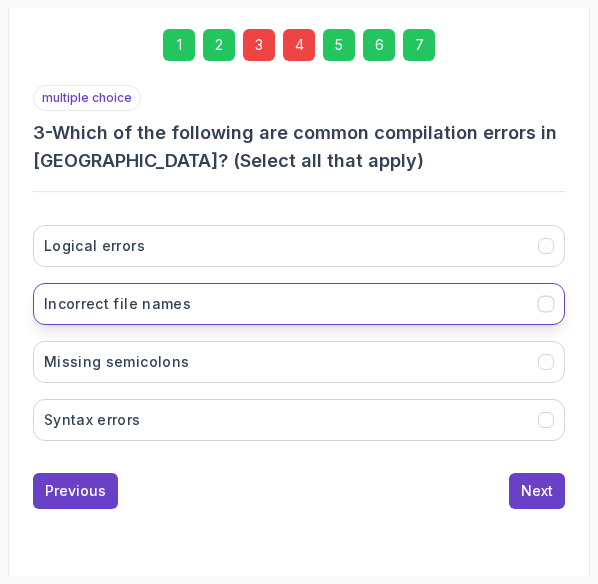 click on "Incorrect file names" at bounding box center (299, 304) 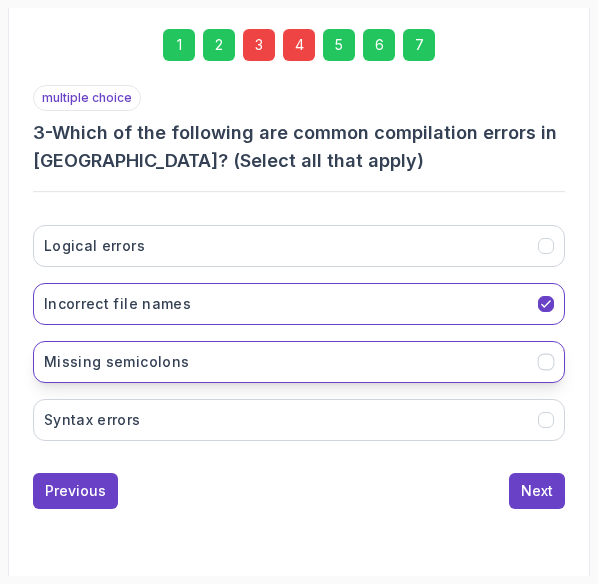 click on "Missing semicolons" at bounding box center (299, 362) 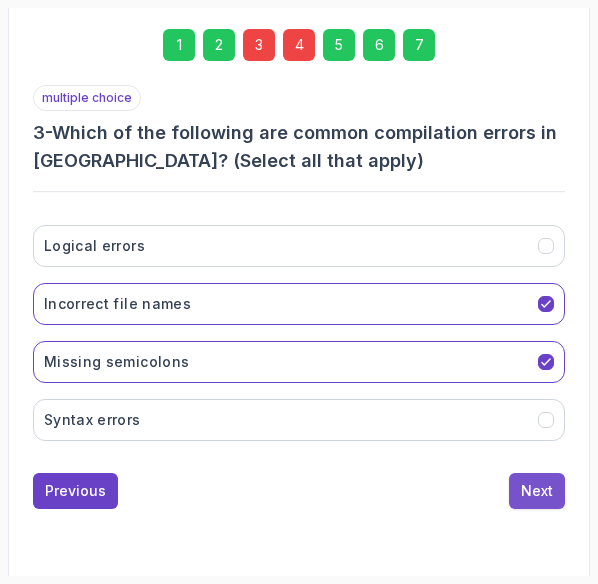 click on "Next" at bounding box center [537, 491] 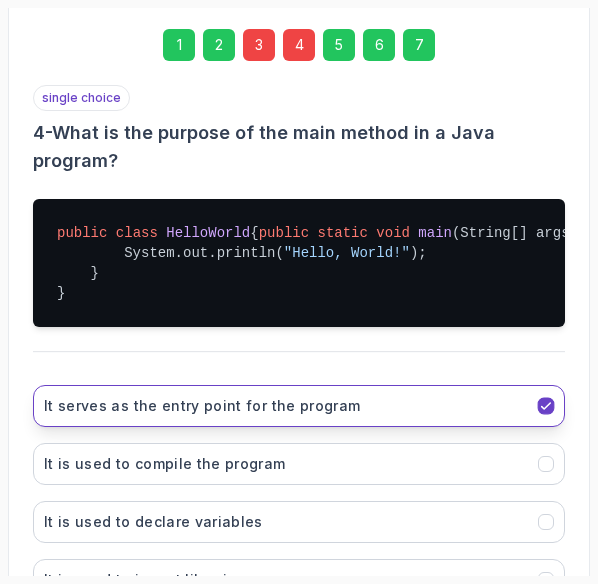 scroll, scrollTop: 600, scrollLeft: 0, axis: vertical 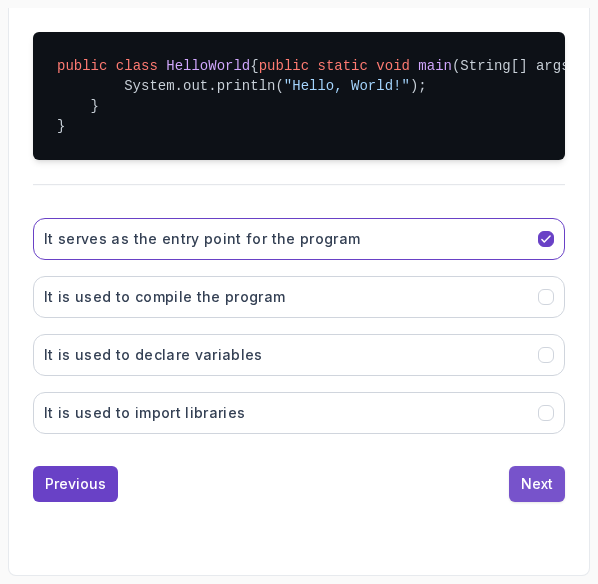 click on "Next" at bounding box center (537, 484) 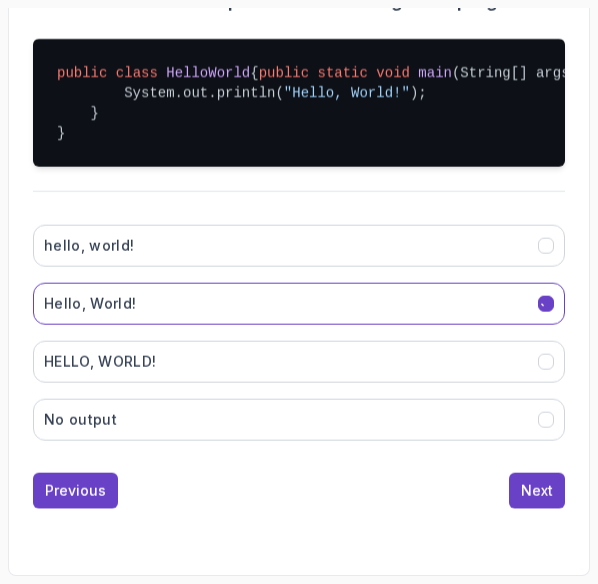 scroll, scrollTop: 572, scrollLeft: 0, axis: vertical 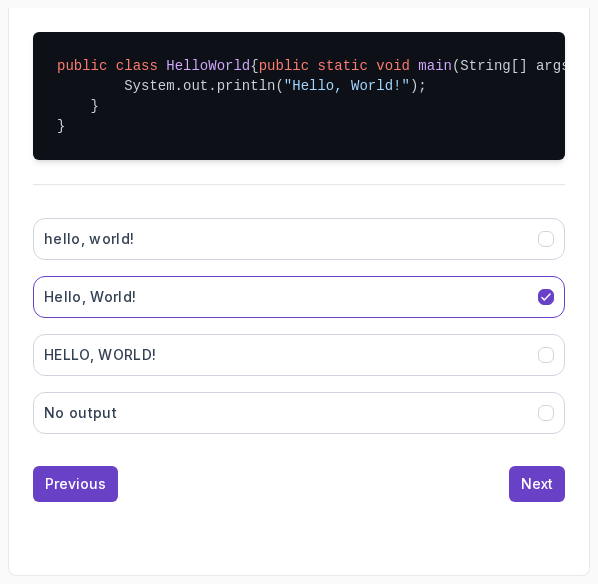 click on "Next" at bounding box center (537, 484) 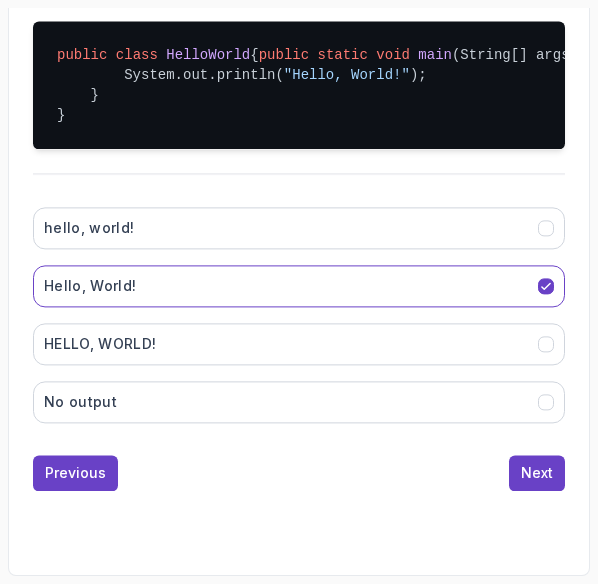 scroll, scrollTop: 420, scrollLeft: 0, axis: vertical 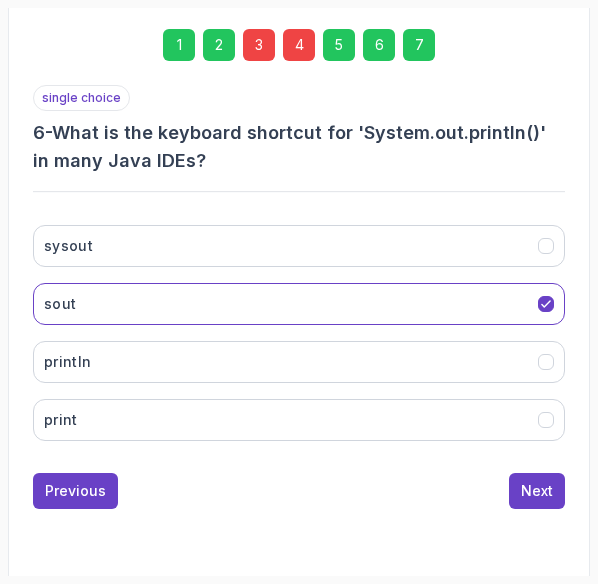 click on "Next" at bounding box center [537, 491] 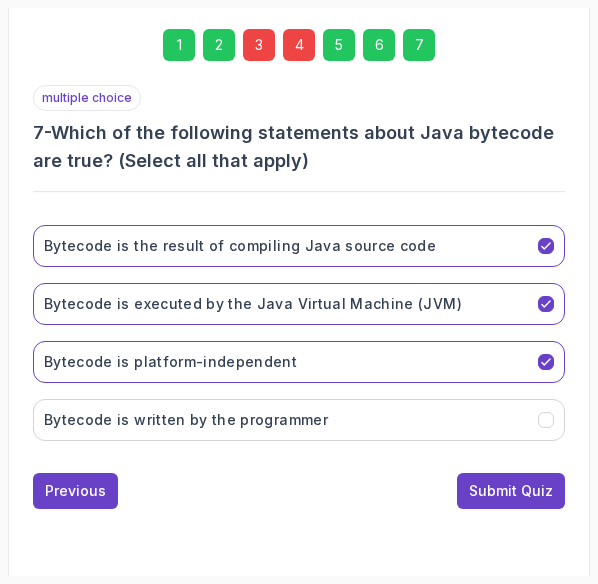 click on "Submit Quiz" at bounding box center (511, 491) 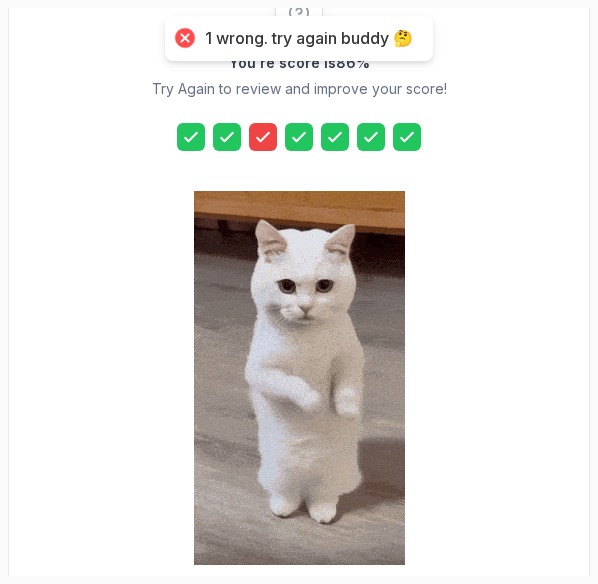 scroll, scrollTop: 520, scrollLeft: 0, axis: vertical 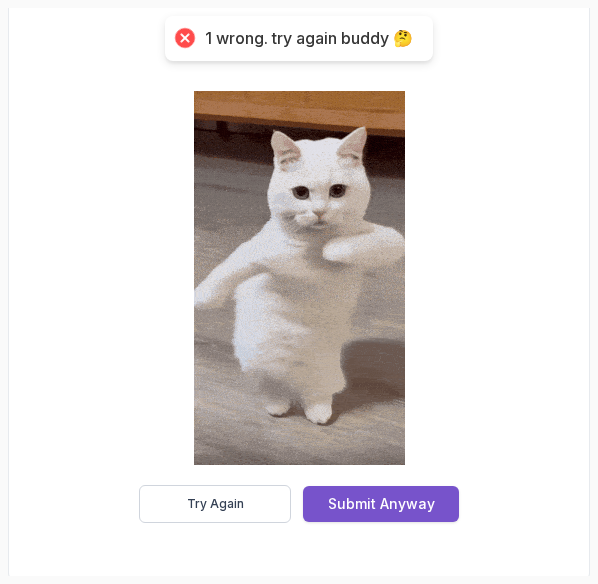 click on "Submit Anyway" at bounding box center (381, 504) 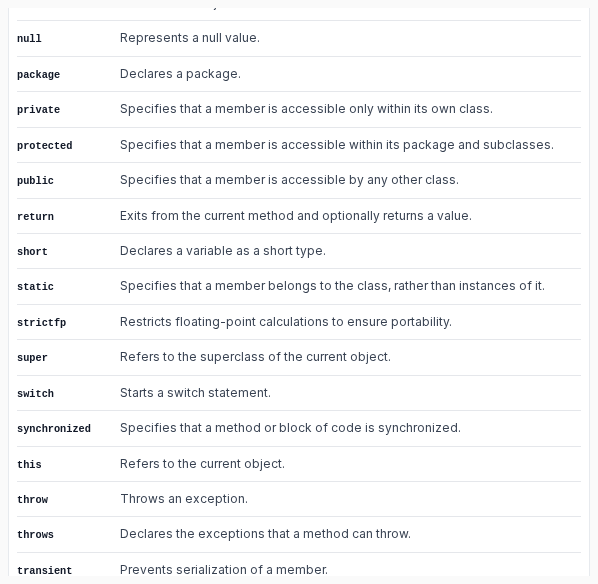 scroll, scrollTop: 1928, scrollLeft: 0, axis: vertical 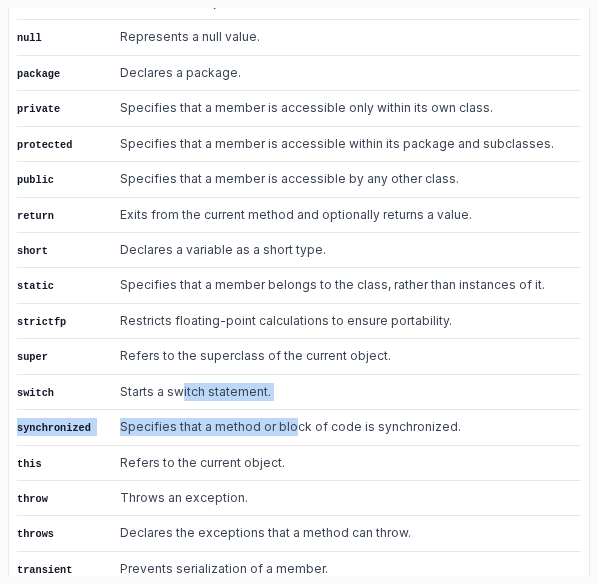 drag, startPoint x: 288, startPoint y: 396, endPoint x: 179, endPoint y: 371, distance: 111.83023 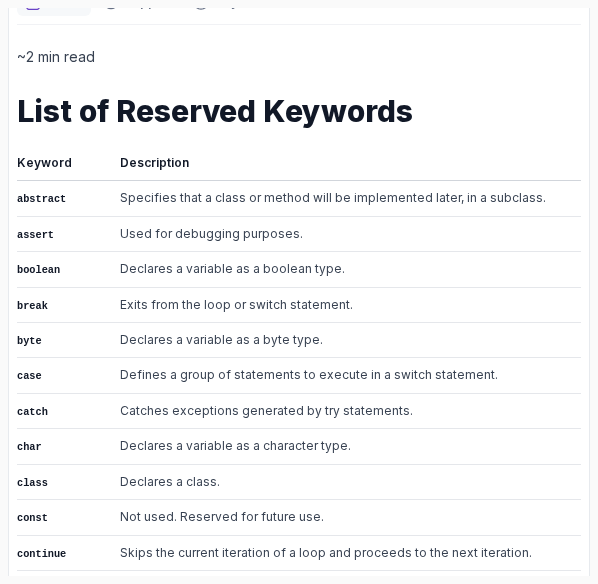 scroll, scrollTop: 673, scrollLeft: 0, axis: vertical 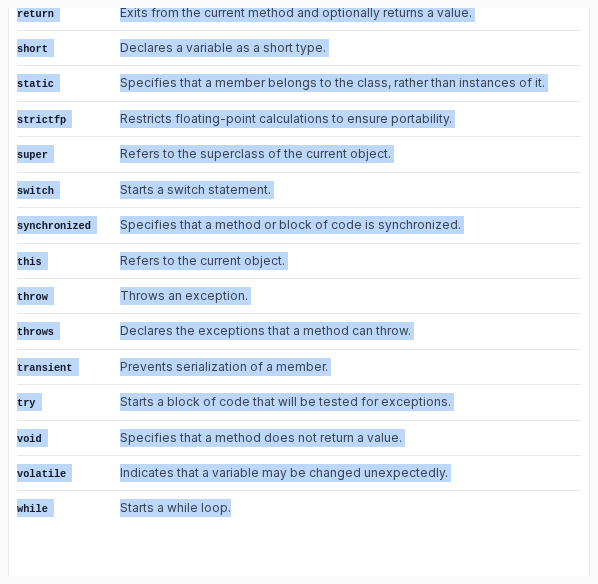 drag, startPoint x: 16, startPoint y: 137, endPoint x: 317, endPoint y: 459, distance: 440.7777 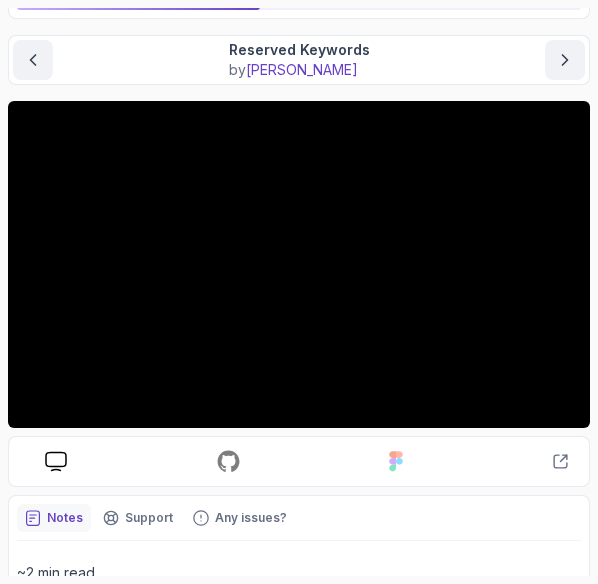 scroll, scrollTop: 155, scrollLeft: 0, axis: vertical 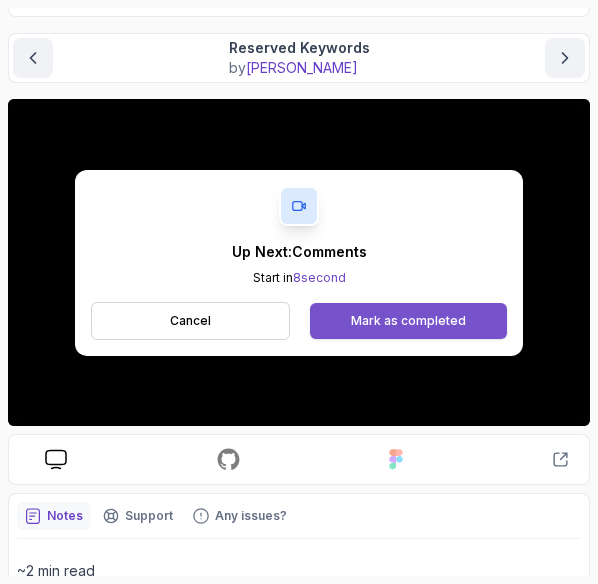 click on "Mark as completed" at bounding box center (408, 321) 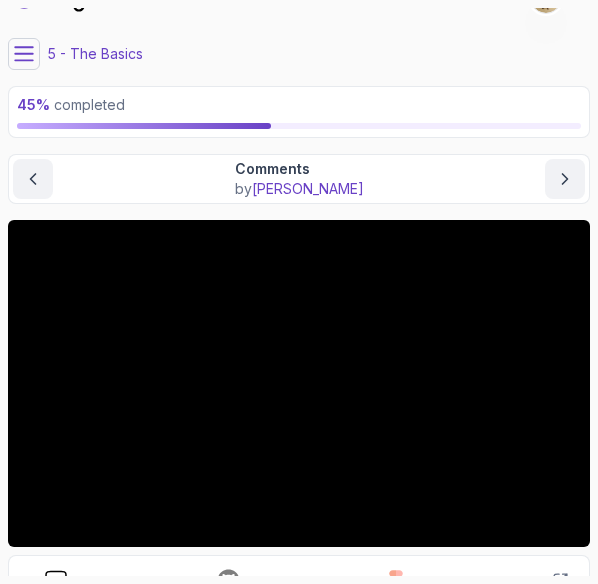 scroll, scrollTop: 22, scrollLeft: 0, axis: vertical 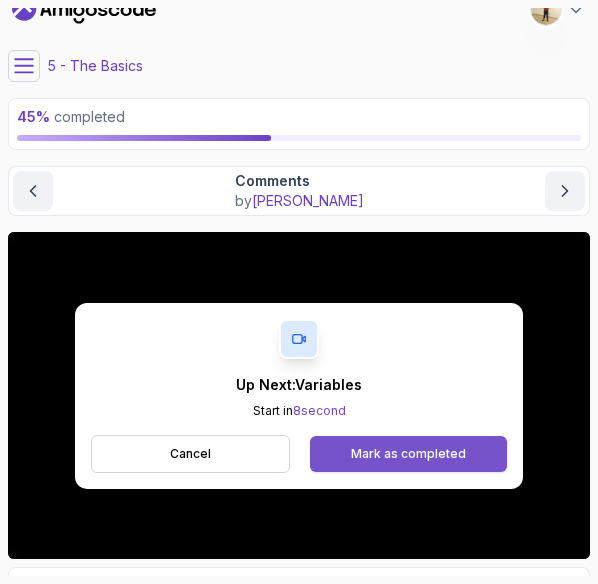 click on "Mark as completed" at bounding box center (408, 454) 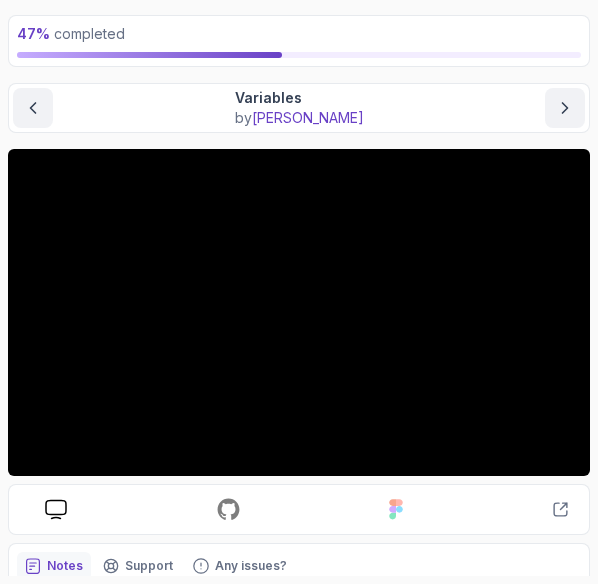 scroll, scrollTop: 107, scrollLeft: 0, axis: vertical 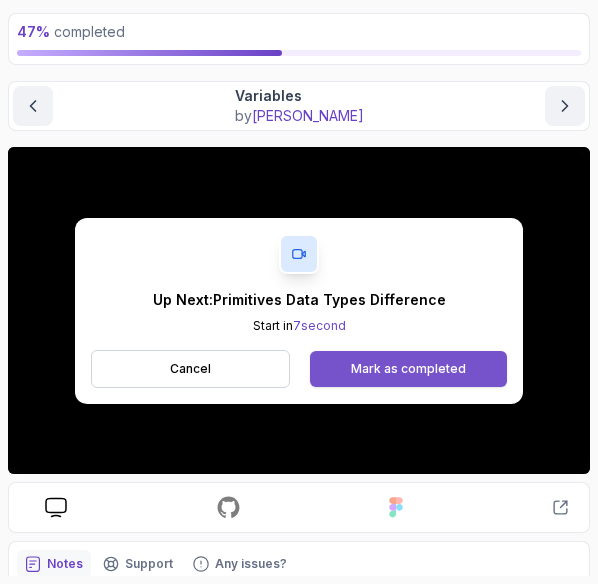 click on "Mark as completed" at bounding box center [408, 369] 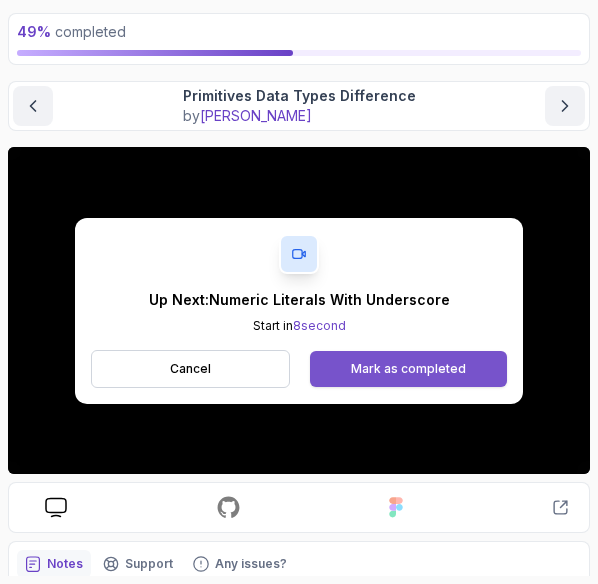 click on "Mark as completed" at bounding box center [408, 369] 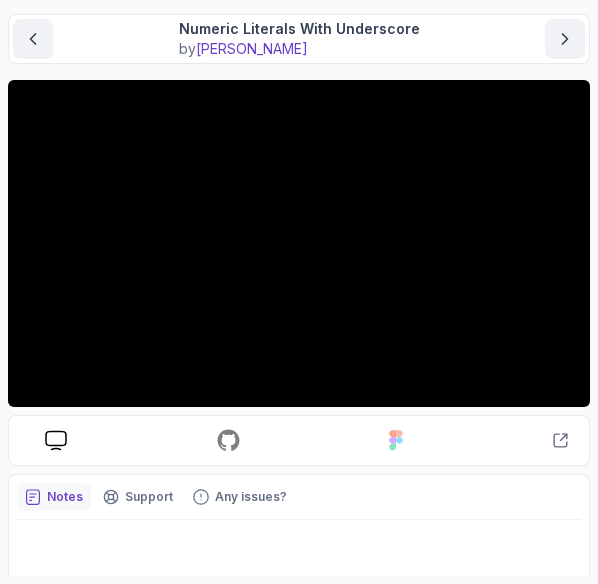 scroll, scrollTop: 162, scrollLeft: 0, axis: vertical 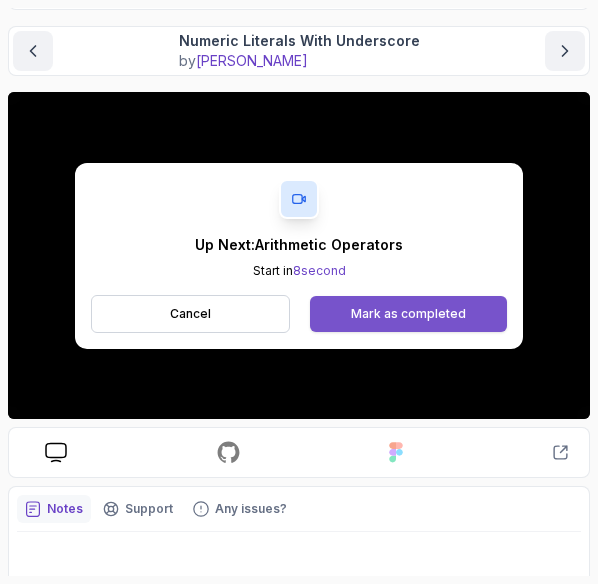 click on "Mark as completed" at bounding box center [408, 314] 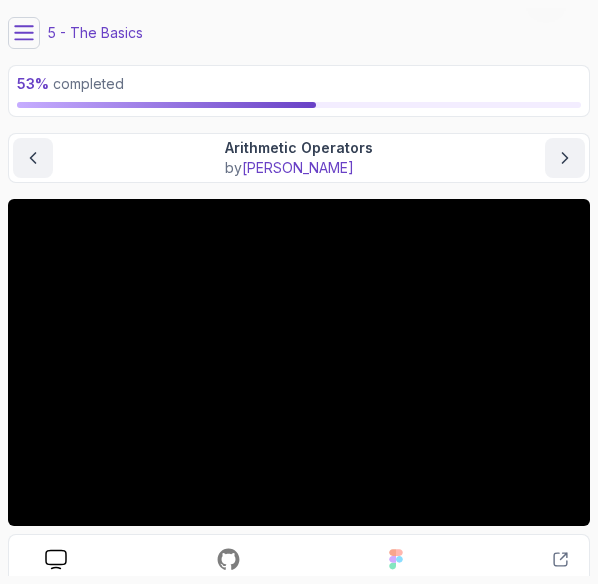scroll, scrollTop: 0, scrollLeft: 0, axis: both 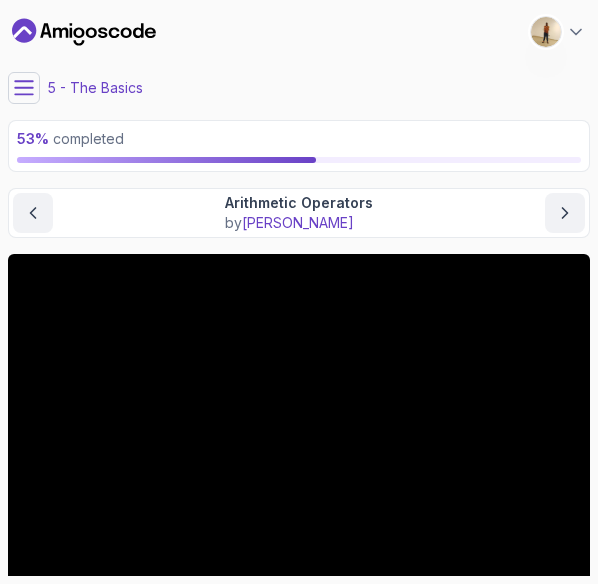 click 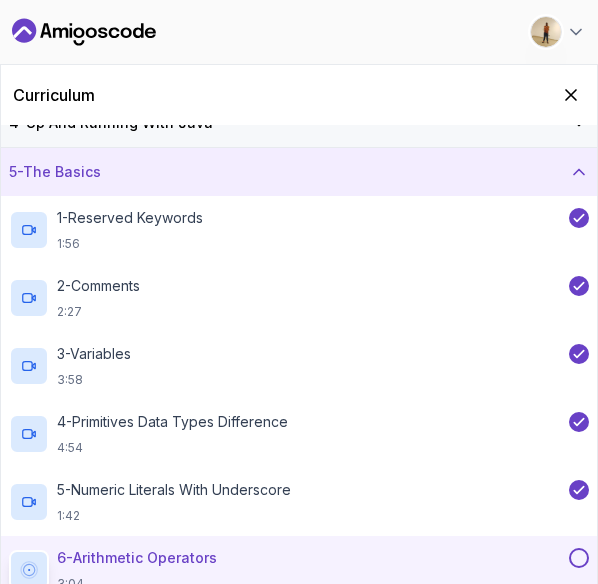scroll, scrollTop: 174, scrollLeft: 0, axis: vertical 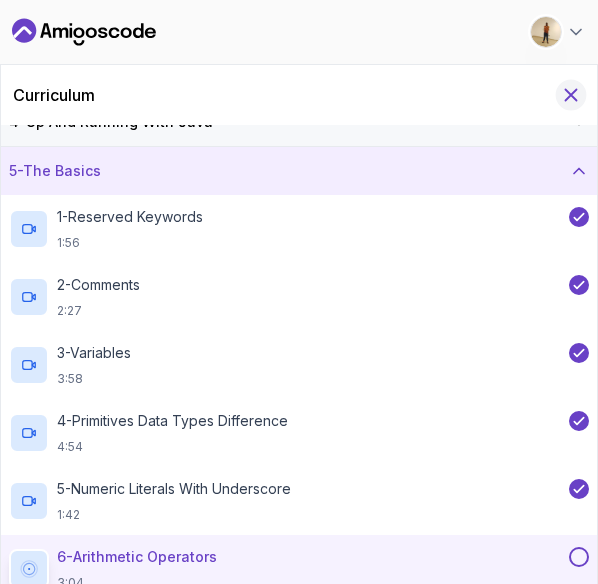 click 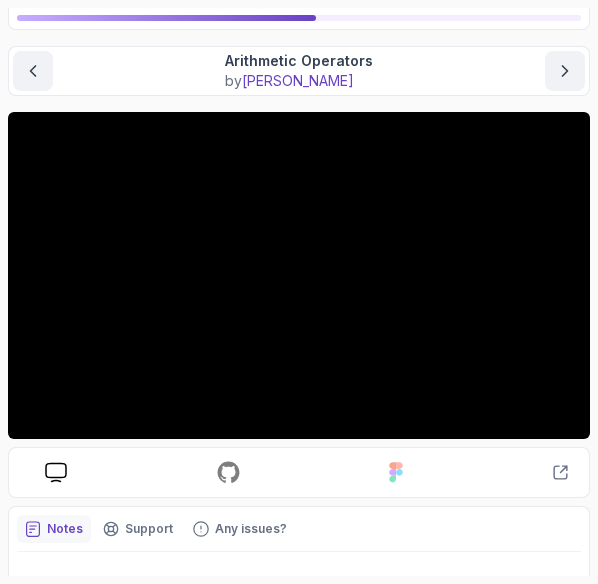 scroll, scrollTop: 141, scrollLeft: 0, axis: vertical 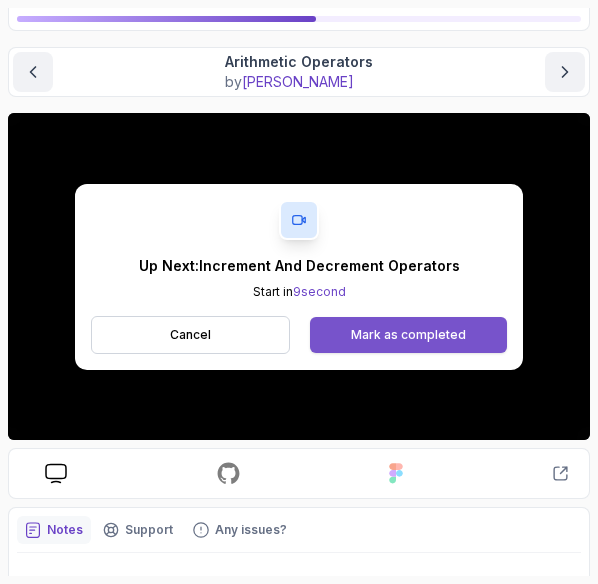 click on "Mark as completed" at bounding box center (408, 335) 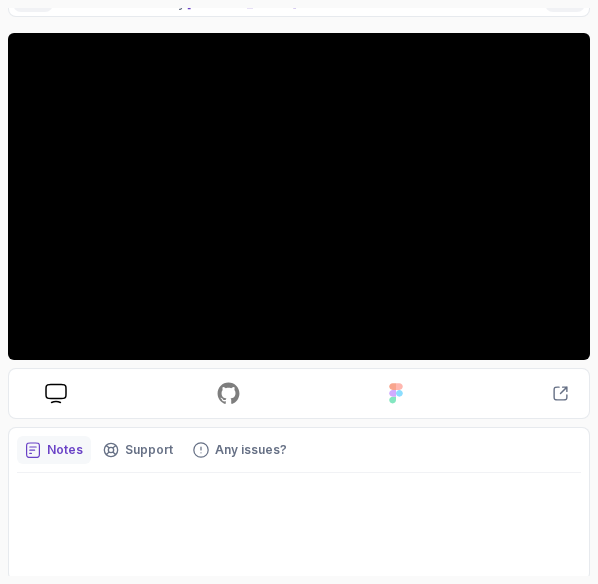scroll, scrollTop: 221, scrollLeft: 0, axis: vertical 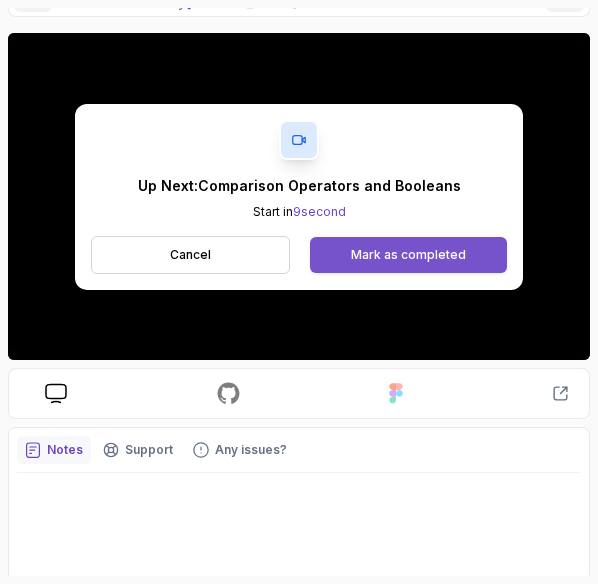 click on "Mark as completed" at bounding box center (408, 255) 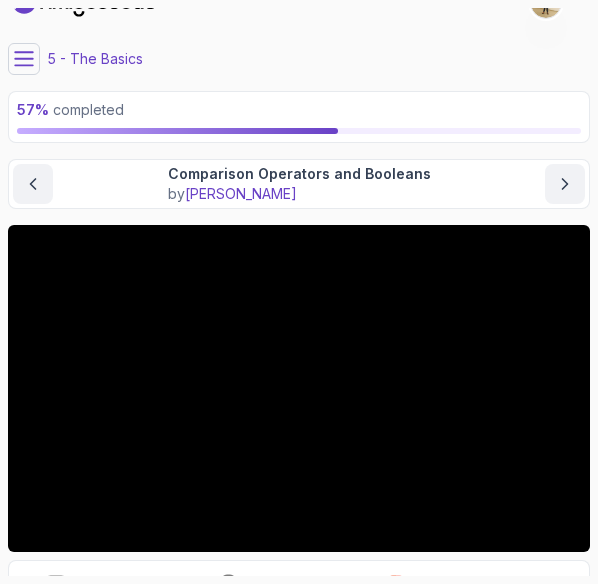 scroll, scrollTop: 0, scrollLeft: 0, axis: both 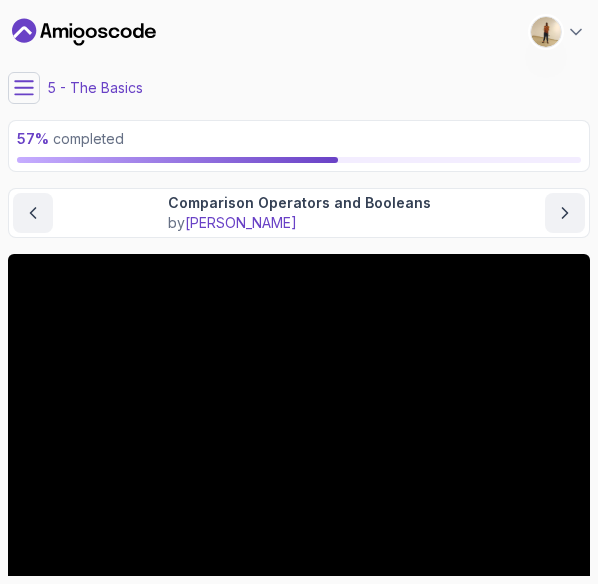 click 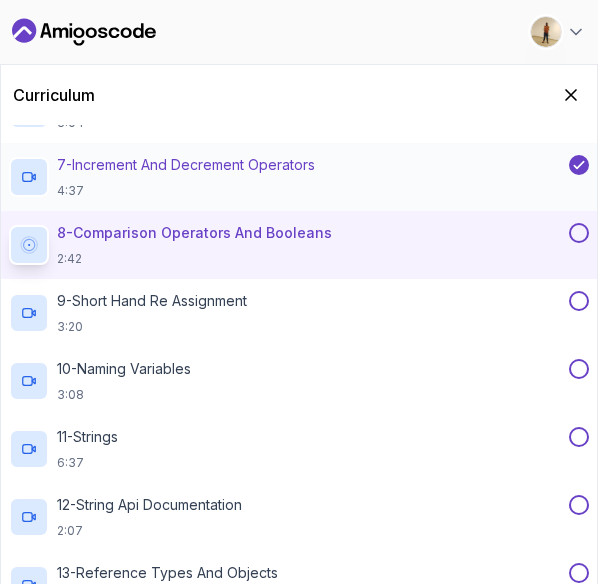 scroll, scrollTop: 0, scrollLeft: 0, axis: both 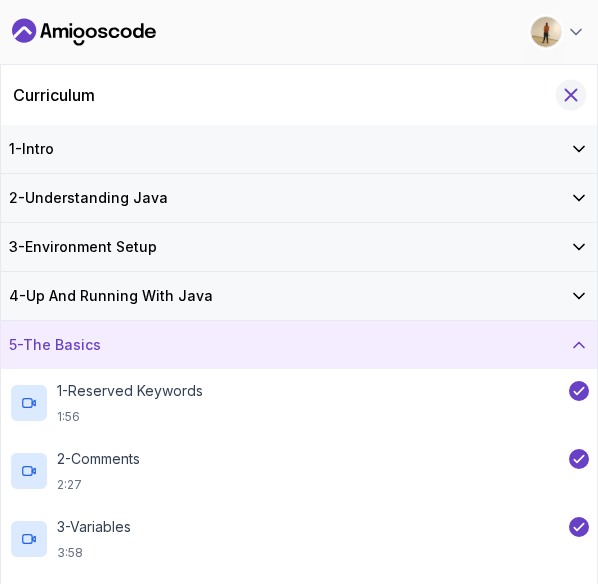 click 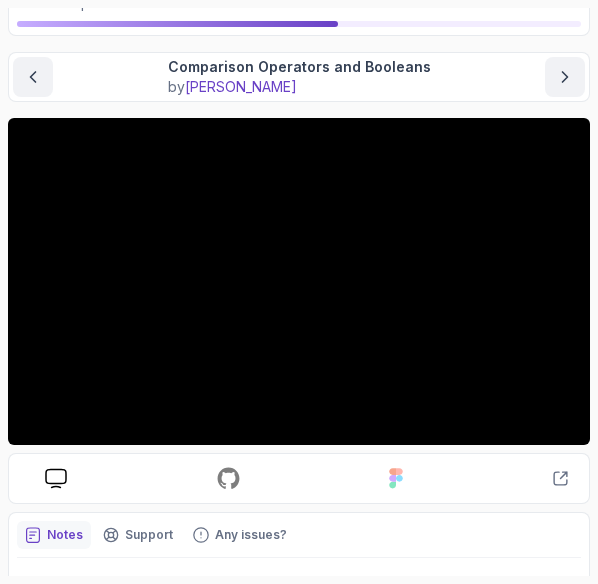 scroll, scrollTop: 54, scrollLeft: 0, axis: vertical 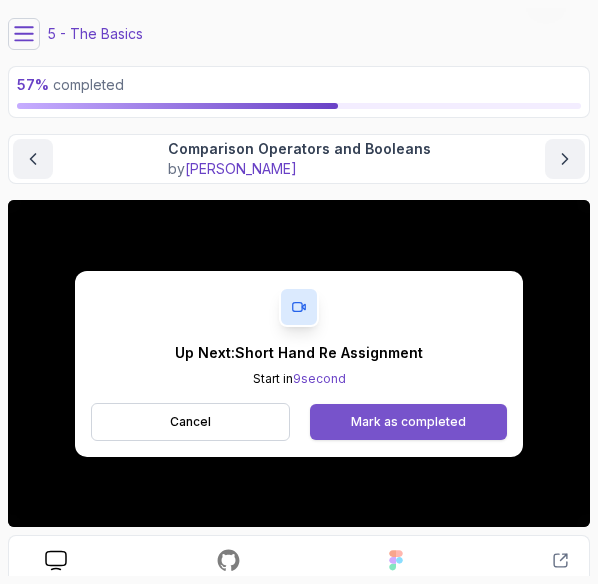 click on "Mark as completed" at bounding box center [408, 422] 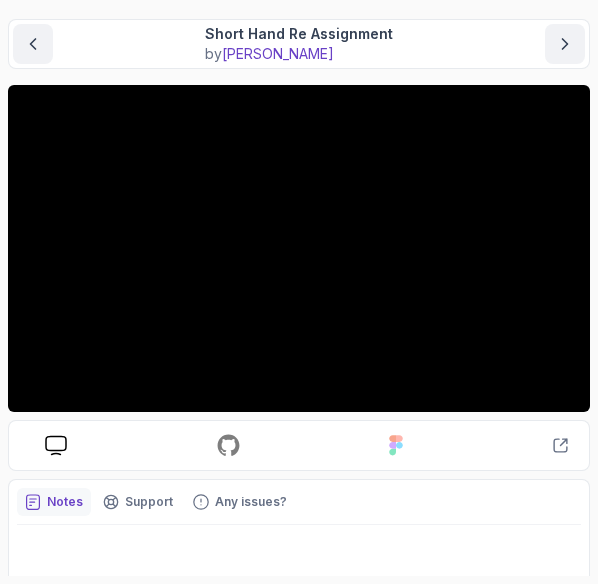 scroll, scrollTop: 170, scrollLeft: 0, axis: vertical 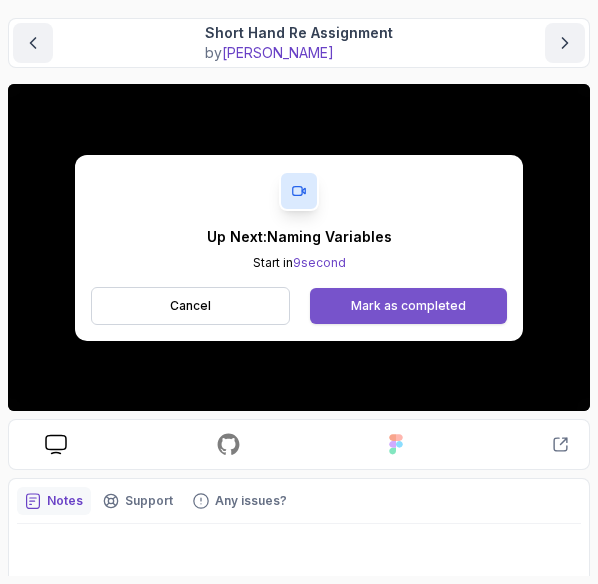 click on "Mark as completed" at bounding box center (408, 306) 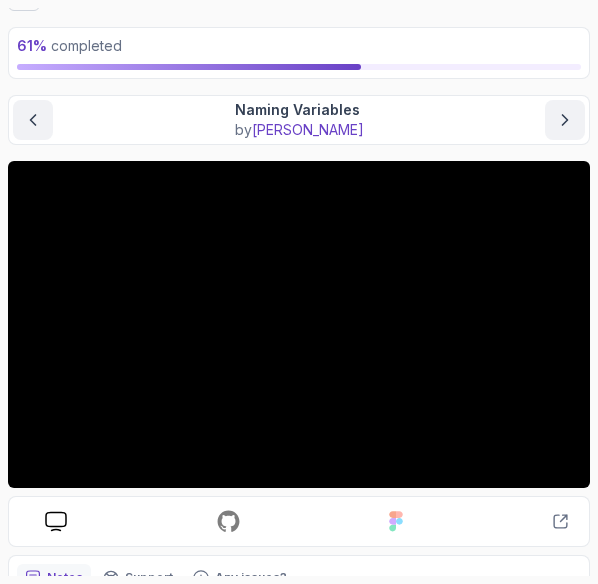 scroll, scrollTop: 98, scrollLeft: 0, axis: vertical 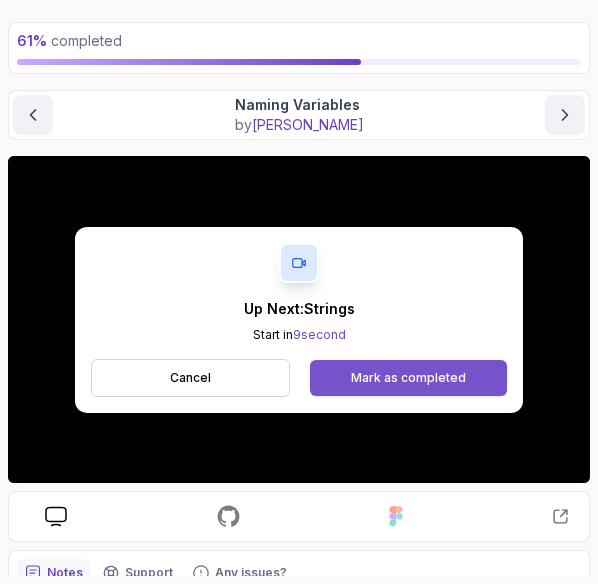 click on "Mark as completed" at bounding box center [408, 378] 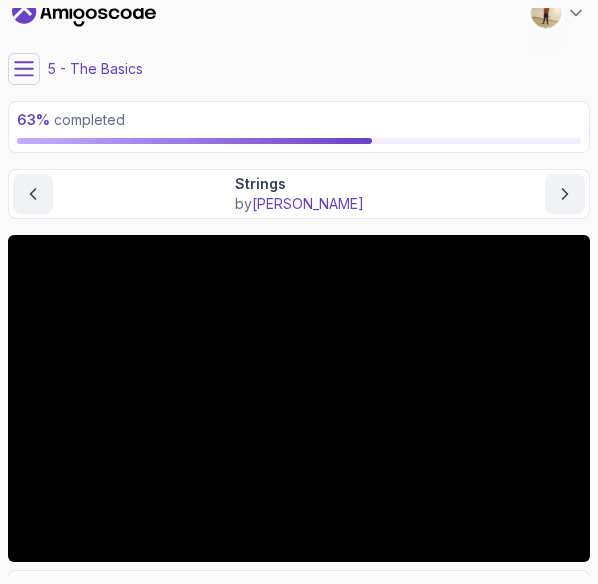 scroll, scrollTop: 16, scrollLeft: 0, axis: vertical 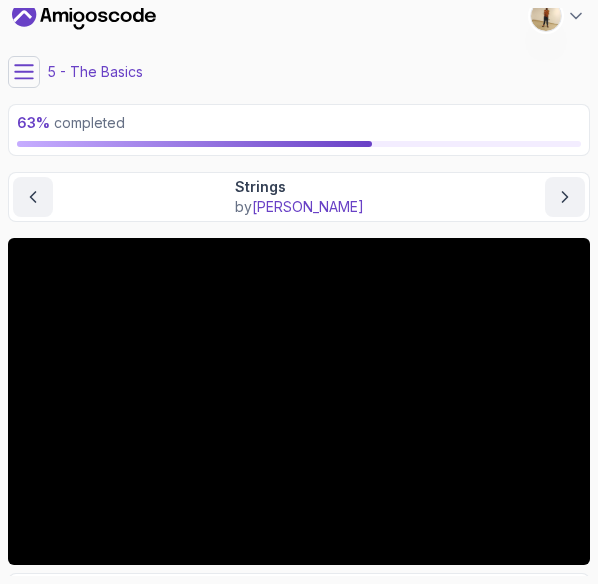 click 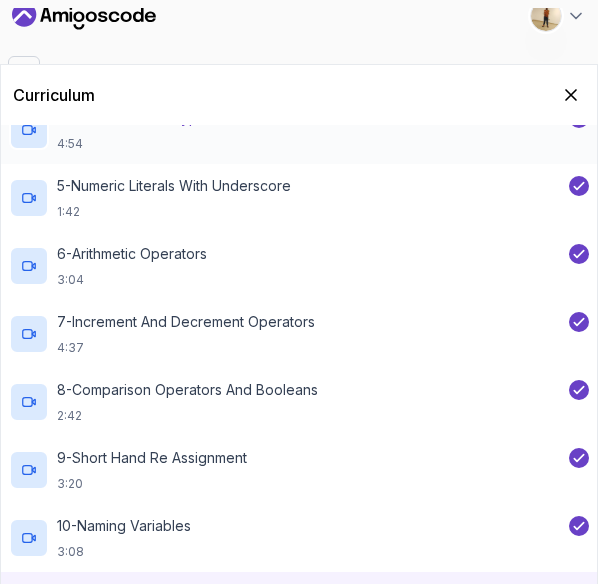 scroll, scrollTop: 453, scrollLeft: 0, axis: vertical 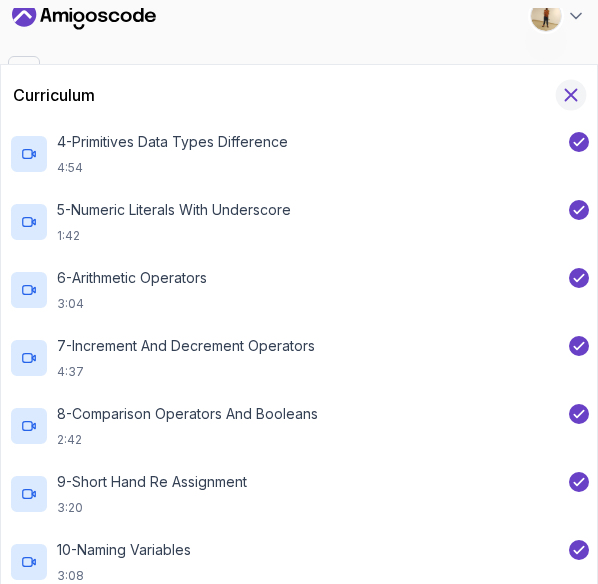 click 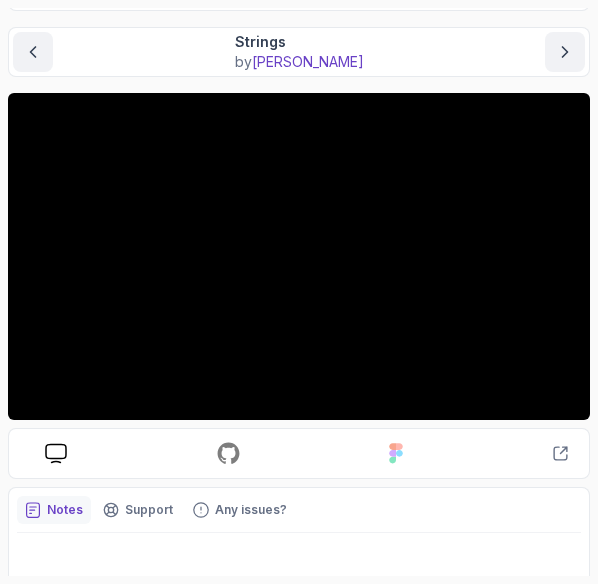 scroll, scrollTop: 170, scrollLeft: 0, axis: vertical 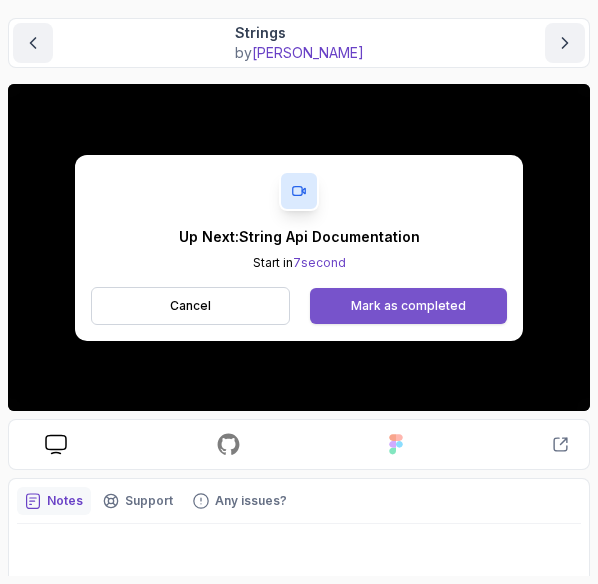 click on "Mark as completed" at bounding box center (408, 306) 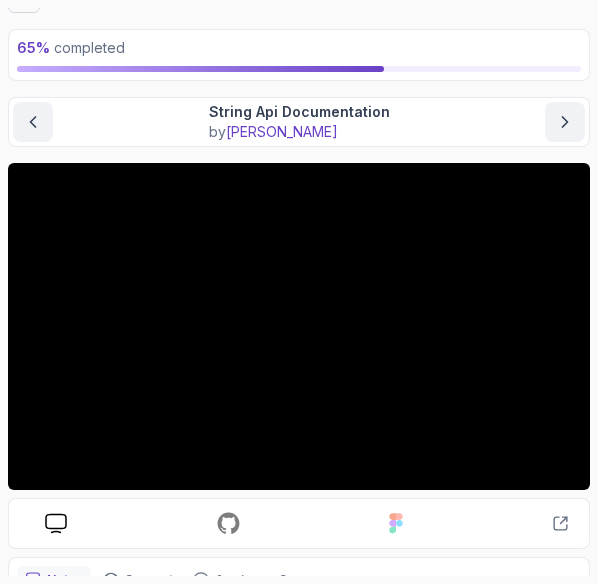 scroll, scrollTop: 90, scrollLeft: 0, axis: vertical 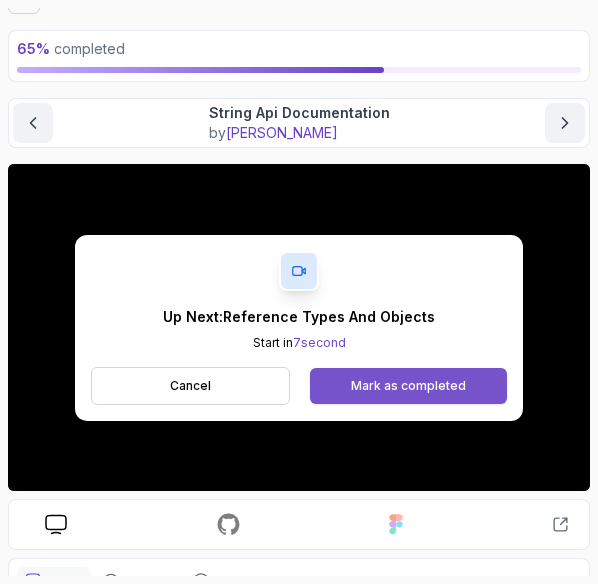 click on "Mark as completed" at bounding box center (408, 386) 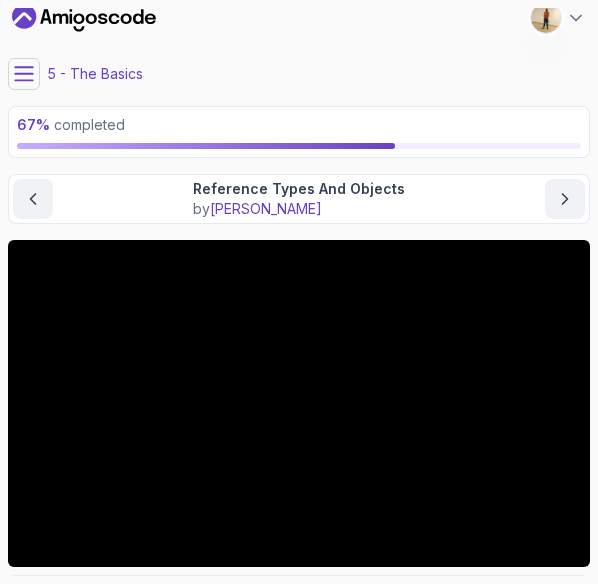 scroll, scrollTop: 0, scrollLeft: 0, axis: both 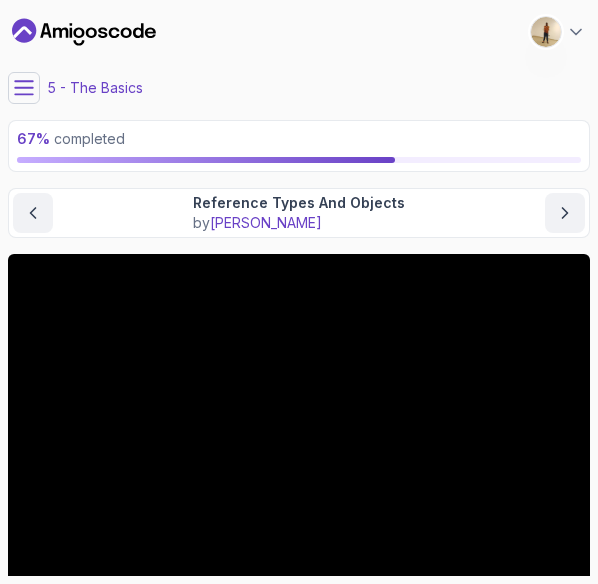 click 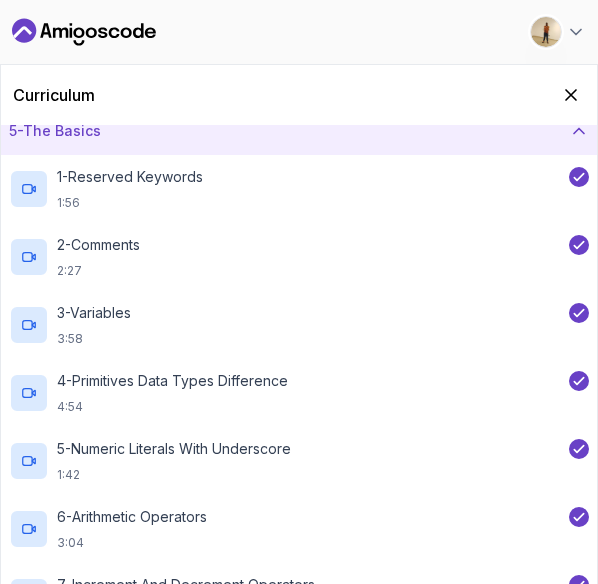 scroll, scrollTop: 0, scrollLeft: 0, axis: both 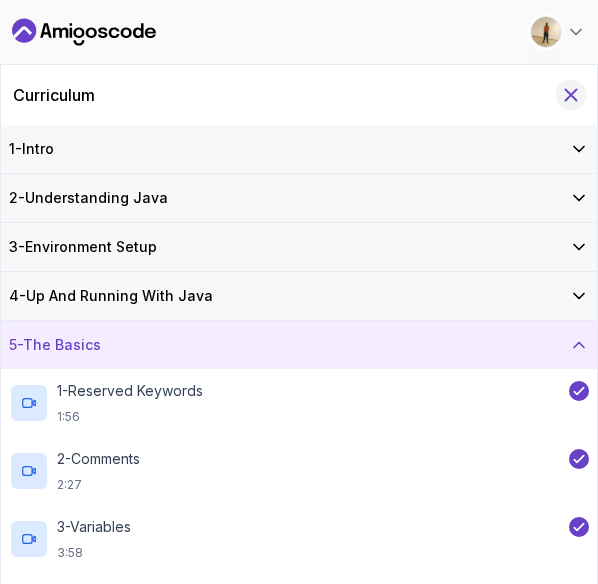 click 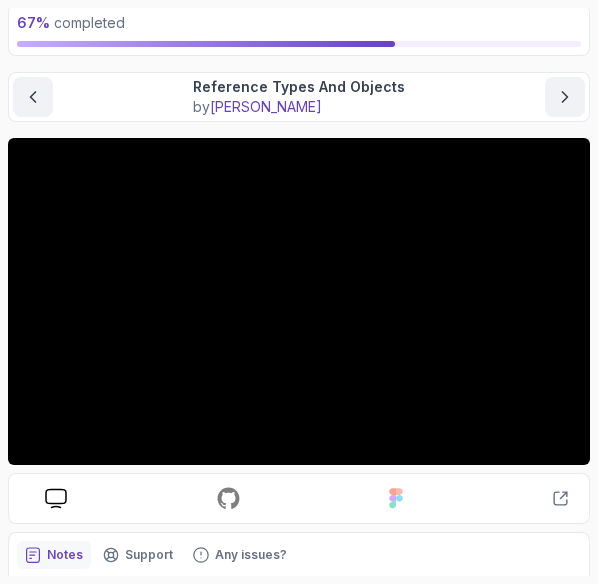scroll, scrollTop: 122, scrollLeft: 0, axis: vertical 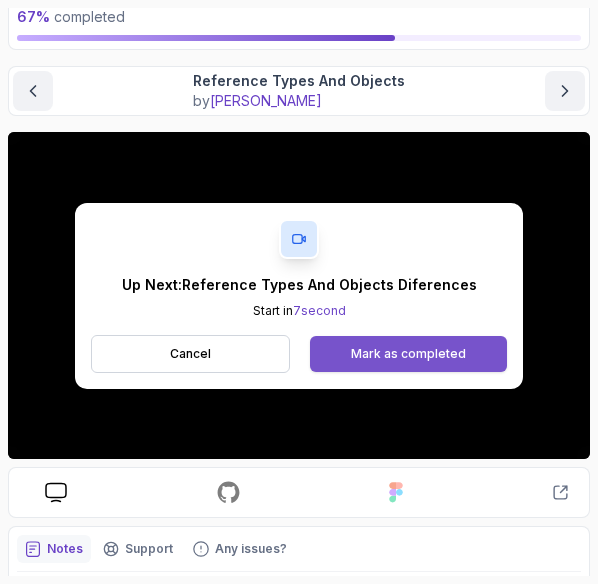 click on "Mark as completed" at bounding box center (408, 354) 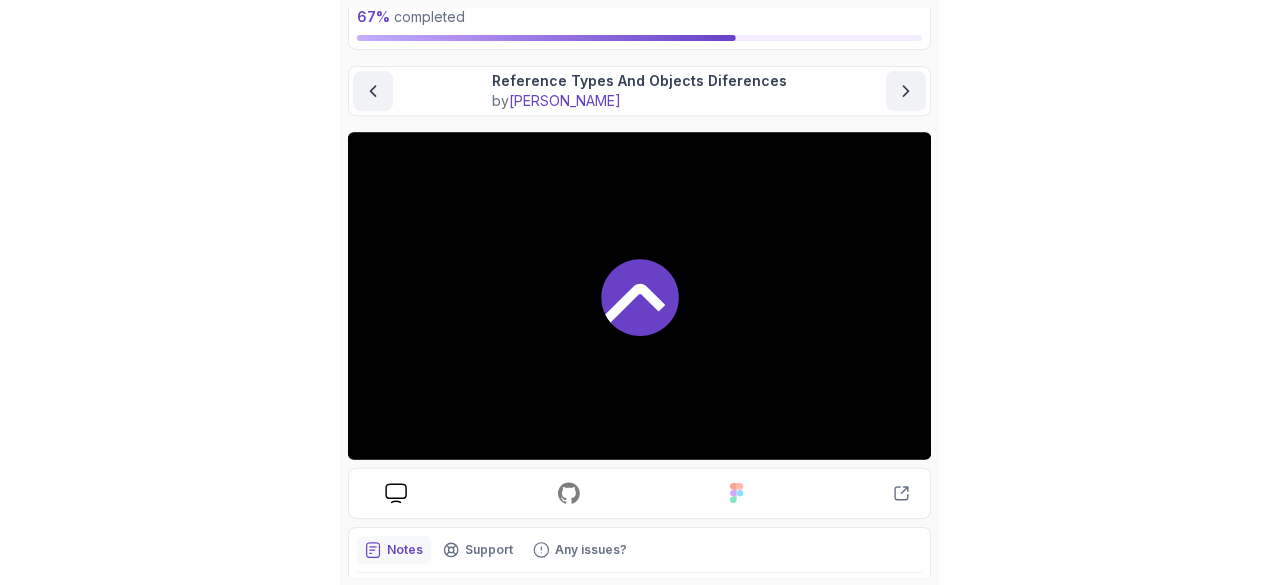 scroll, scrollTop: 223, scrollLeft: 0, axis: vertical 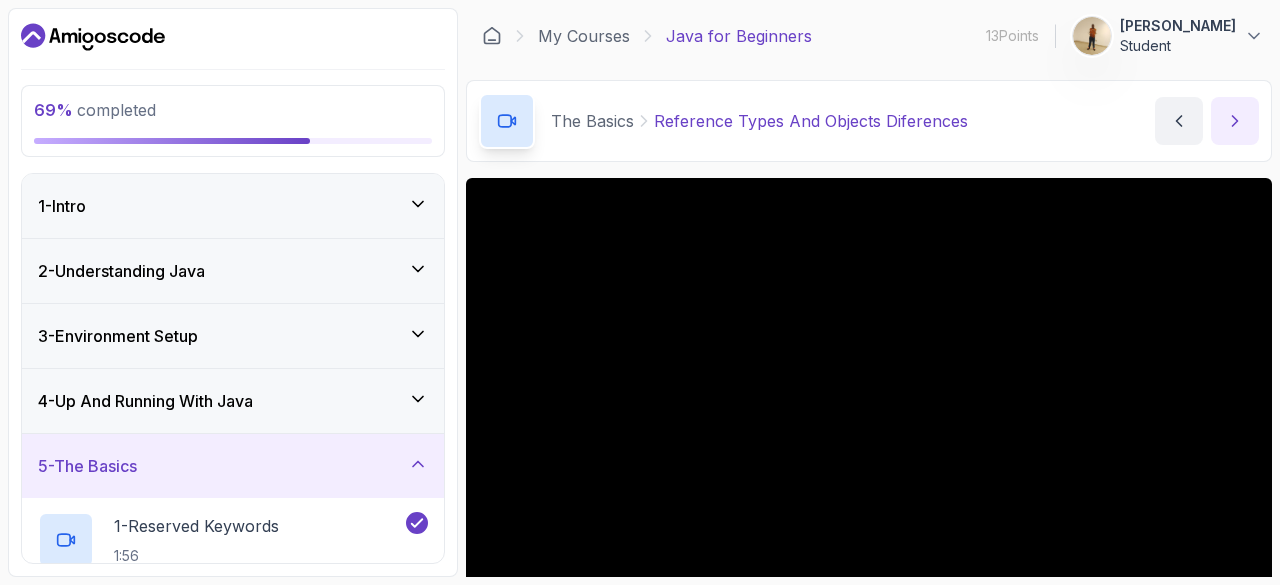 click at bounding box center [1235, 121] 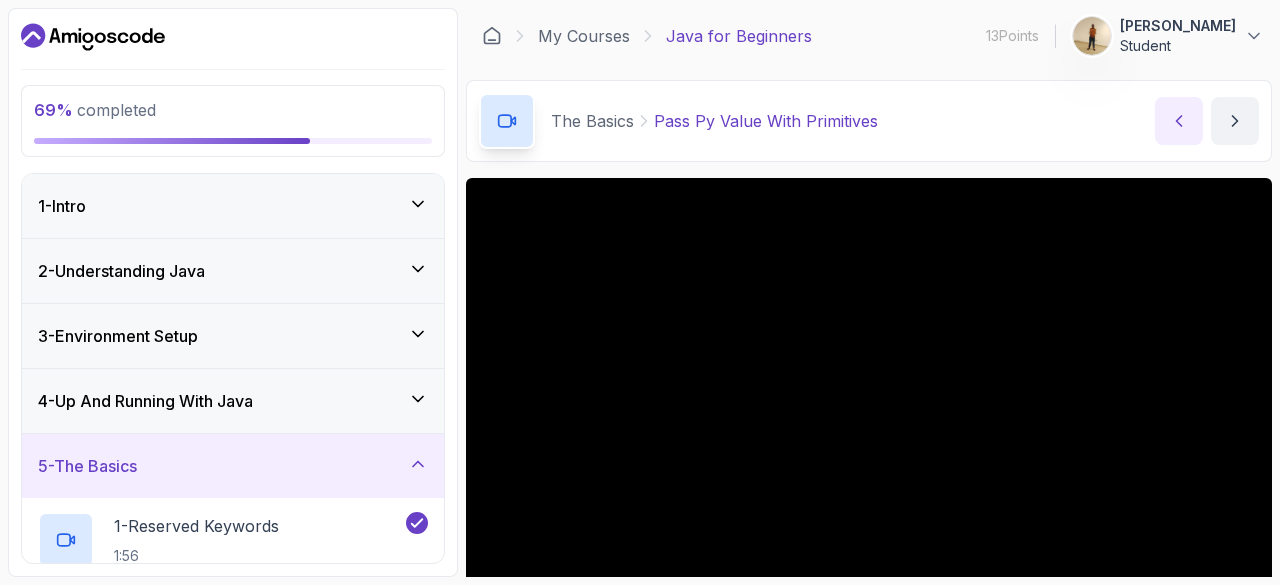 click at bounding box center (1179, 121) 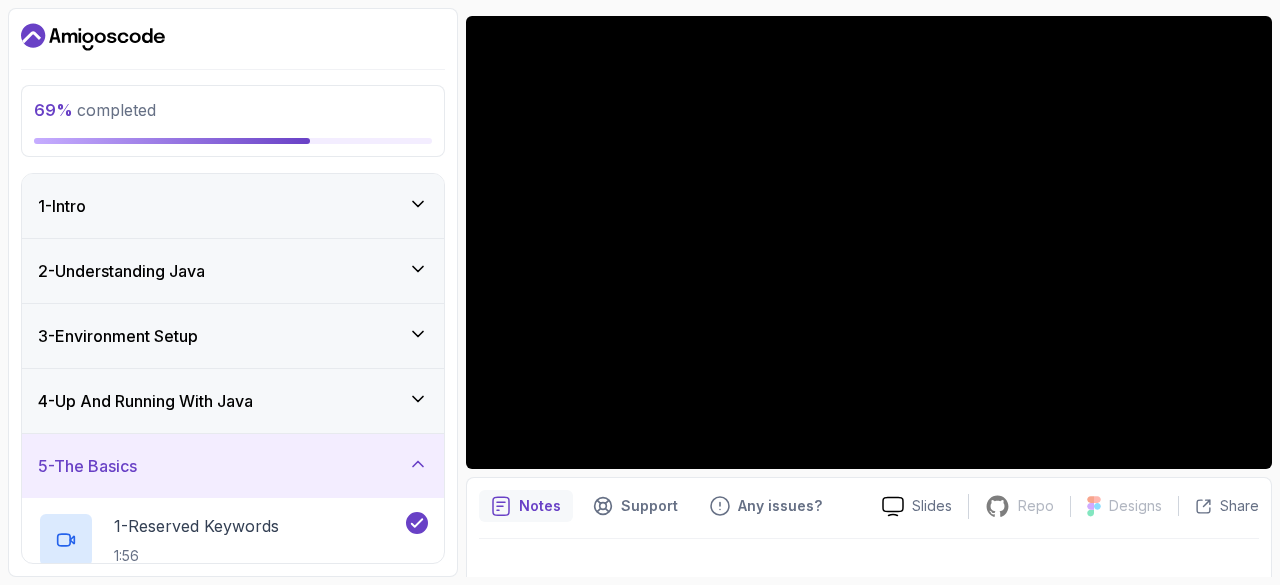 scroll, scrollTop: 171, scrollLeft: 0, axis: vertical 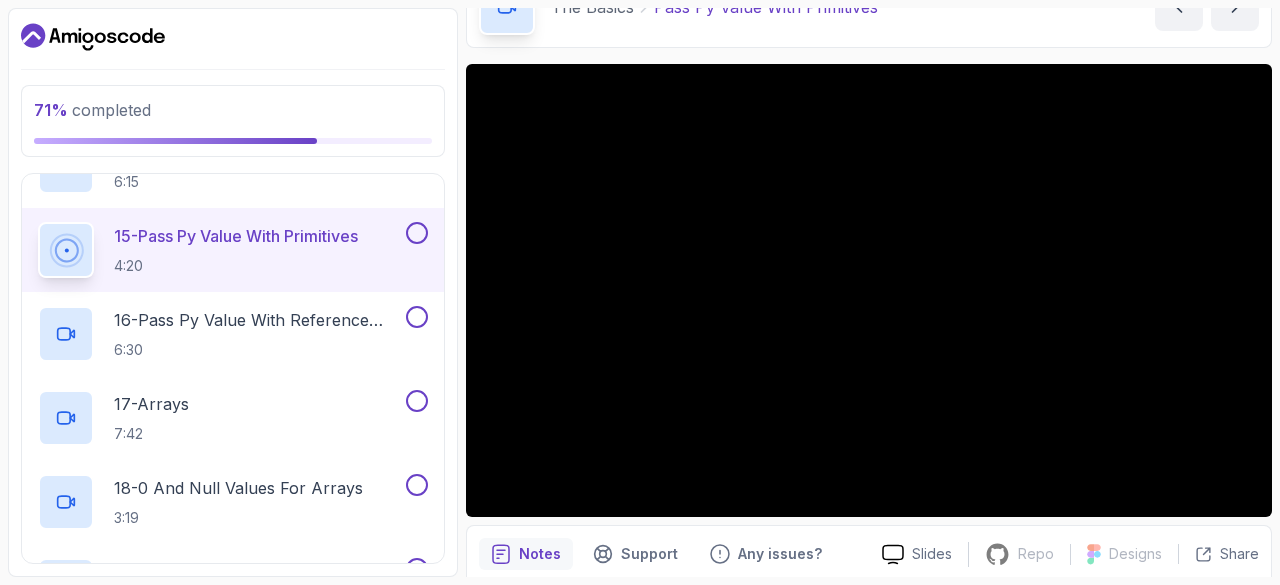 click on "15  -  Pass Py Value With Primitives 4:20" at bounding box center [233, 250] 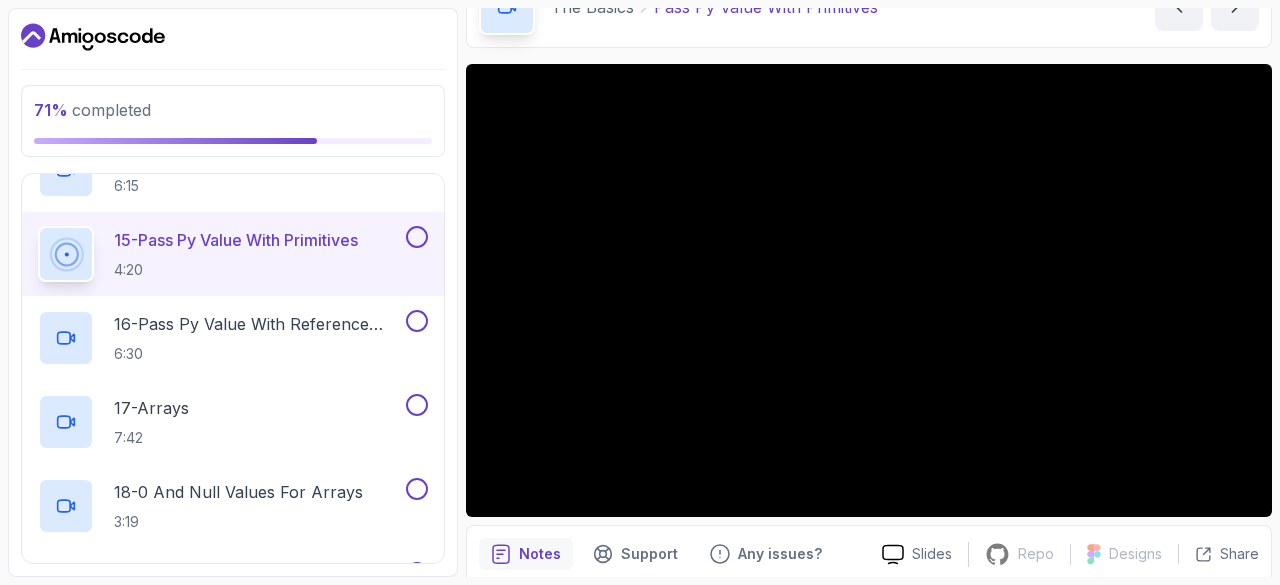 scroll, scrollTop: 1464, scrollLeft: 0, axis: vertical 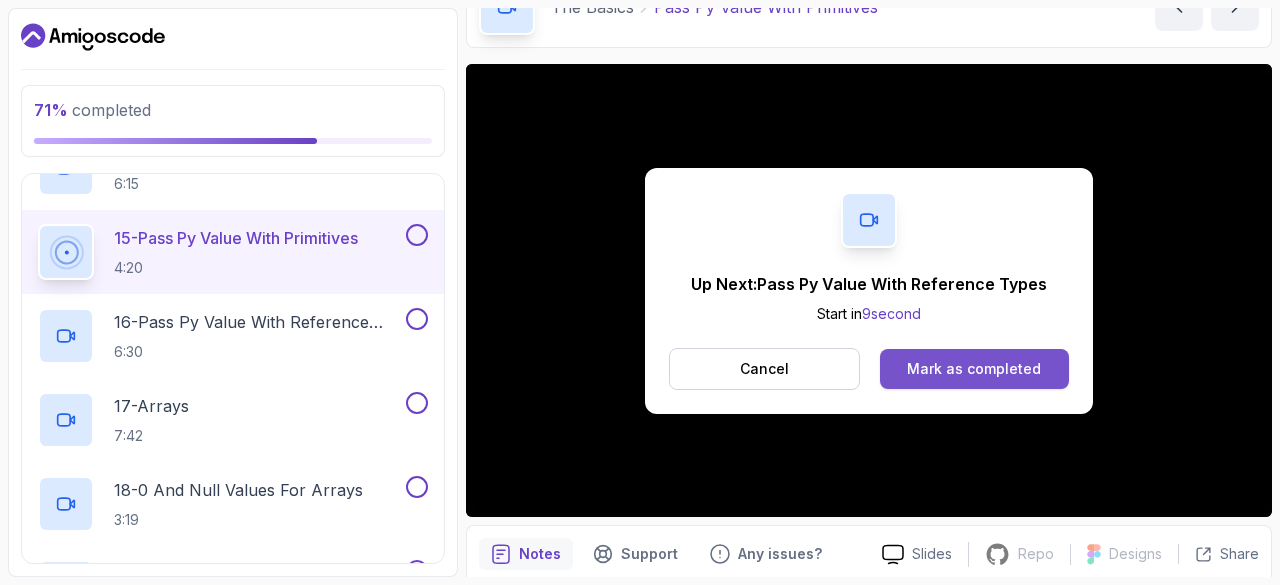click on "Mark as completed" at bounding box center (974, 369) 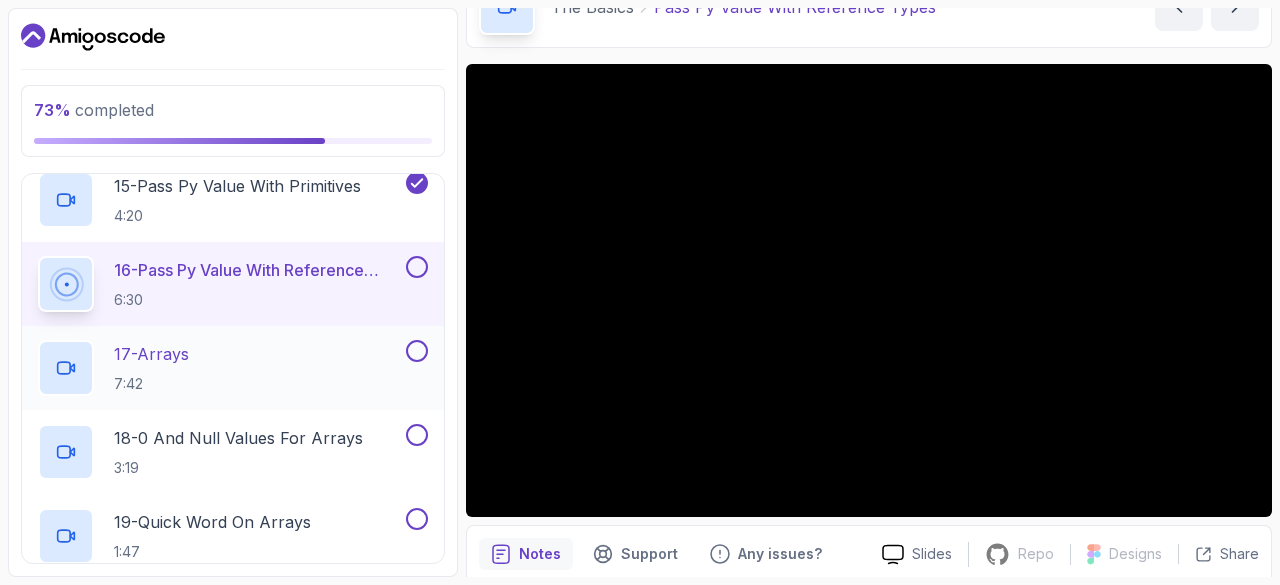 scroll, scrollTop: 1514, scrollLeft: 0, axis: vertical 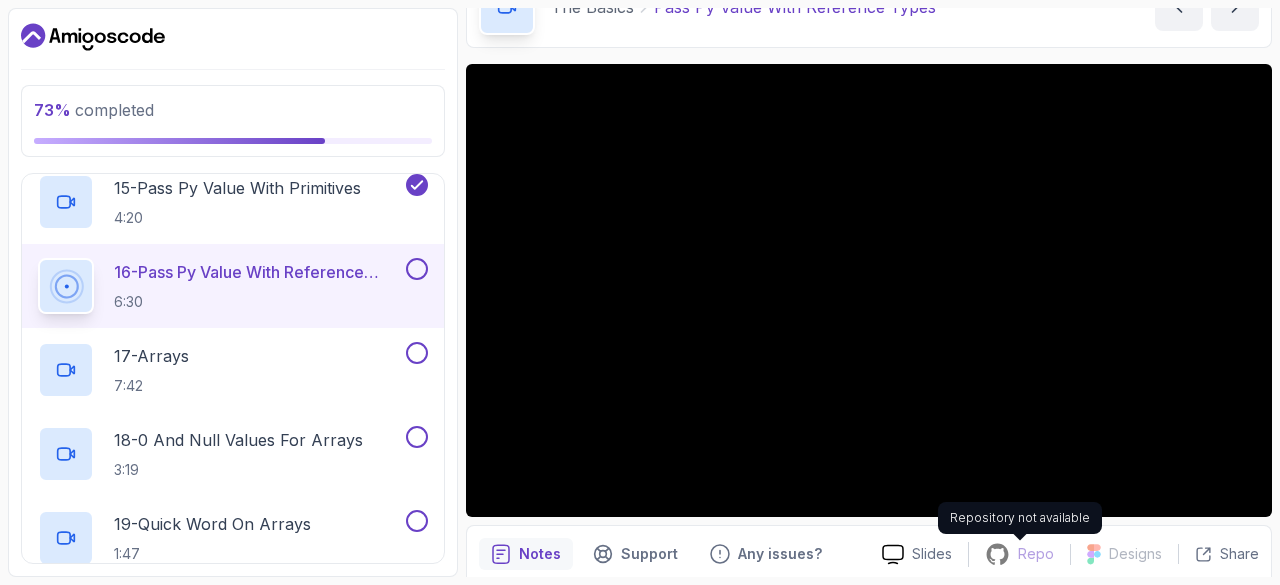 click on "Repo" at bounding box center [1036, 554] 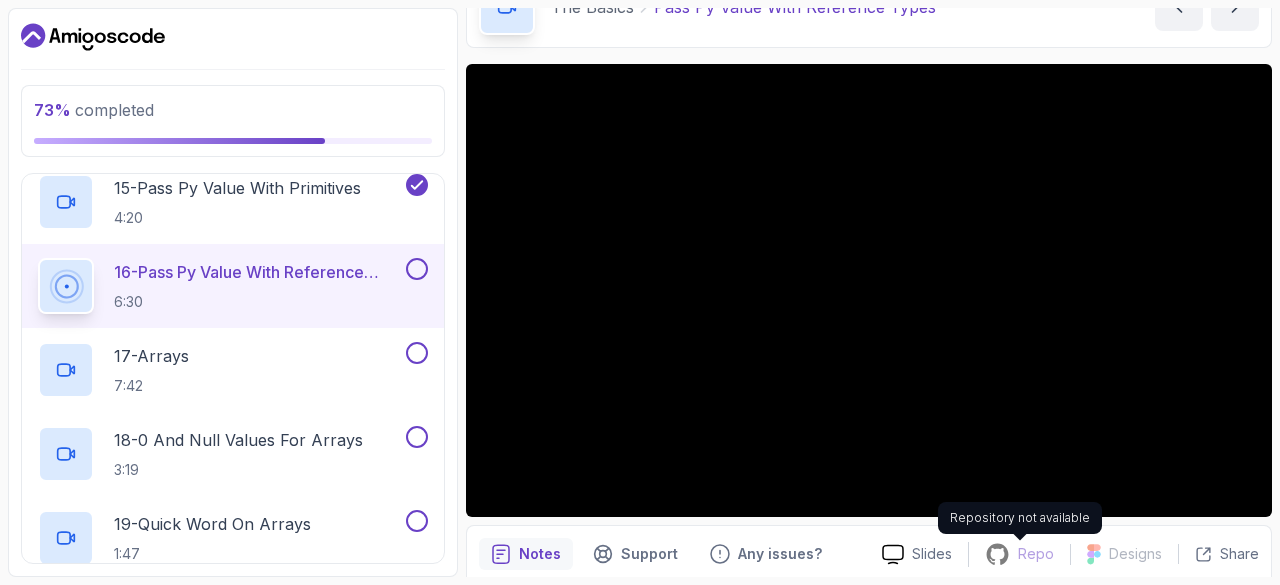 click on "Repo" at bounding box center [1019, 554] 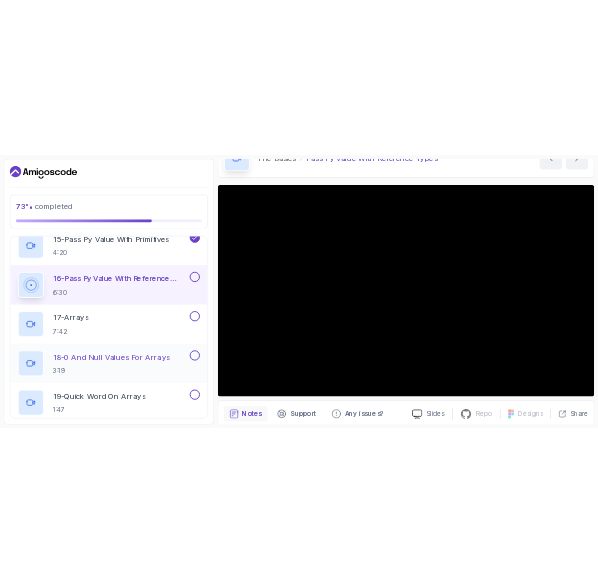scroll, scrollTop: 1520, scrollLeft: 0, axis: vertical 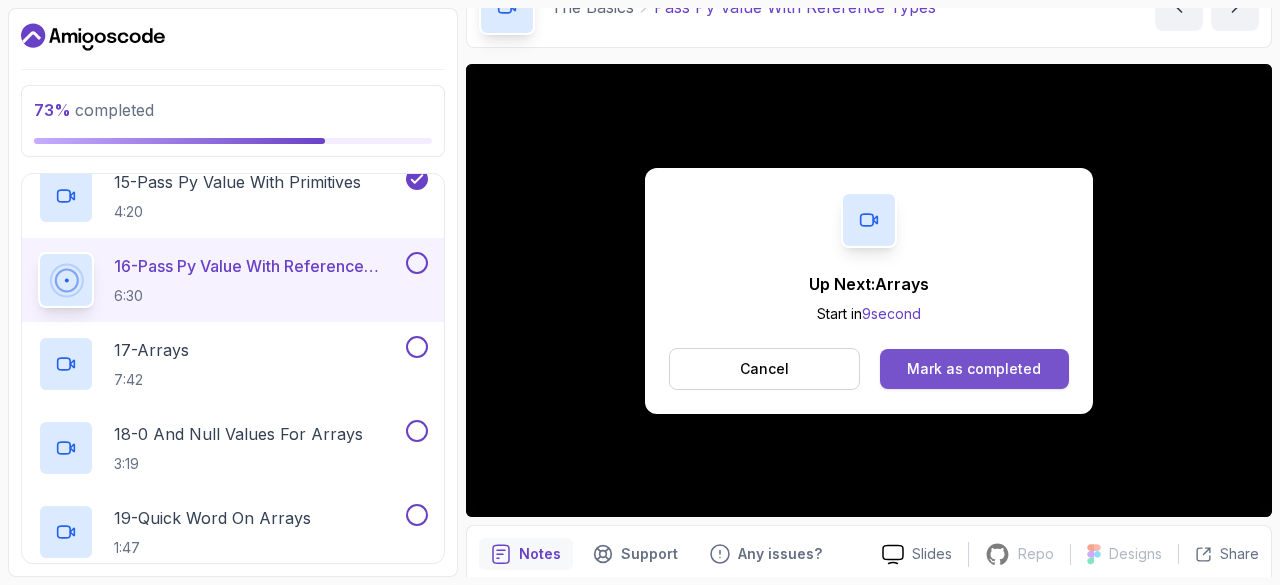 click on "Mark as completed" at bounding box center [974, 369] 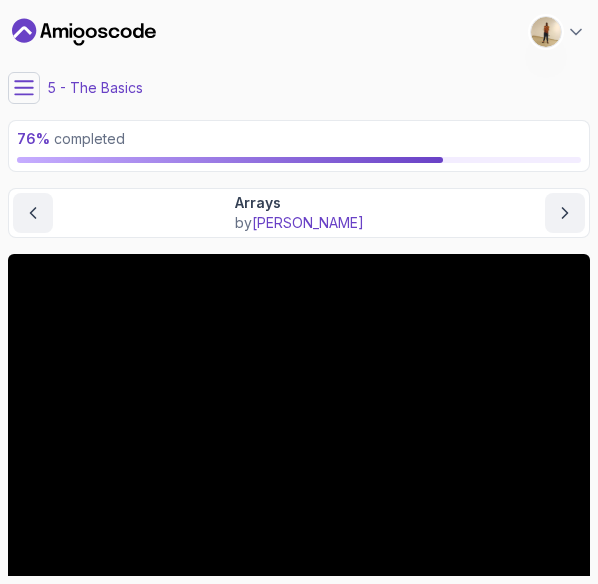 click on "My Courses Java for Beginners 15  Points Alex Abere Student 5 - The Basics  76 % completed The Basics Arrays Arrays by  nelson Slides Repo Repository not available Designs Design not available Share Notes Support Any issues? Slides Repo Repository not available Designs Design not available Share" at bounding box center [299, 292] 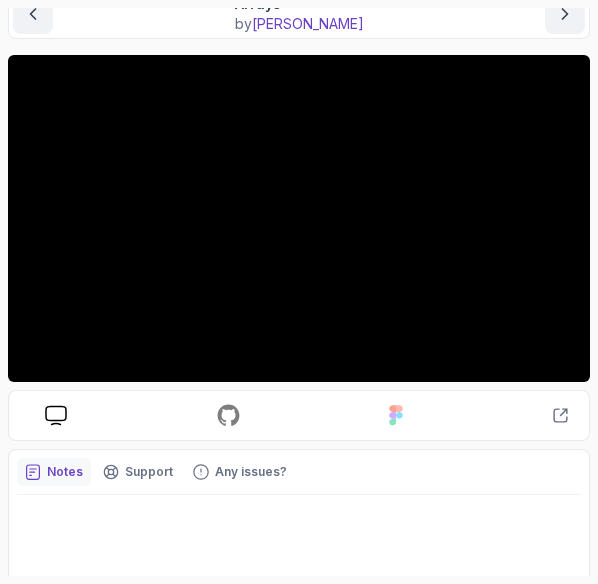 scroll, scrollTop: 200, scrollLeft: 0, axis: vertical 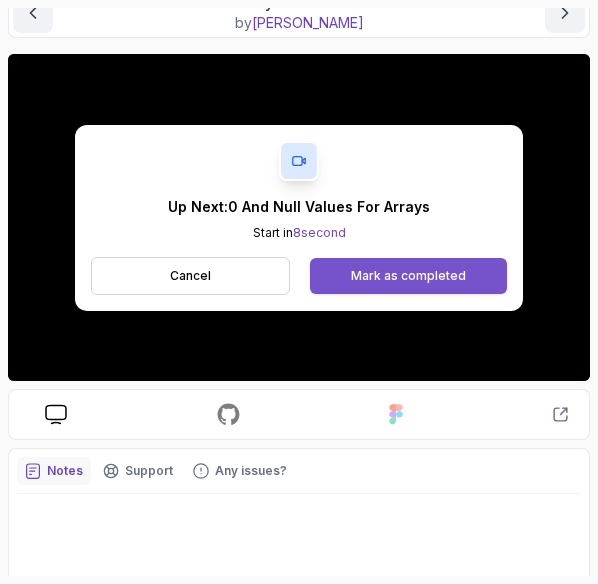 click on "Mark as completed" at bounding box center [408, 276] 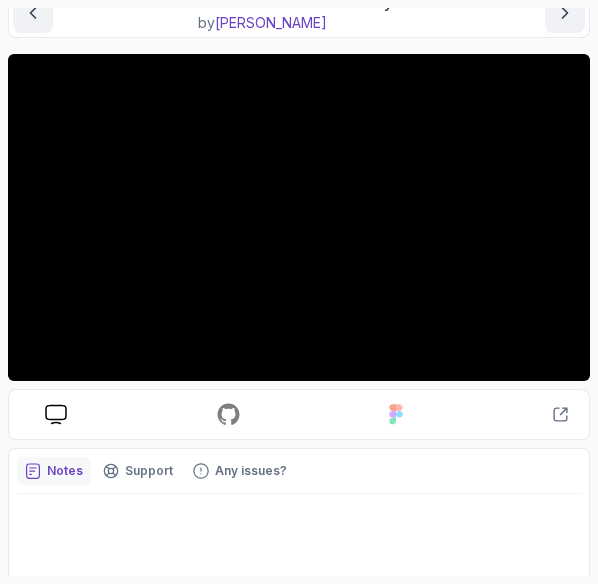 scroll, scrollTop: 0, scrollLeft: 0, axis: both 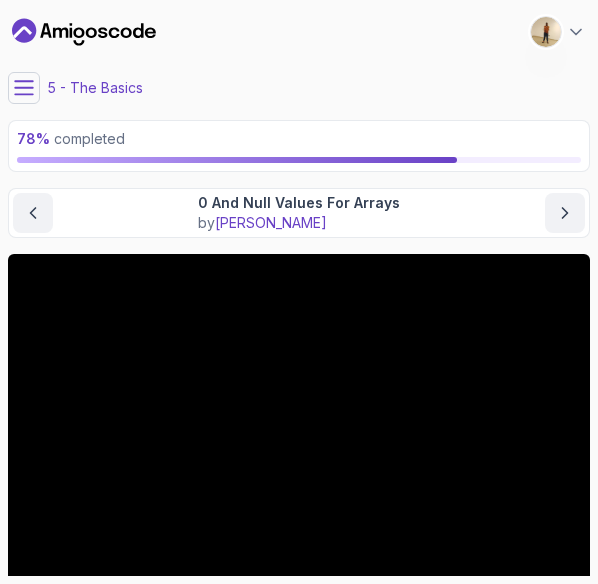 click 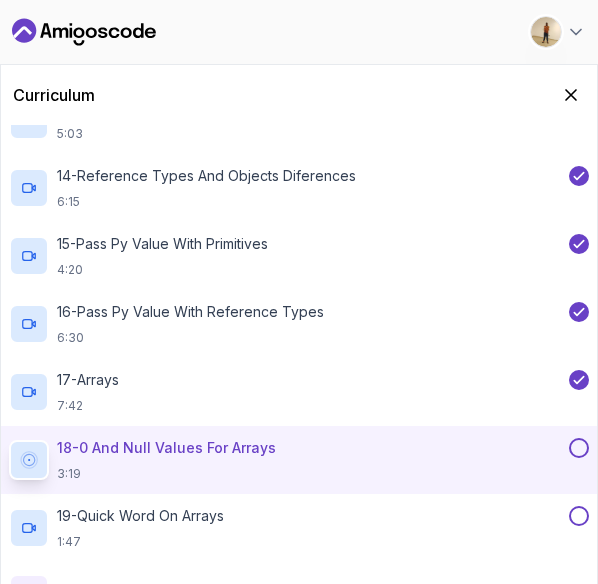scroll, scrollTop: 1173, scrollLeft: 0, axis: vertical 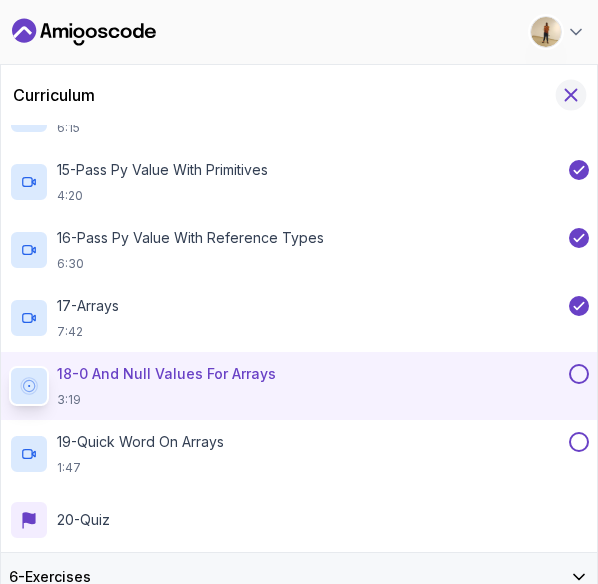 click 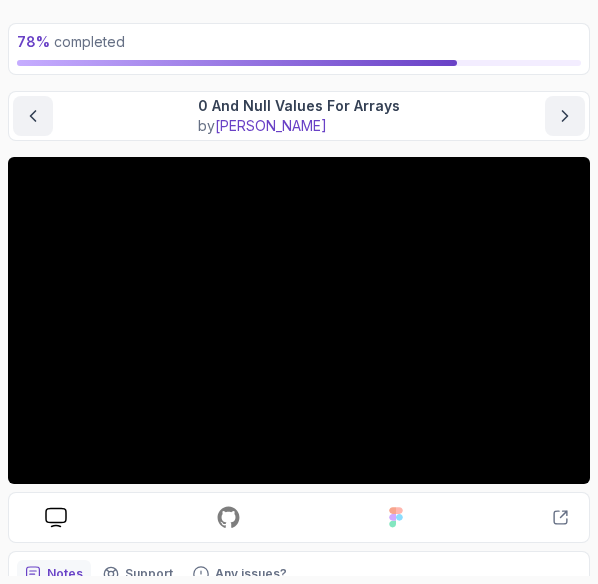scroll, scrollTop: 98, scrollLeft: 0, axis: vertical 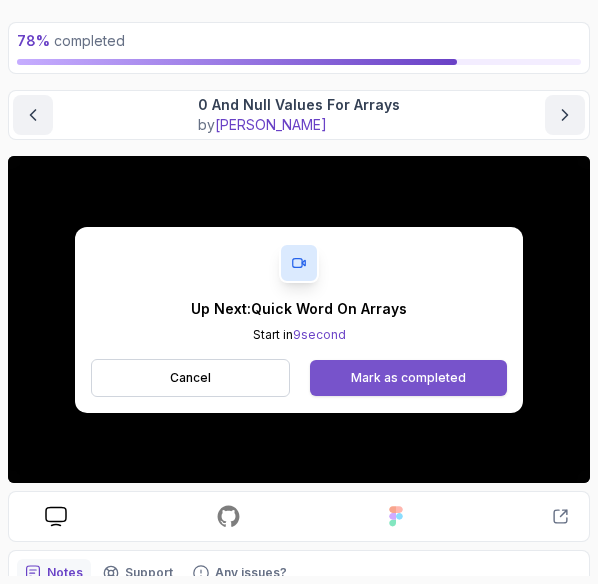 click on "Mark as completed" at bounding box center [408, 378] 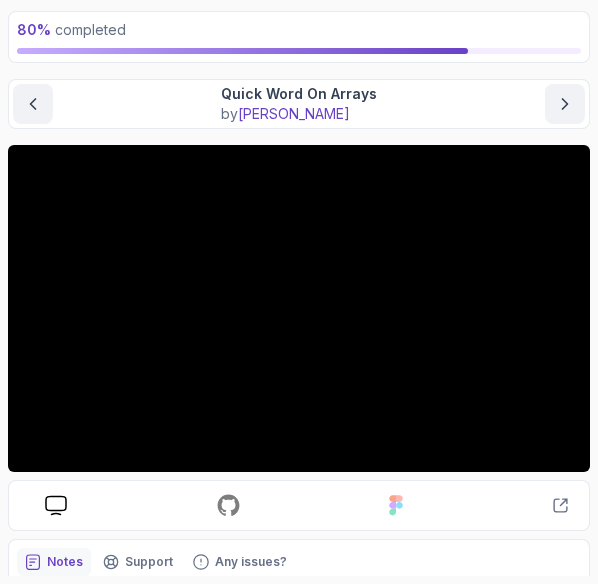 scroll, scrollTop: 223, scrollLeft: 0, axis: vertical 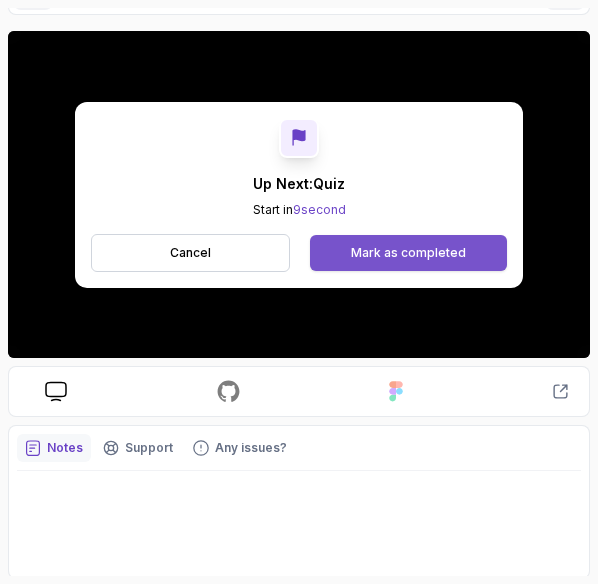 click on "Mark as completed" at bounding box center (408, 253) 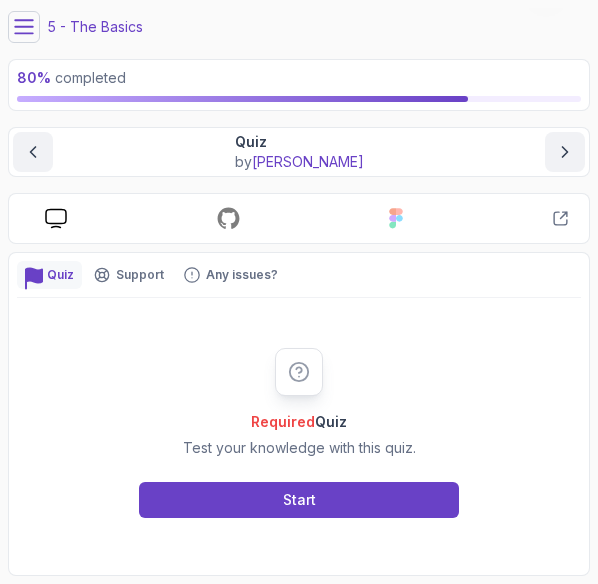 scroll, scrollTop: 58, scrollLeft: 0, axis: vertical 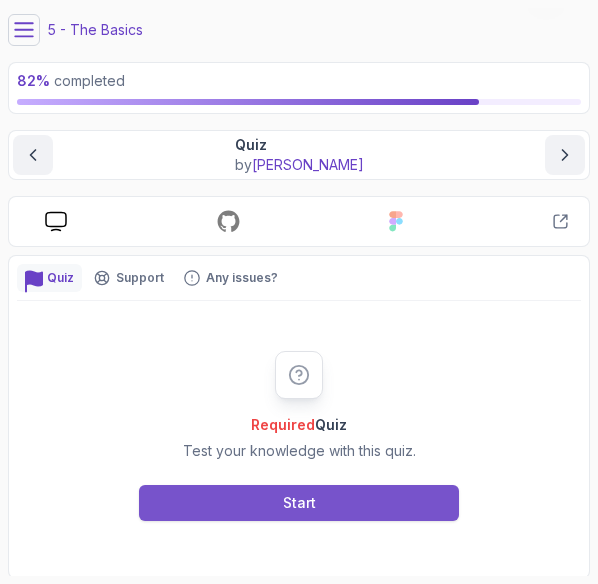 click on "Start" at bounding box center (299, 503) 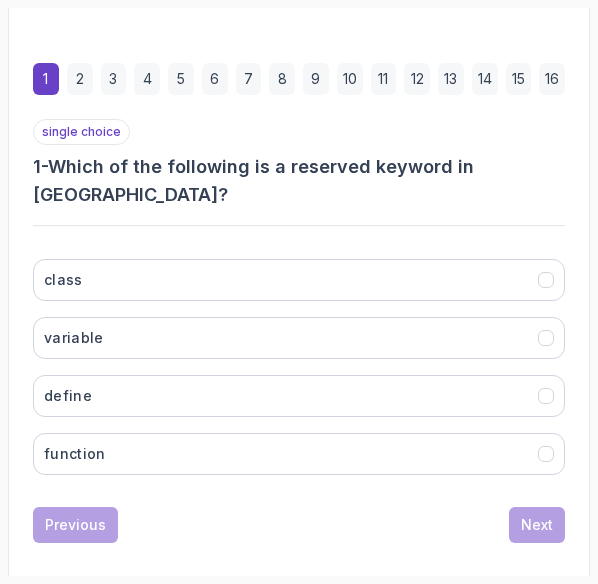 scroll, scrollTop: 392, scrollLeft: 0, axis: vertical 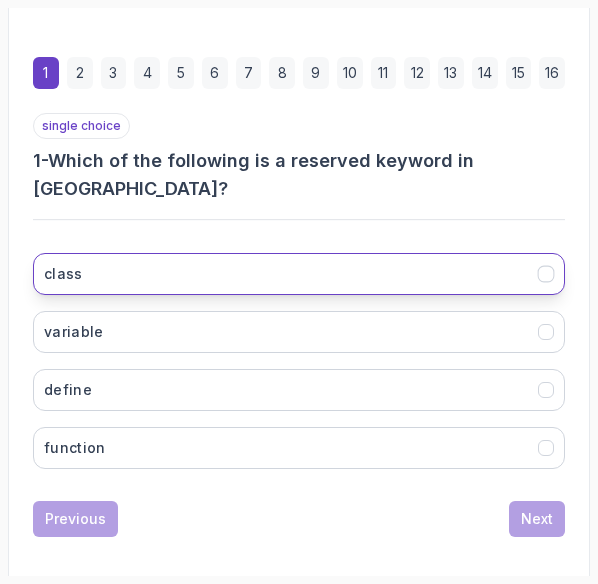 click on "class" at bounding box center (299, 274) 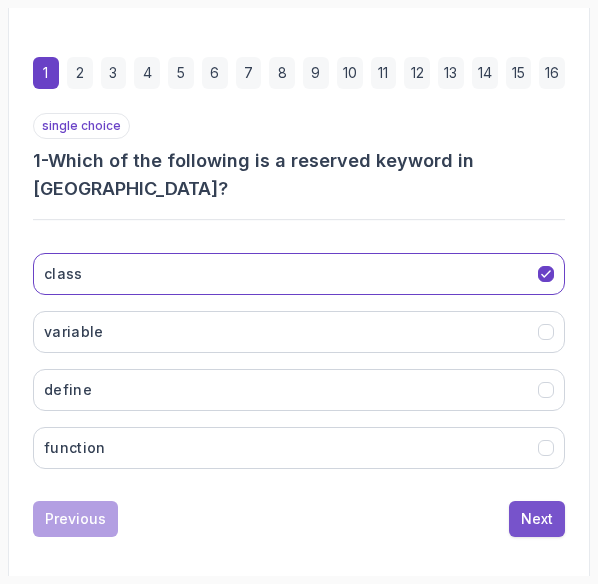 click on "Next" at bounding box center [537, 519] 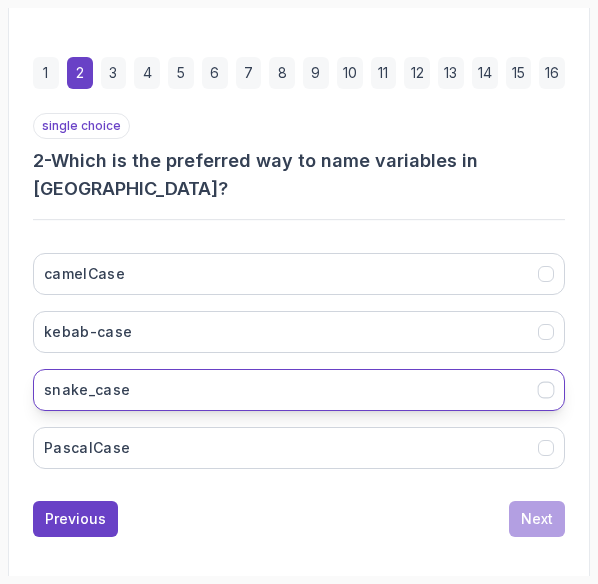 click on "snake_case" at bounding box center [299, 390] 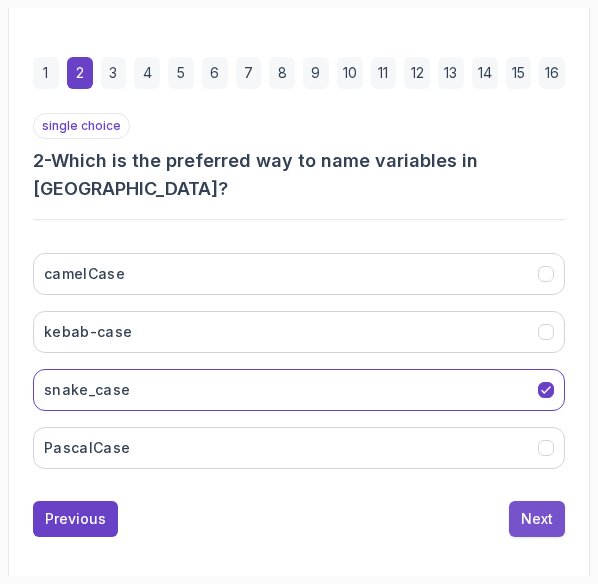 click on "Next" at bounding box center [537, 519] 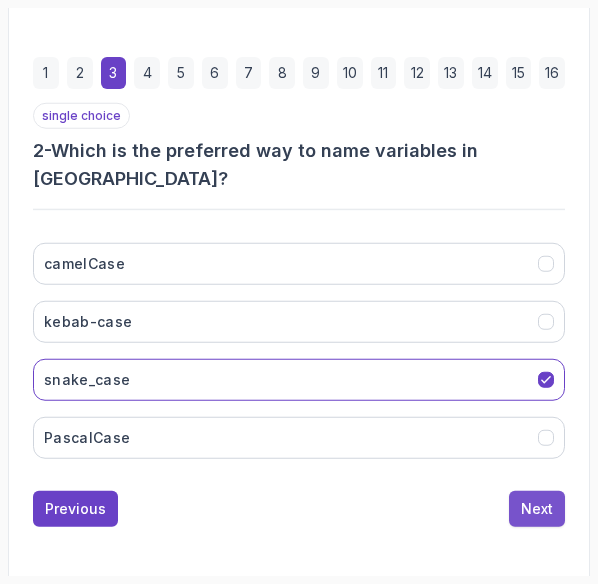 scroll, scrollTop: 378, scrollLeft: 0, axis: vertical 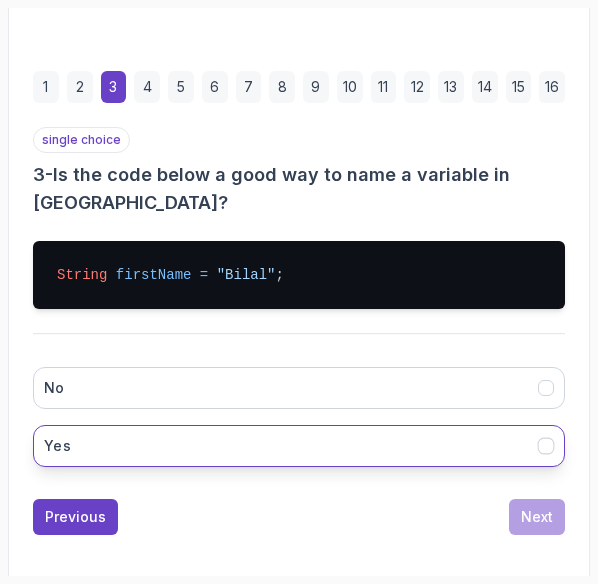 click on "Yes" at bounding box center [299, 446] 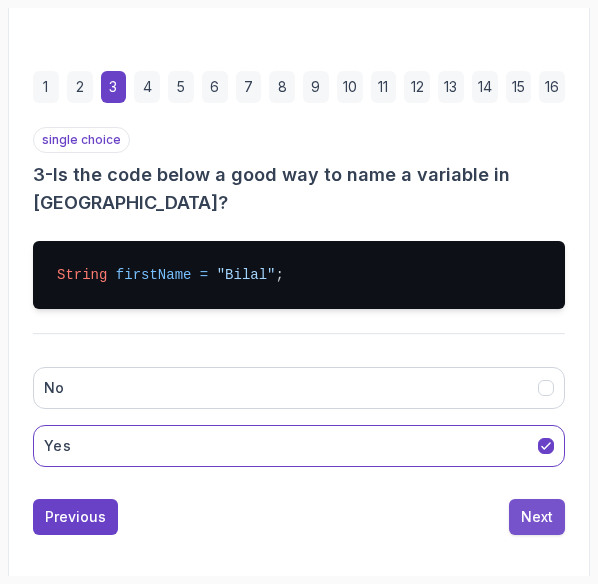 click on "Next" at bounding box center (537, 517) 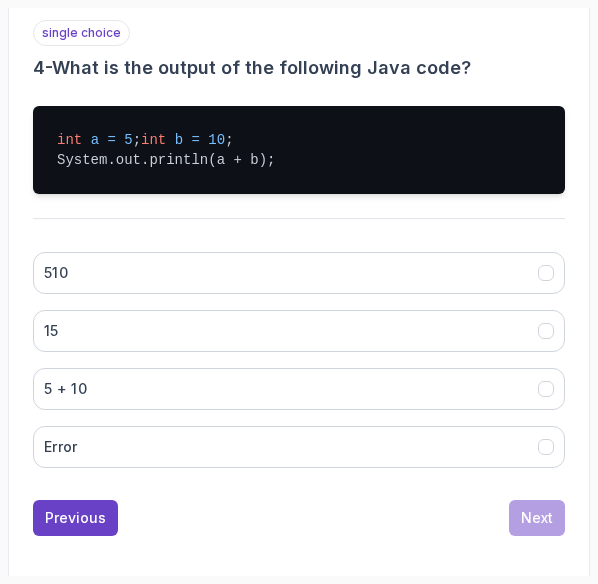 scroll, scrollTop: 487, scrollLeft: 0, axis: vertical 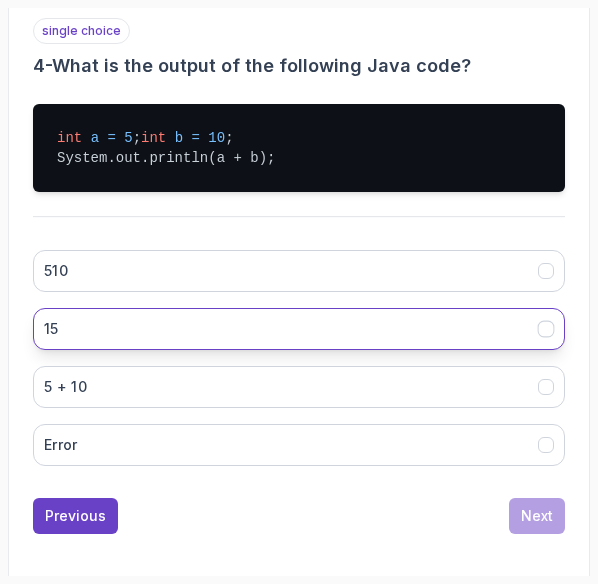 click on "15" at bounding box center (299, 329) 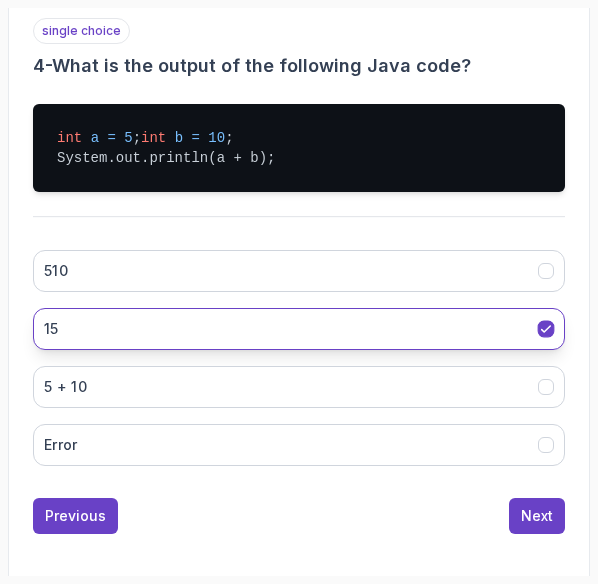 scroll, scrollTop: 532, scrollLeft: 0, axis: vertical 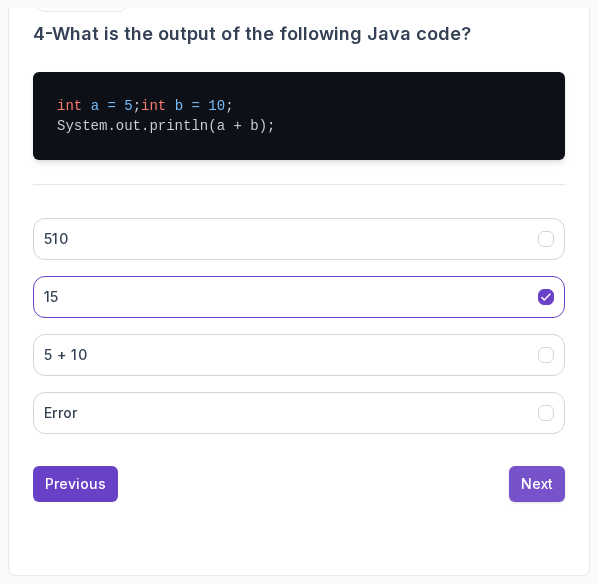 click on "Next" at bounding box center (537, 484) 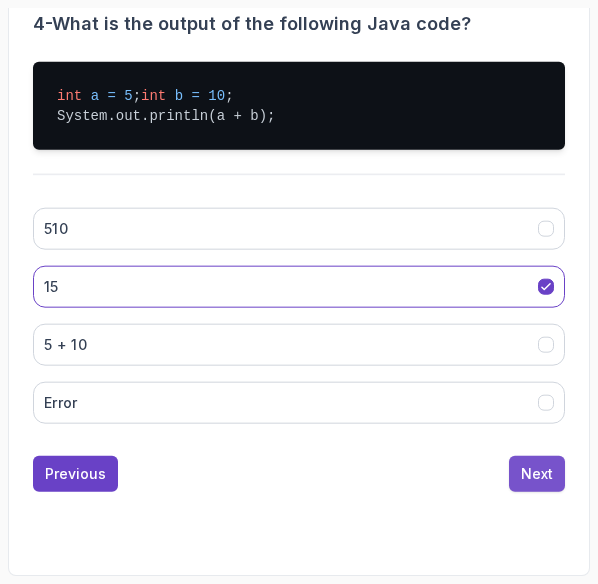 scroll, scrollTop: 392, scrollLeft: 0, axis: vertical 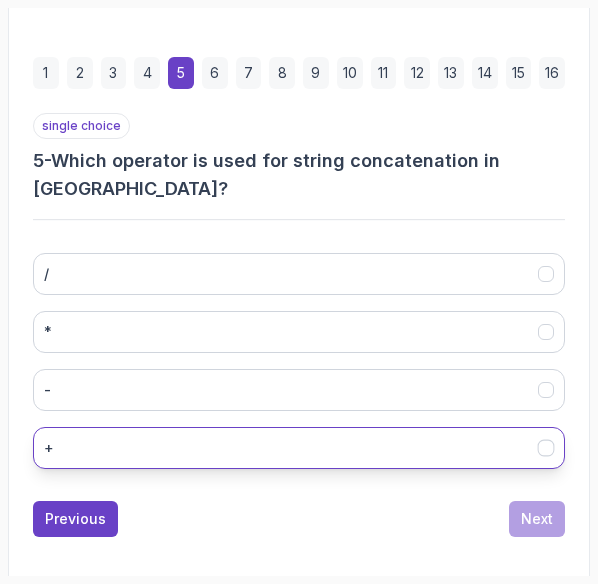 click on "+" at bounding box center (299, 448) 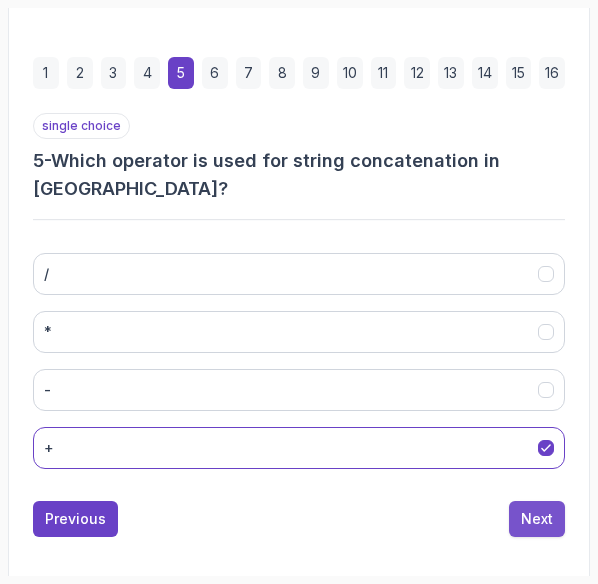 click on "Next" at bounding box center [537, 519] 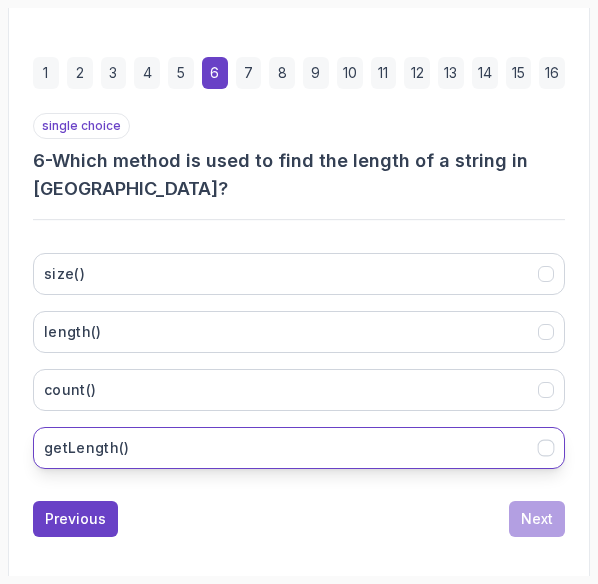 click on "getLength()" at bounding box center (299, 448) 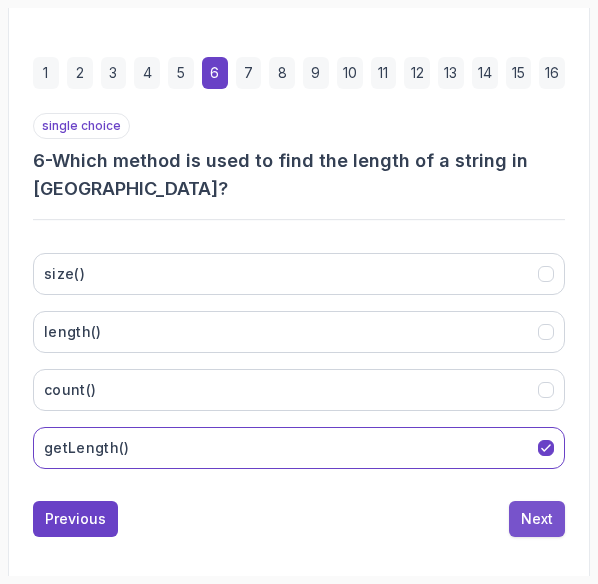 click on "Next" at bounding box center (537, 519) 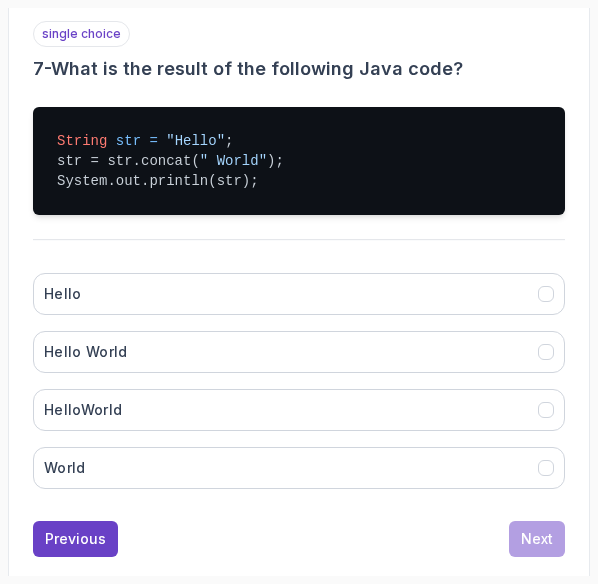 scroll, scrollTop: 484, scrollLeft: 0, axis: vertical 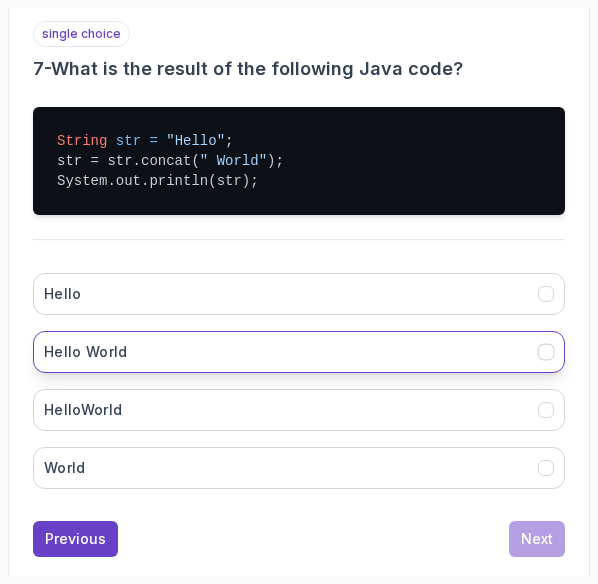 click on "Hello World" at bounding box center [299, 352] 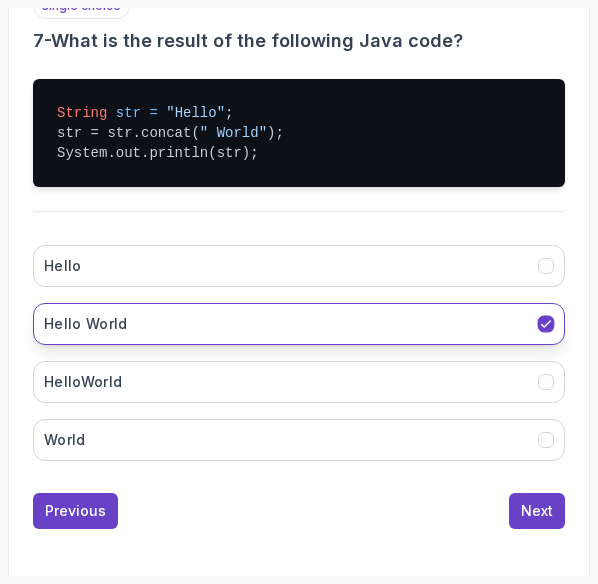 scroll, scrollTop: 514, scrollLeft: 0, axis: vertical 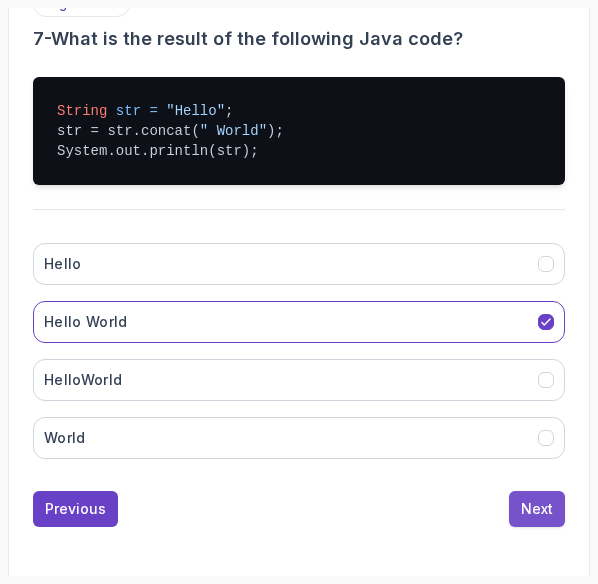 click on "Next" at bounding box center (537, 509) 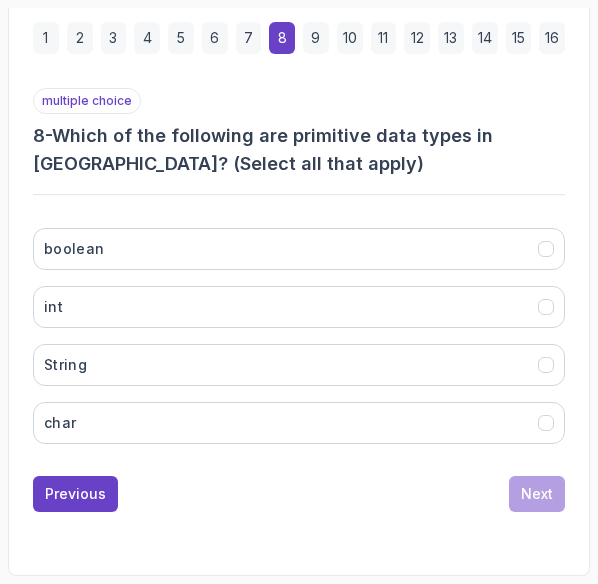 scroll, scrollTop: 420, scrollLeft: 0, axis: vertical 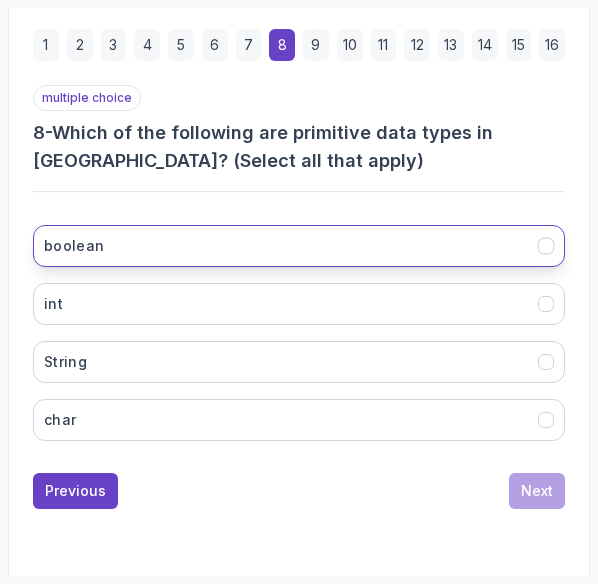 click on "boolean" at bounding box center [299, 246] 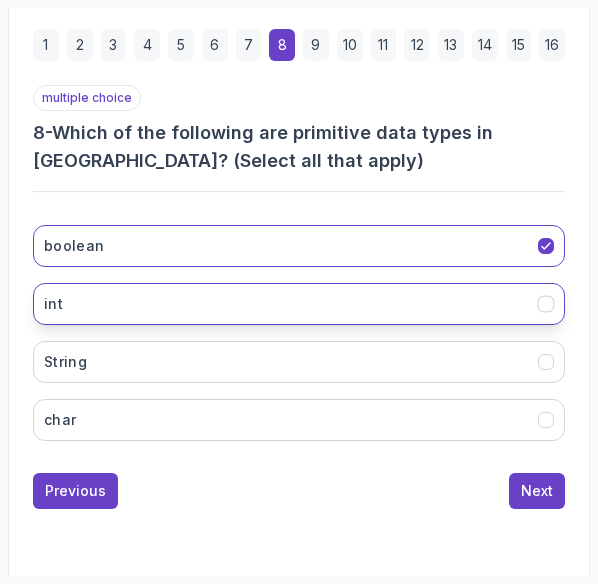 click on "int" at bounding box center [299, 304] 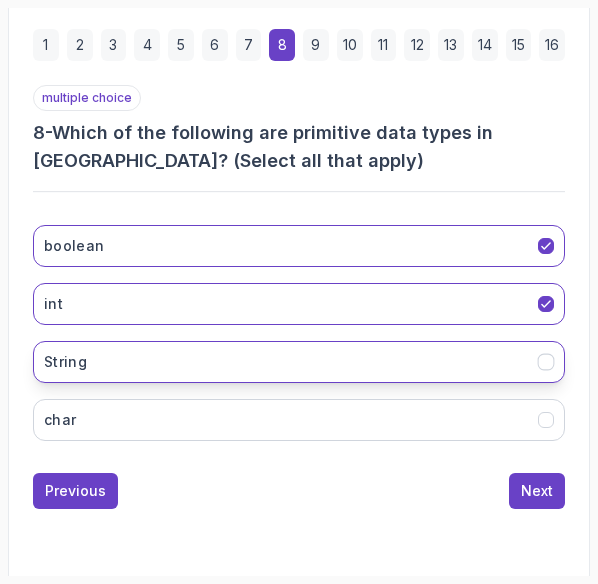 click on "String" at bounding box center [299, 362] 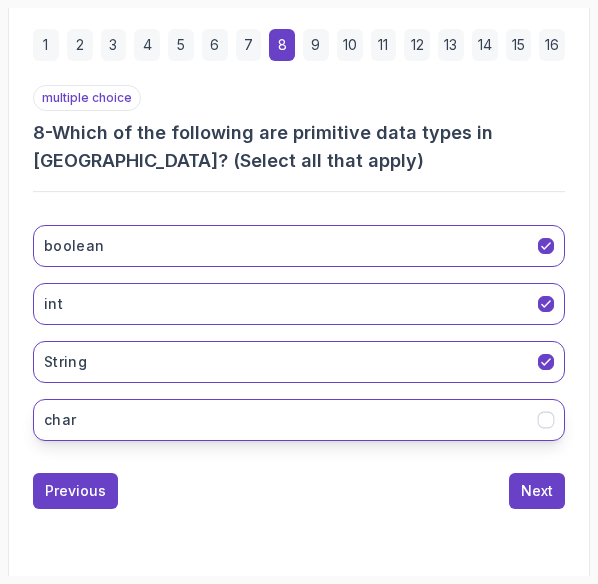 click on "char" at bounding box center (299, 420) 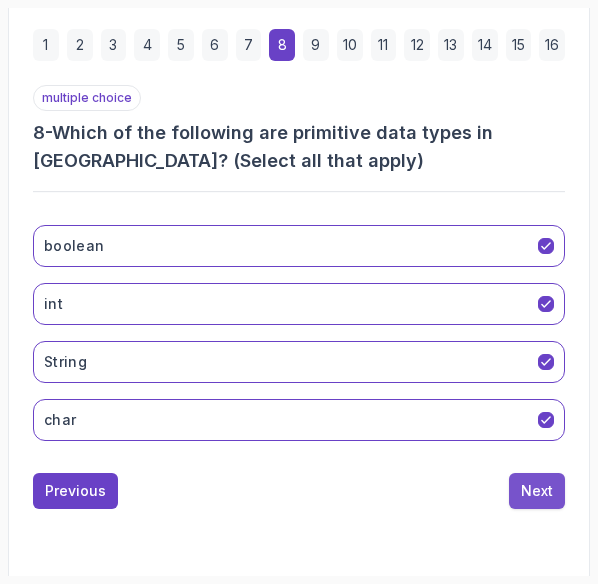 click on "Next" at bounding box center (537, 491) 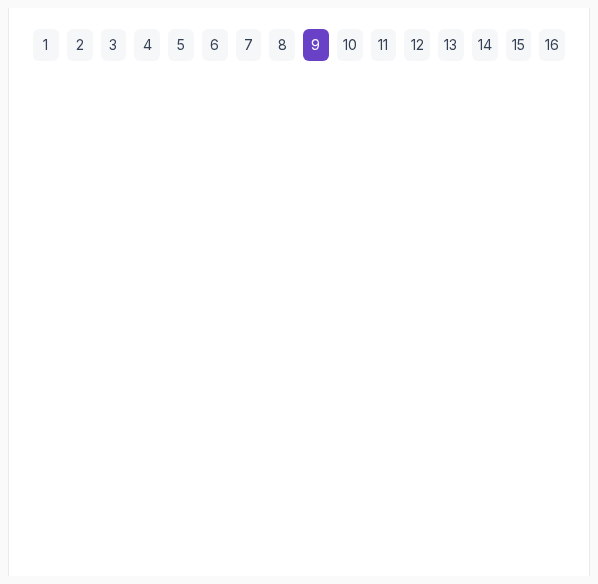 scroll, scrollTop: 412, scrollLeft: 0, axis: vertical 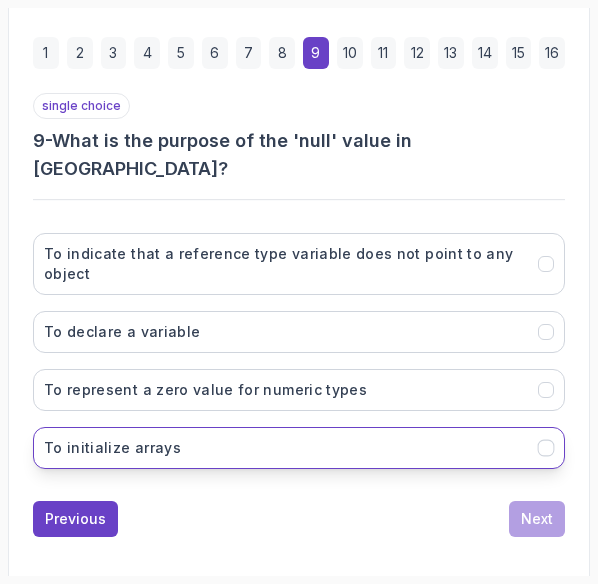 click on "To initialize arrays" at bounding box center (299, 448) 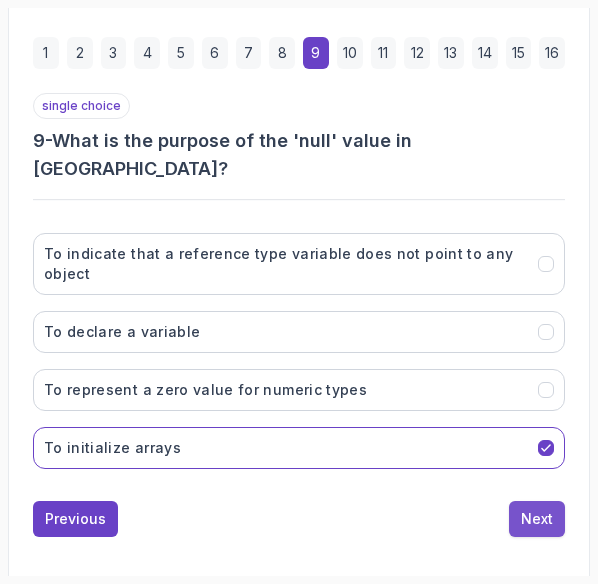 click on "Next" at bounding box center [537, 519] 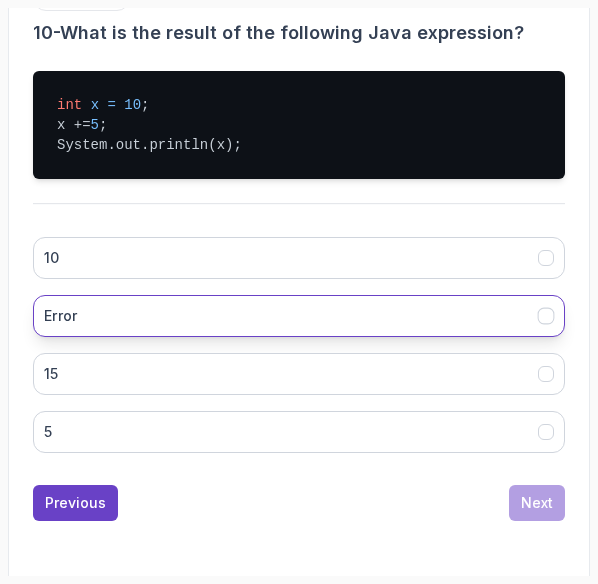 scroll, scrollTop: 522, scrollLeft: 0, axis: vertical 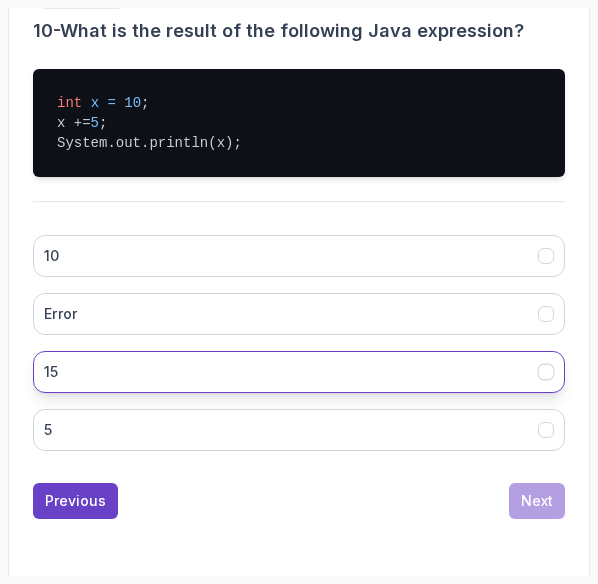 click on "15" at bounding box center [299, 372] 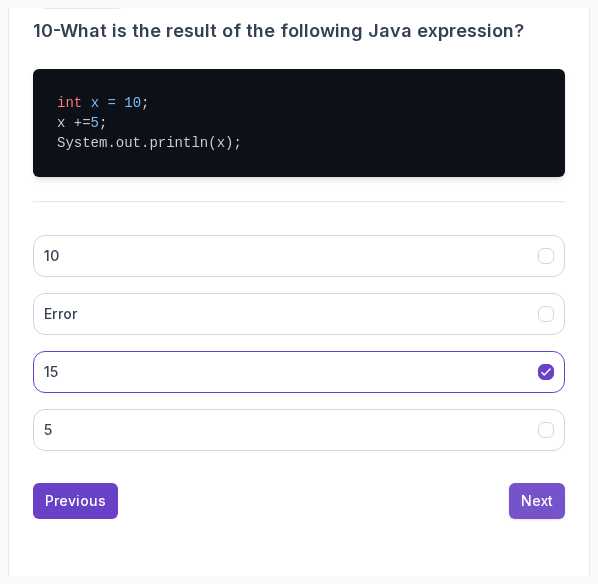 click on "Next" at bounding box center (537, 501) 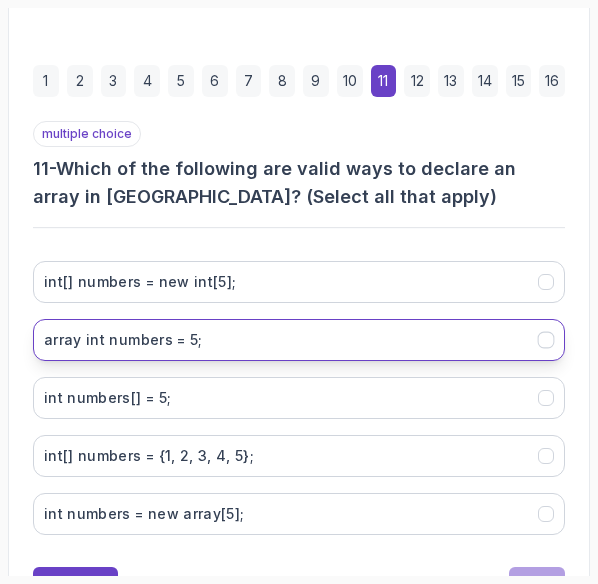 scroll, scrollTop: 385, scrollLeft: 0, axis: vertical 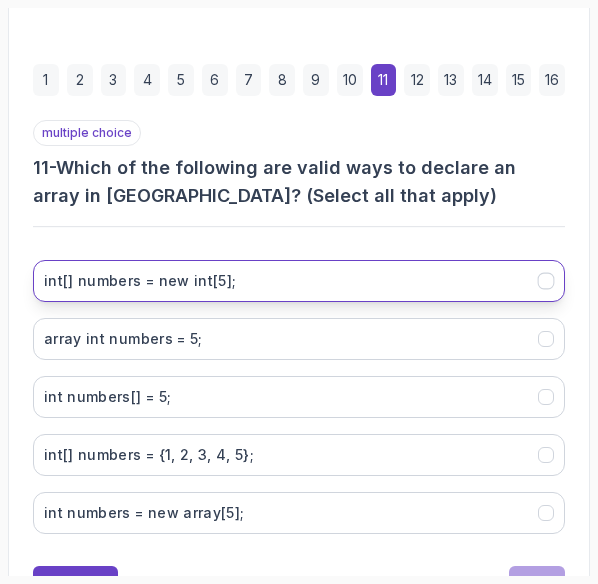 click on "int[] numbers = new int[5];" at bounding box center [299, 281] 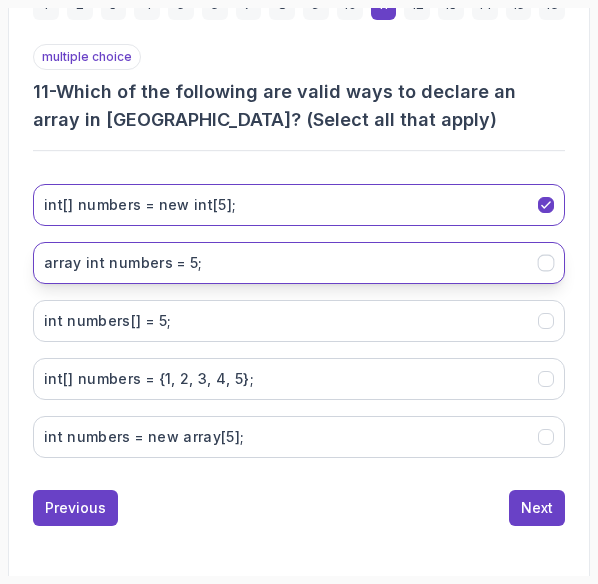 scroll, scrollTop: 463, scrollLeft: 0, axis: vertical 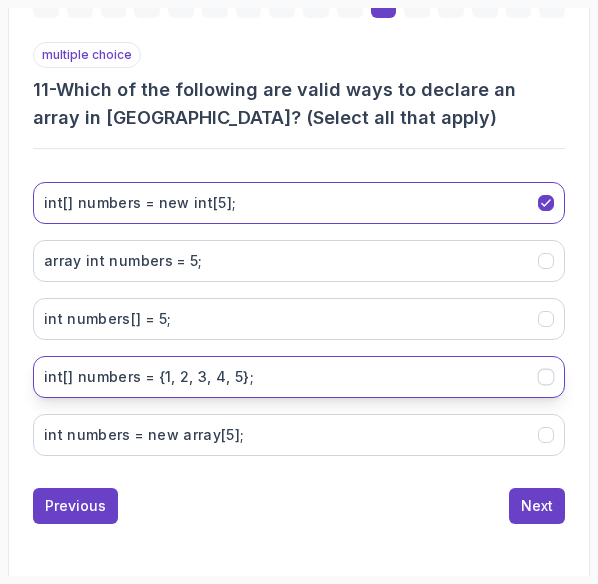 click on "int[] numbers = {1, 2, 3, 4, 5};" at bounding box center (299, 377) 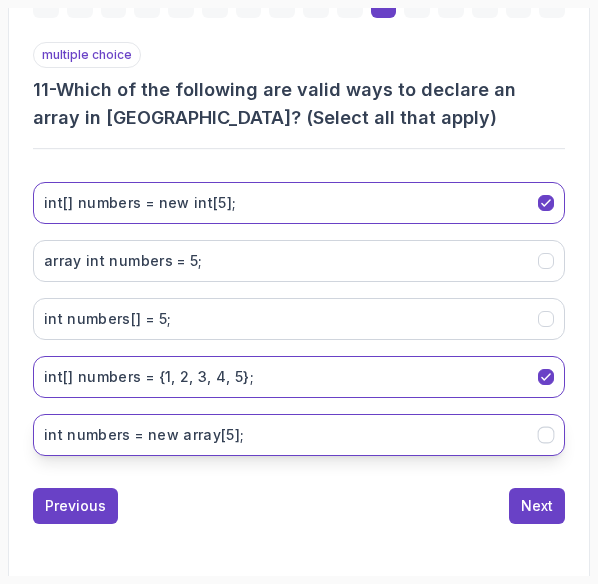 click on "int numbers = new array[5];" at bounding box center [299, 435] 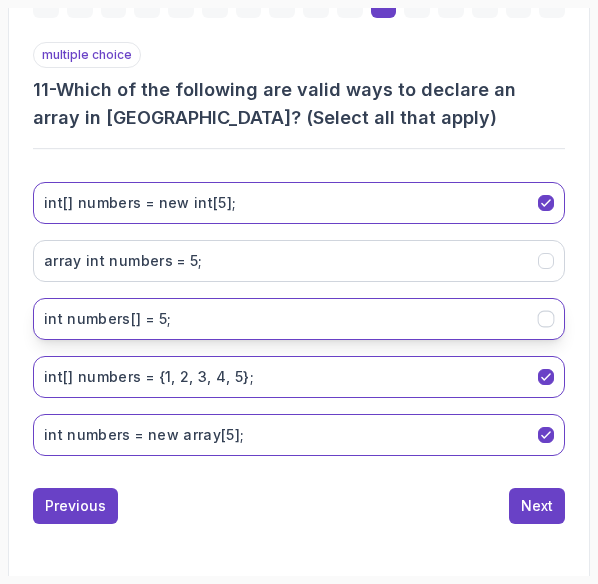 click on "int numbers[] = 5;" at bounding box center [299, 319] 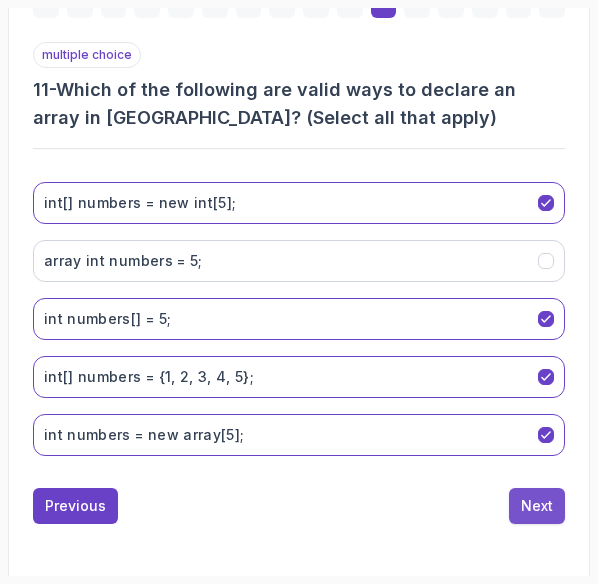 click on "Next" at bounding box center (537, 506) 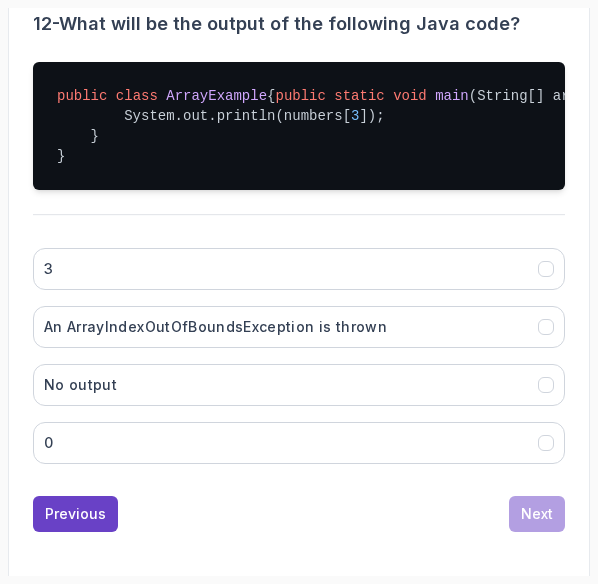 scroll, scrollTop: 524, scrollLeft: 0, axis: vertical 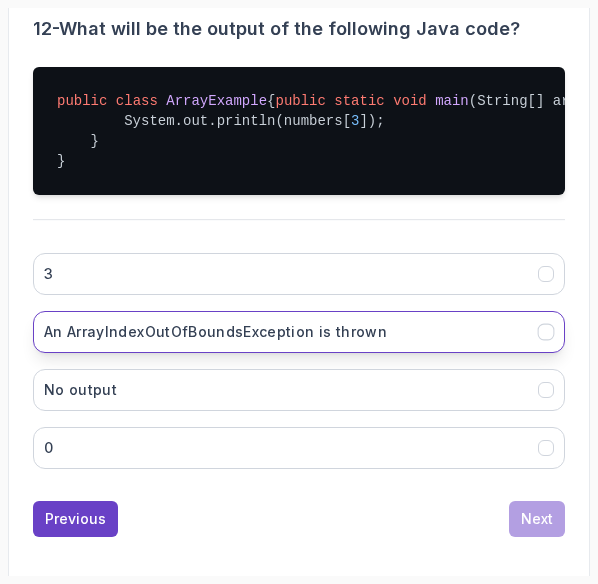 click on "An ArrayIndexOutOfBoundsException is thrown" at bounding box center (215, 332) 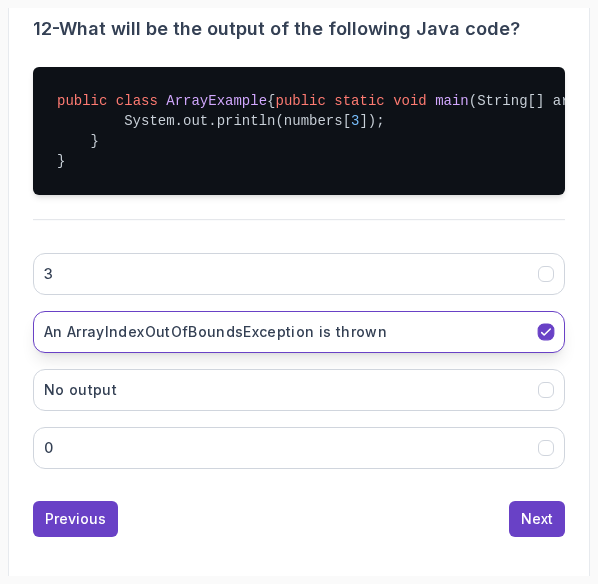 scroll, scrollTop: 592, scrollLeft: 0, axis: vertical 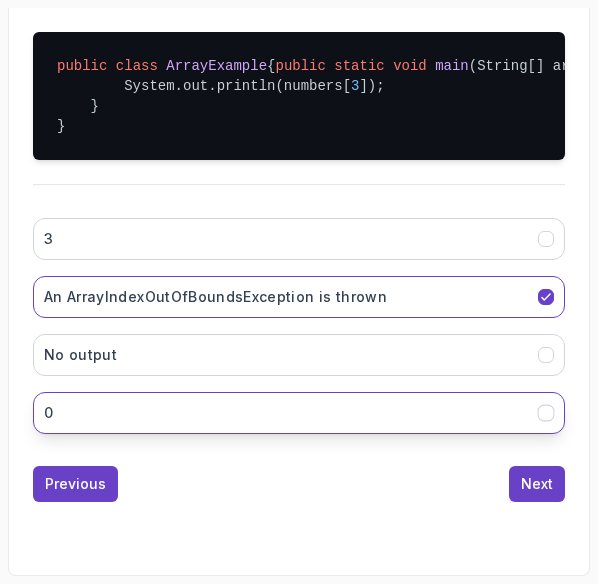 click on "0" at bounding box center (299, 413) 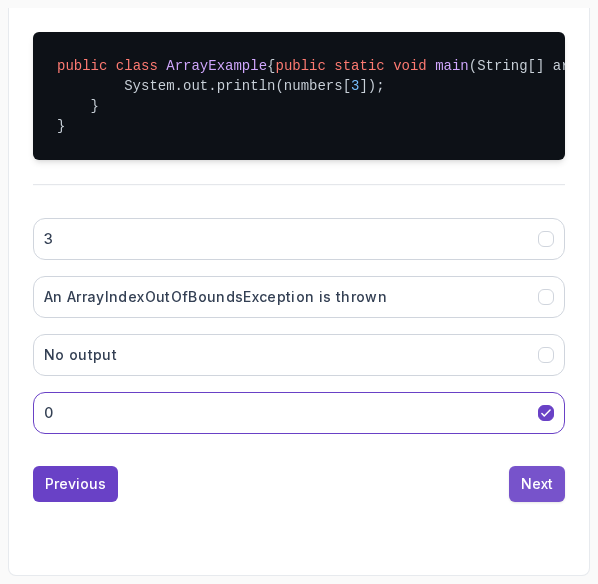 click on "Next" at bounding box center (537, 484) 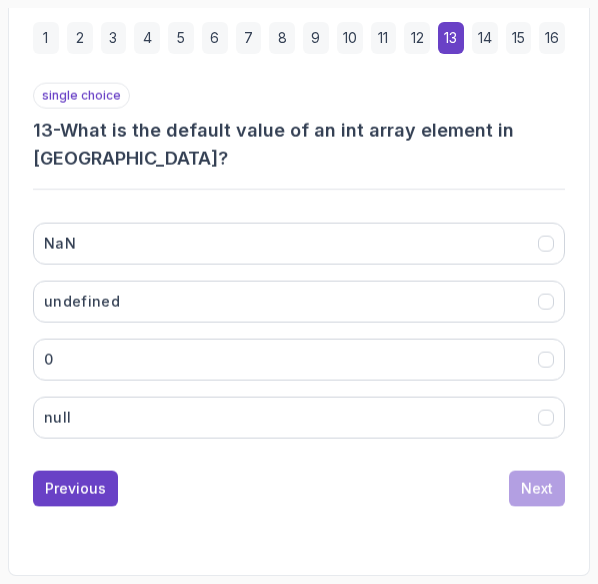 scroll, scrollTop: 392, scrollLeft: 0, axis: vertical 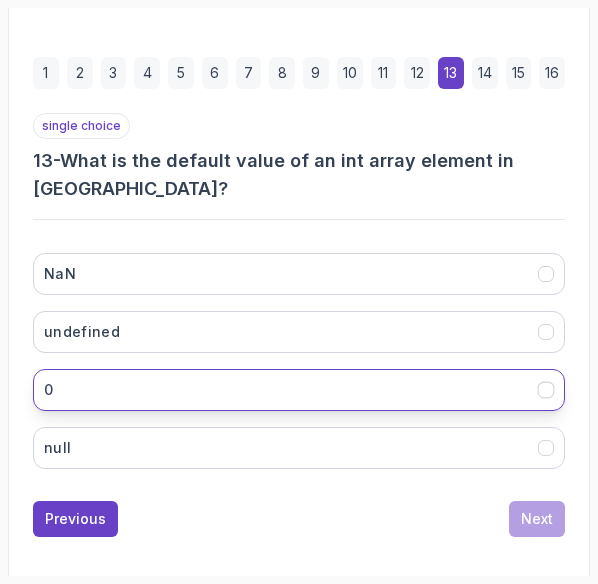 click on "0" at bounding box center [299, 390] 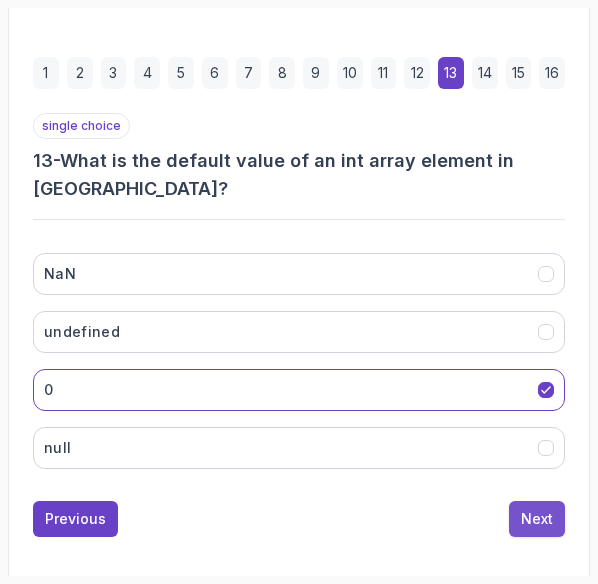 click on "Next" at bounding box center (537, 519) 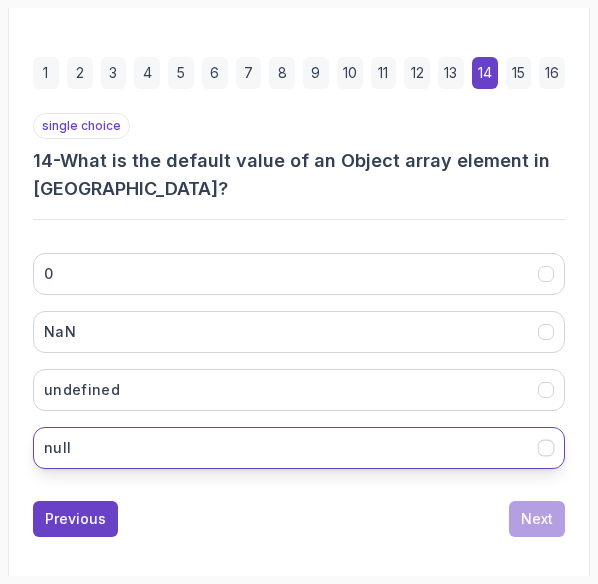 click on "null" at bounding box center (299, 448) 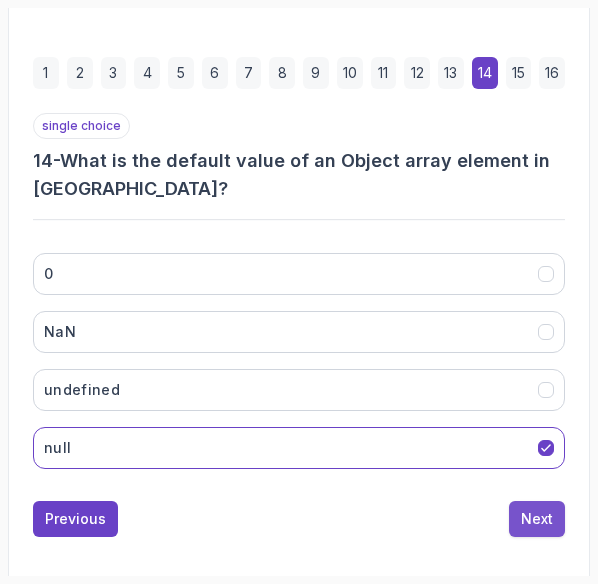 click on "Next" at bounding box center [537, 519] 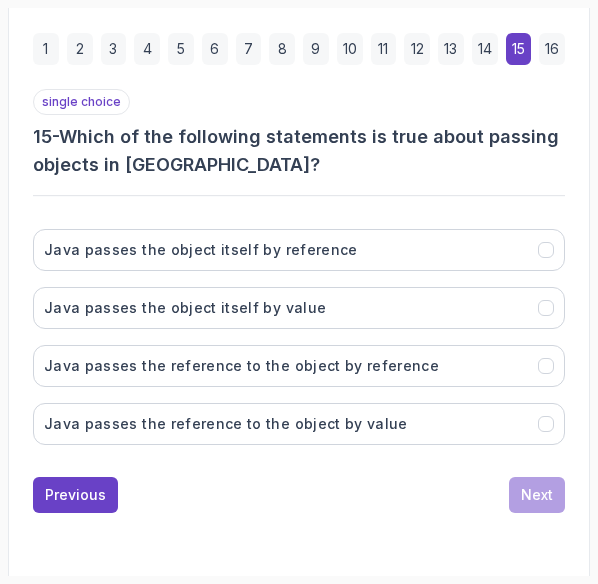 scroll, scrollTop: 418, scrollLeft: 0, axis: vertical 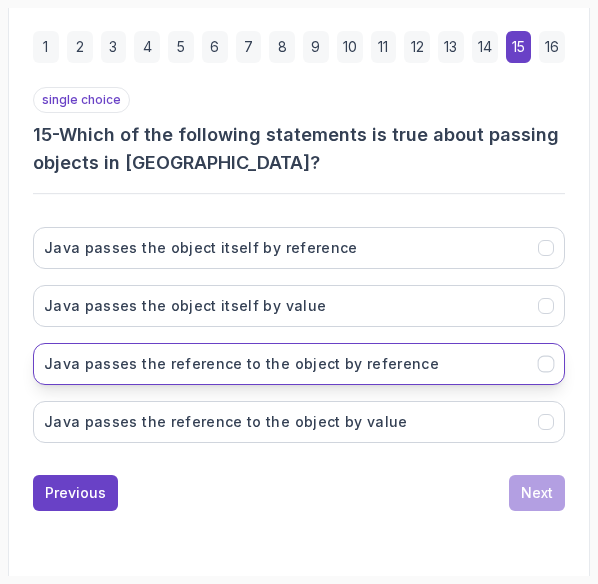 click on "Java passes the reference to the object by reference" at bounding box center (241, 364) 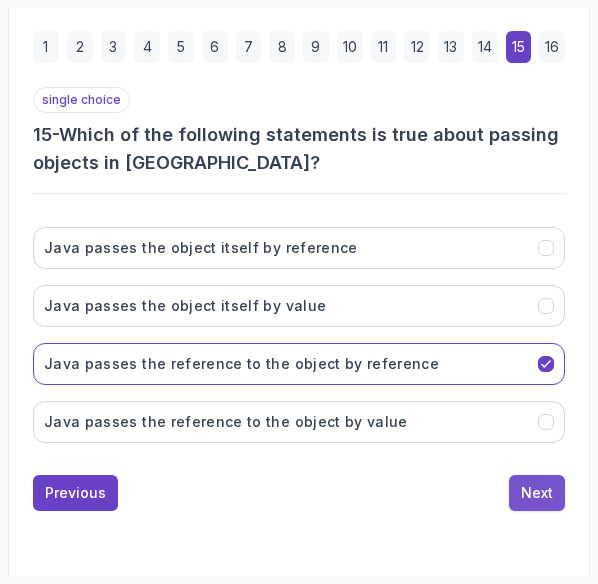 click on "Next" at bounding box center [537, 493] 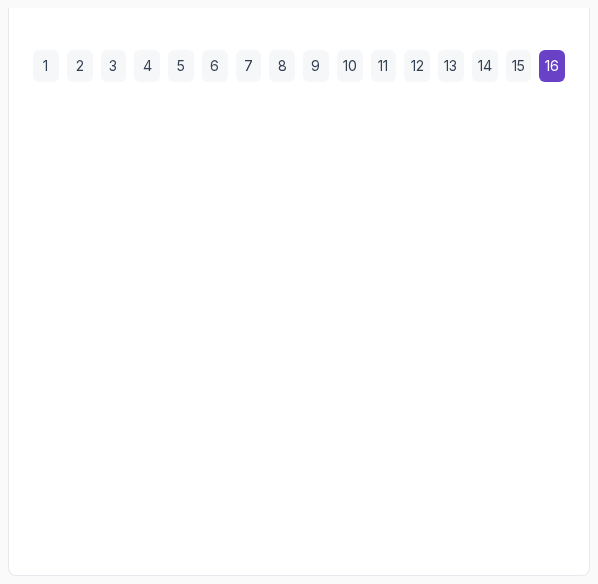 scroll, scrollTop: 392, scrollLeft: 0, axis: vertical 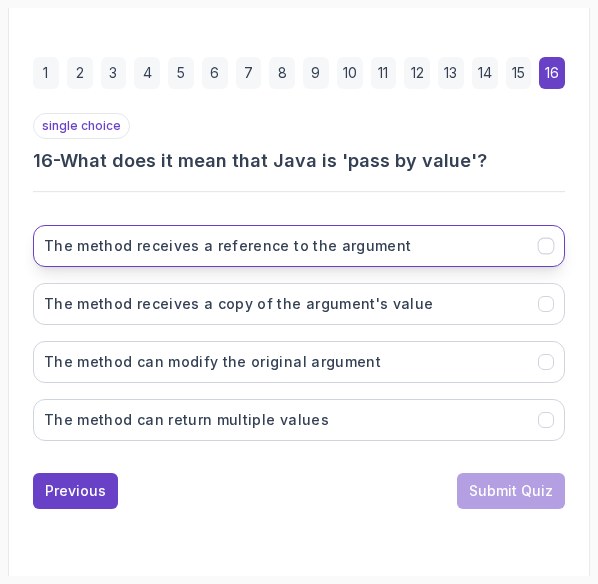 click on "The method receives a reference to the argument" at bounding box center [299, 246] 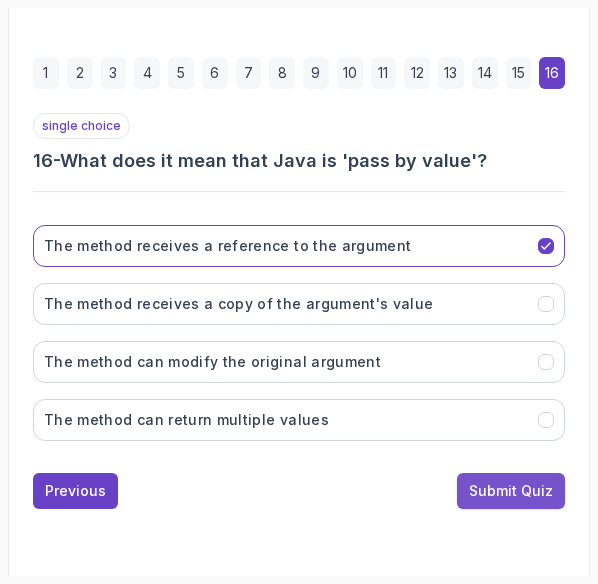 click on "Submit Quiz" at bounding box center [511, 491] 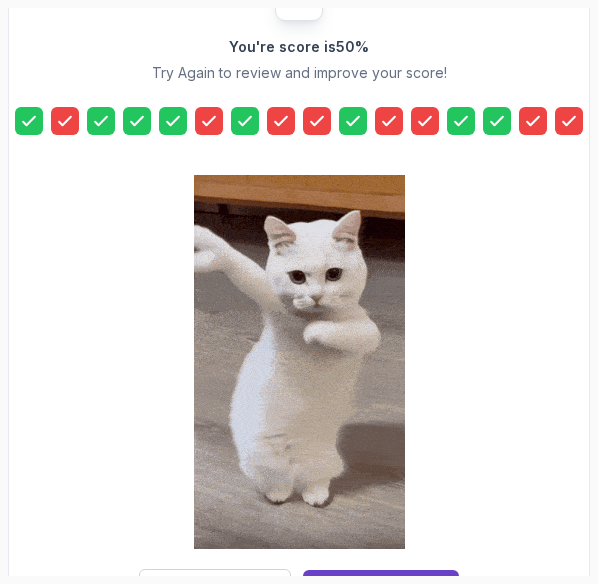 scroll, scrollTop: 520, scrollLeft: 0, axis: vertical 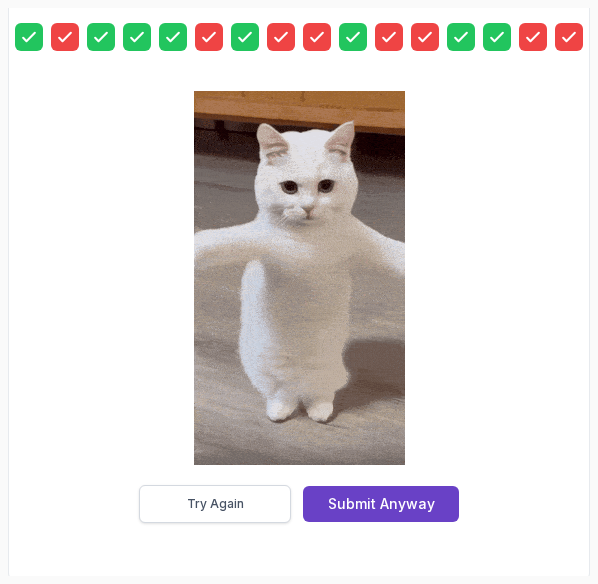 click on "Try Again" at bounding box center (215, 504) 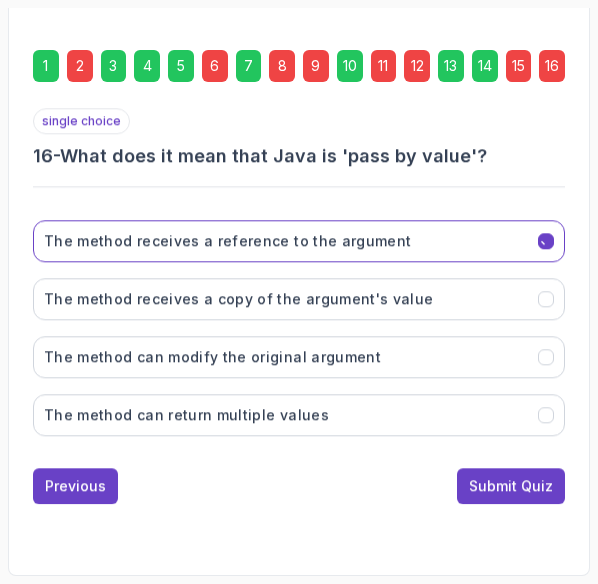 scroll, scrollTop: 392, scrollLeft: 0, axis: vertical 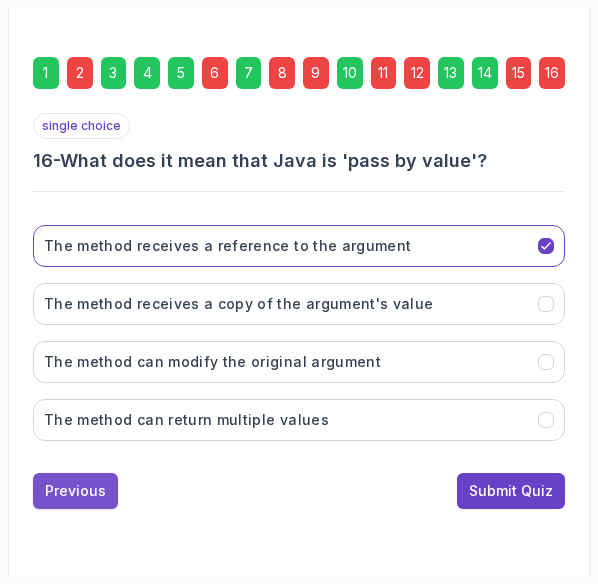 click on "Previous" at bounding box center (75, 491) 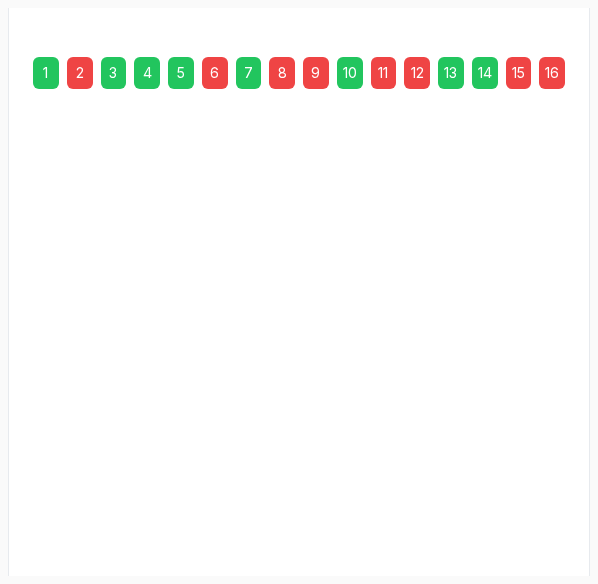 click on "1 2 3 4 5 6 7 8 9 10 11 12 13 14 15 16 single choice 16  -  What does it mean that Java is 'pass by value'? The method receives a reference to the argument The method receives a copy of the argument's value The method can modify the original argument The method can return multiple values Previous Submit Quiz" at bounding box center [299, 271] 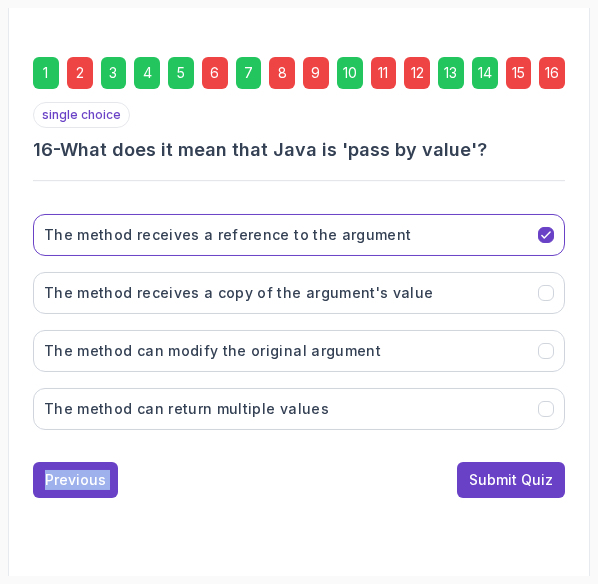 click on "1 2 3 4 5 6 7 8 9 10 11 12 13 14 15 16 single choice 16  -  What does it mean that Java is 'pass by value'? The method receives a reference to the argument The method receives a copy of the argument's value The method can modify the original argument The method can return multiple values Previous Submit Quiz" at bounding box center (299, 271) 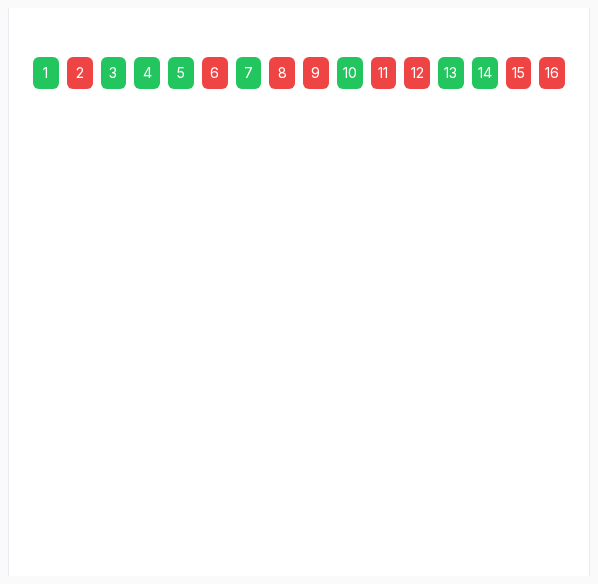 click on "single choice 15  -  Which of the following statements is true about passing objects in Java? Java passes the reference to the object by reference Java passes the reference to the object by value Java passes the object itself by value Java passes the object itself by reference Previous Next" at bounding box center [299, 324] 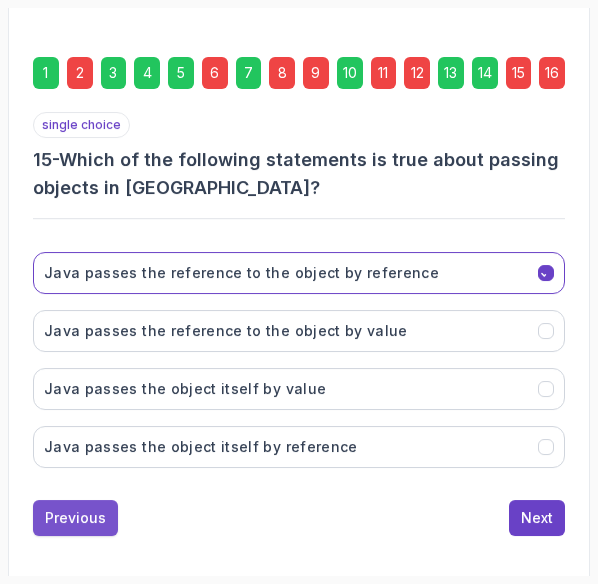 click on "Previous" at bounding box center (75, 518) 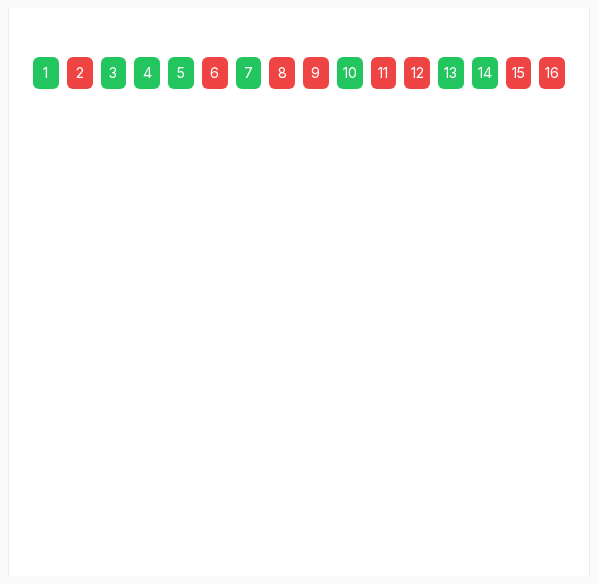 click on "Previous" at bounding box center [75, 516] 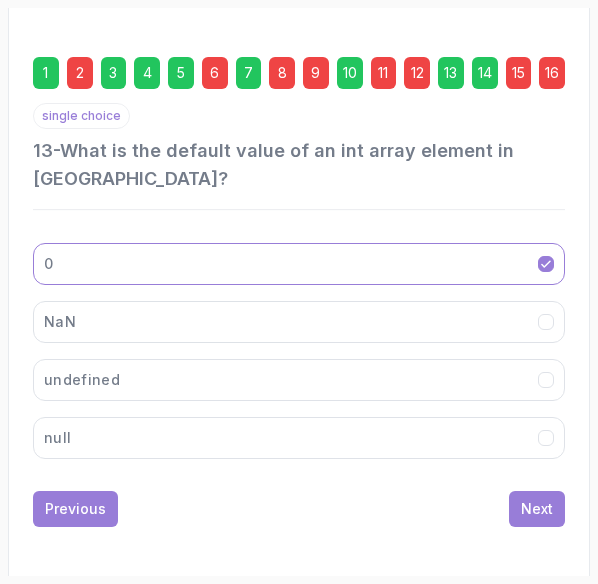 click on "1 2 3 4 5 6 7 8 9 10 11 12 13 14 15 16 single choice 13  -  What is the default value of an int array element in Java? 0 NaN undefined null Previous Next" at bounding box center (299, 285) 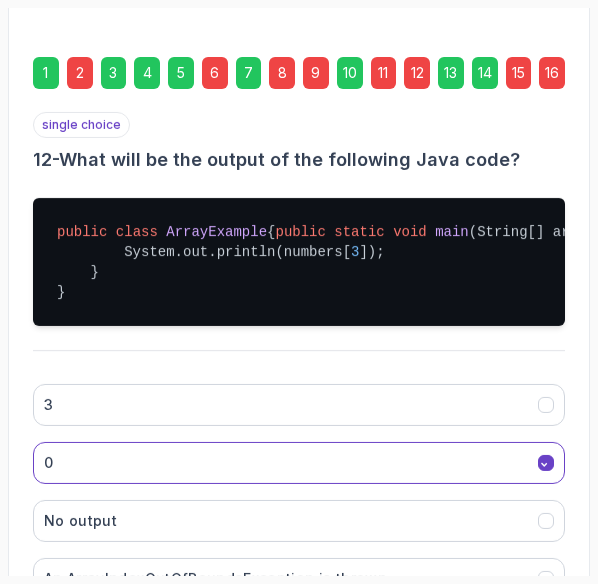 click on "0" at bounding box center [299, 462] 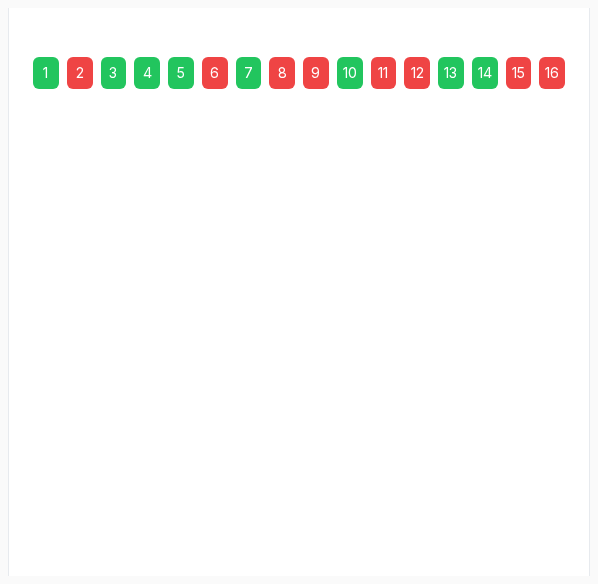 click on "0" at bounding box center [299, 462] 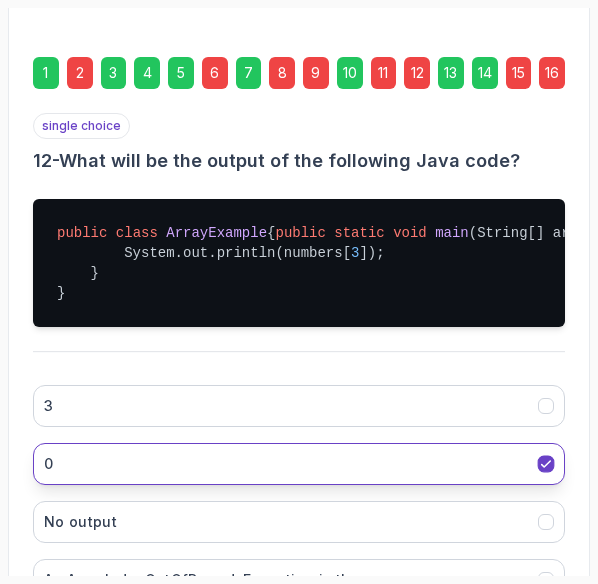 click on "0" at bounding box center (299, 464) 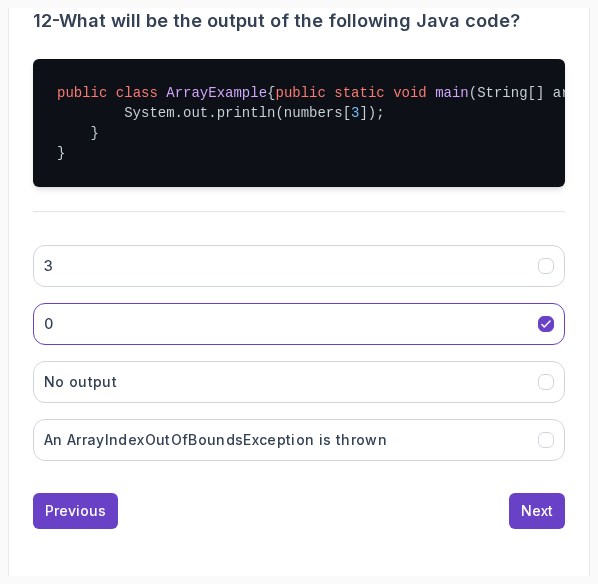 scroll, scrollTop: 592, scrollLeft: 0, axis: vertical 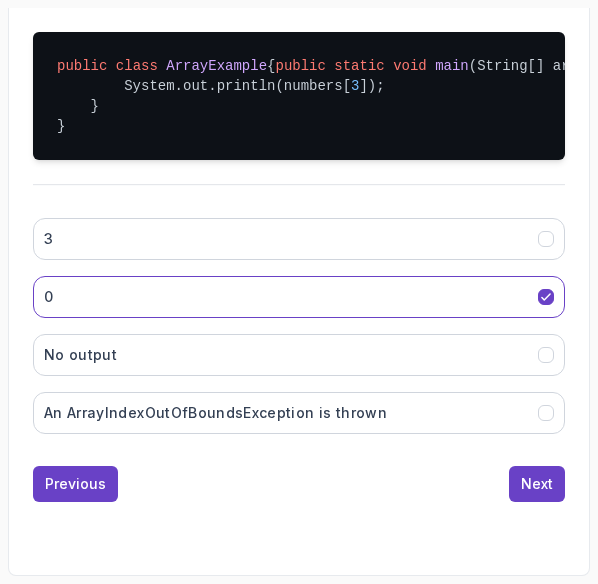 click on "single choice 12  -  What will be the output of the following Java code? public   class   ArrayExample  {
public   static   void   main (String[] args)  {
int [] numbers = { 1 ,  2 ,  3 };
System.out.println(numbers[ 3 ]);
}
}
3 0 No output An ArrayIndexOutOfBoundsException is thrown Previous Next" at bounding box center (299, 224) 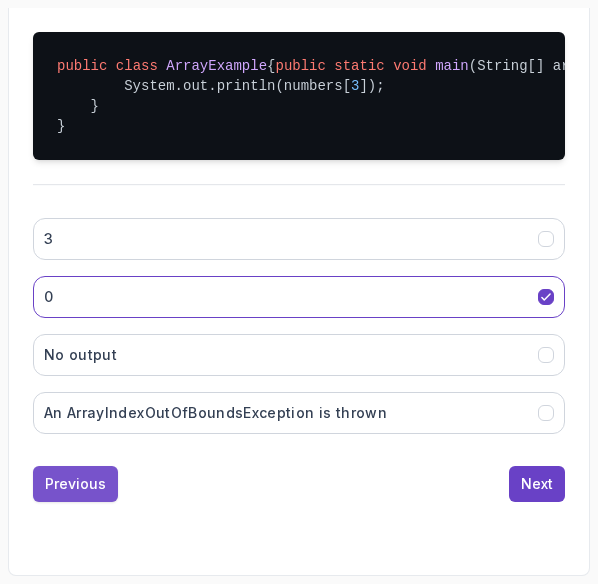 click on "Previous" at bounding box center [75, 484] 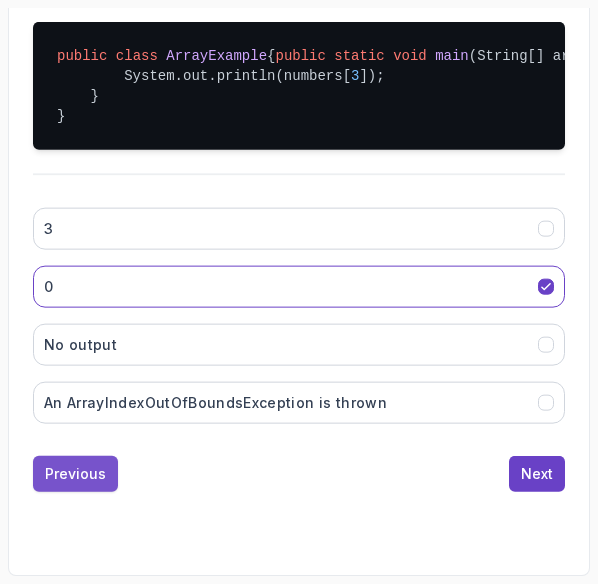 scroll, scrollTop: 478, scrollLeft: 0, axis: vertical 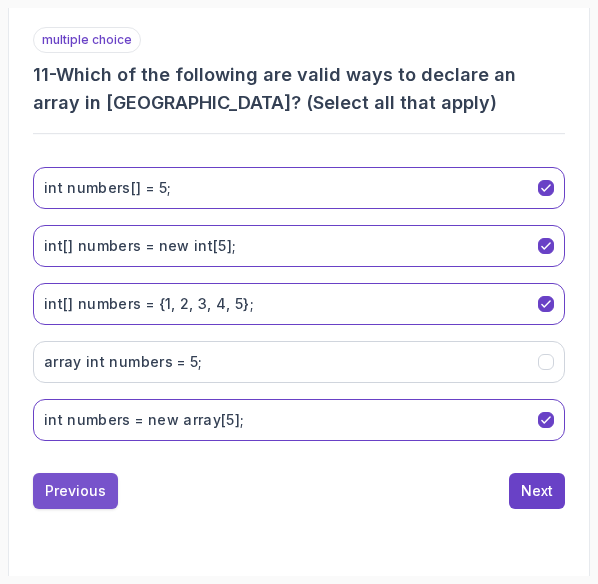 click on "Previous" at bounding box center (75, 491) 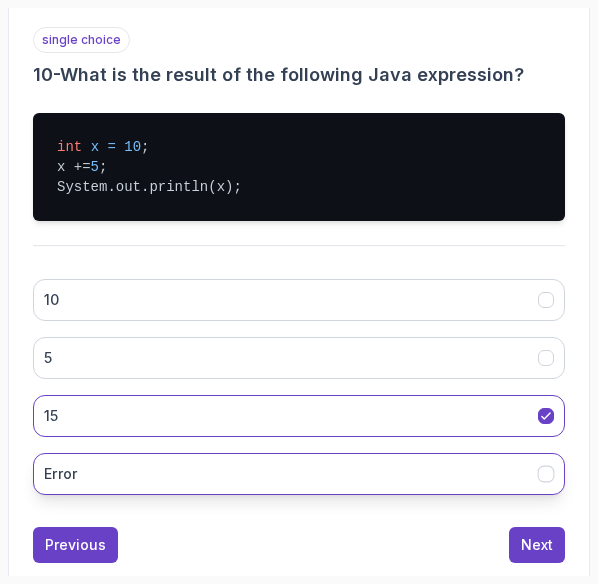scroll, scrollTop: 532, scrollLeft: 0, axis: vertical 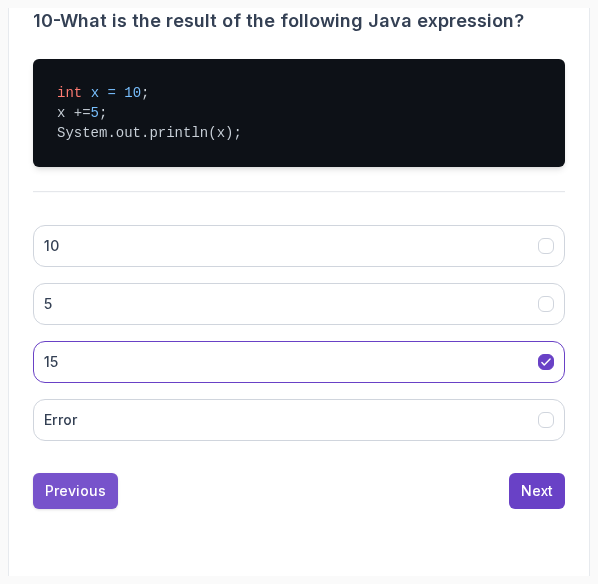 click on "Previous" at bounding box center (75, 491) 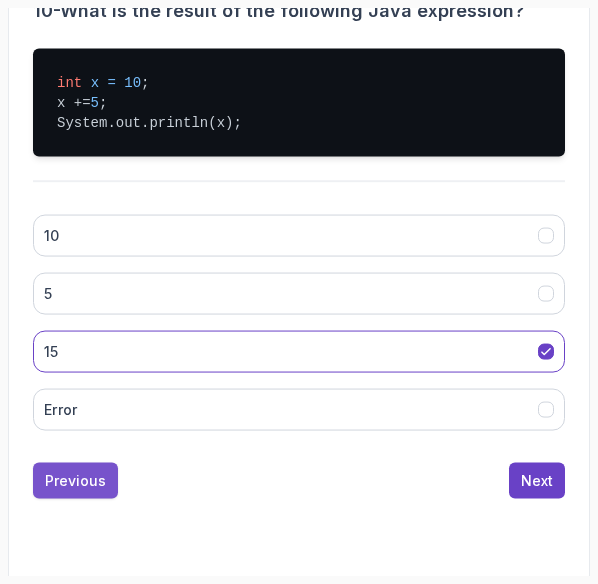 scroll, scrollTop: 412, scrollLeft: 0, axis: vertical 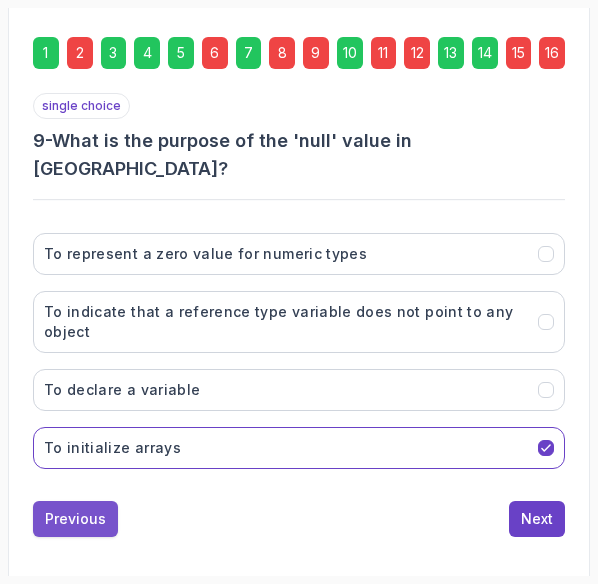 click on "Previous" at bounding box center [75, 519] 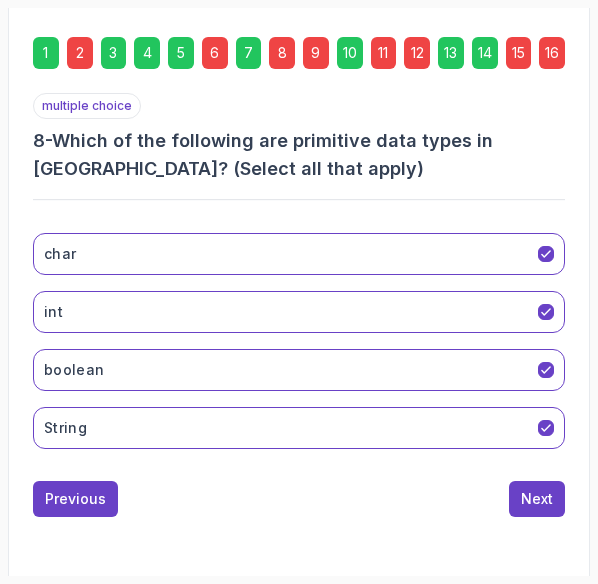 click on "Previous" at bounding box center [75, 499] 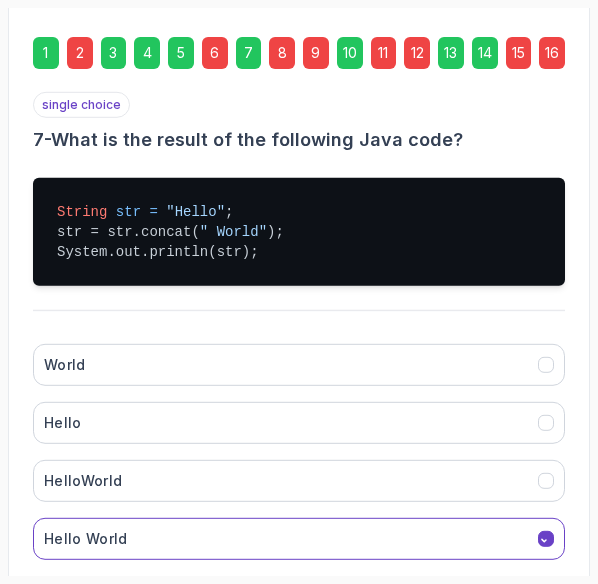 click on "HelloWorld" at bounding box center [299, 480] 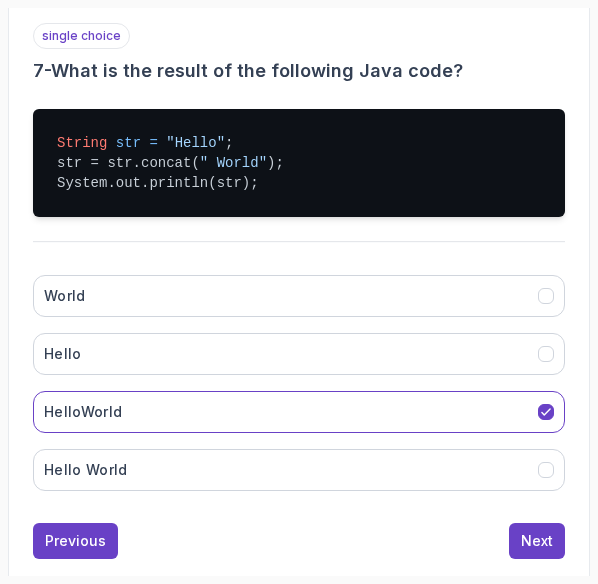 scroll, scrollTop: 530, scrollLeft: 0, axis: vertical 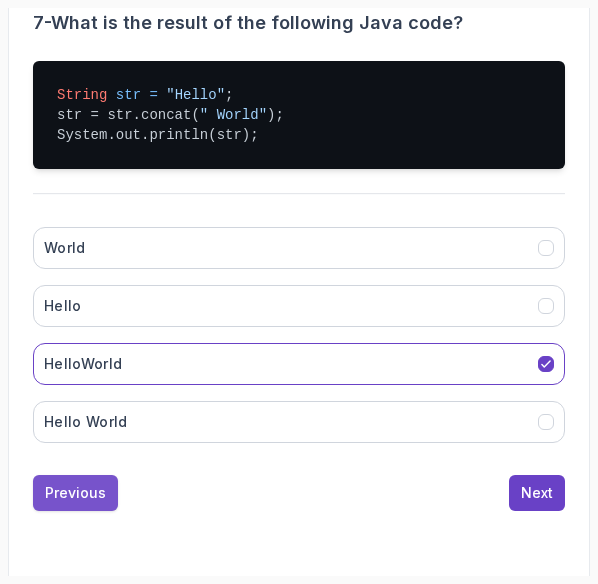 click on "Previous" at bounding box center [75, 493] 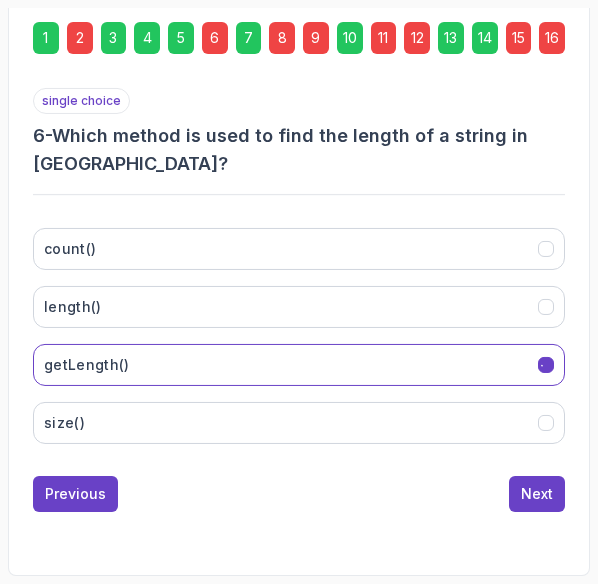 scroll, scrollTop: 420, scrollLeft: 0, axis: vertical 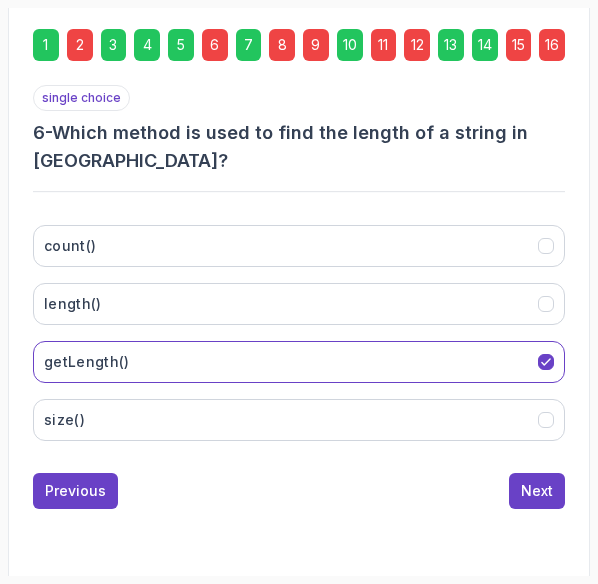 click on "Previous" at bounding box center (75, 491) 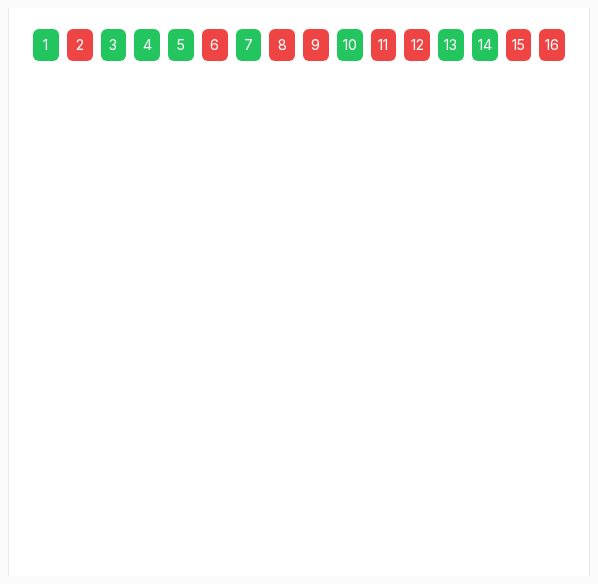 scroll, scrollTop: 392, scrollLeft: 0, axis: vertical 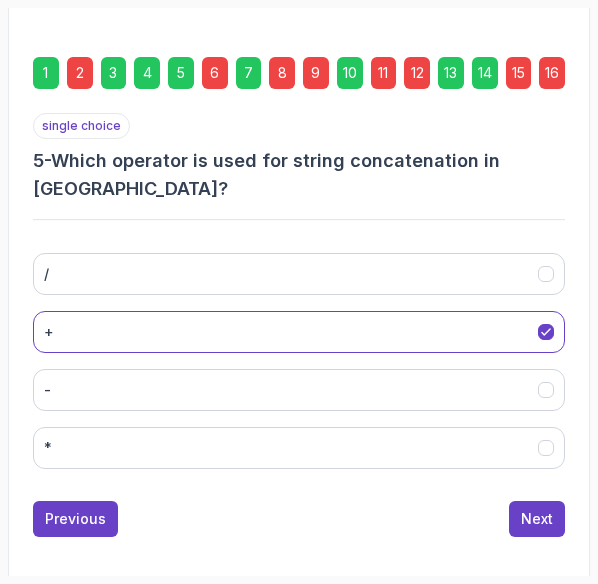 click on "Previous" at bounding box center (75, 519) 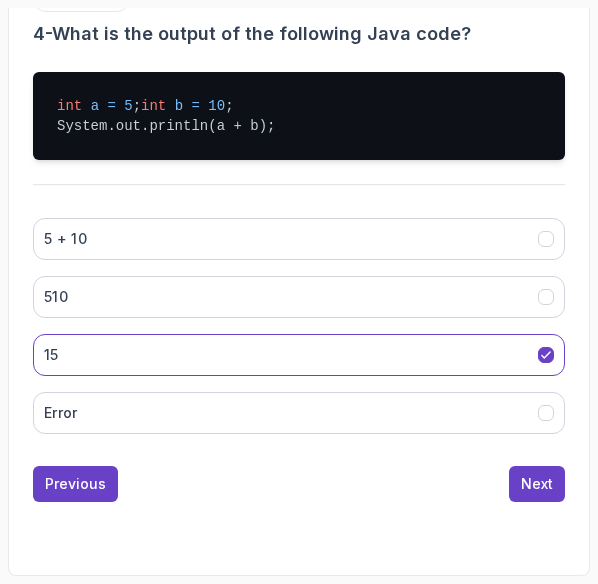 scroll, scrollTop: 526, scrollLeft: 0, axis: vertical 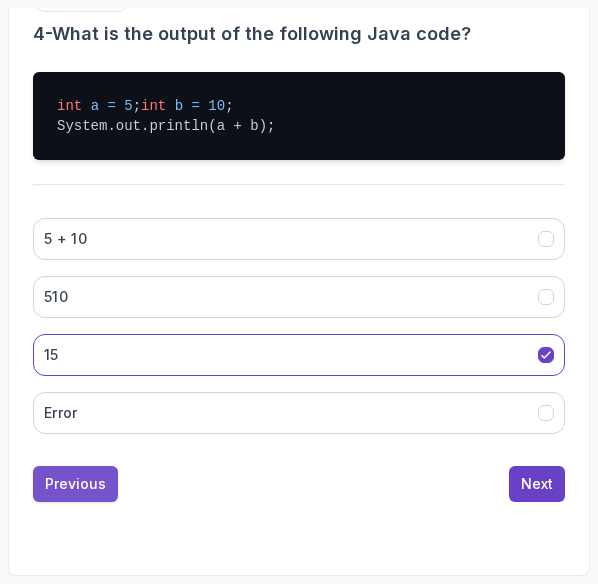 click on "Previous" at bounding box center (75, 484) 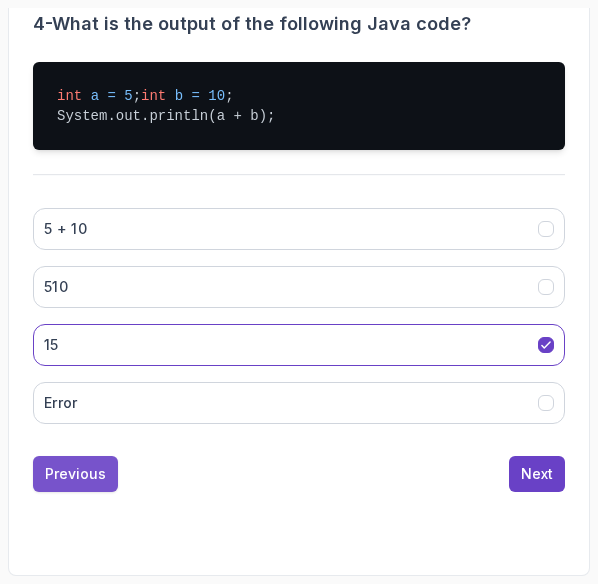 scroll, scrollTop: 378, scrollLeft: 0, axis: vertical 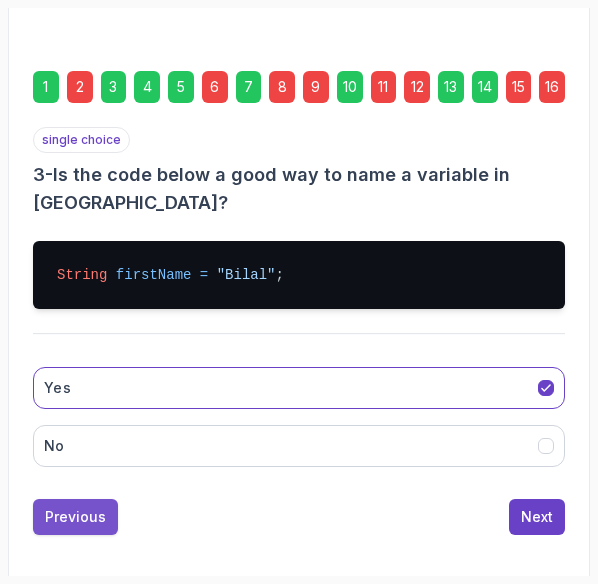 click on "Previous" at bounding box center [75, 517] 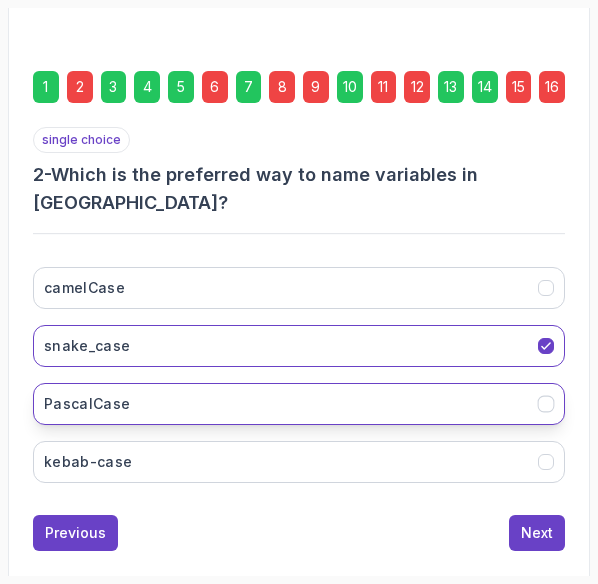 click on "PascalCase" at bounding box center [299, 404] 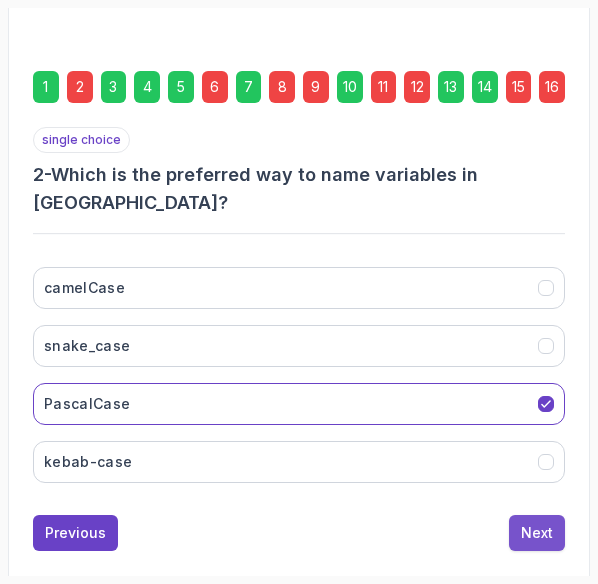 click on "Next" at bounding box center [537, 533] 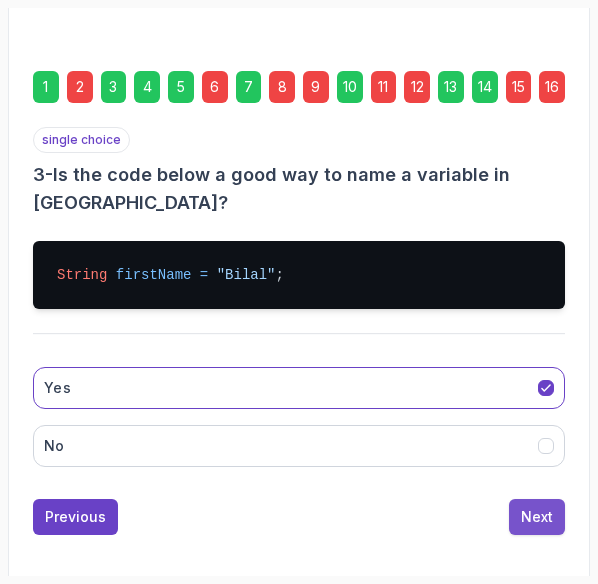 click on "Next" at bounding box center [537, 517] 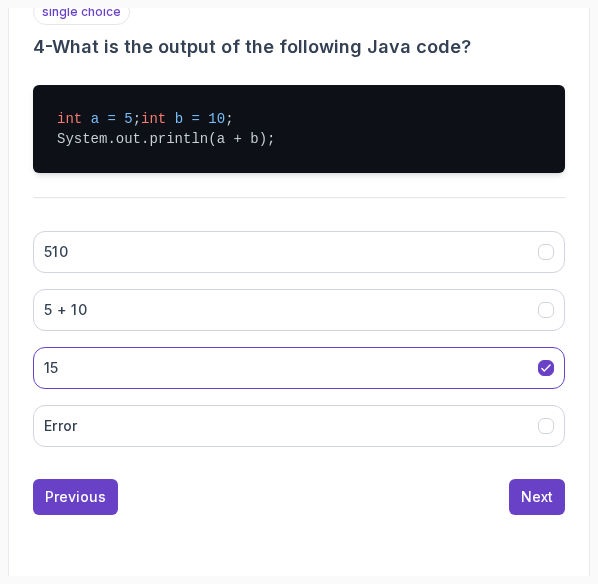 scroll, scrollTop: 509, scrollLeft: 0, axis: vertical 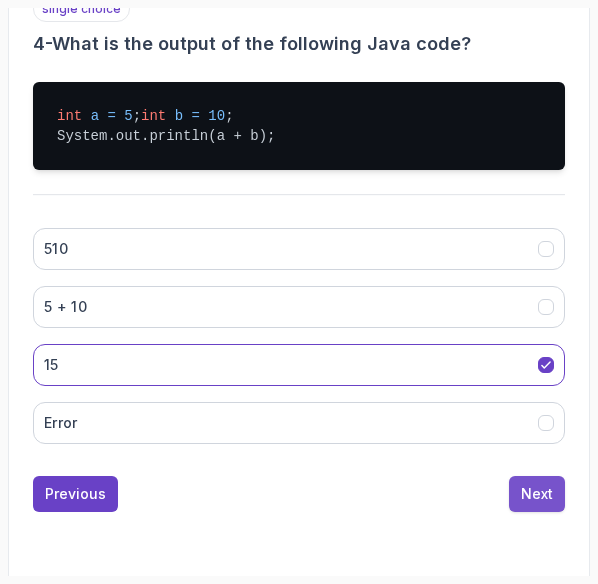 click on "Next" at bounding box center (537, 494) 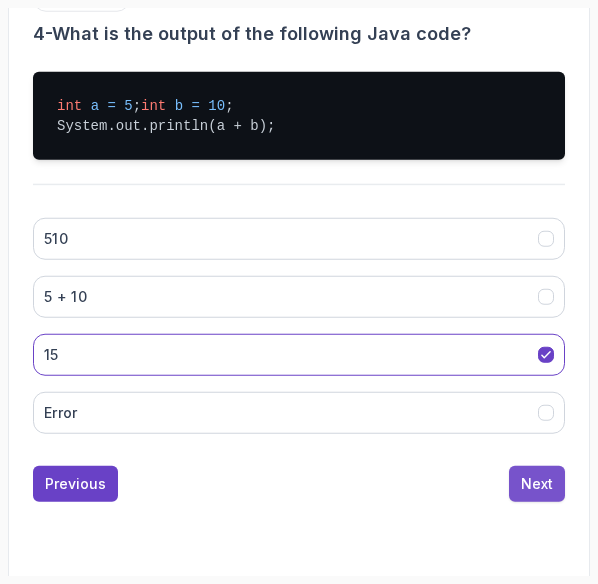 scroll, scrollTop: 392, scrollLeft: 0, axis: vertical 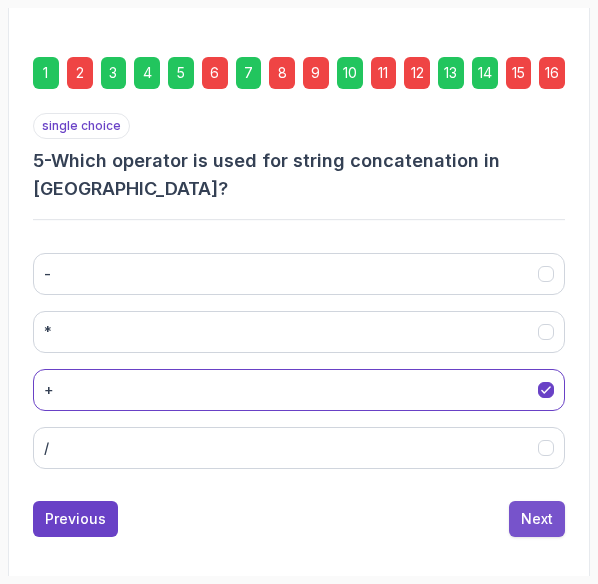 click on "Next" at bounding box center (537, 519) 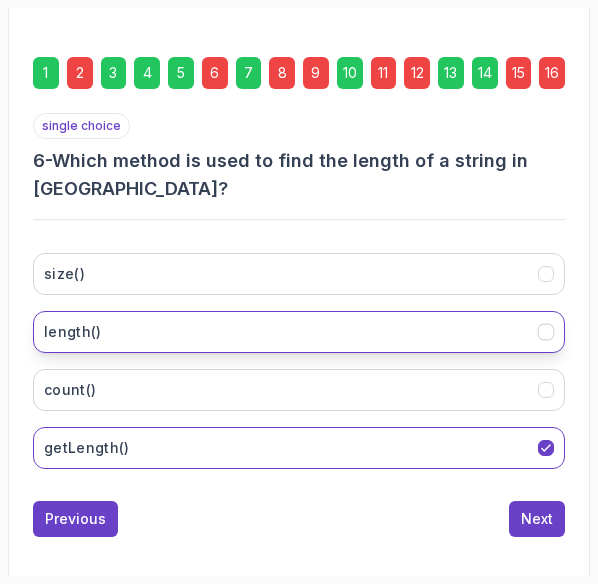 click on "length()" at bounding box center [299, 332] 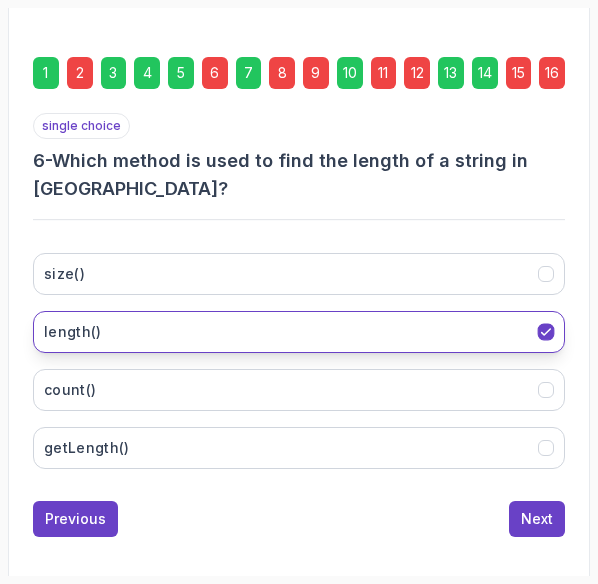 scroll, scrollTop: 420, scrollLeft: 0, axis: vertical 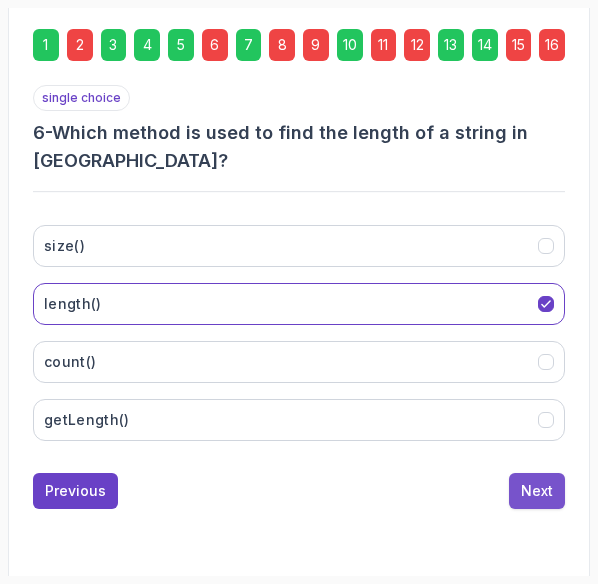 click on "Next" at bounding box center [537, 491] 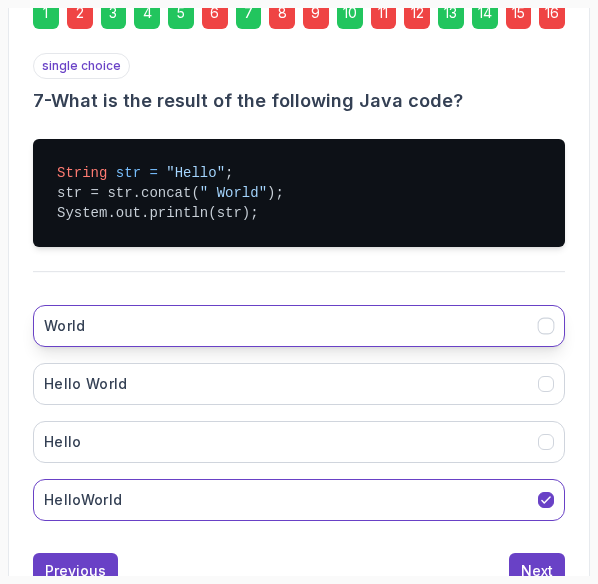 scroll, scrollTop: 532, scrollLeft: 0, axis: vertical 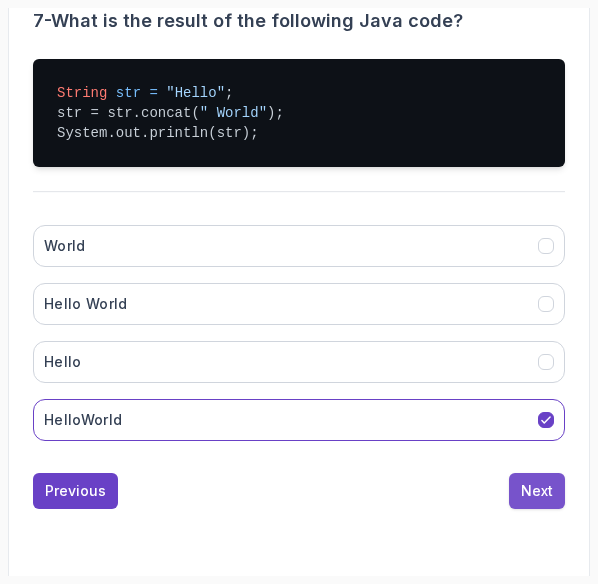 click on "Next" at bounding box center (537, 491) 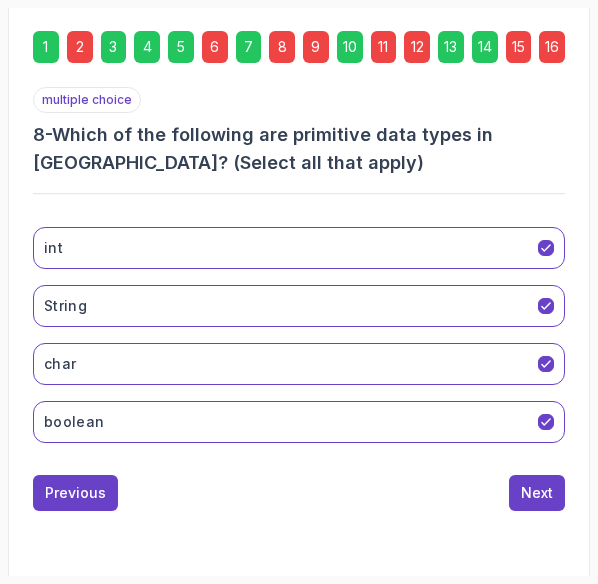 scroll, scrollTop: 420, scrollLeft: 0, axis: vertical 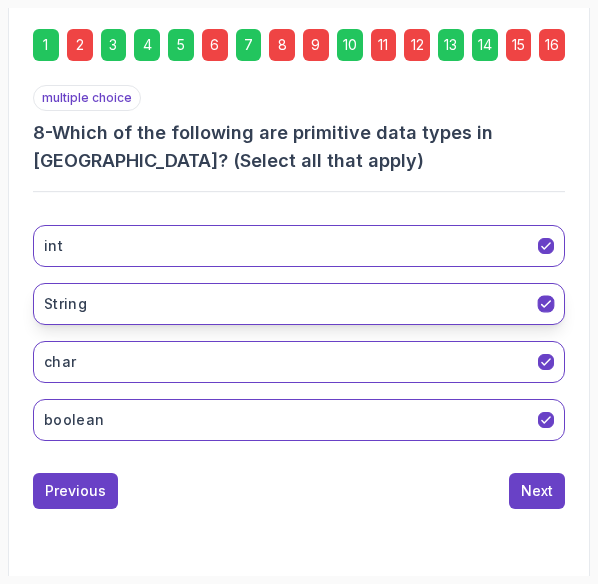 click 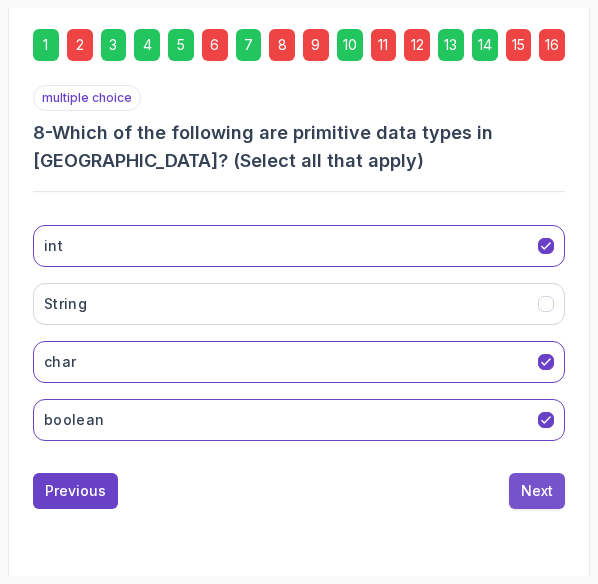 click on "Next" at bounding box center (537, 491) 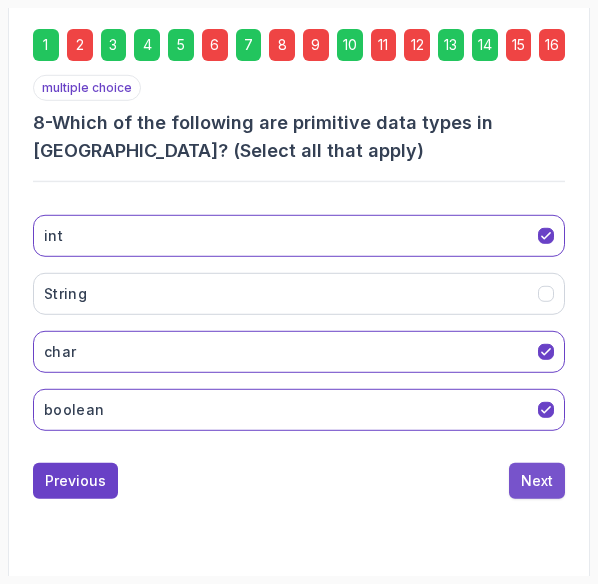 scroll, scrollTop: 412, scrollLeft: 0, axis: vertical 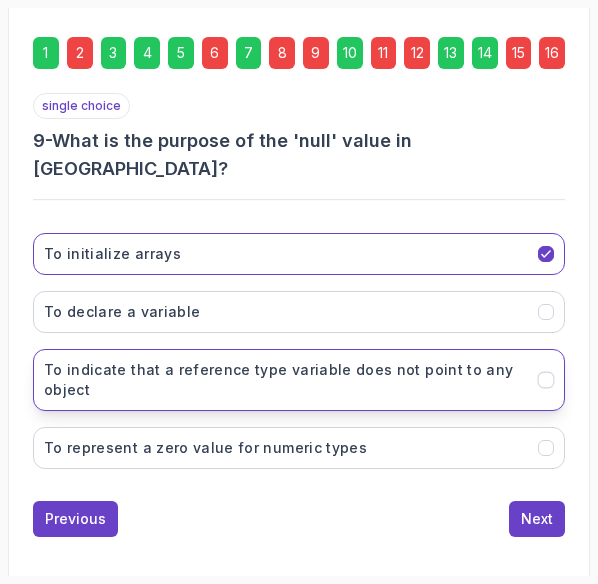 click on "To indicate that a reference type variable does not point to any object" at bounding box center (285, 380) 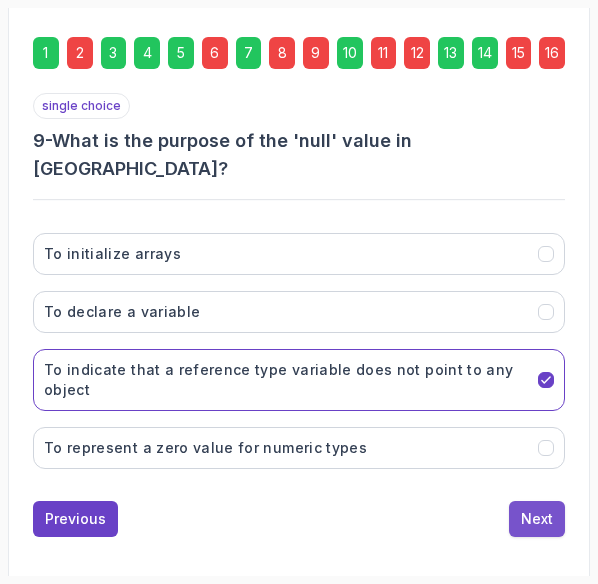 click on "Next" at bounding box center (537, 519) 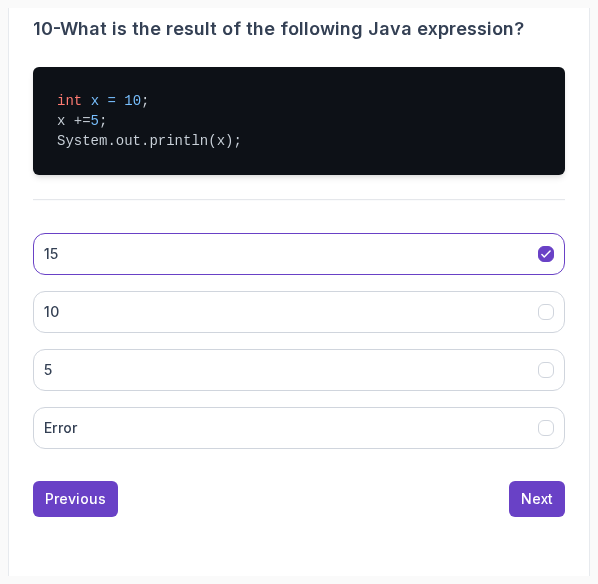 scroll, scrollTop: 532, scrollLeft: 0, axis: vertical 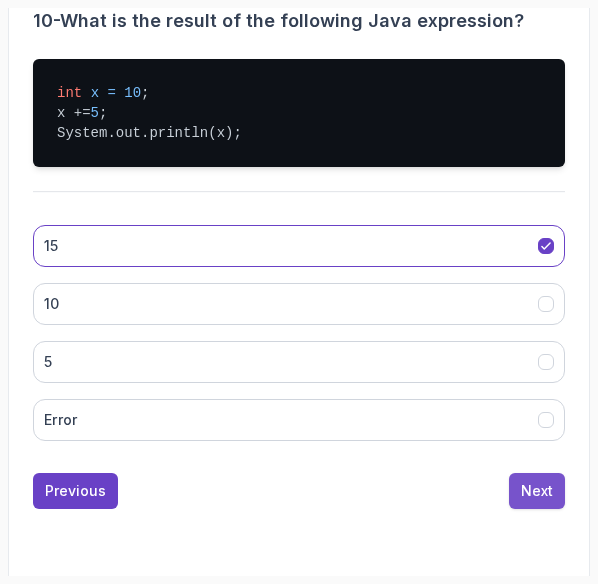 click on "Next" at bounding box center (537, 491) 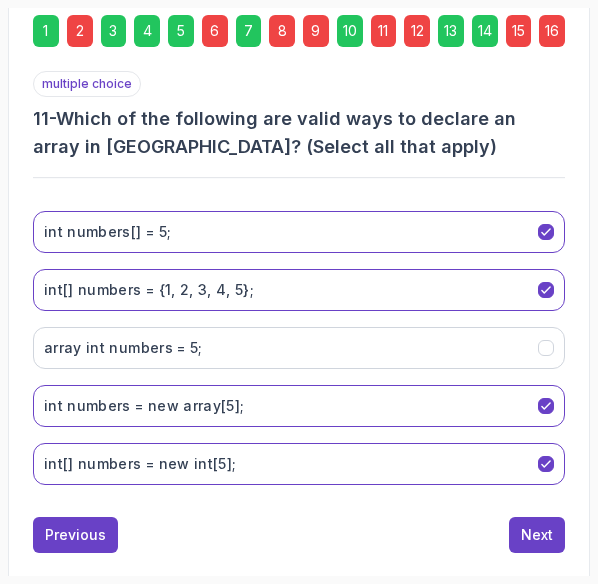 scroll, scrollTop: 445, scrollLeft: 0, axis: vertical 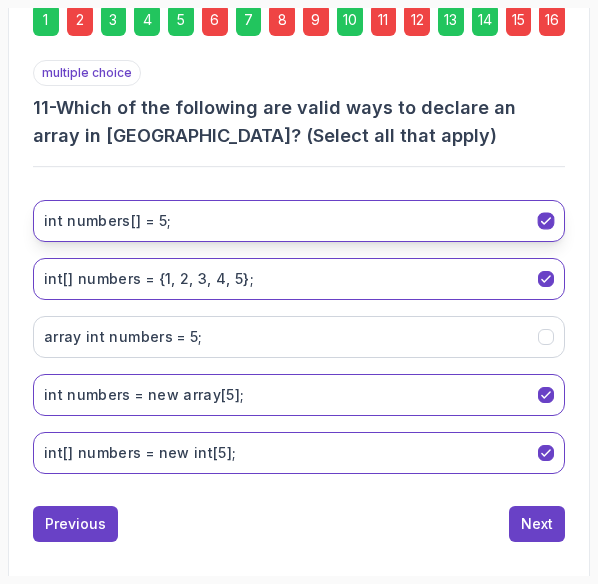 click on "int numbers[] = 5;" at bounding box center [299, 221] 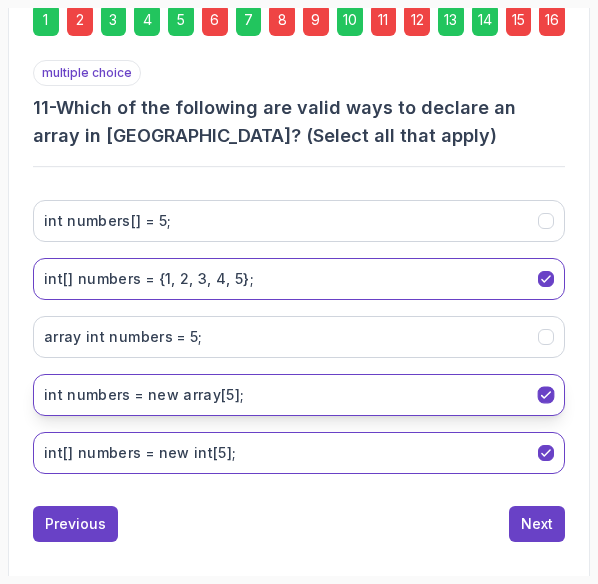 click on "int numbers = new array[5];" at bounding box center (299, 395) 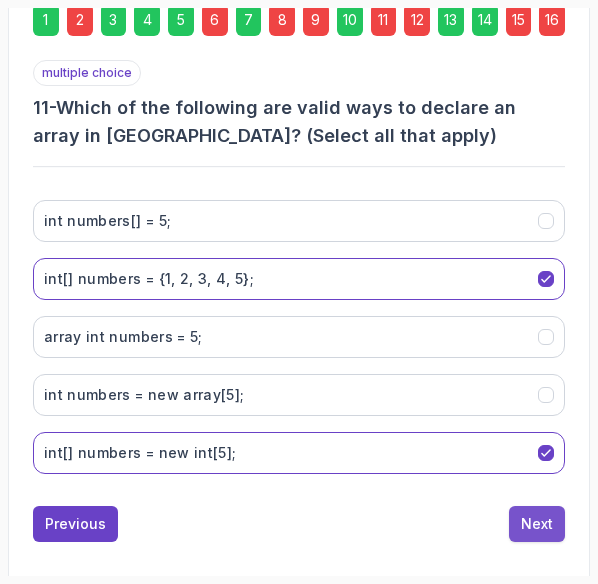 click on "Next" at bounding box center (537, 524) 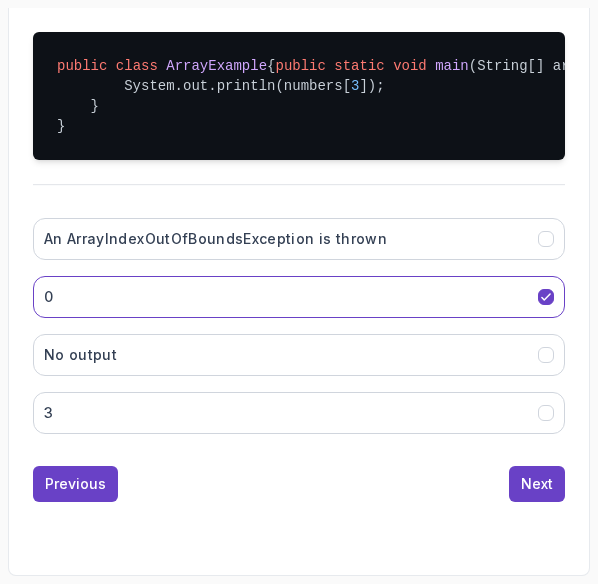 scroll, scrollTop: 574, scrollLeft: 0, axis: vertical 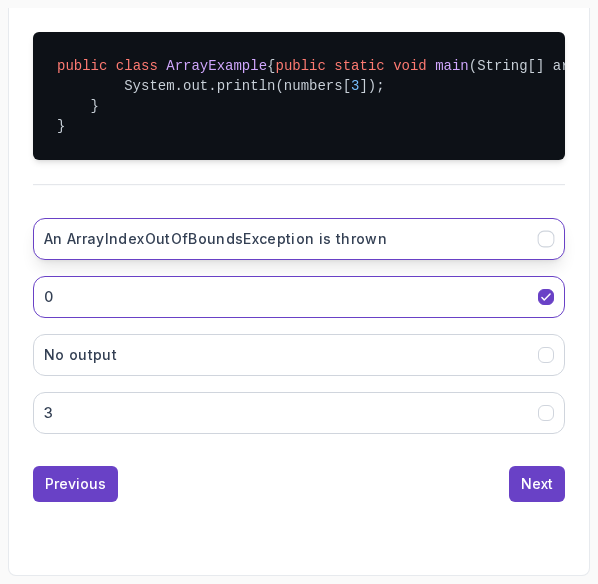 click on "An ArrayIndexOutOfBoundsException is thrown" at bounding box center (299, 239) 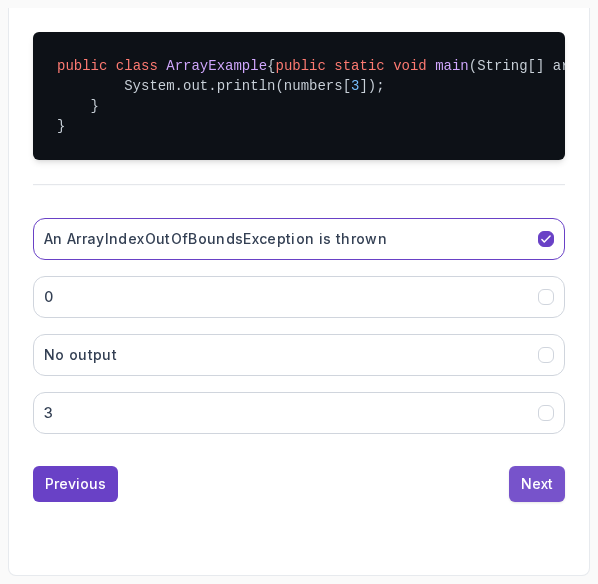 click on "Next" at bounding box center (537, 484) 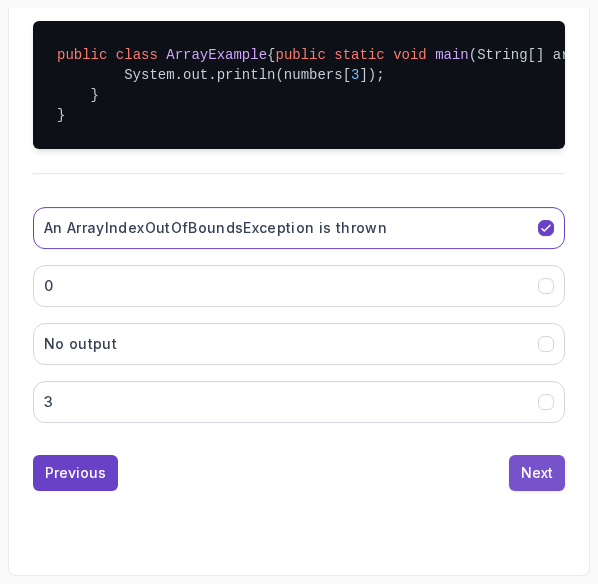 scroll, scrollTop: 392, scrollLeft: 0, axis: vertical 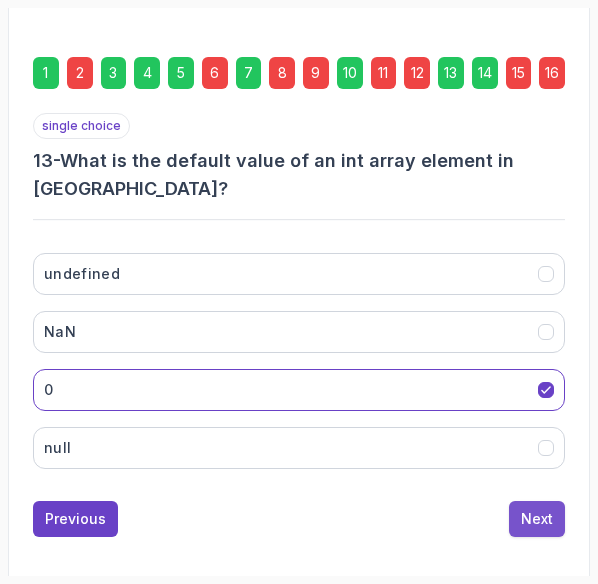 click on "Next" at bounding box center (537, 519) 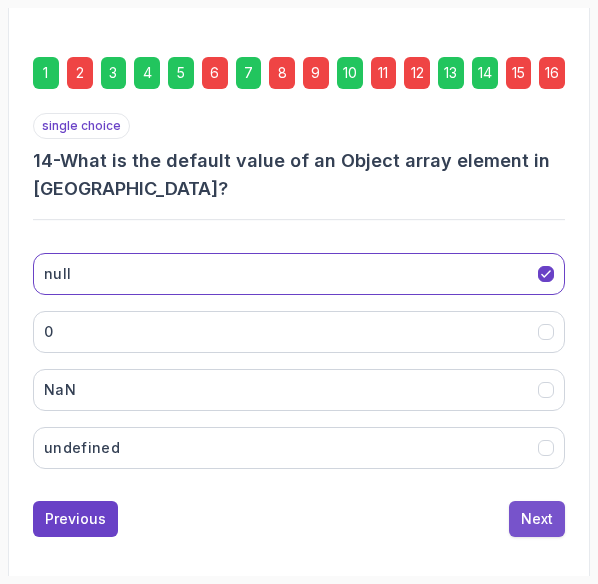 click on "Next" at bounding box center [537, 519] 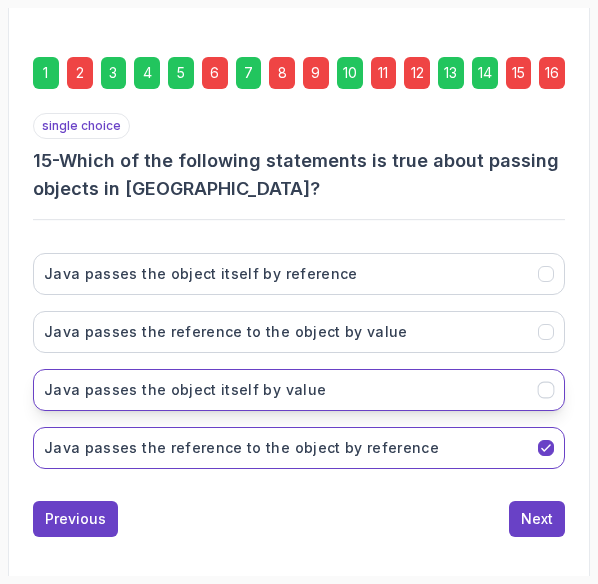 click on "Java passes the object itself by value" at bounding box center (299, 390) 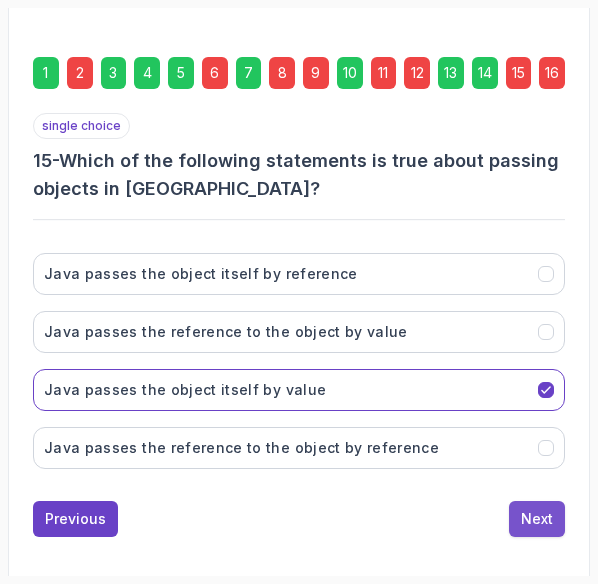 click on "Next" at bounding box center (537, 519) 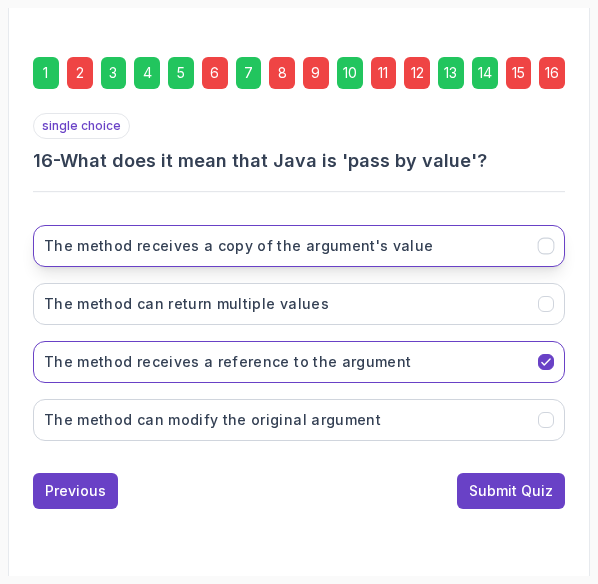 click on "The method receives a copy of the argument's value" at bounding box center [239, 246] 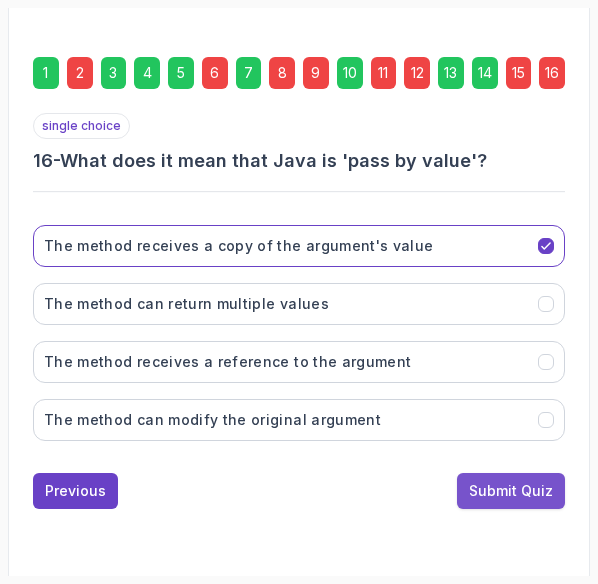 click on "Submit Quiz" at bounding box center (511, 491) 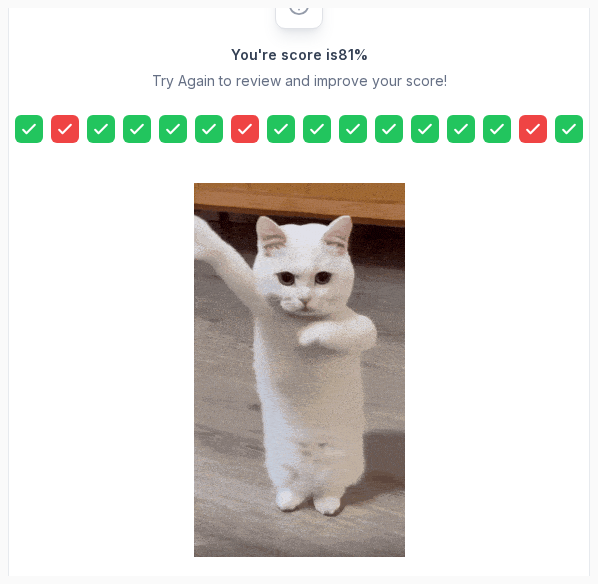 scroll, scrollTop: 520, scrollLeft: 0, axis: vertical 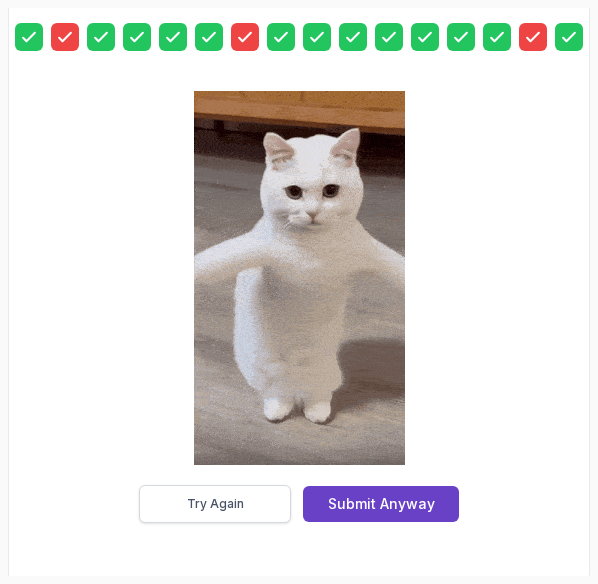 click on "Try Again" at bounding box center [215, 504] 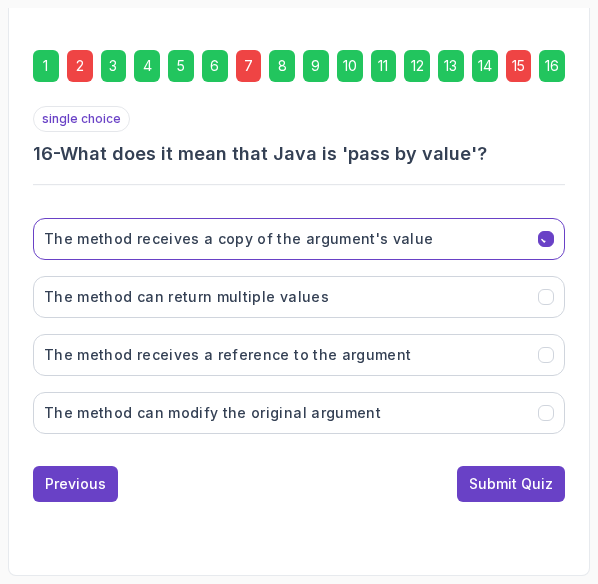 scroll, scrollTop: 392, scrollLeft: 0, axis: vertical 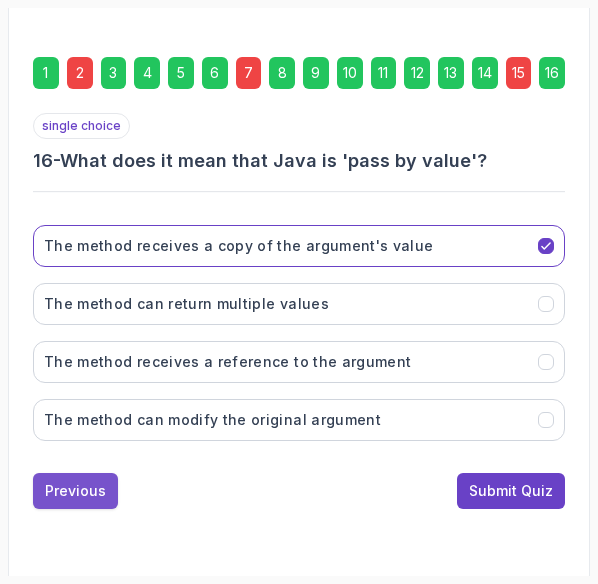 click on "Previous" at bounding box center (75, 491) 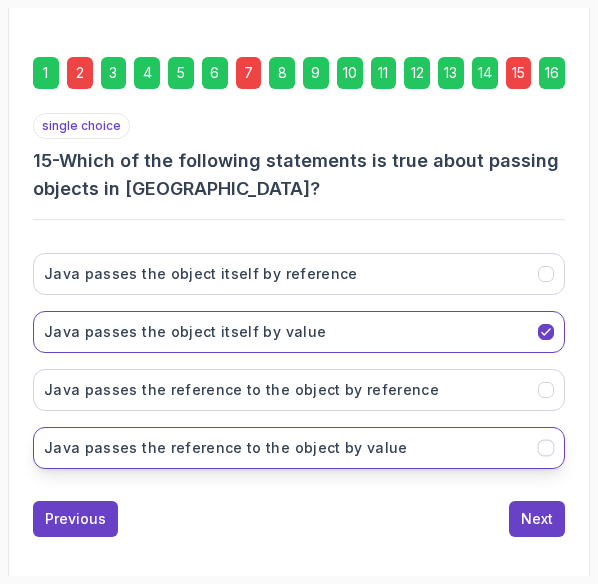 click on "Java passes the reference to the object by value" at bounding box center [226, 448] 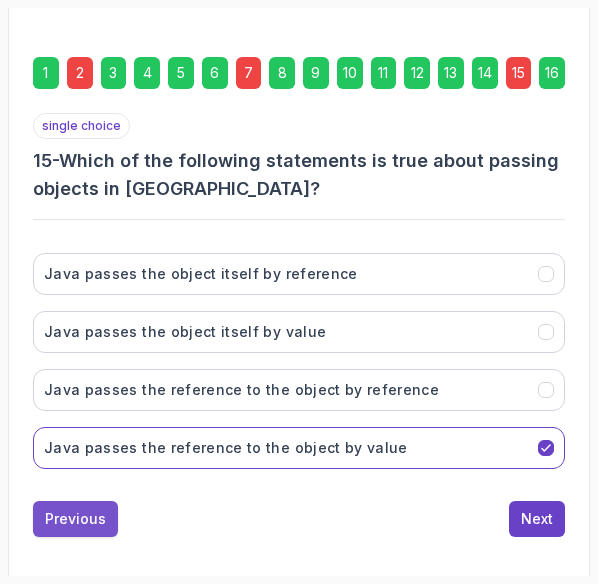click on "Previous" at bounding box center [75, 519] 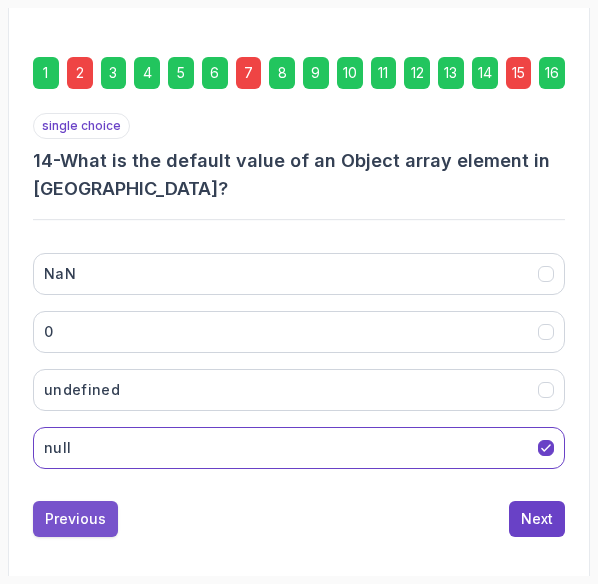 click on "Previous" at bounding box center [75, 519] 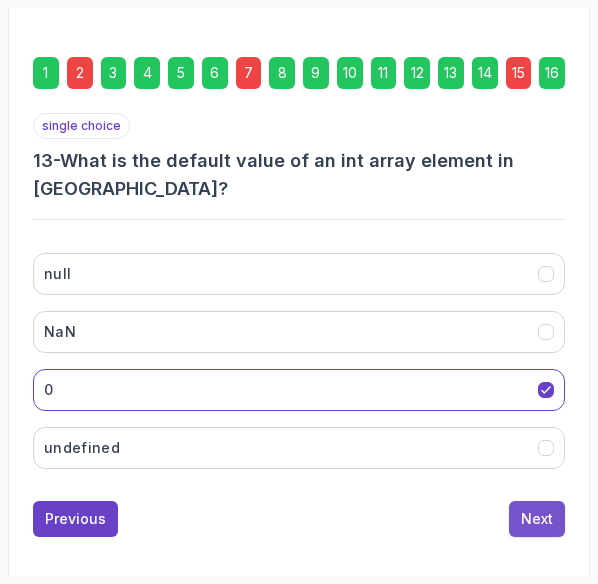 click on "Next" at bounding box center (537, 519) 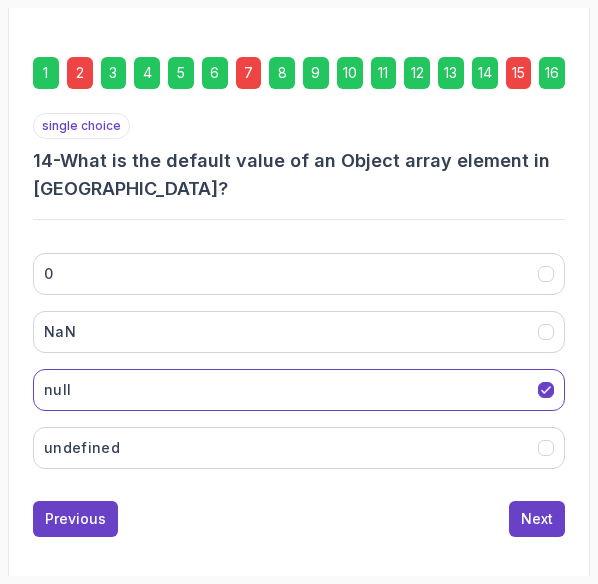 click on "Next" at bounding box center (537, 519) 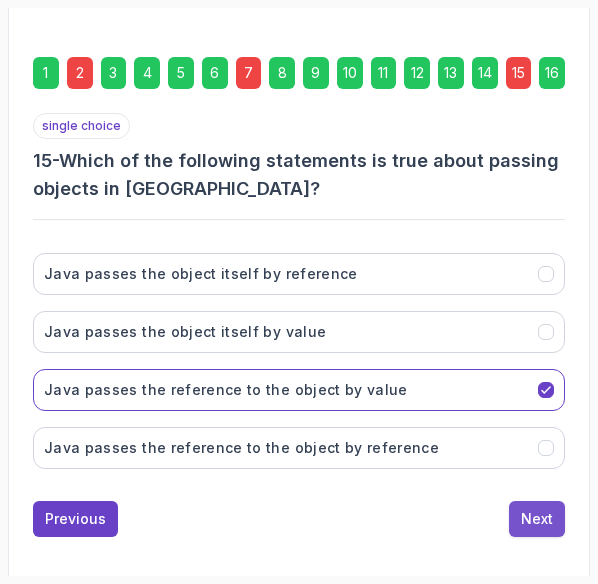 click on "Next" at bounding box center (537, 519) 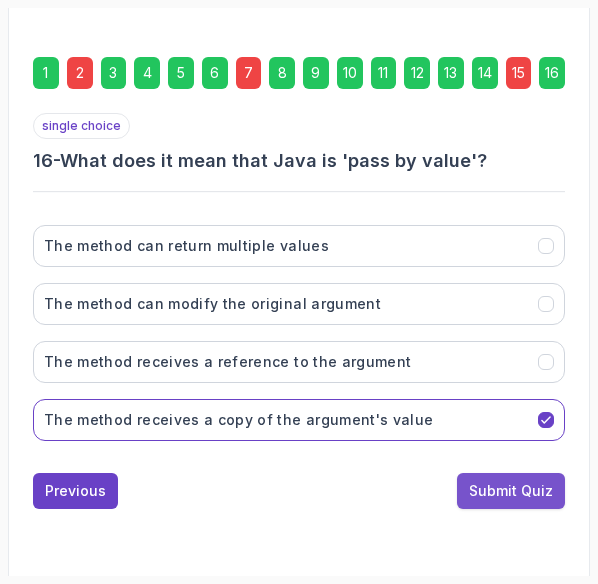 click on "Submit Quiz" at bounding box center [511, 491] 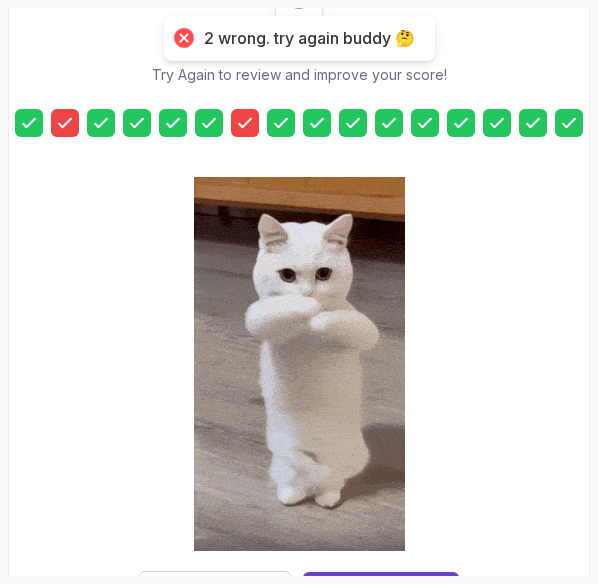 scroll, scrollTop: 520, scrollLeft: 0, axis: vertical 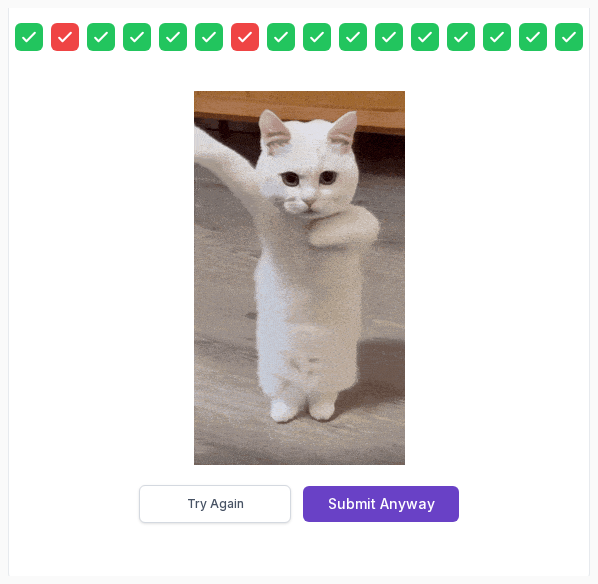click on "Try Again" at bounding box center (215, 504) 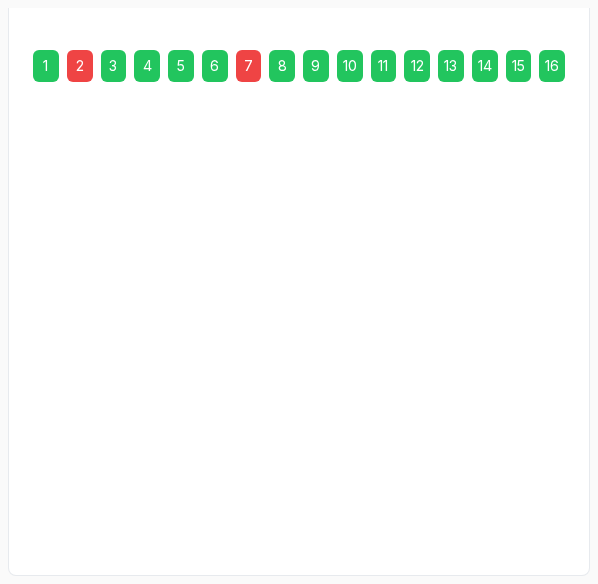 scroll, scrollTop: 392, scrollLeft: 0, axis: vertical 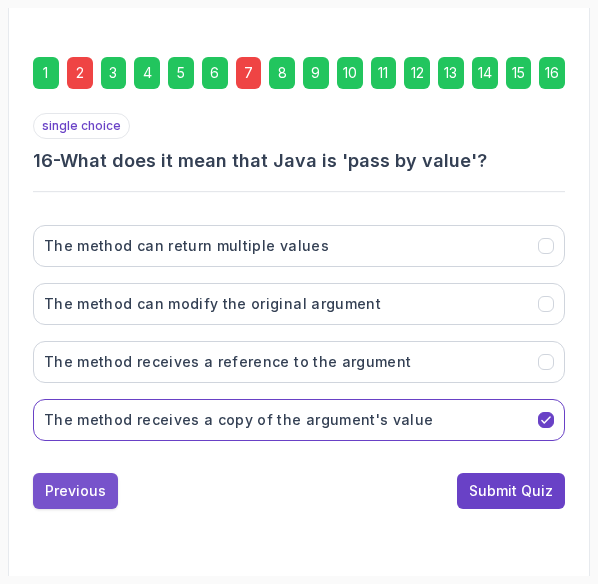 click on "Previous" at bounding box center [75, 491] 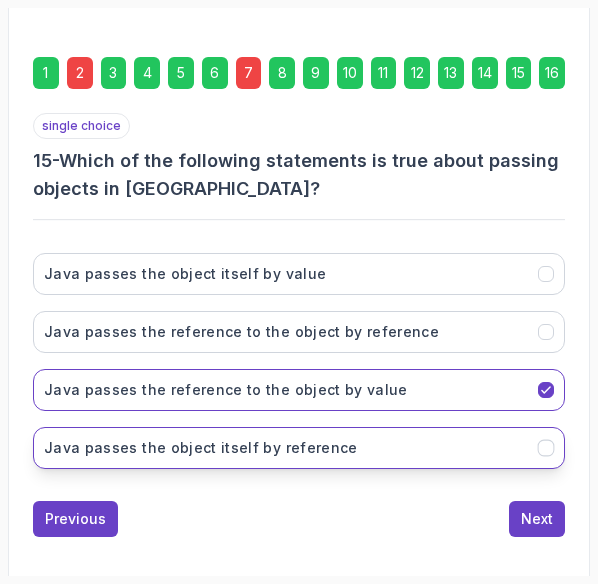 scroll, scrollTop: 420, scrollLeft: 0, axis: vertical 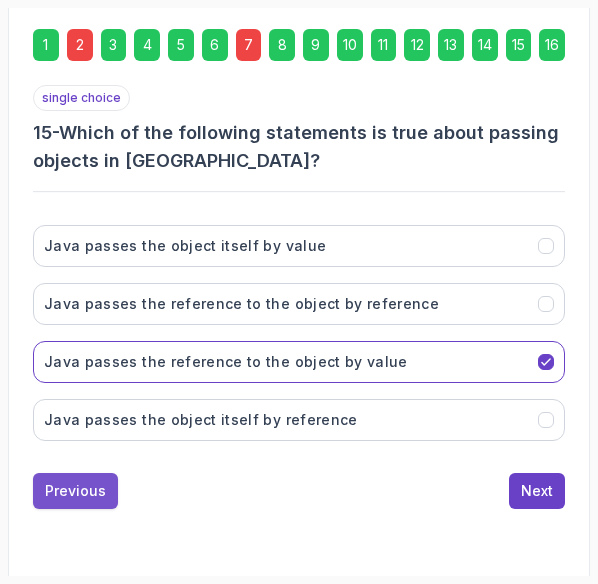 click on "Previous" at bounding box center [75, 491] 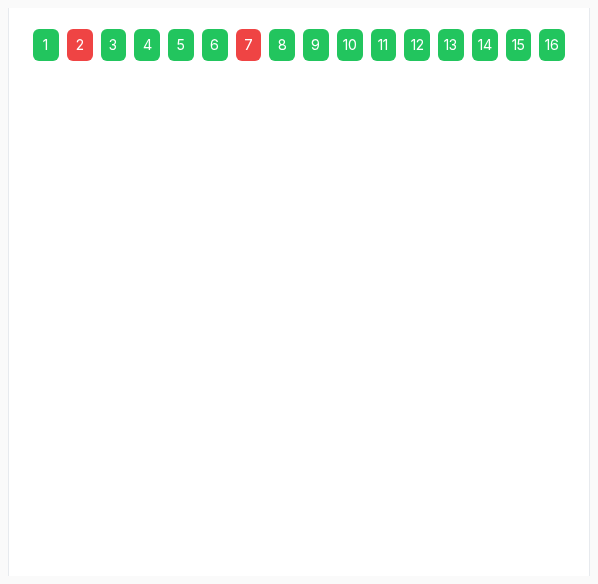 click on "Previous" at bounding box center (75, 479) 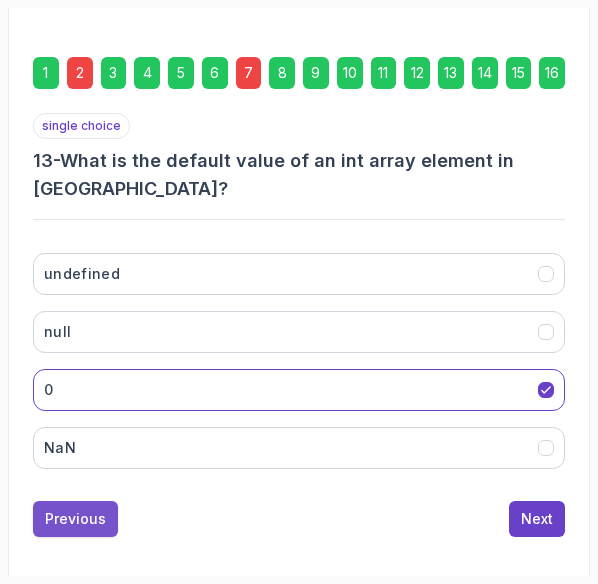 click on "Previous" at bounding box center [75, 519] 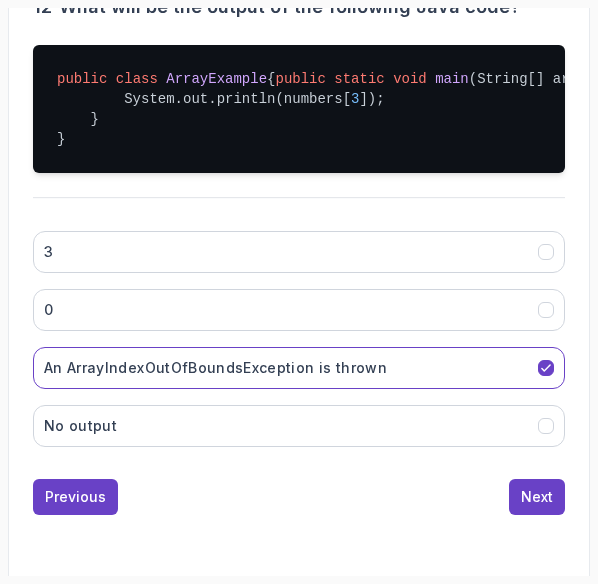 scroll, scrollTop: 592, scrollLeft: 0, axis: vertical 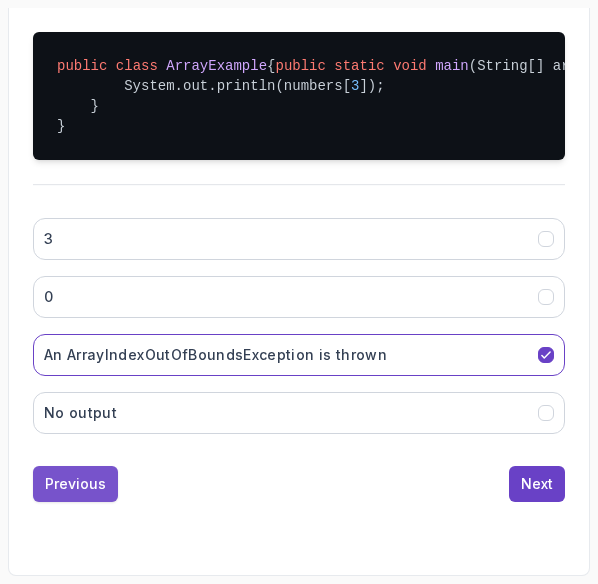 click on "Previous" at bounding box center [75, 484] 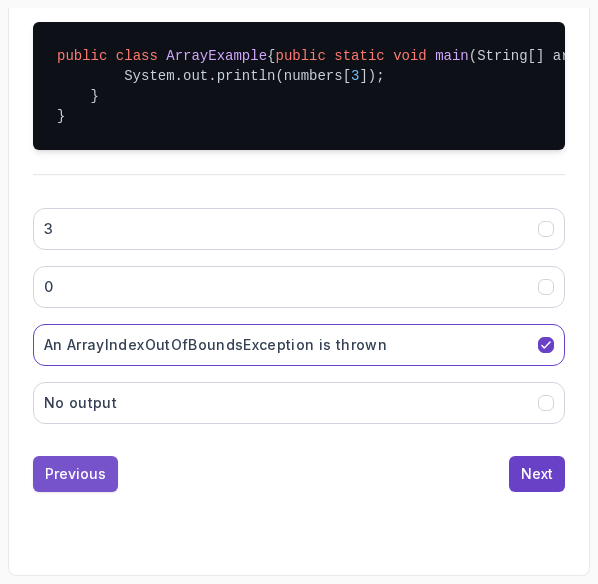 scroll, scrollTop: 478, scrollLeft: 0, axis: vertical 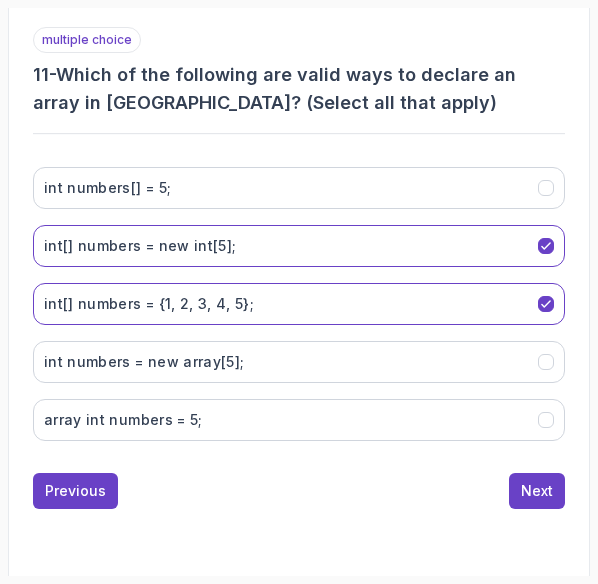 click on "Previous" at bounding box center (75, 491) 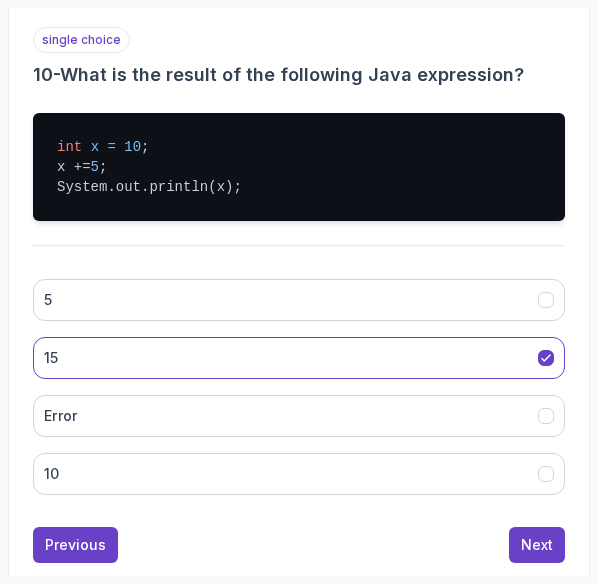 scroll, scrollTop: 532, scrollLeft: 0, axis: vertical 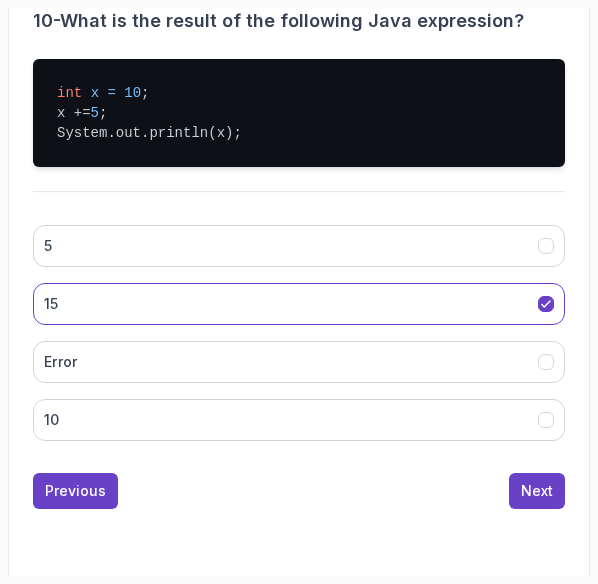 click on "Previous" at bounding box center (75, 491) 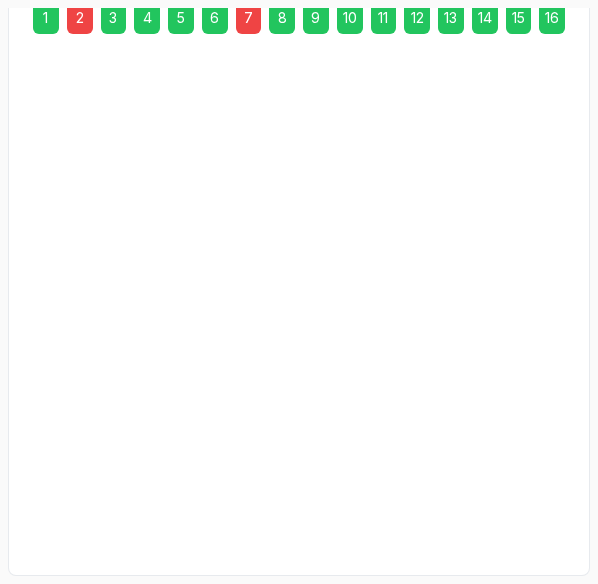 scroll, scrollTop: 412, scrollLeft: 0, axis: vertical 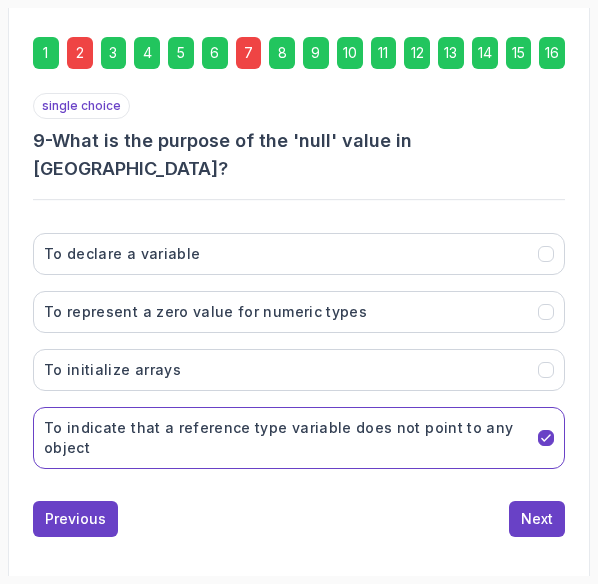 click on "Previous" at bounding box center (75, 519) 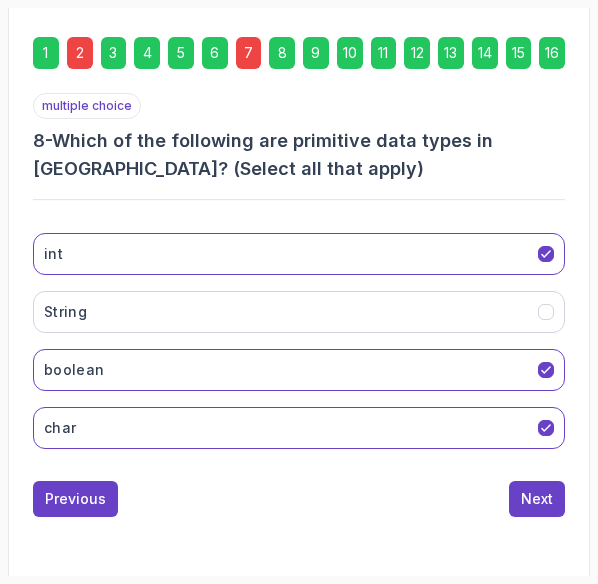 click on "Previous" at bounding box center [75, 499] 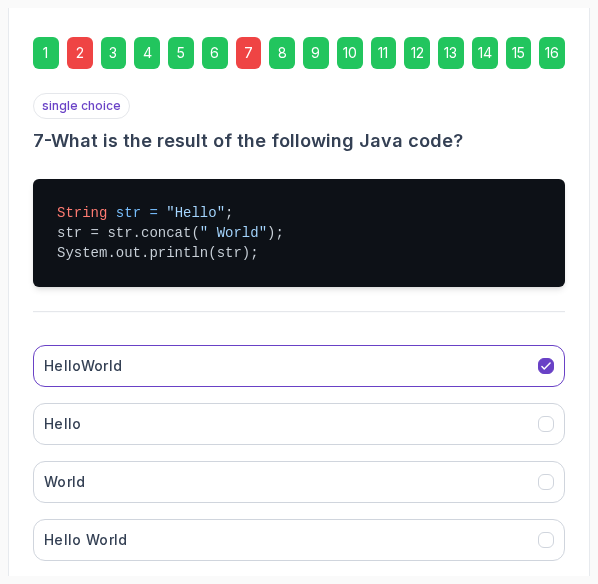 scroll, scrollTop: 532, scrollLeft: 0, axis: vertical 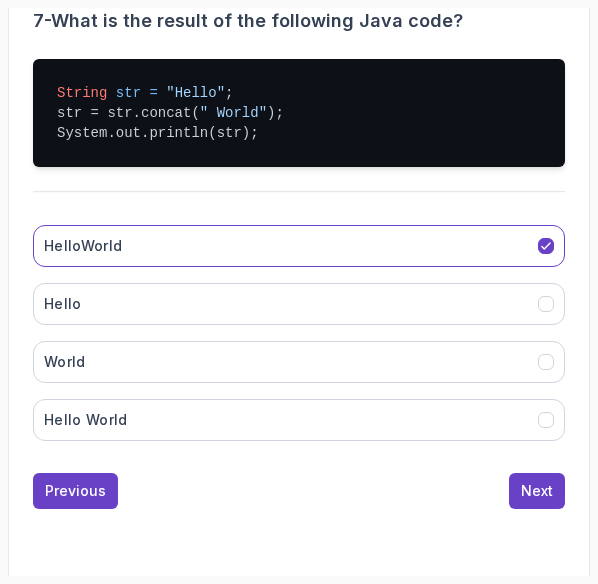 click on "Previous" at bounding box center (75, 491) 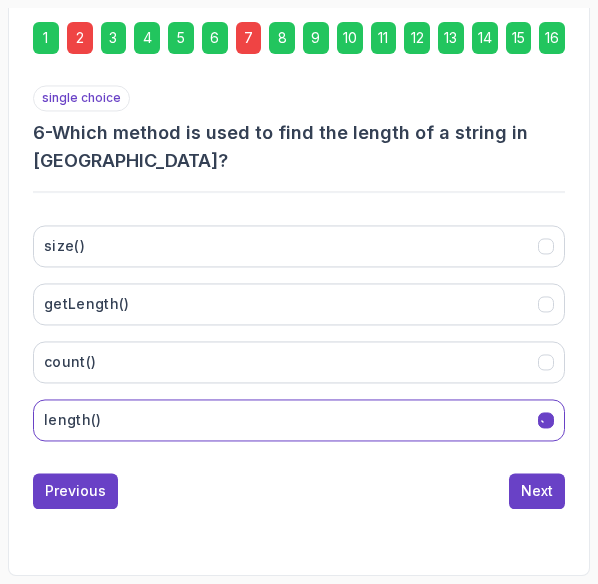 scroll, scrollTop: 420, scrollLeft: 0, axis: vertical 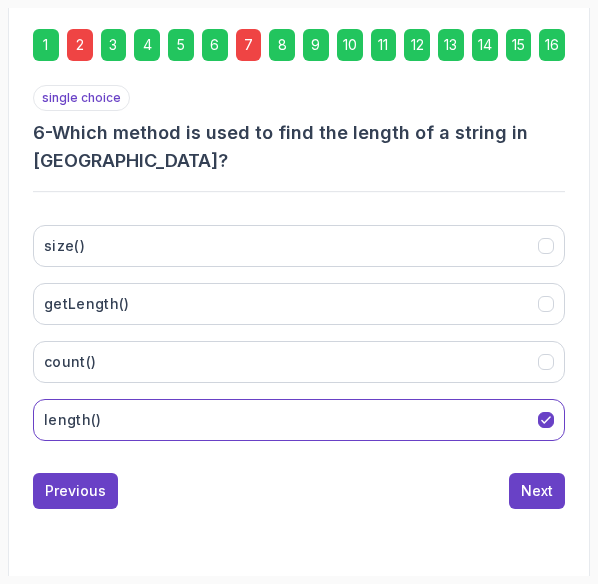 click on "Previous" at bounding box center [75, 491] 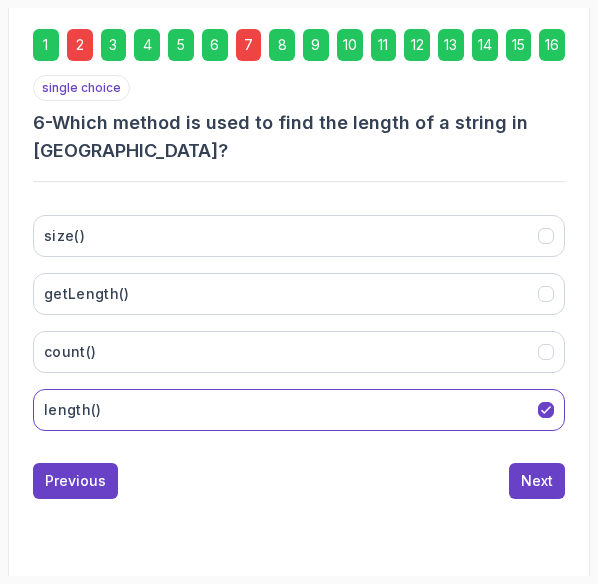 scroll, scrollTop: 392, scrollLeft: 0, axis: vertical 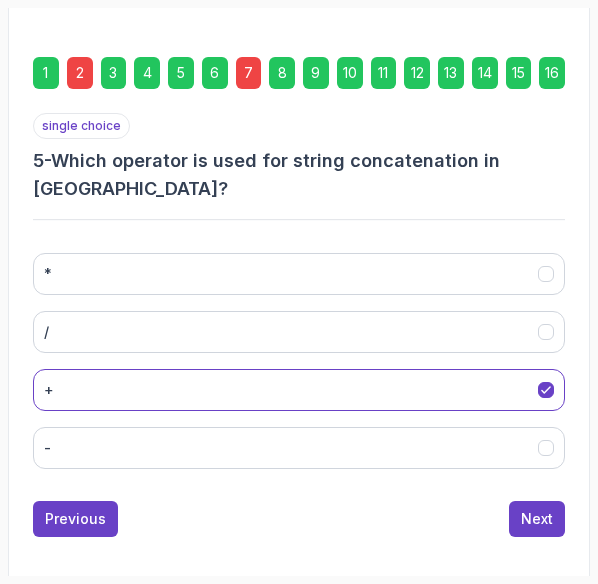 click on "Previous" at bounding box center [75, 519] 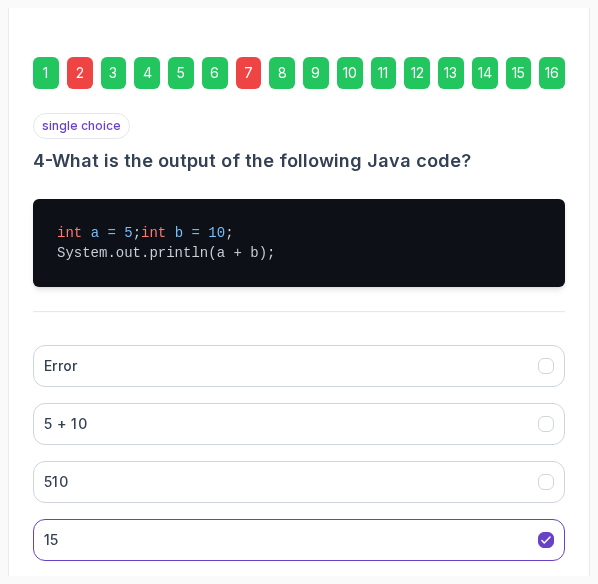 scroll, scrollTop: 532, scrollLeft: 0, axis: vertical 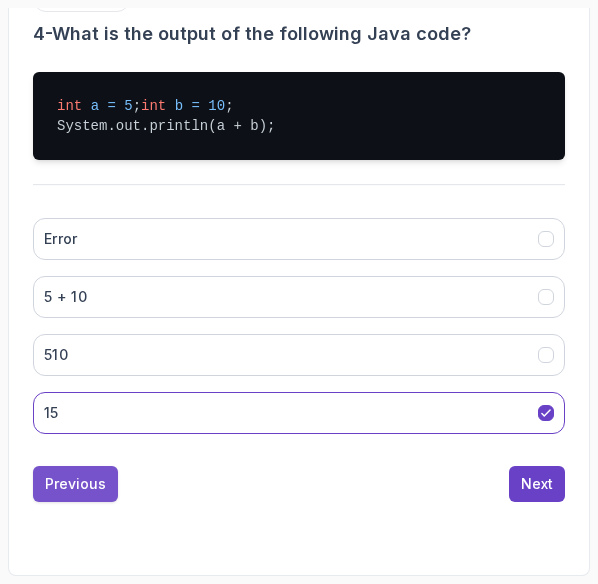 click on "Previous" at bounding box center [75, 484] 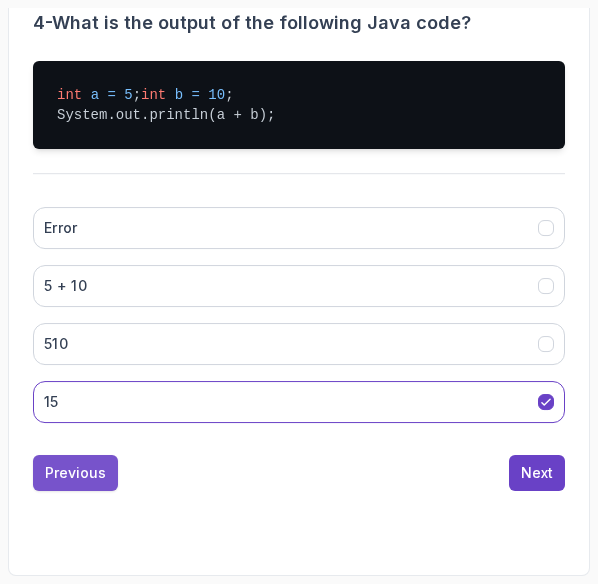 scroll, scrollTop: 378, scrollLeft: 0, axis: vertical 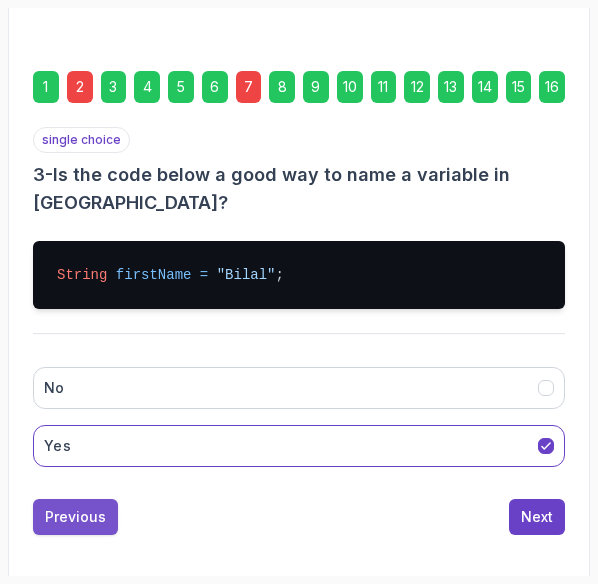 click on "Previous" at bounding box center (75, 517) 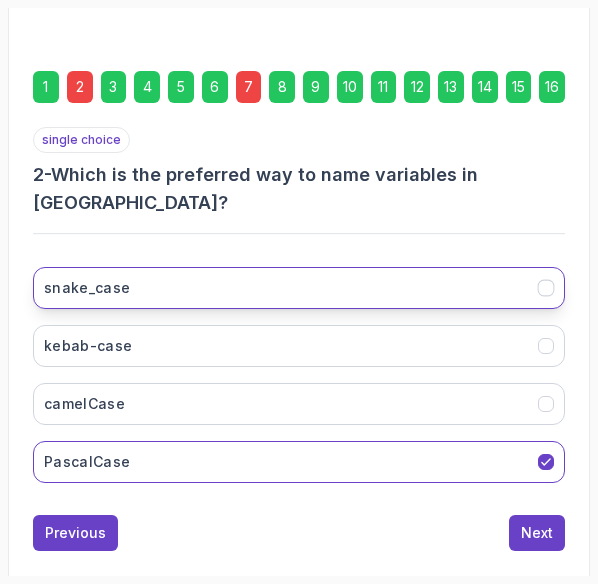 click on "snake_case" at bounding box center (299, 288) 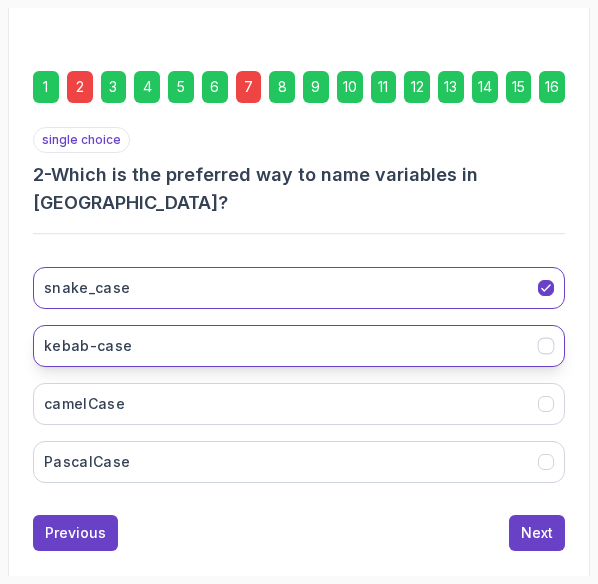 click on "kebab-case" at bounding box center [299, 346] 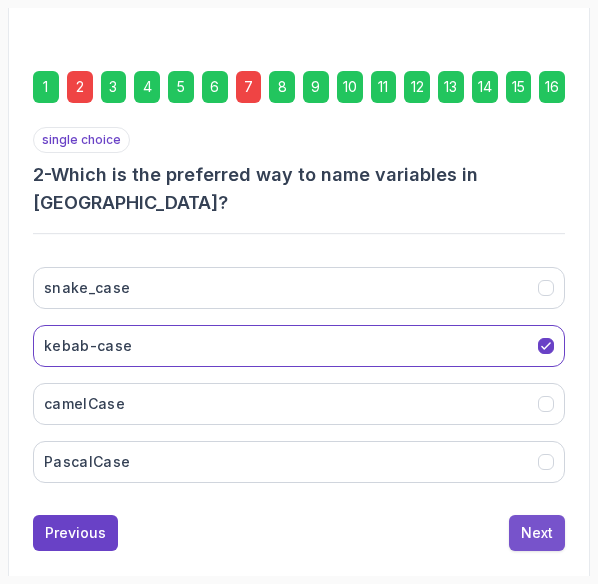 click on "Next" at bounding box center (537, 533) 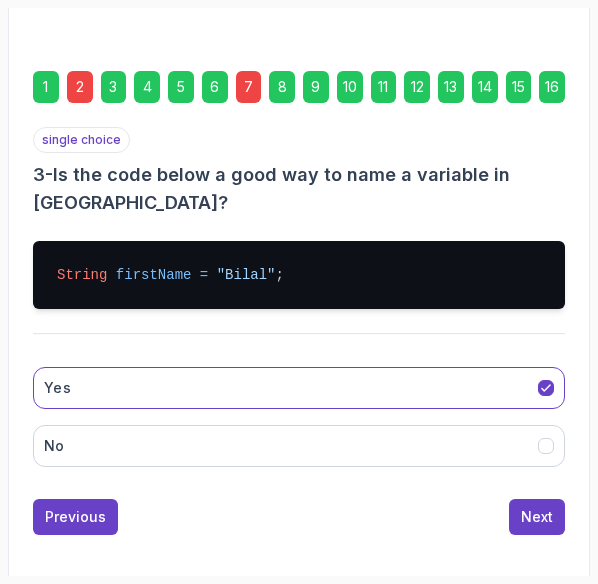 click on "Next" at bounding box center [537, 517] 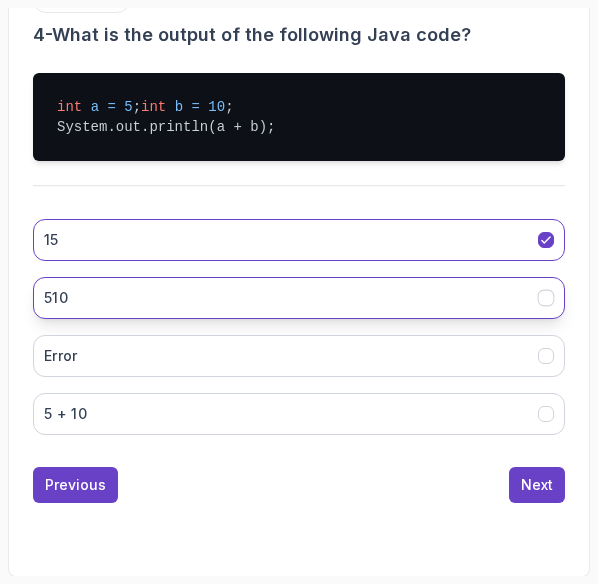 scroll, scrollTop: 532, scrollLeft: 0, axis: vertical 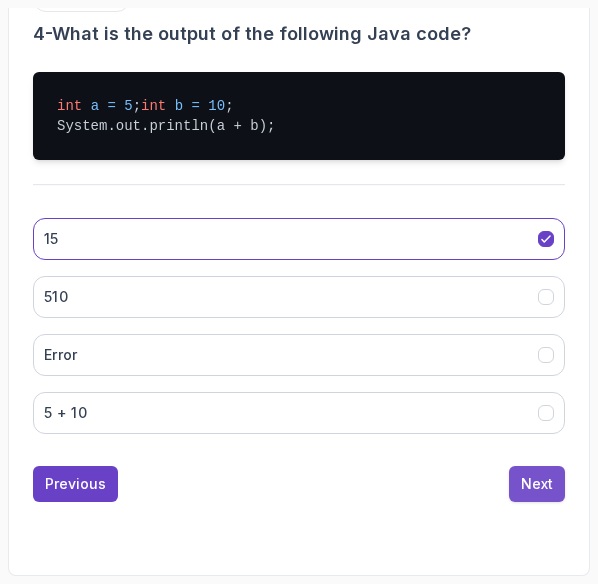 click on "Next" at bounding box center (537, 484) 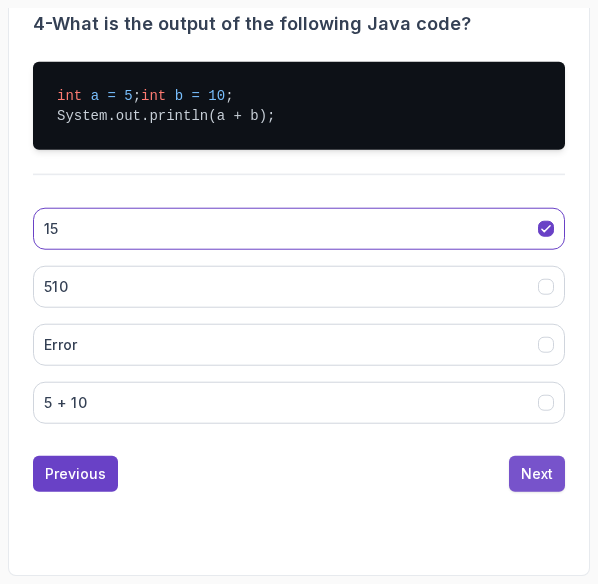 scroll, scrollTop: 392, scrollLeft: 0, axis: vertical 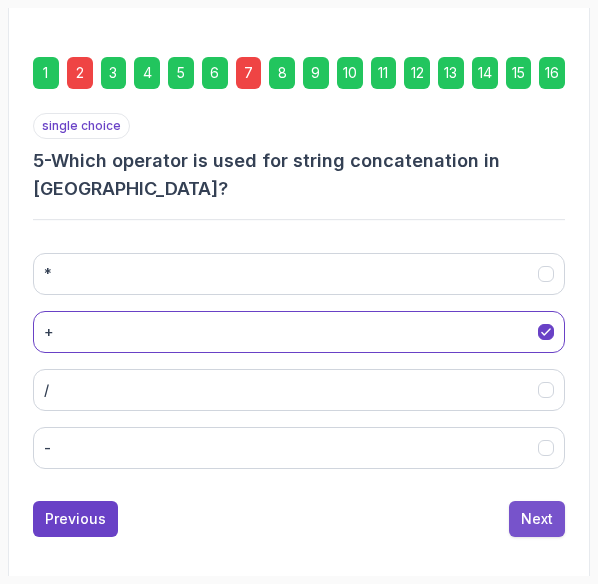 click on "Next" at bounding box center [537, 519] 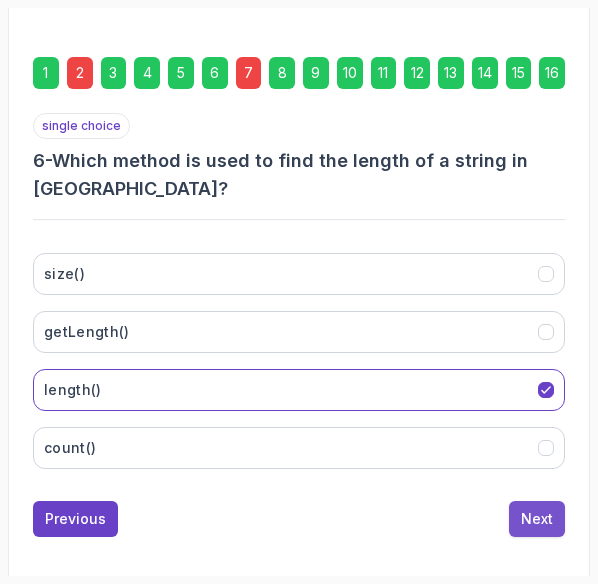 click on "Next" at bounding box center (537, 519) 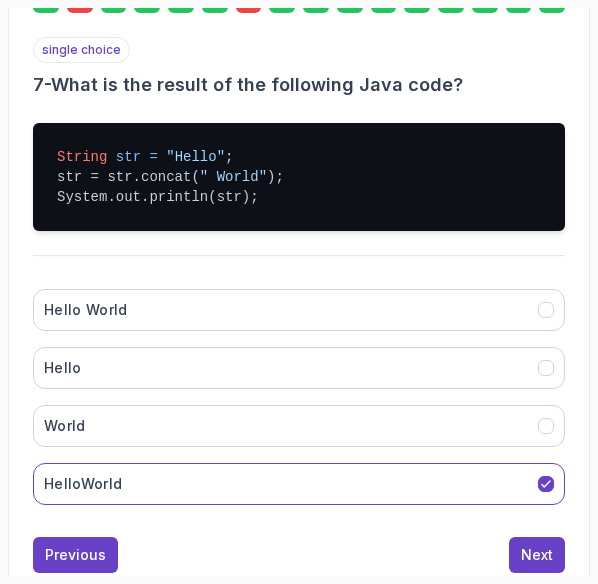 scroll, scrollTop: 502, scrollLeft: 0, axis: vertical 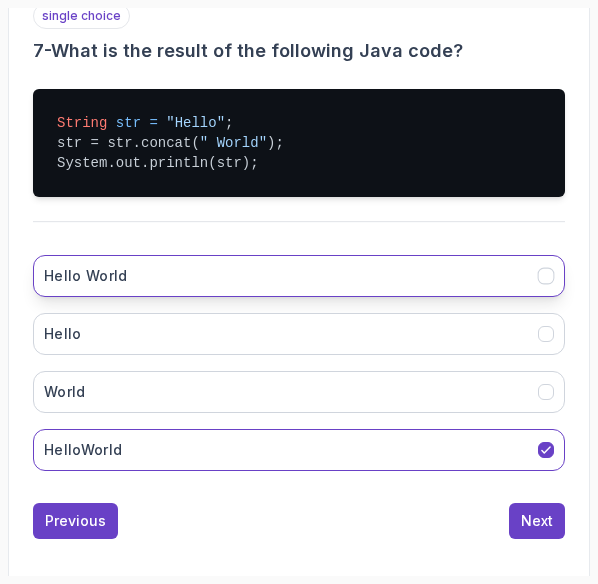 click on "Hello World" at bounding box center (299, 276) 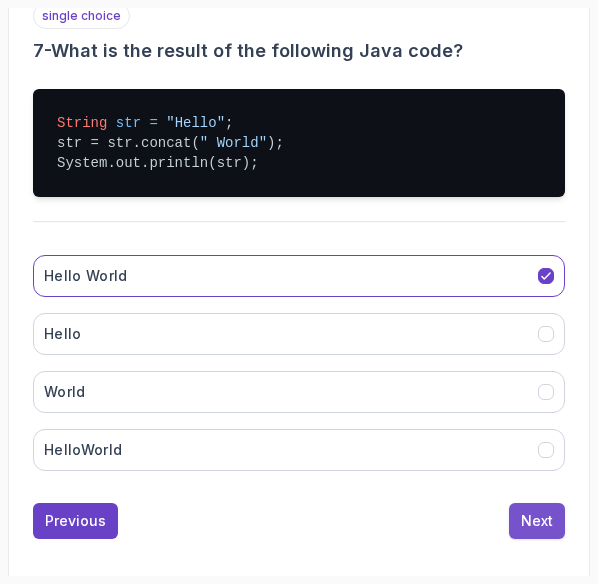 click on "Next" at bounding box center (537, 521) 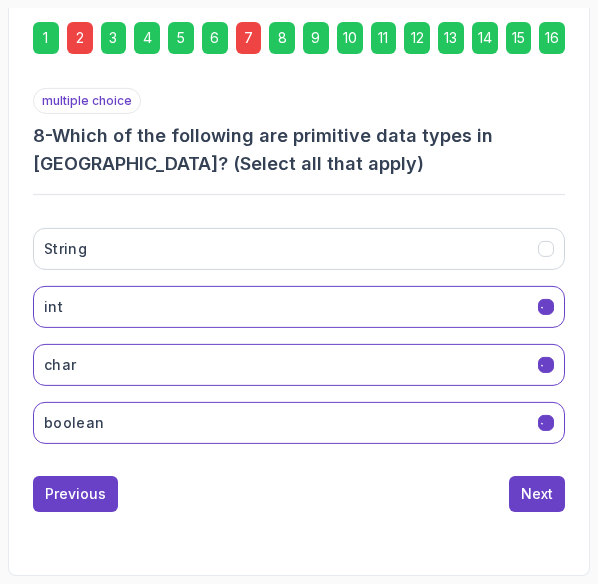 scroll, scrollTop: 420, scrollLeft: 0, axis: vertical 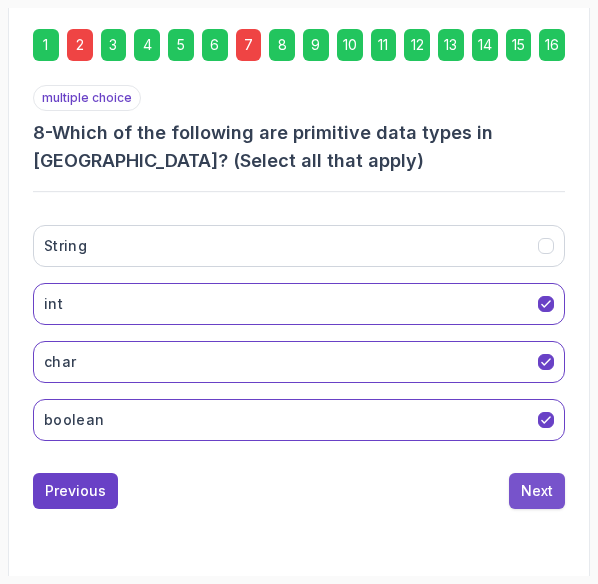 click on "Next" at bounding box center [537, 491] 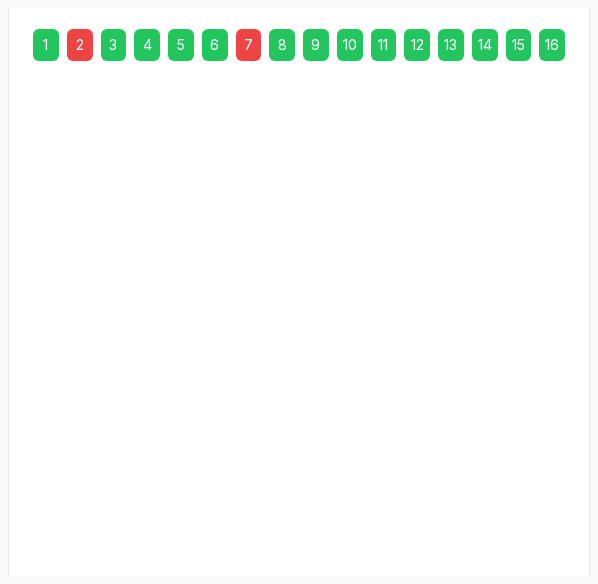 scroll, scrollTop: 412, scrollLeft: 0, axis: vertical 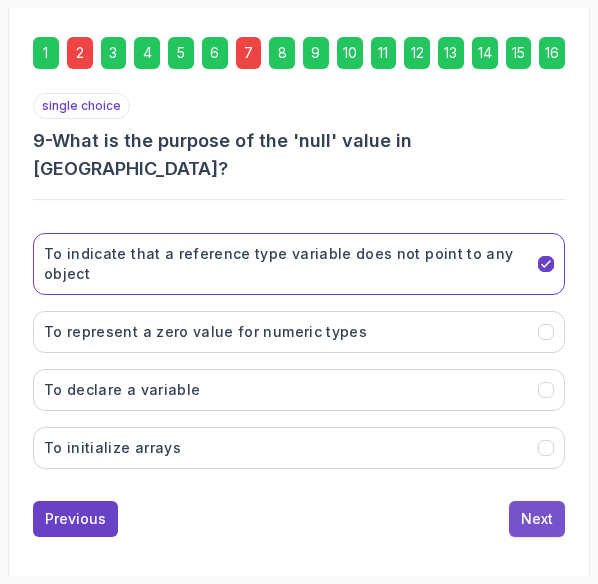 click on "Next" at bounding box center [537, 519] 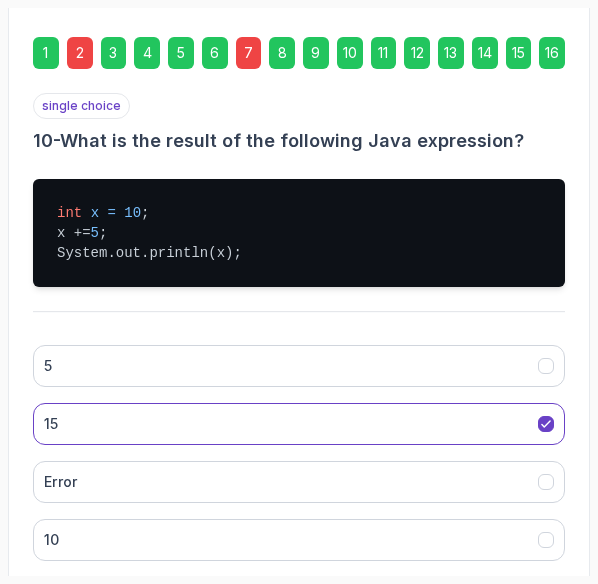 scroll, scrollTop: 532, scrollLeft: 0, axis: vertical 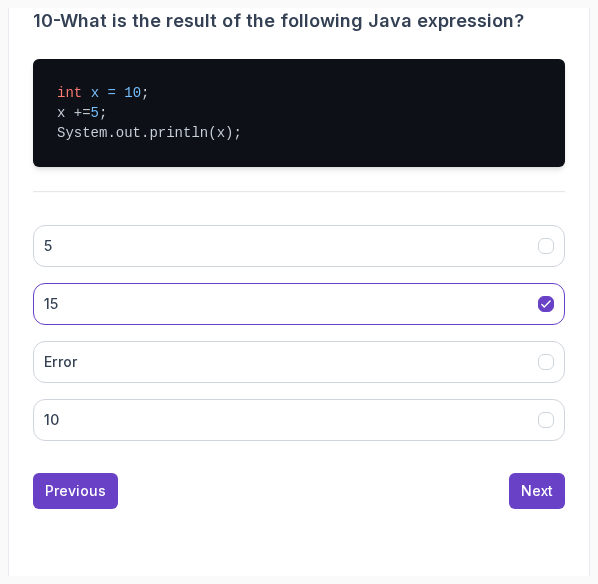 click on "1 2 3 4 5 6 7 8 9 10 11 12 13 14 15 16 single choice 10  -  What is the result of the following Java expression? int   x   =   10 ;
x +=  5 ;
System.out.println(x);
5 15 Error 10 Previous Next" at bounding box center (299, 201) 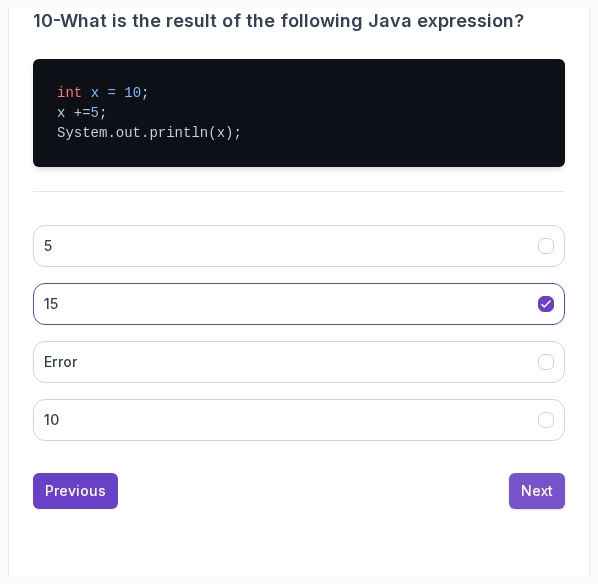 click on "Next" at bounding box center (537, 491) 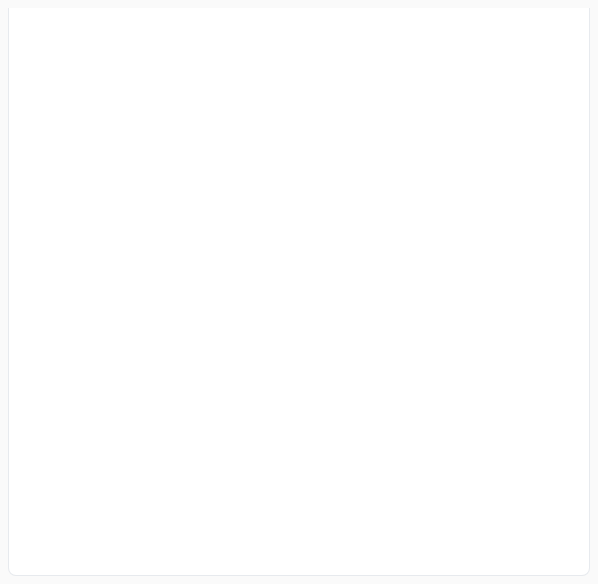 scroll, scrollTop: 478, scrollLeft: 0, axis: vertical 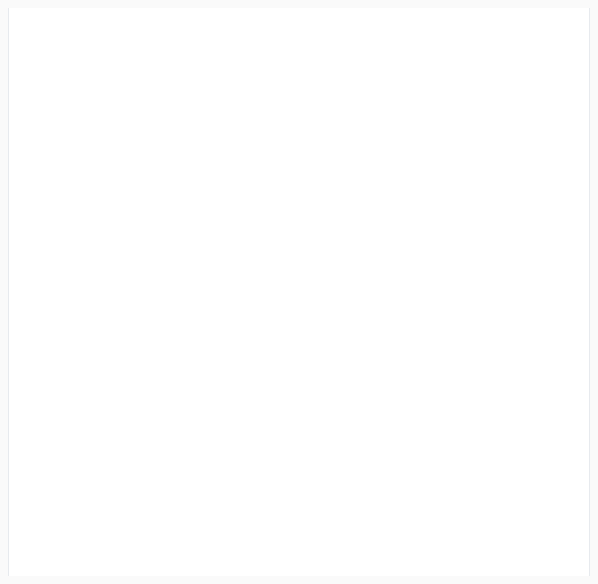 click on "Next" at bounding box center [537, 491] 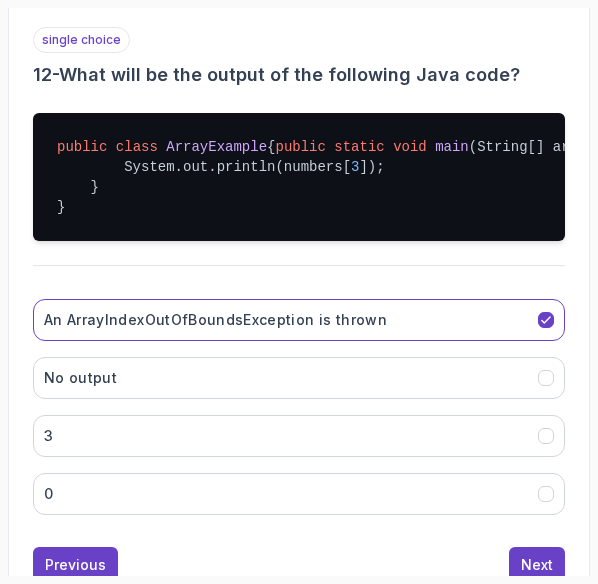 scroll, scrollTop: 592, scrollLeft: 0, axis: vertical 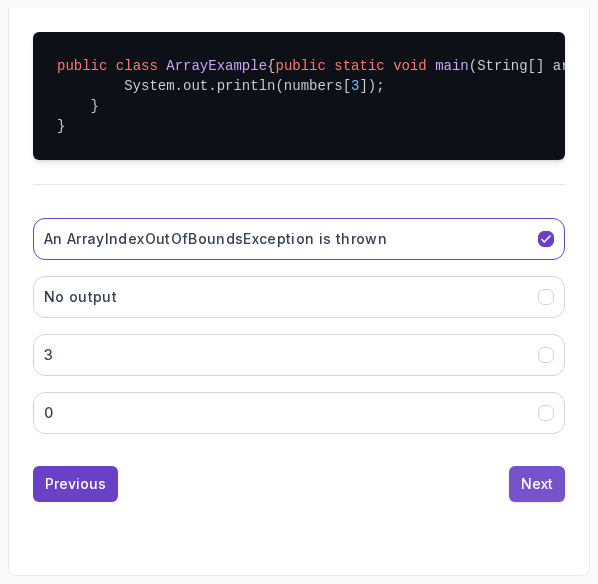 click on "Next" at bounding box center [537, 484] 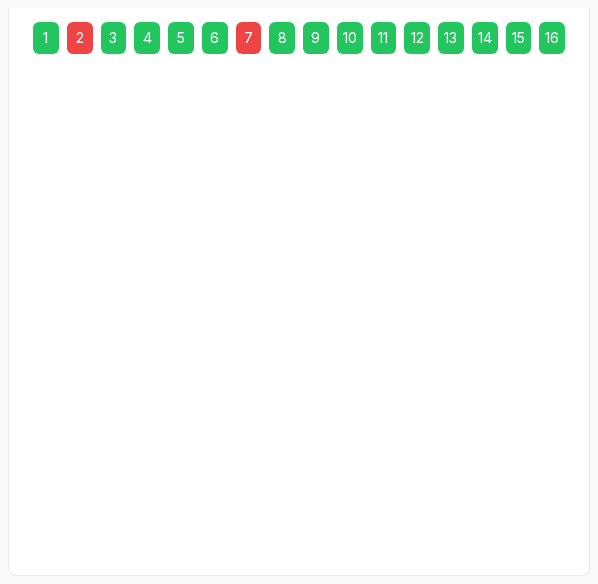 scroll, scrollTop: 392, scrollLeft: 0, axis: vertical 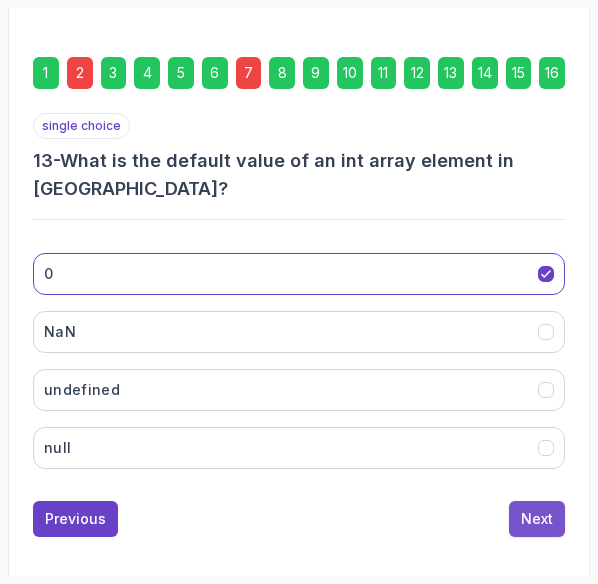 click on "Next" at bounding box center [537, 519] 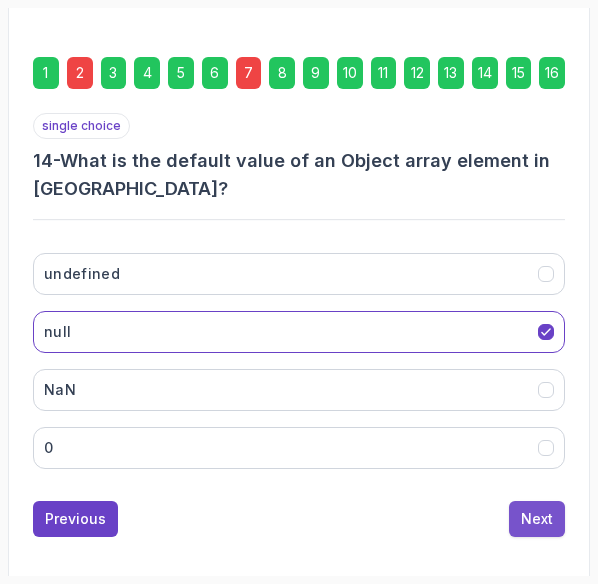 click on "Next" at bounding box center [537, 519] 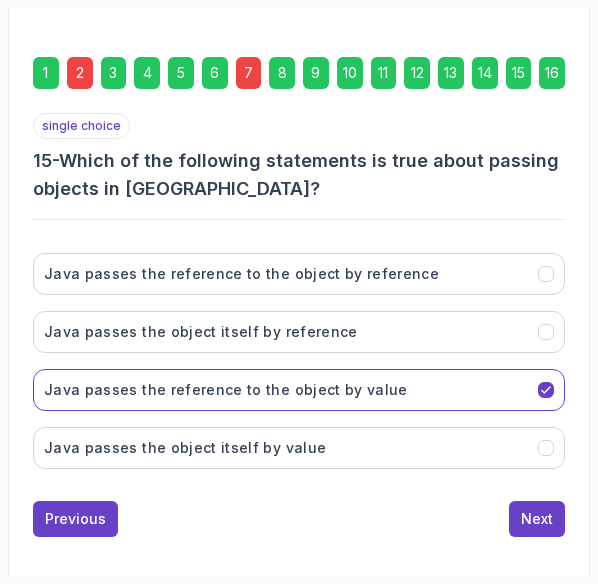 click on "Next" at bounding box center (537, 519) 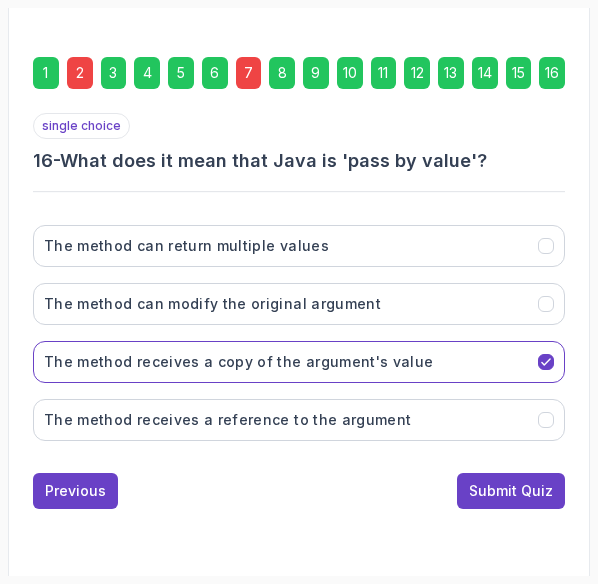 click on "1 2 3 4 5 6 7 8 9 10 11 12 13 14 15 16 single choice 16  -  What does it mean that Java is 'pass by value'? The method can return multiple values The method can modify the original argument The method receives a copy of the argument's value The method receives a reference to the argument Previous Submit Quiz" at bounding box center (299, 271) 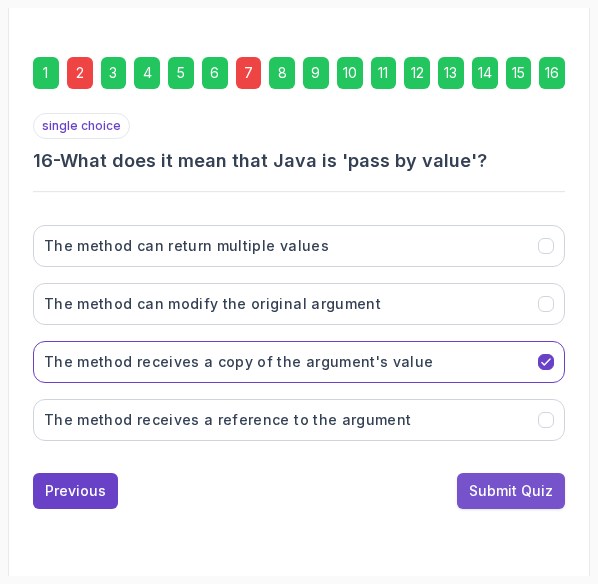 click on "Submit Quiz" at bounding box center (511, 491) 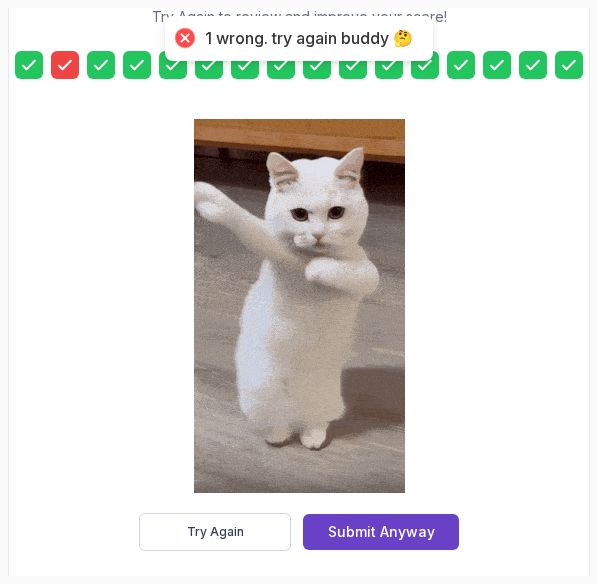 scroll, scrollTop: 520, scrollLeft: 0, axis: vertical 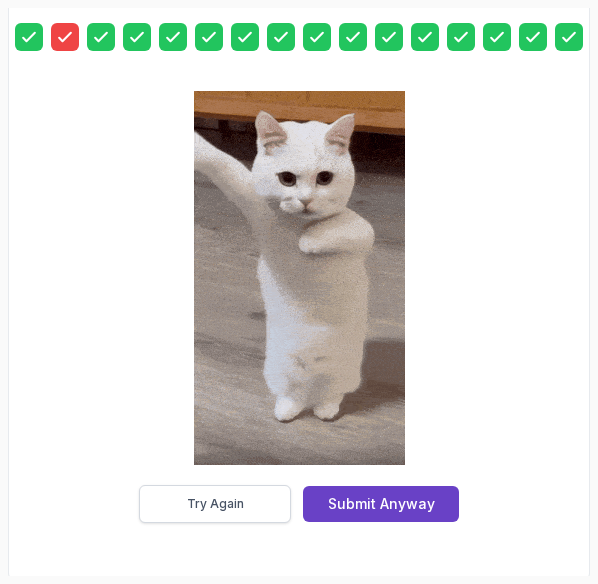 click on "Try Again" at bounding box center (215, 504) 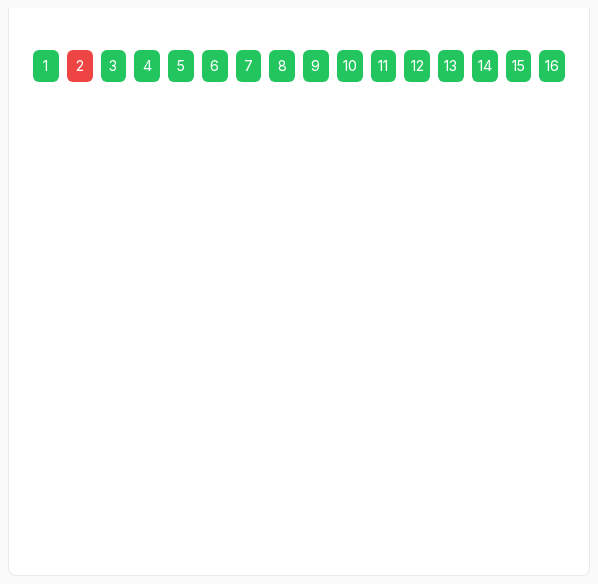scroll, scrollTop: 392, scrollLeft: 0, axis: vertical 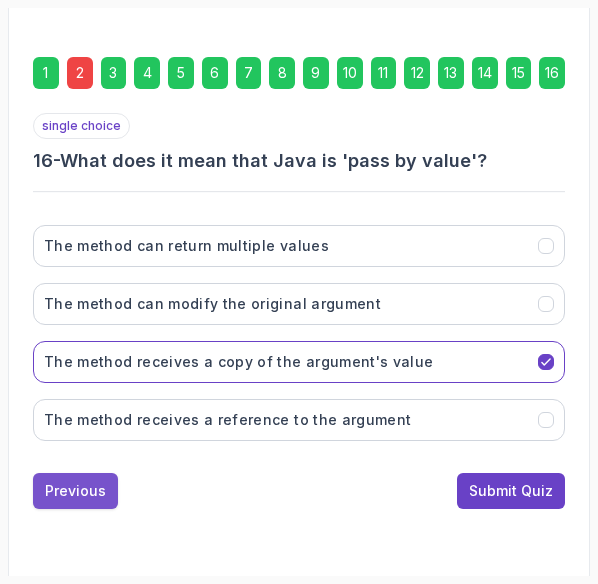click on "Previous" at bounding box center [75, 491] 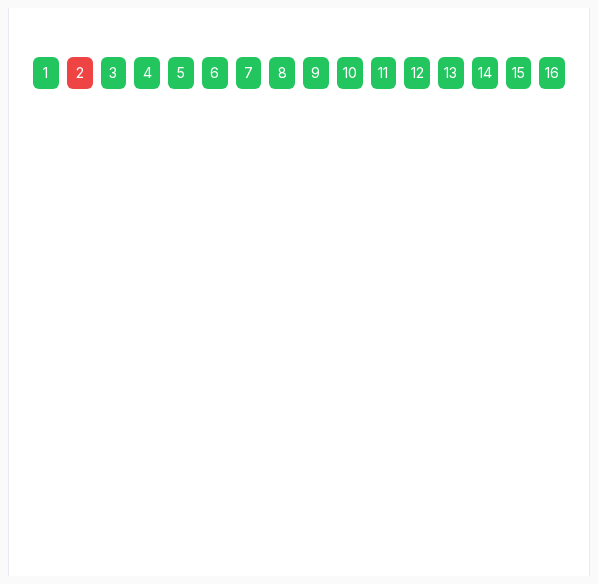 click on "Previous" at bounding box center [75, 488] 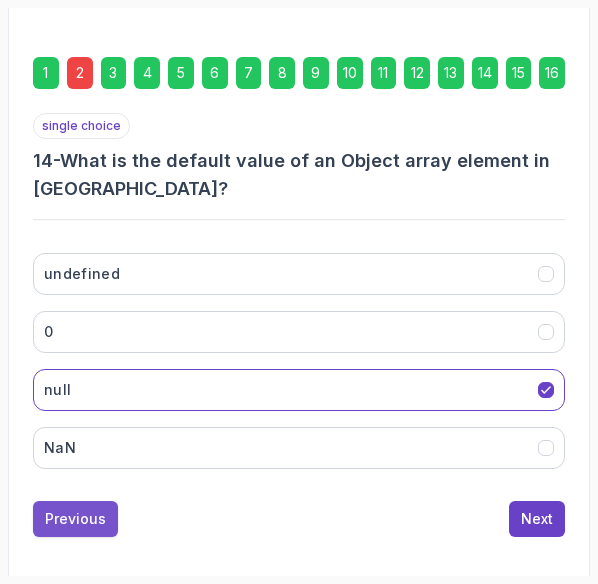 click on "Previous" at bounding box center [75, 519] 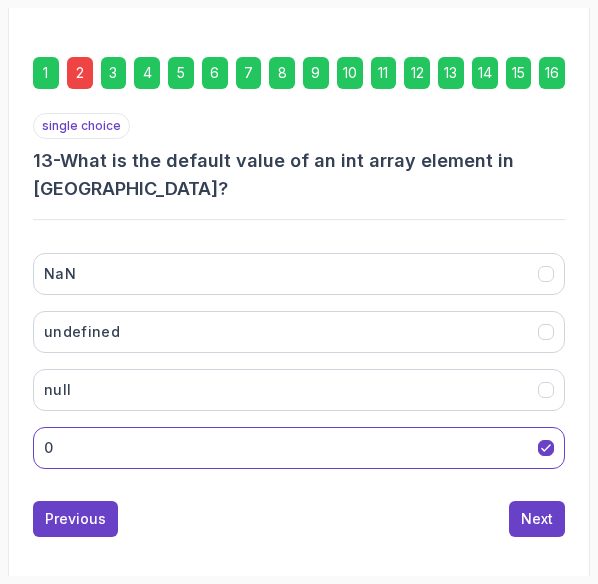 click on "Previous" at bounding box center [75, 519] 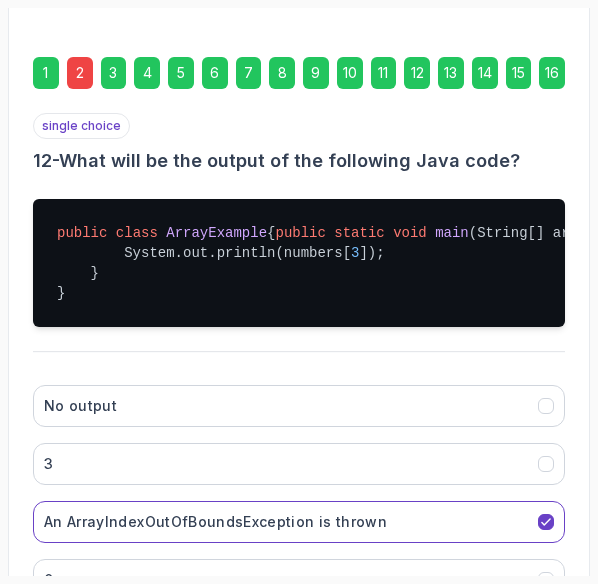 scroll, scrollTop: 592, scrollLeft: 0, axis: vertical 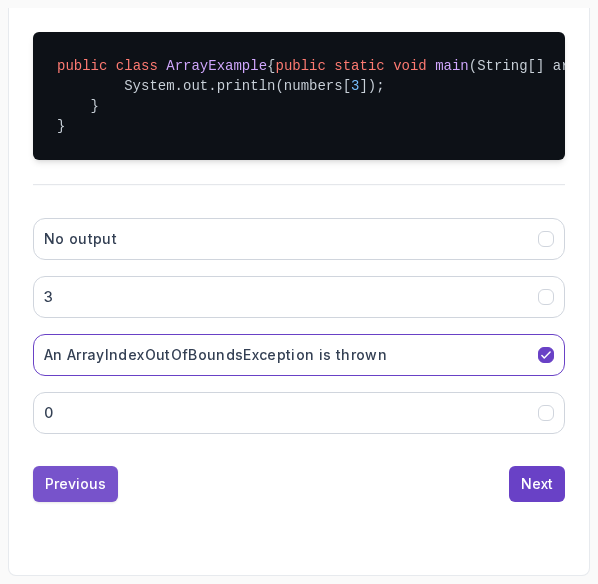 click on "Previous" at bounding box center (75, 484) 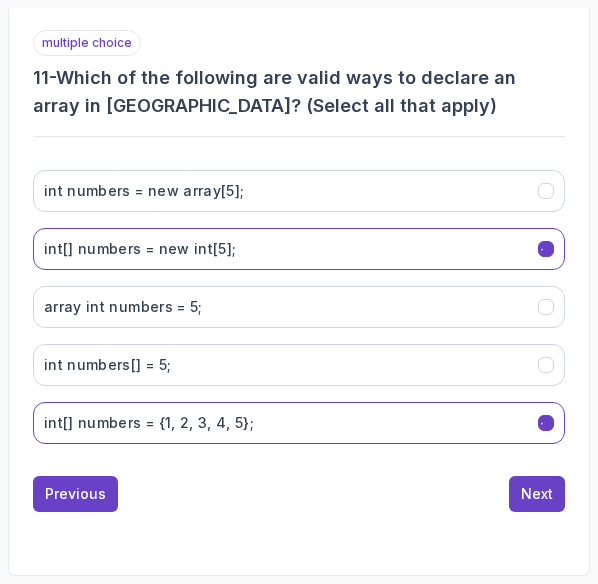scroll, scrollTop: 478, scrollLeft: 0, axis: vertical 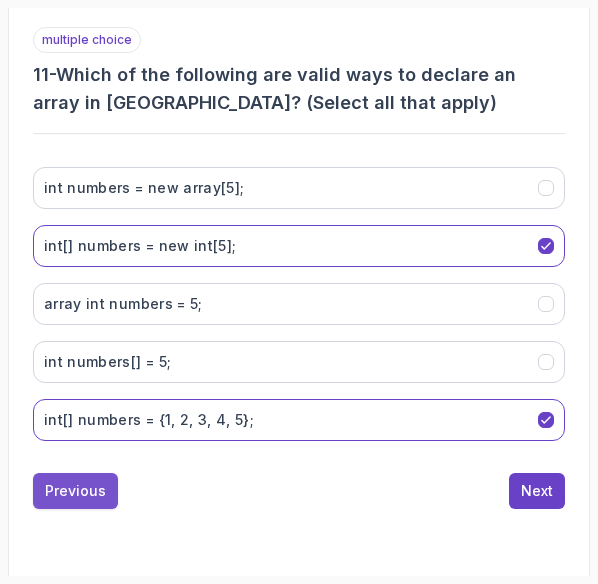 click on "Previous" at bounding box center [75, 491] 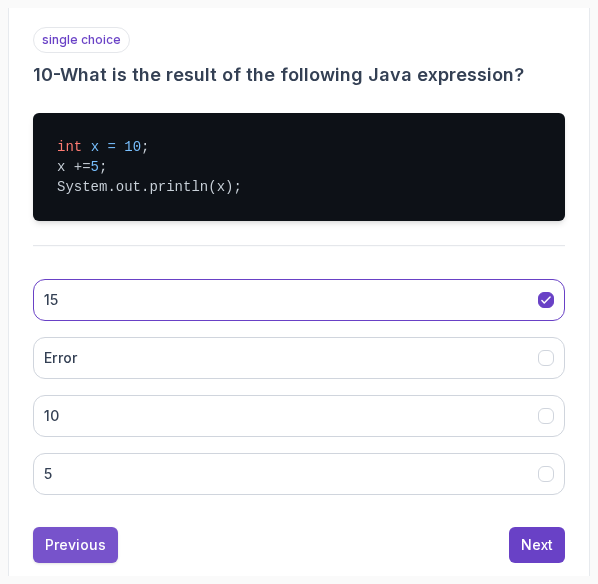 click on "Previous" at bounding box center [75, 545] 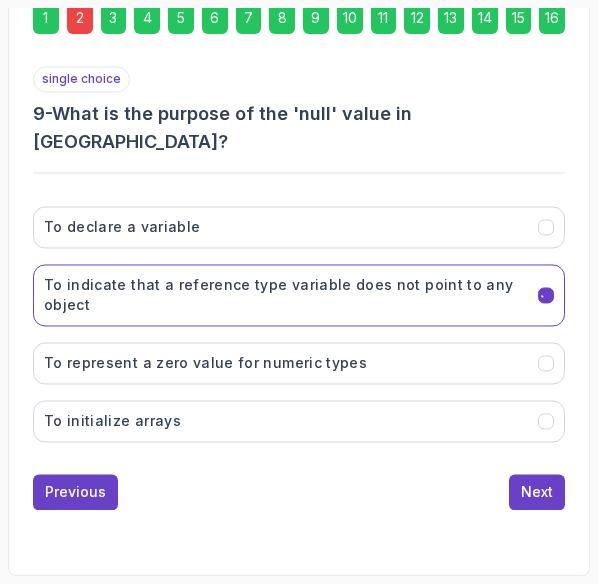 scroll, scrollTop: 412, scrollLeft: 0, axis: vertical 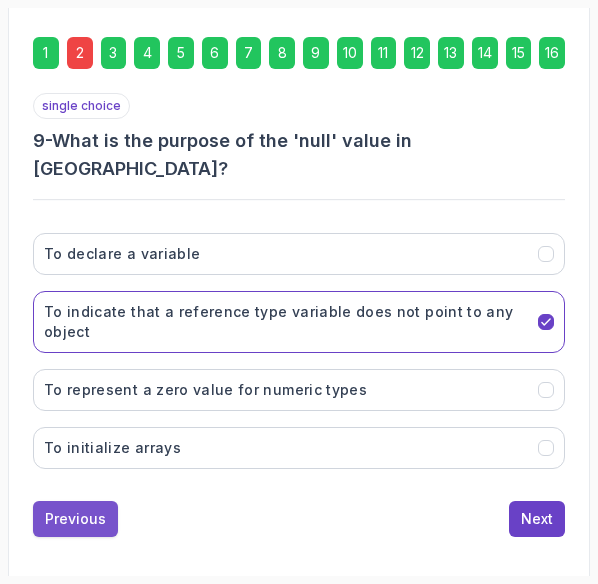 click on "Previous" at bounding box center [75, 519] 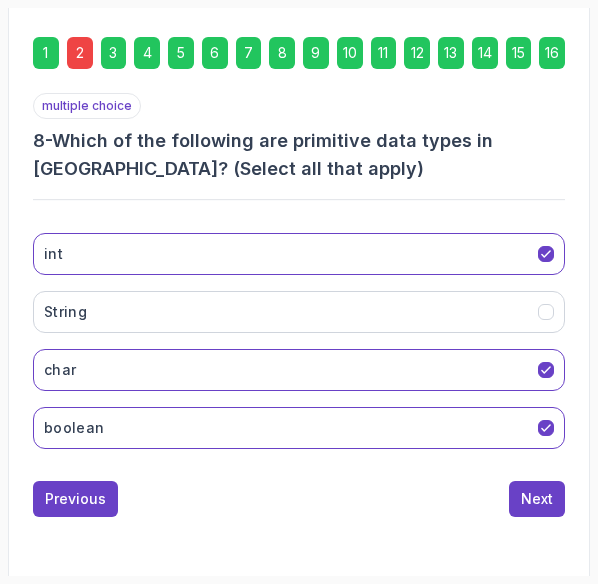 click on "Previous" at bounding box center (75, 499) 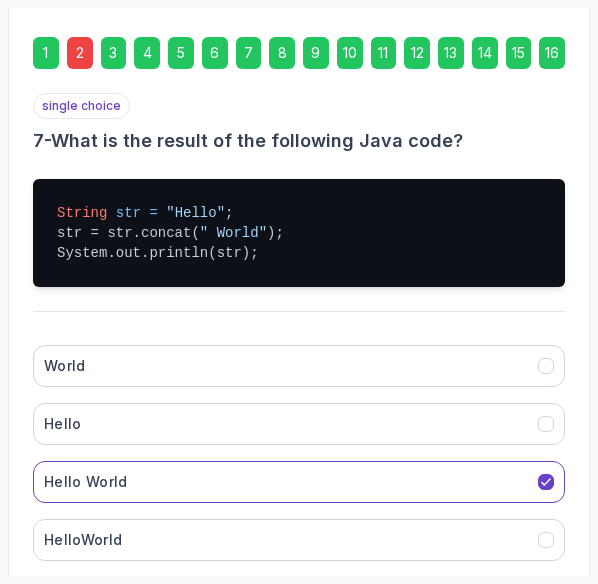 scroll, scrollTop: 532, scrollLeft: 0, axis: vertical 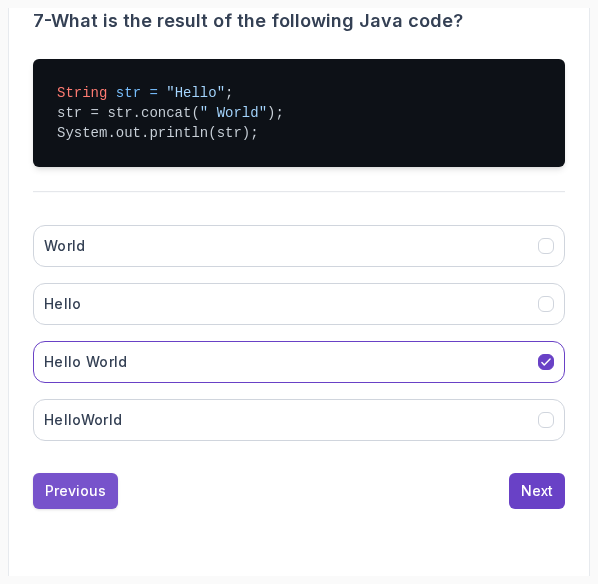 click on "Previous" at bounding box center [75, 491] 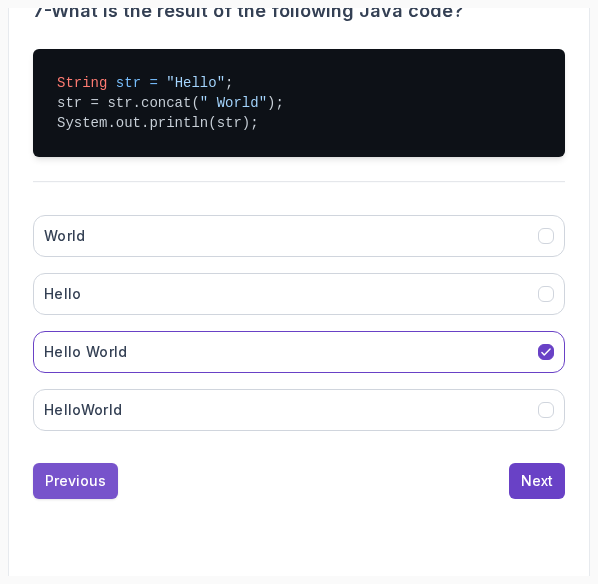 scroll, scrollTop: 420, scrollLeft: 0, axis: vertical 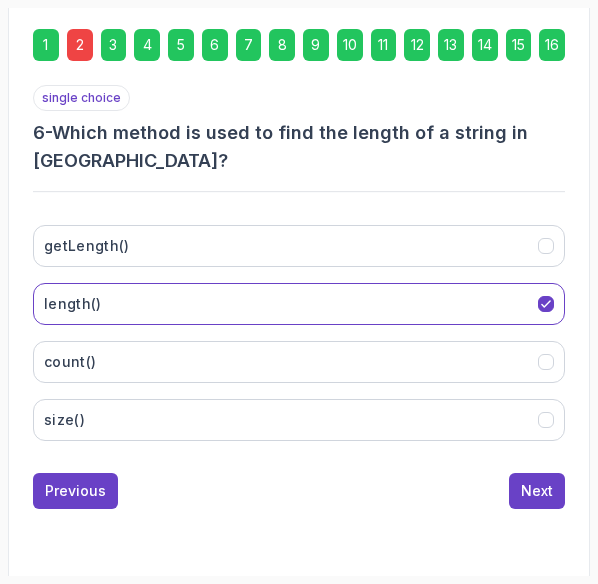 click on "Previous" at bounding box center [75, 491] 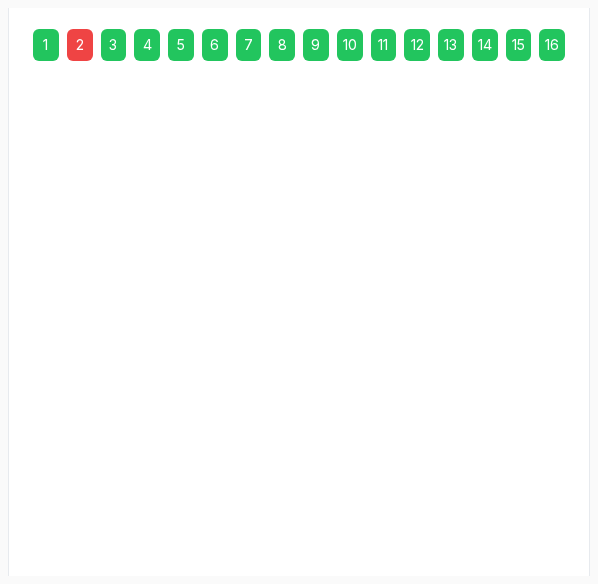 scroll, scrollTop: 392, scrollLeft: 0, axis: vertical 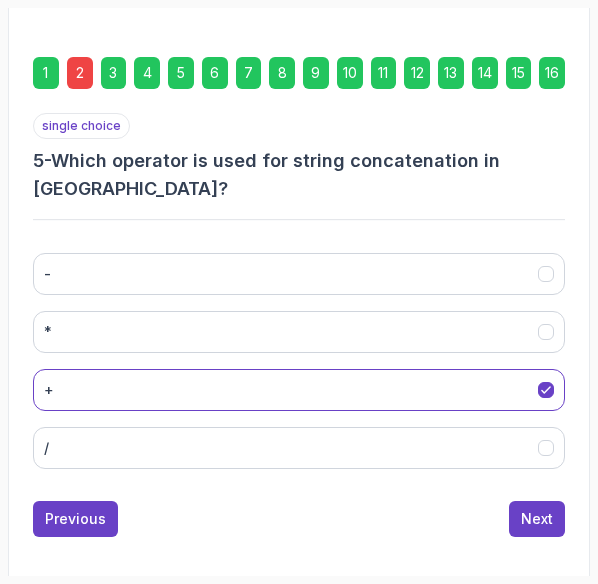 click on "Previous" at bounding box center (75, 519) 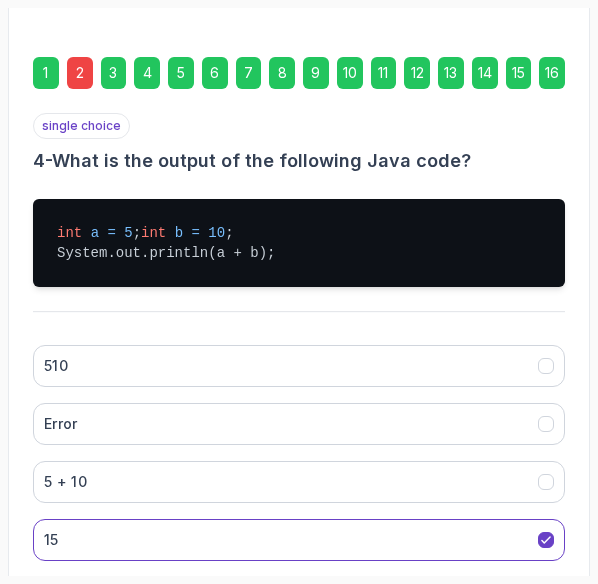 scroll, scrollTop: 532, scrollLeft: 0, axis: vertical 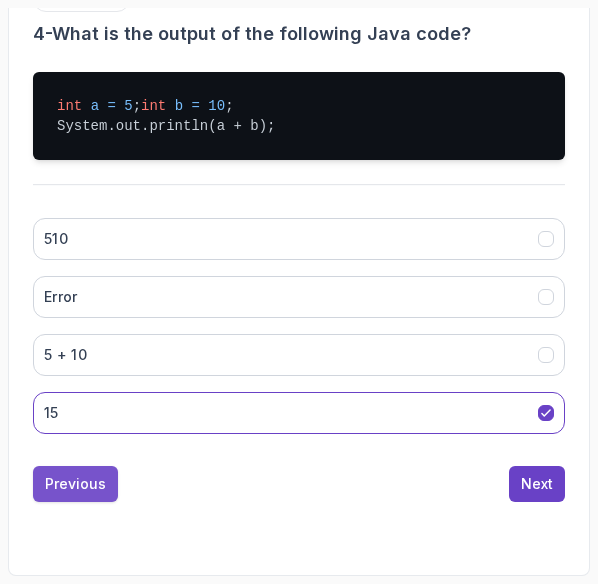 click on "Previous" at bounding box center [75, 484] 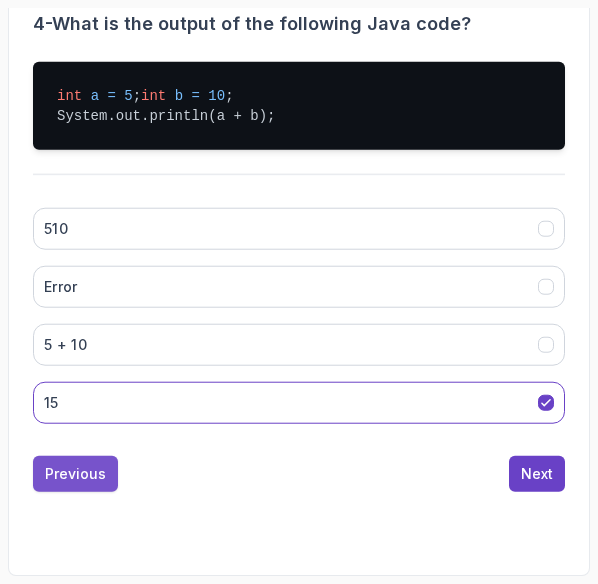 scroll, scrollTop: 378, scrollLeft: 0, axis: vertical 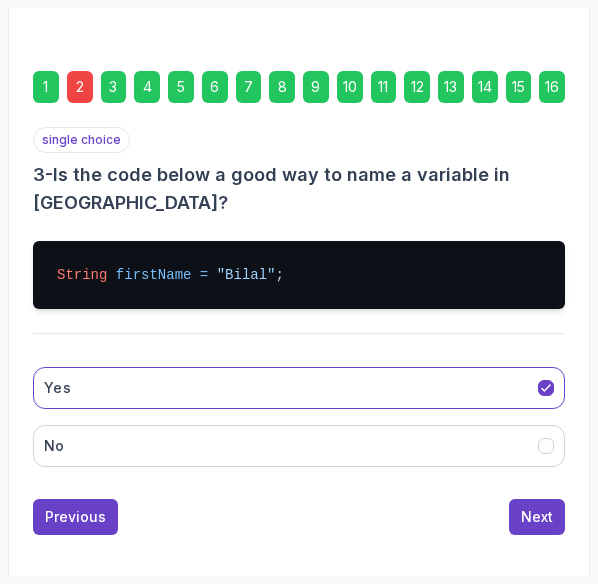 click on "Previous" at bounding box center (75, 517) 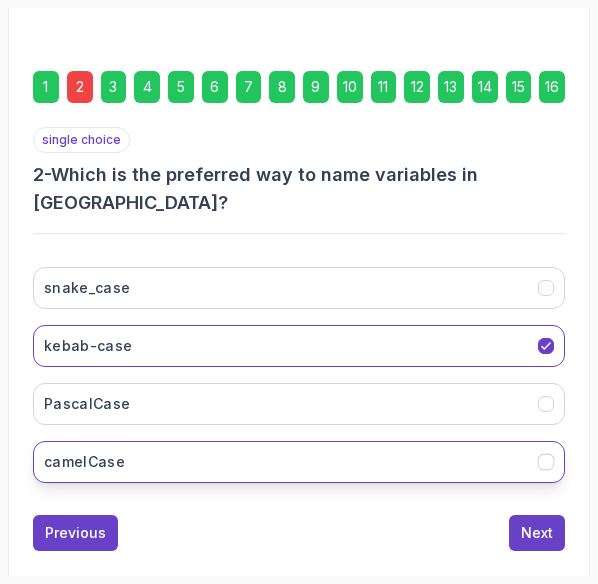 click on "camelCase" at bounding box center (299, 462) 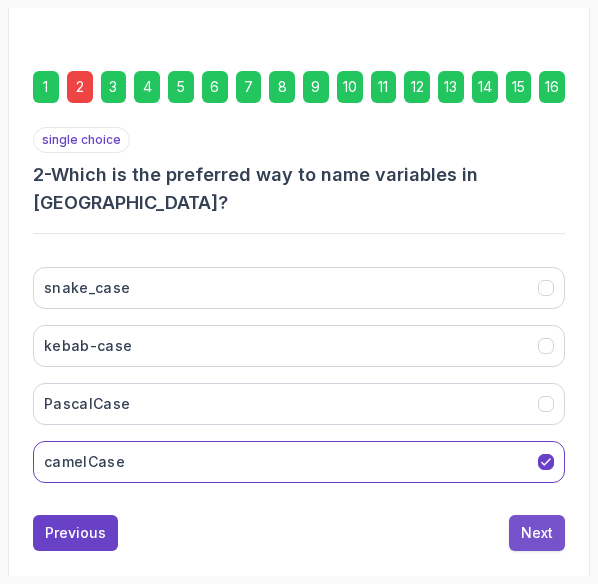 click on "Next" at bounding box center [537, 533] 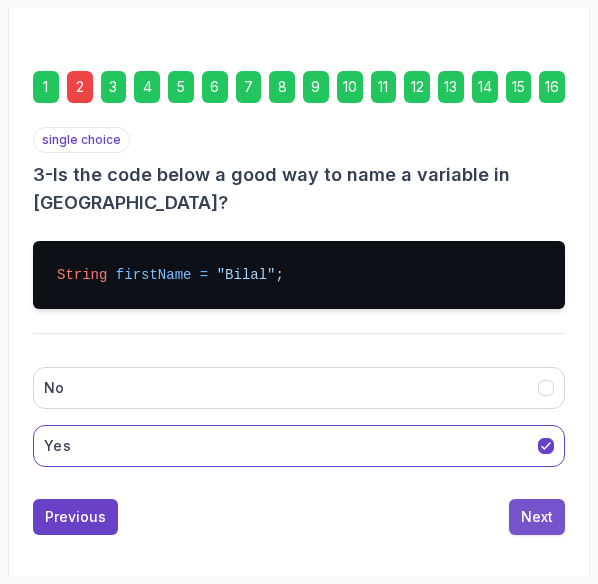 click on "Next" at bounding box center (537, 517) 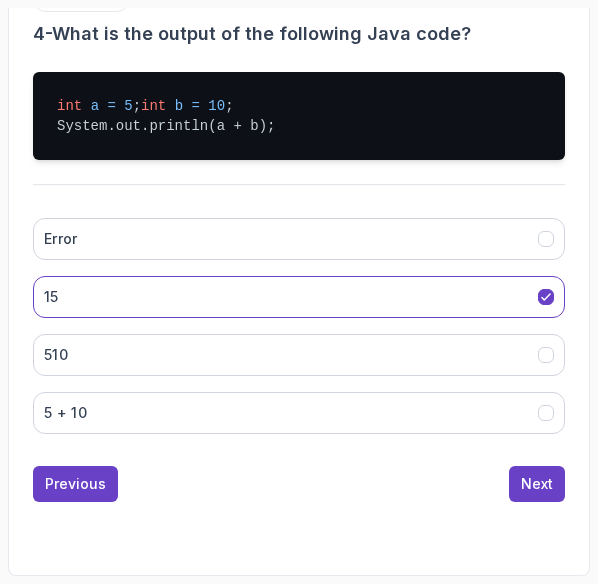scroll, scrollTop: 532, scrollLeft: 0, axis: vertical 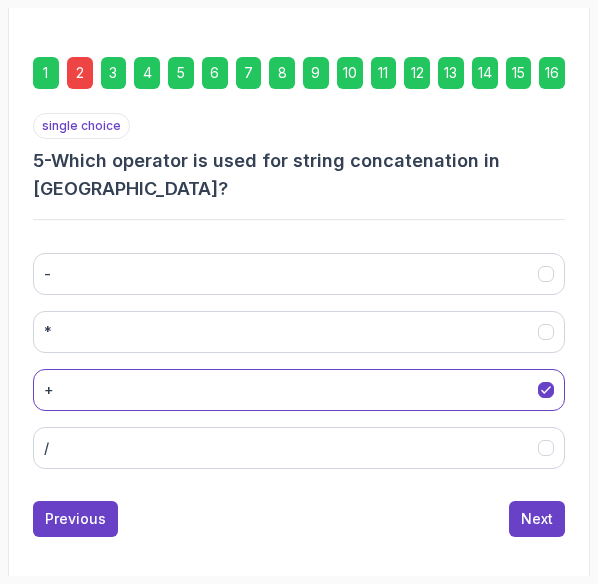 click on "Next" at bounding box center (537, 519) 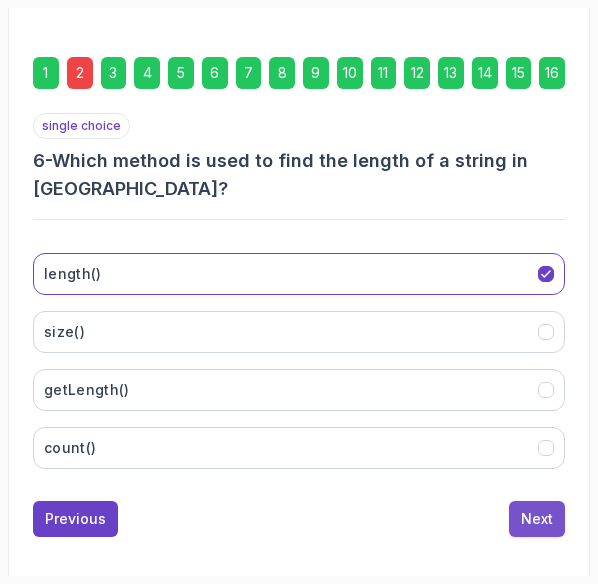 click on "Next" at bounding box center (537, 519) 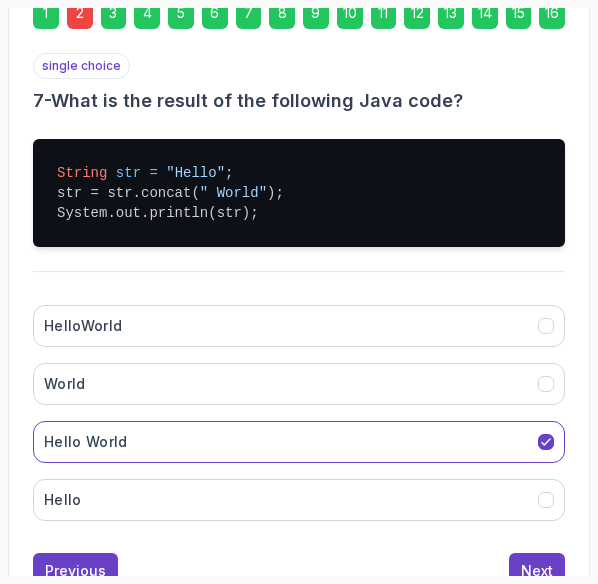 scroll, scrollTop: 532, scrollLeft: 0, axis: vertical 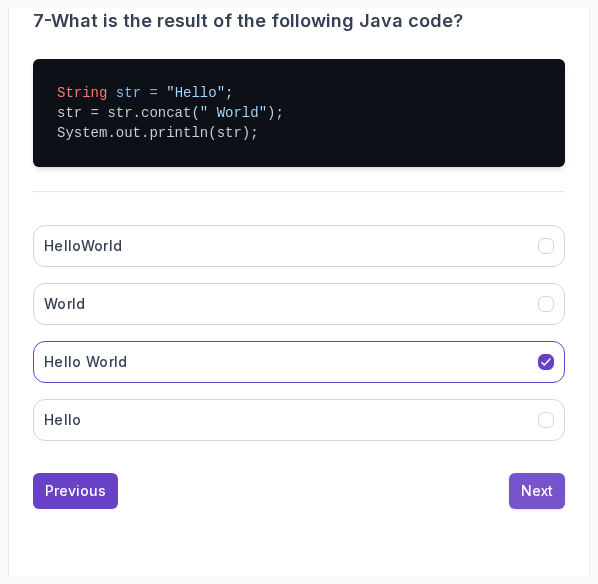 click on "Next" at bounding box center [537, 491] 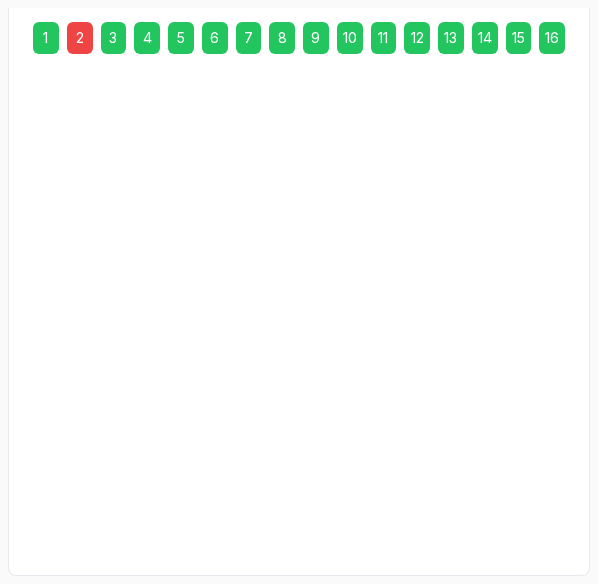 scroll, scrollTop: 420, scrollLeft: 0, axis: vertical 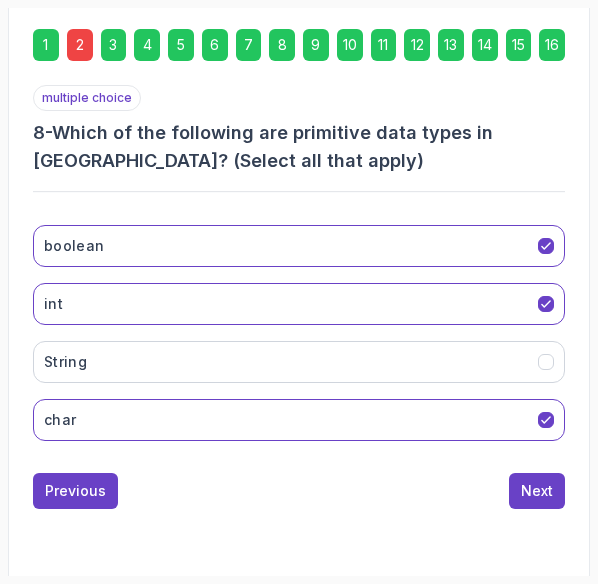 click on "Next" at bounding box center [537, 491] 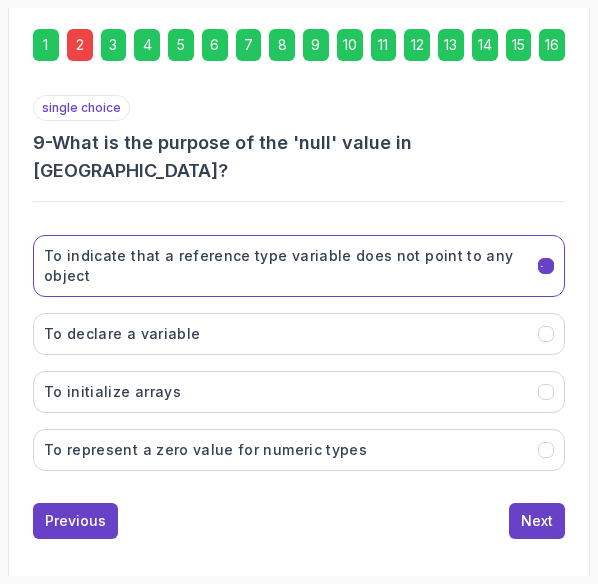 scroll, scrollTop: 412, scrollLeft: 0, axis: vertical 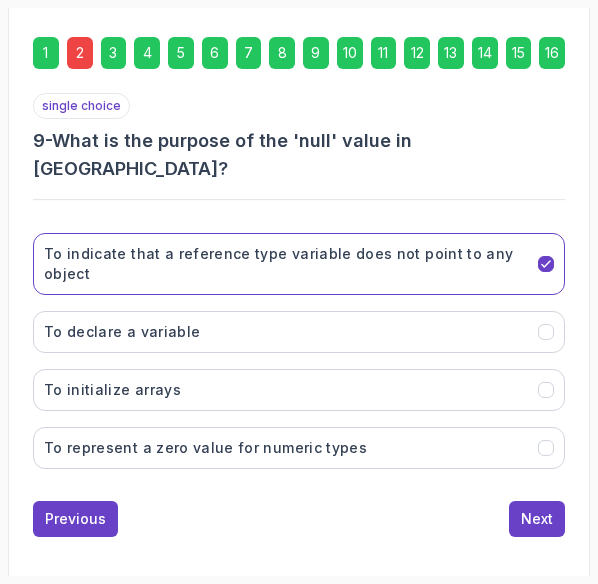 click on "Next" at bounding box center (537, 519) 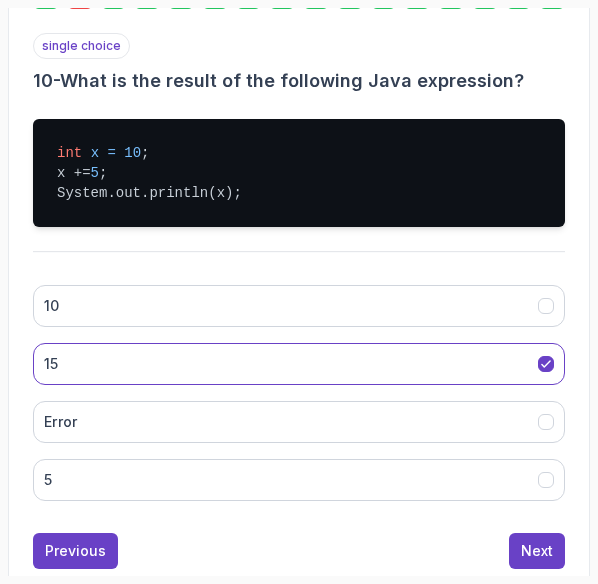 scroll, scrollTop: 500, scrollLeft: 0, axis: vertical 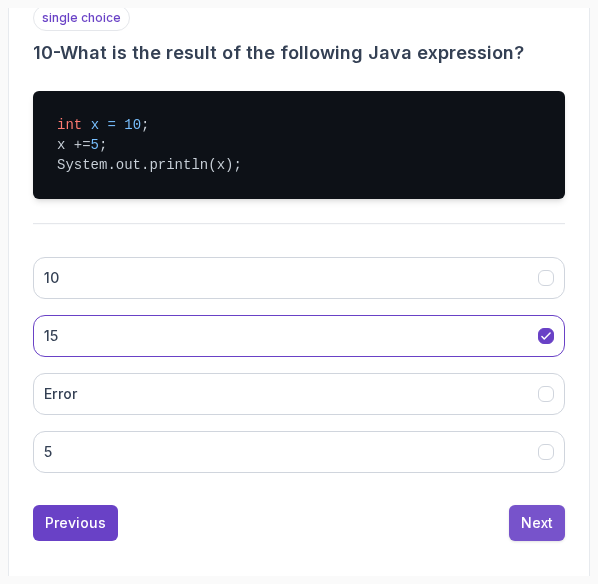 click on "Next" at bounding box center [537, 523] 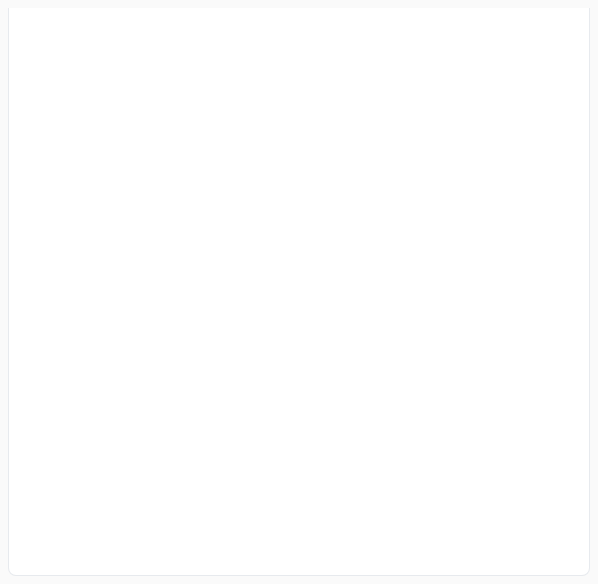scroll, scrollTop: 478, scrollLeft: 0, axis: vertical 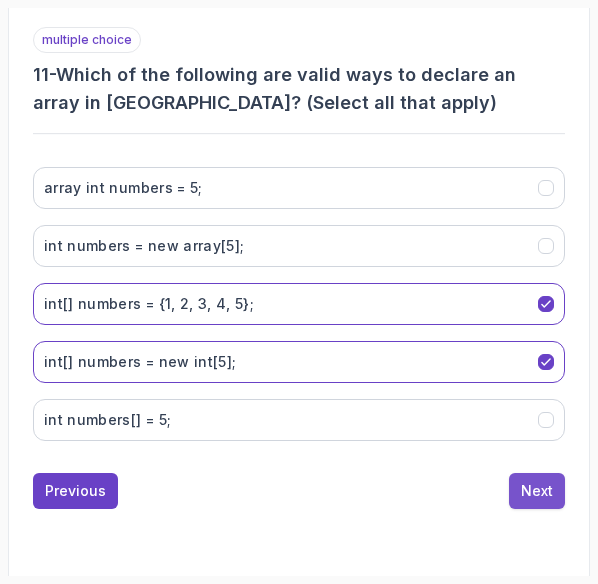 click on "Next" at bounding box center [537, 491] 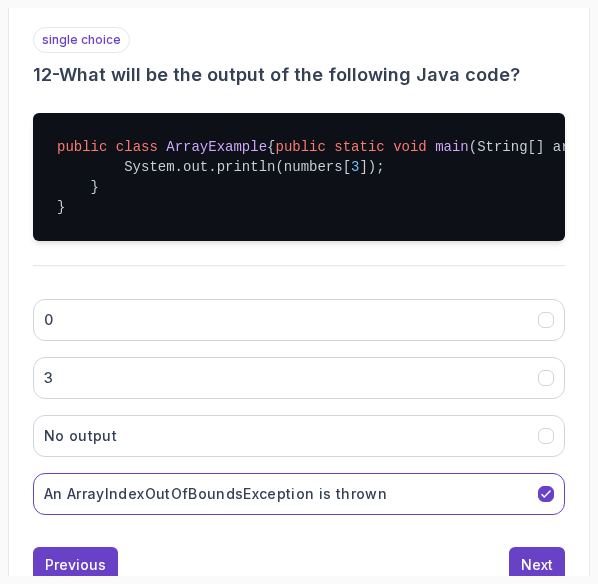 scroll, scrollTop: 592, scrollLeft: 0, axis: vertical 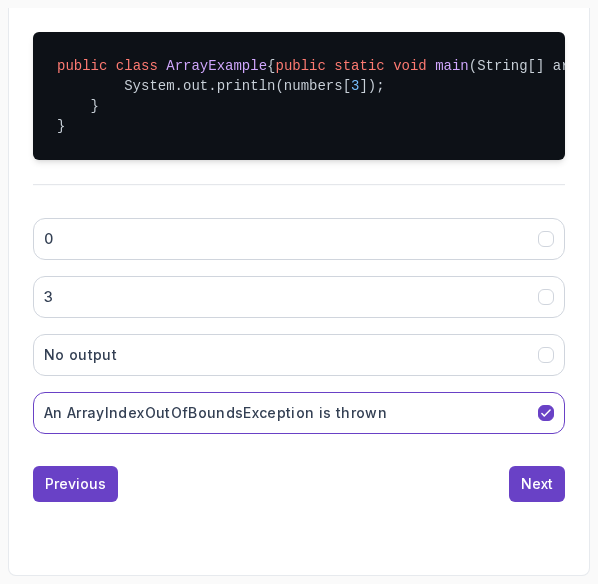 click on "Next" at bounding box center [537, 484] 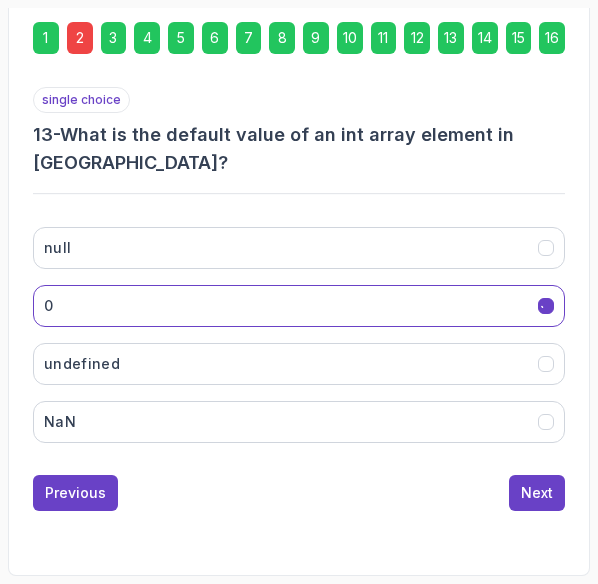 scroll, scrollTop: 392, scrollLeft: 0, axis: vertical 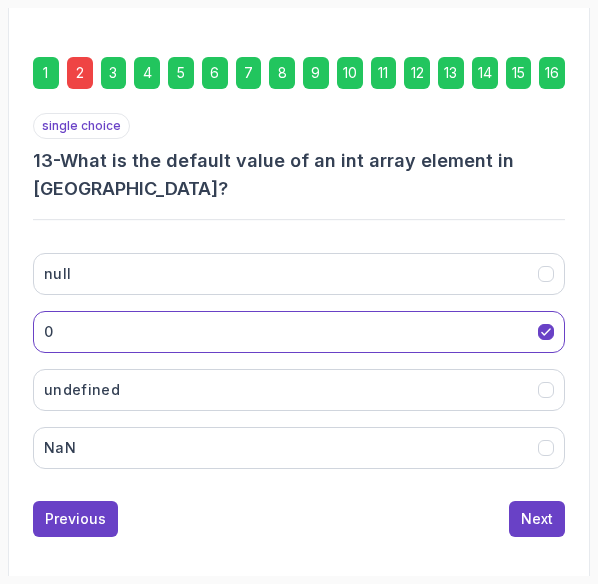 click on "Next" at bounding box center [537, 519] 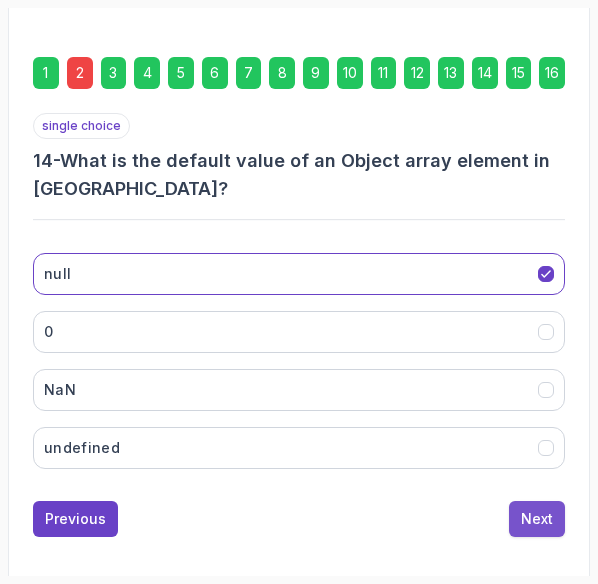 click on "Next" at bounding box center (537, 519) 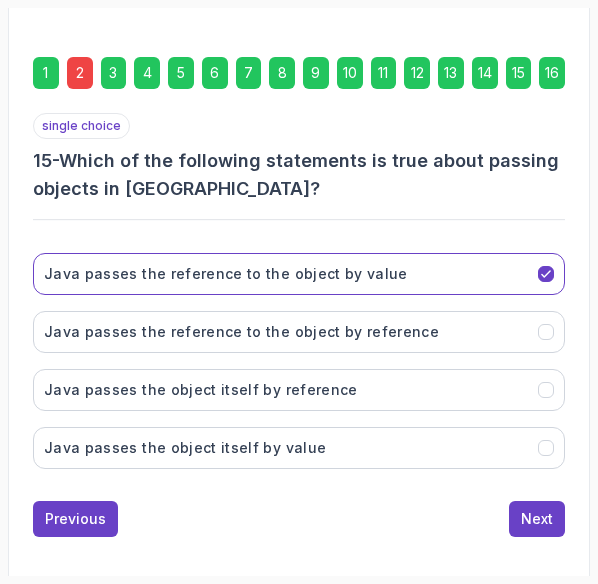 click on "Next" at bounding box center [537, 519] 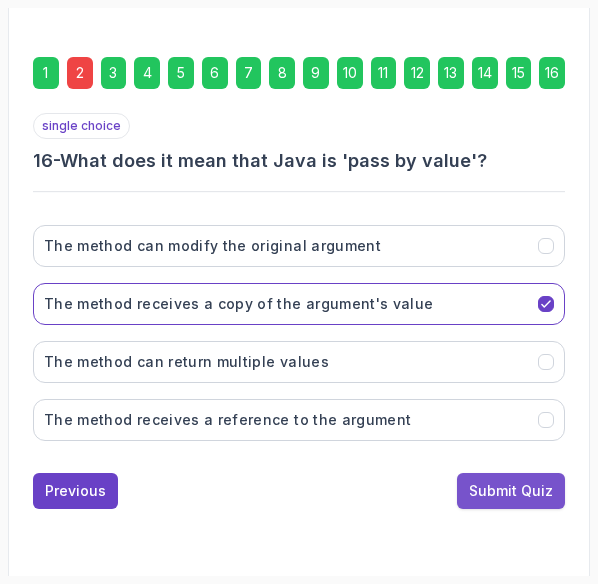 click on "Submit Quiz" at bounding box center [511, 491] 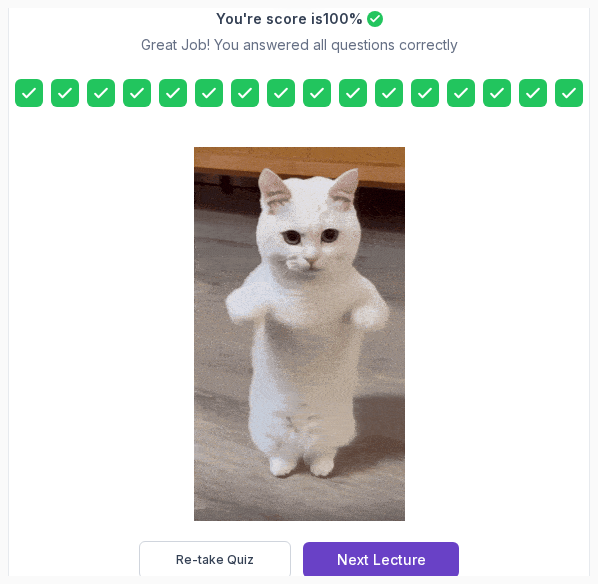 scroll, scrollTop: 520, scrollLeft: 0, axis: vertical 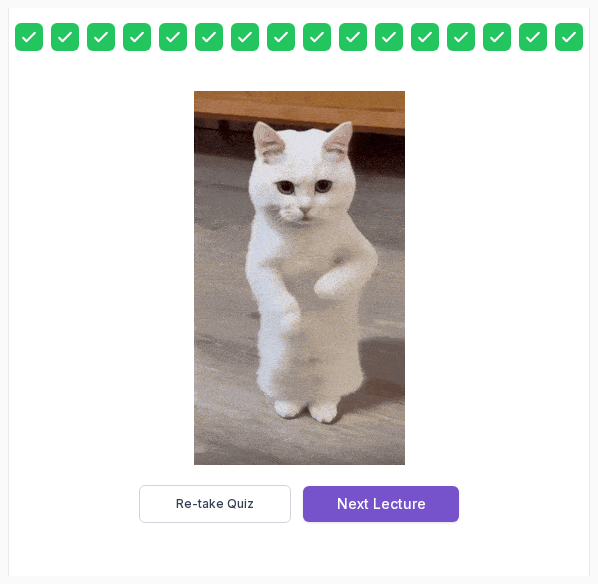 click on "Next Lecture" at bounding box center [381, 504] 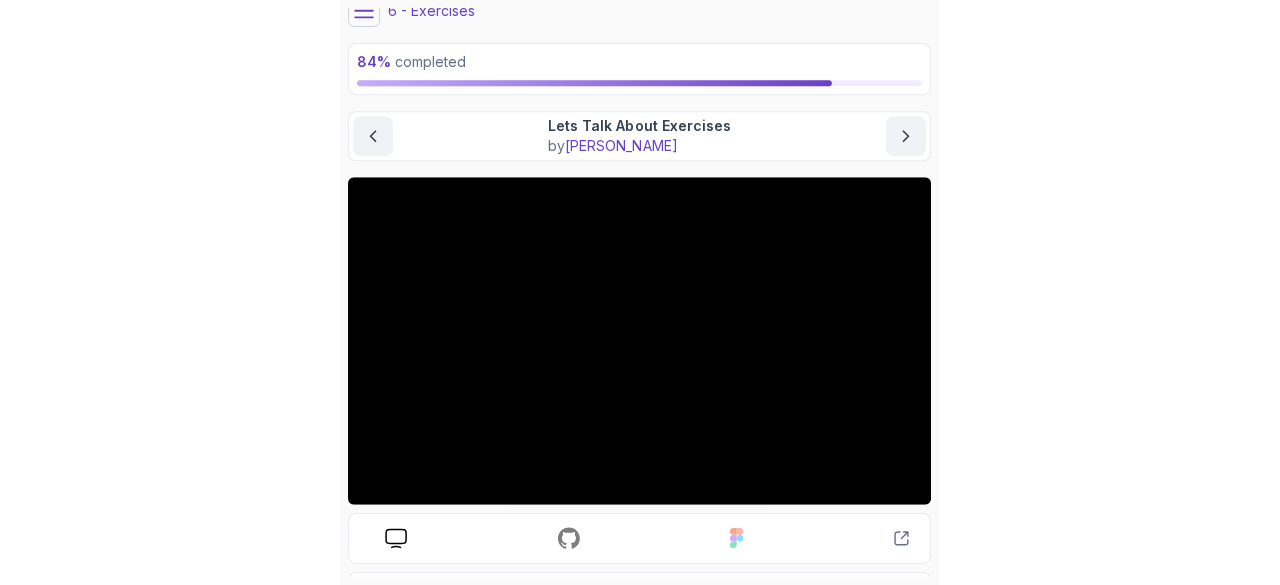 scroll, scrollTop: 76, scrollLeft: 0, axis: vertical 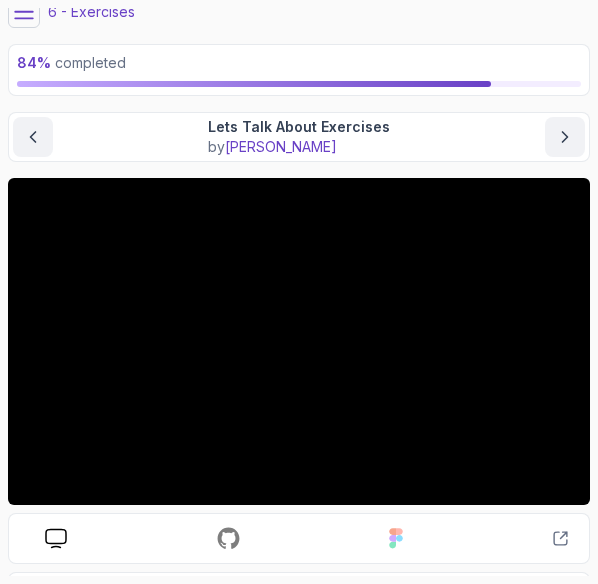 click at bounding box center (24, 12) 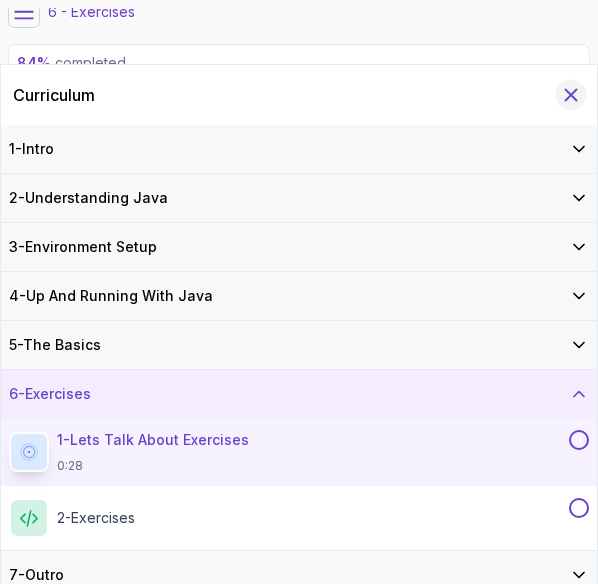 click 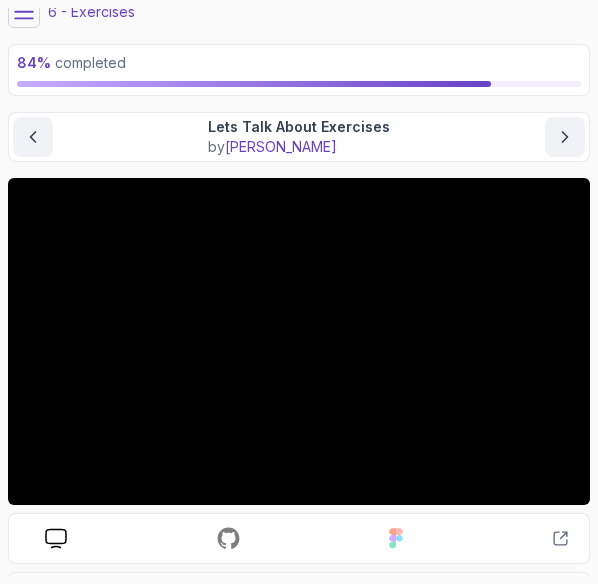 click at bounding box center (24, 12) 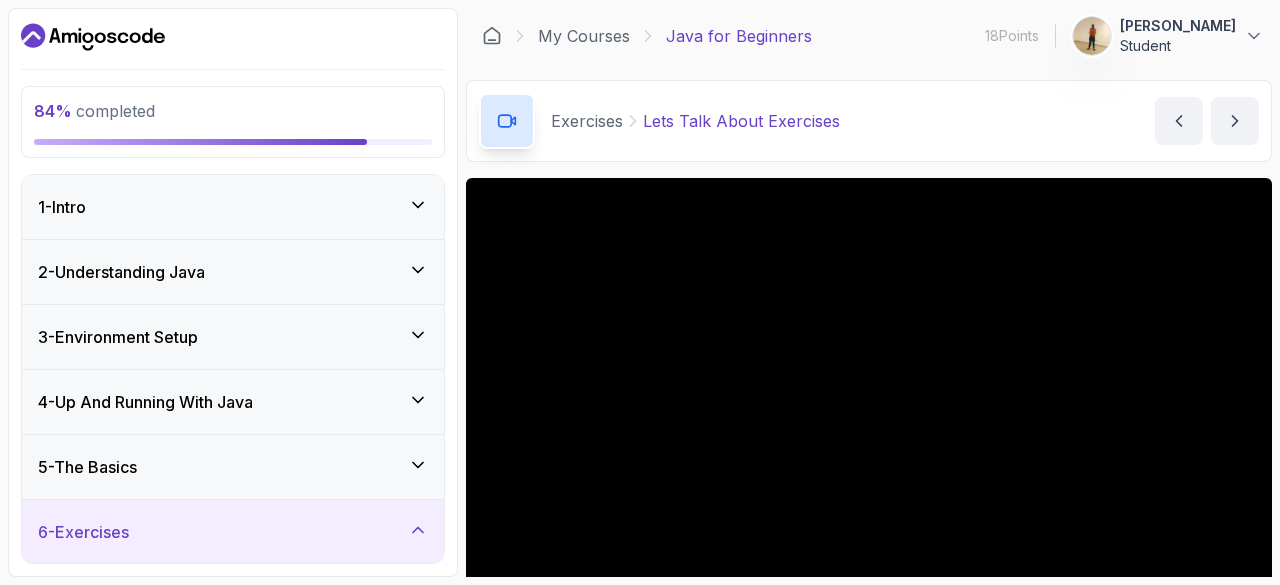 scroll, scrollTop: 229, scrollLeft: 0, axis: vertical 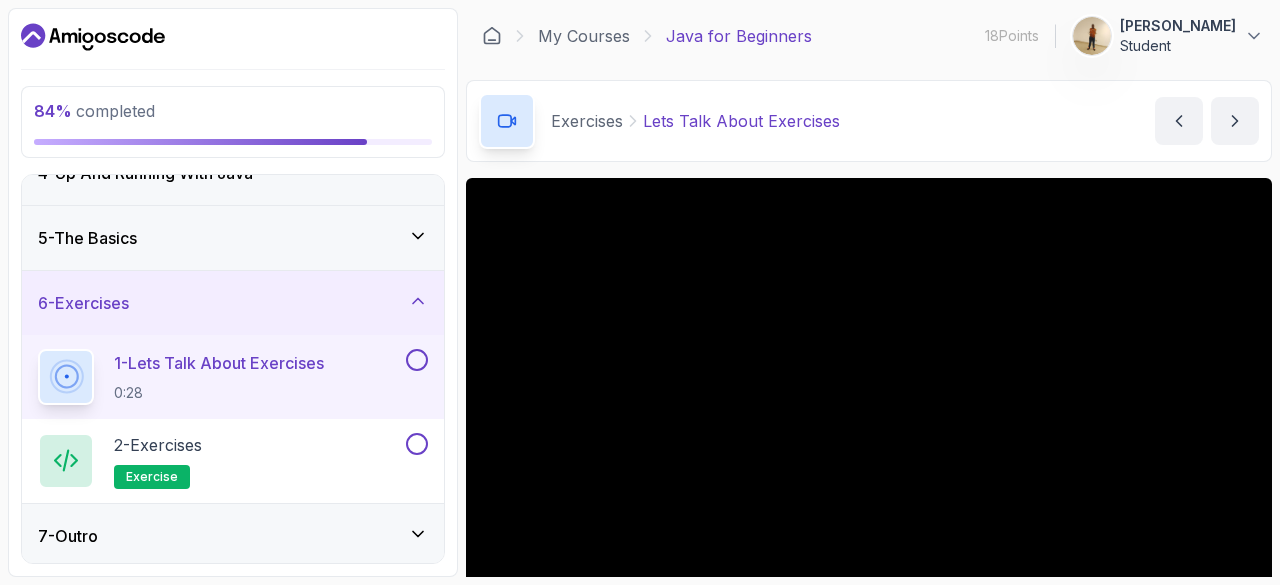 click on "7  -  Outro" at bounding box center (233, 536) 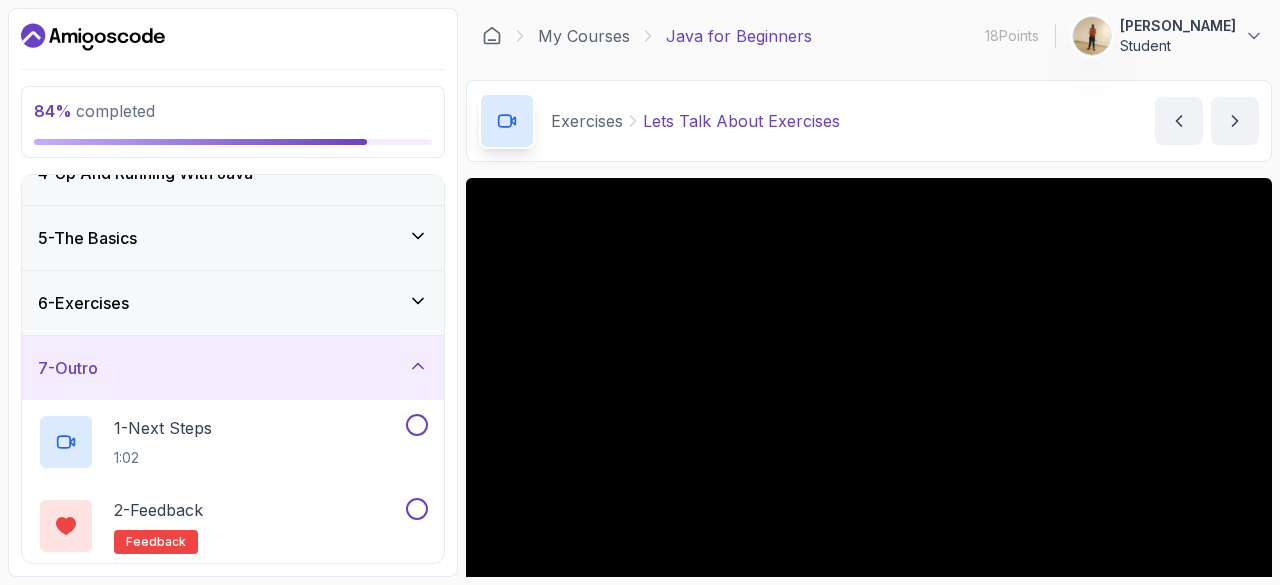 click on "7  -  Outro" at bounding box center (233, 368) 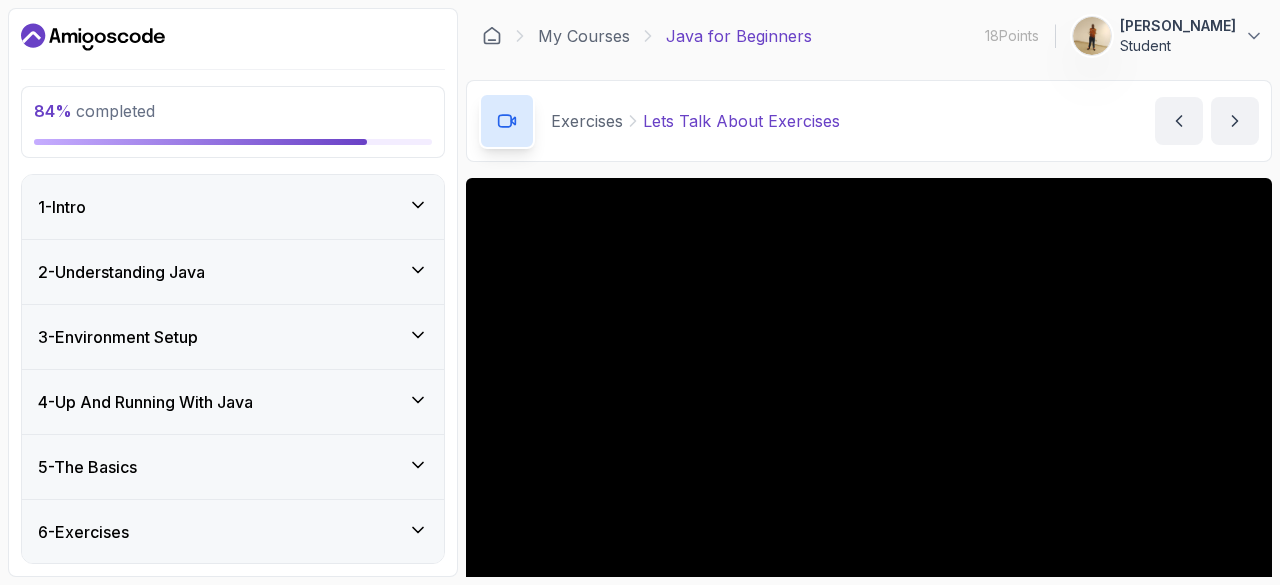scroll, scrollTop: 61, scrollLeft: 0, axis: vertical 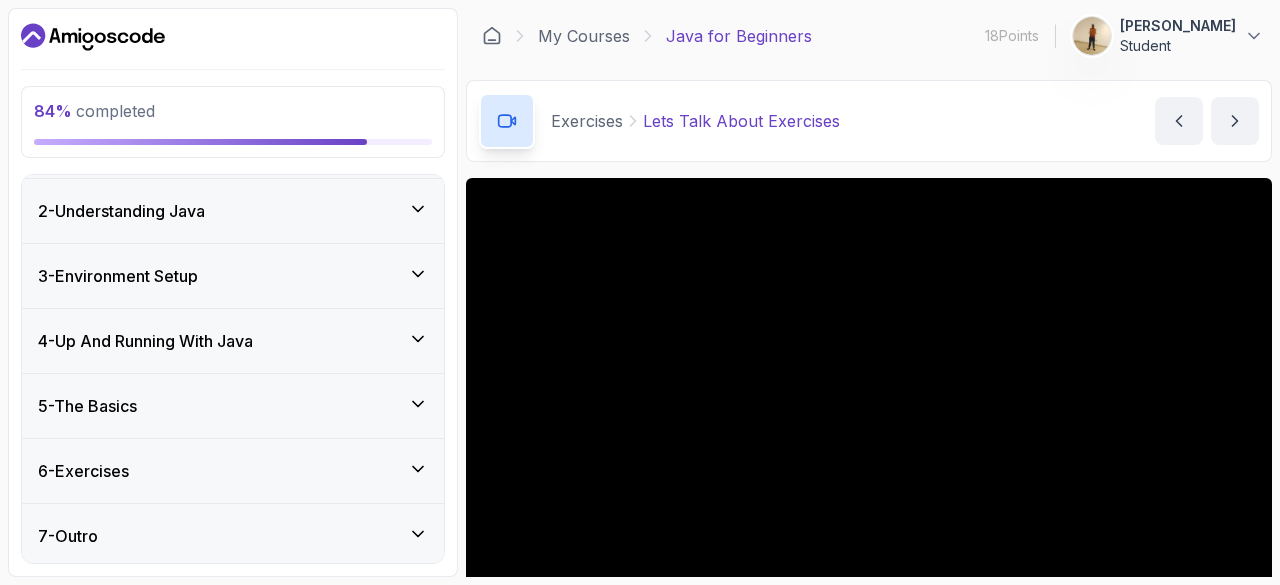 click 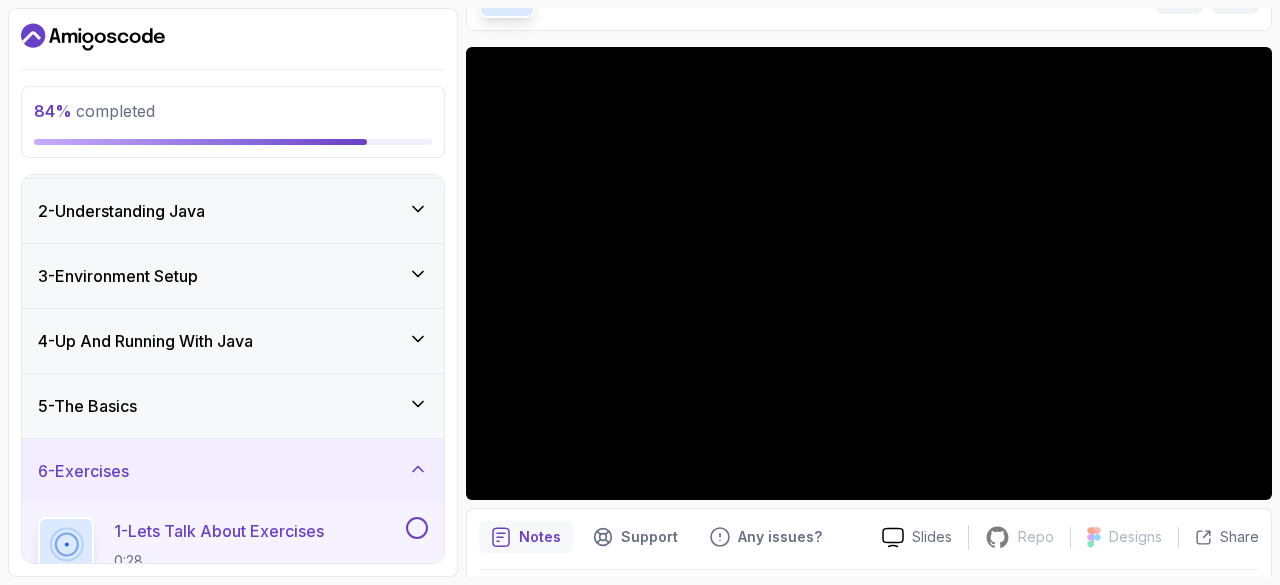 scroll, scrollTop: 147, scrollLeft: 0, axis: vertical 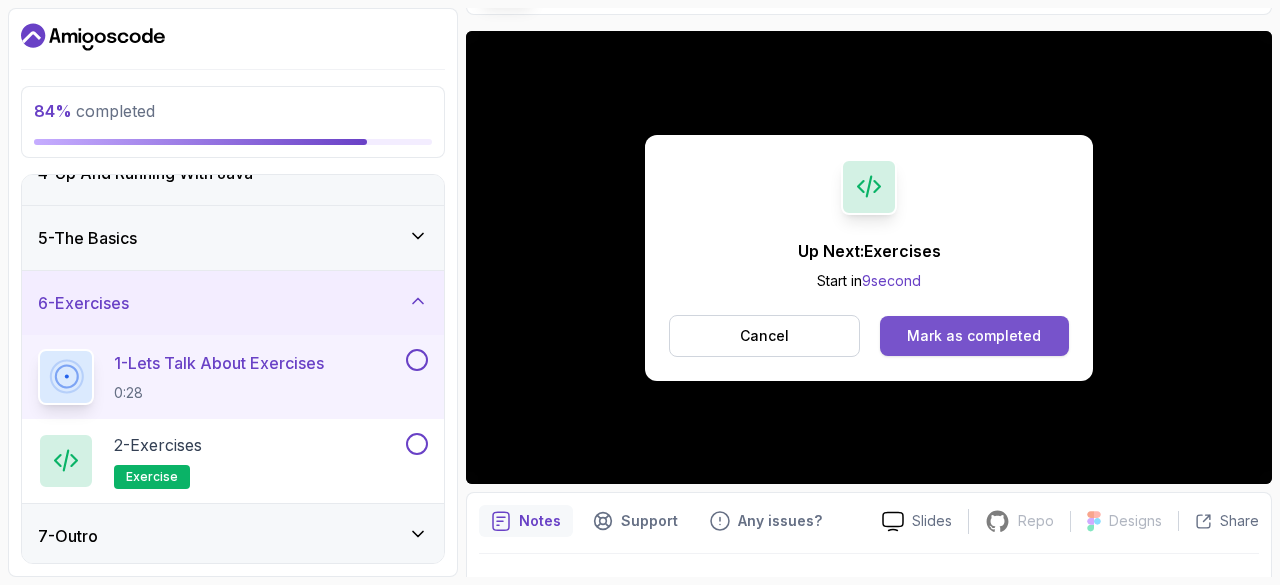 click on "Mark as completed" at bounding box center [974, 336] 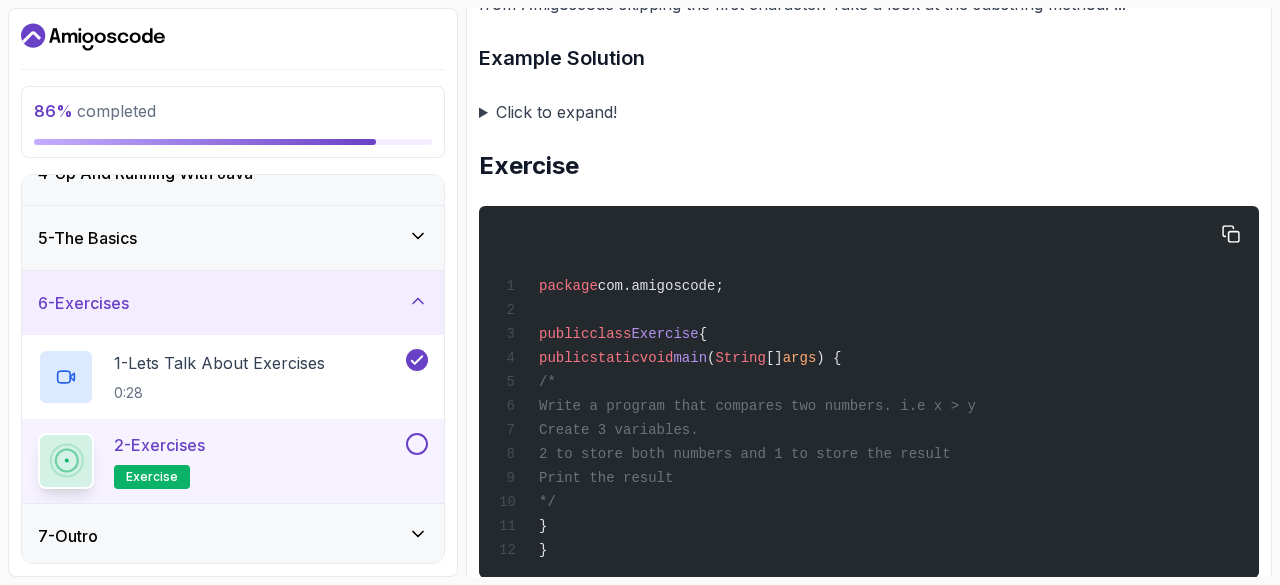 scroll, scrollTop: 3586, scrollLeft: 0, axis: vertical 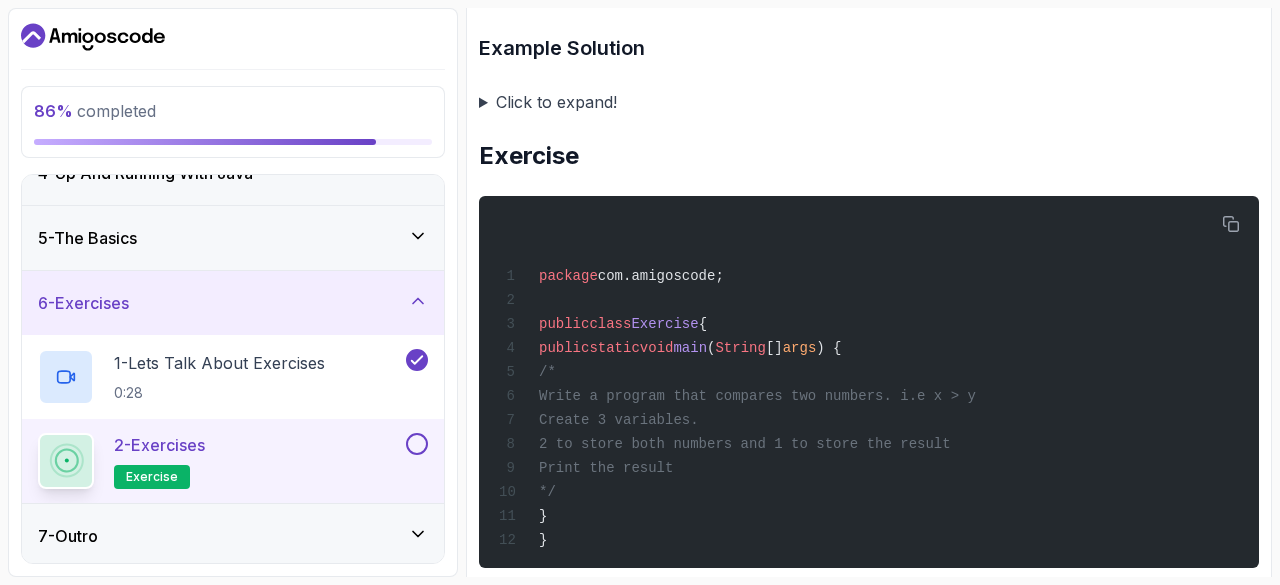 click on "~6 min read Exercises
Get familiar with IntelliJ and Make sure Java 17 or later is installed
Write your first Hello World java programming. Then compile using the terminal using  javac  and run with  java
Revisit  The Basics  section and go over material covered
Exercise
Create a class called  Exercise.java  with the following code
package  com.amigoscode;
public  class  Exercise  {
public  static  void  main ( String []  args ) {
System.out. println ( "I can compile and run from the terminal. Hooray 🎉" );
}
}
Compile and run the following code from the terminal
Exercise
Make sure when the following code runs it only prints  I love cats . Don't delete the any code.
:::note
use single line comment
:::
package  com.amigoscode;
public  class  Exercise  {
public  static  void  main ( String []  args ) {
System.out. println ( "I love cats" );
System.out. println ( "I hate cats" );
}
}
Example Solution
package" at bounding box center (869, -999) 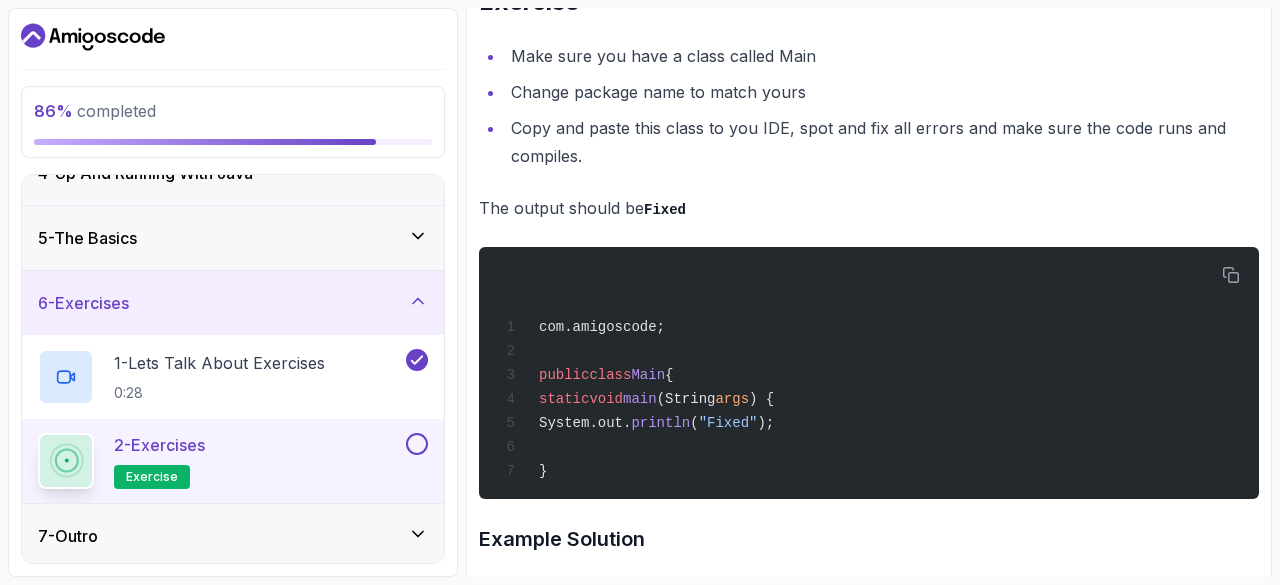 scroll, scrollTop: 4415, scrollLeft: 0, axis: vertical 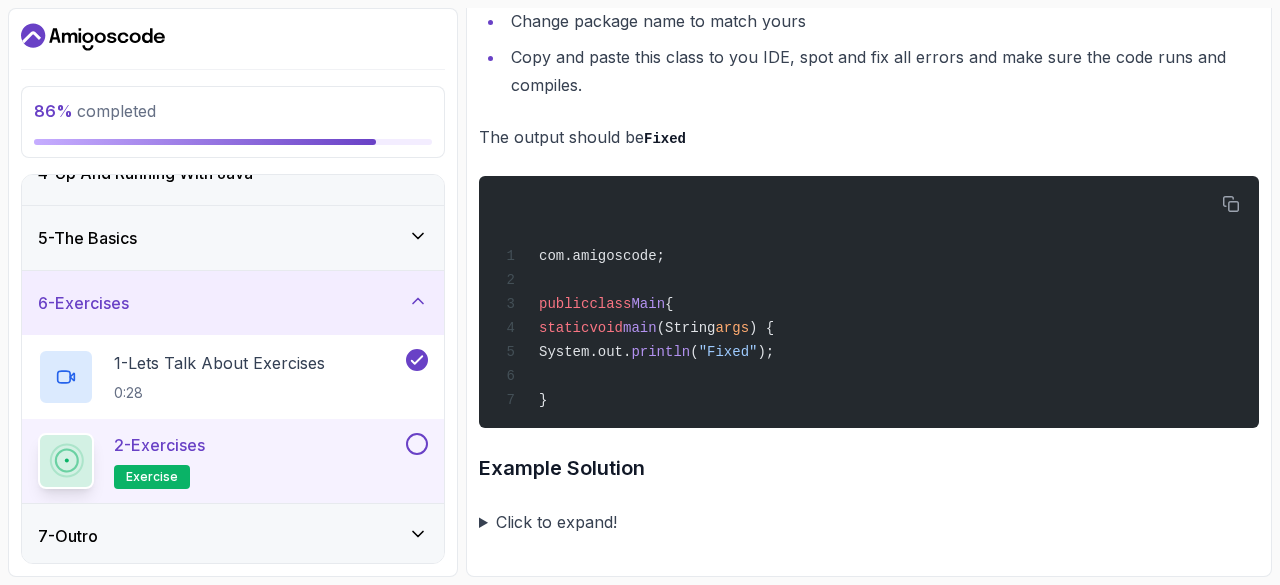 click on "Click to expand!" at bounding box center [869, 522] 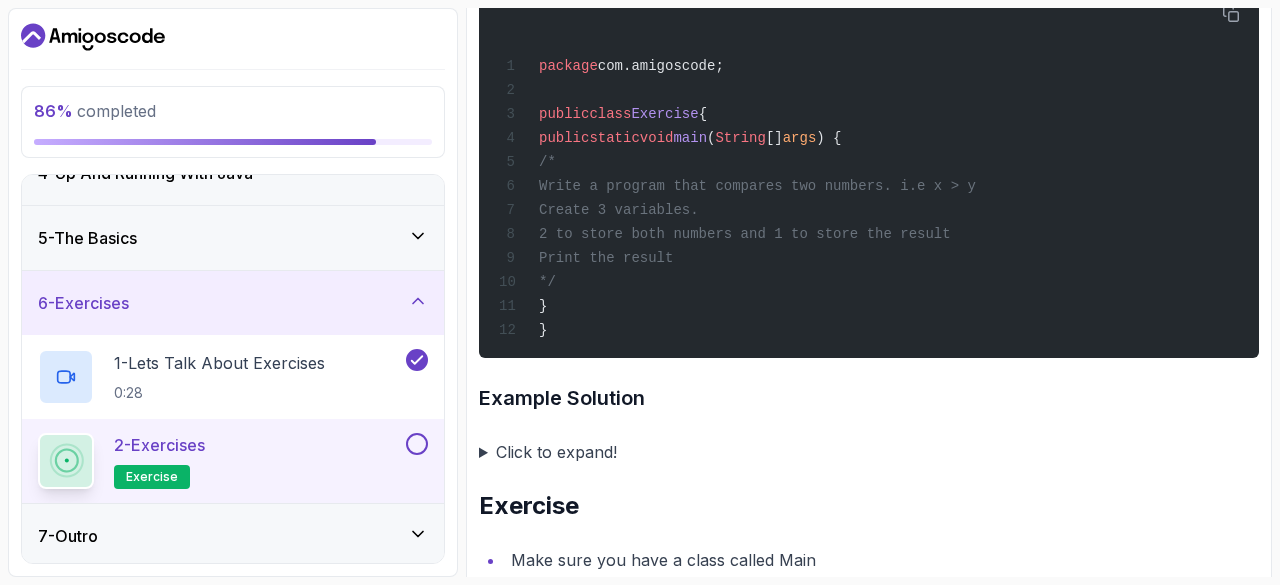 scroll, scrollTop: 3780, scrollLeft: 0, axis: vertical 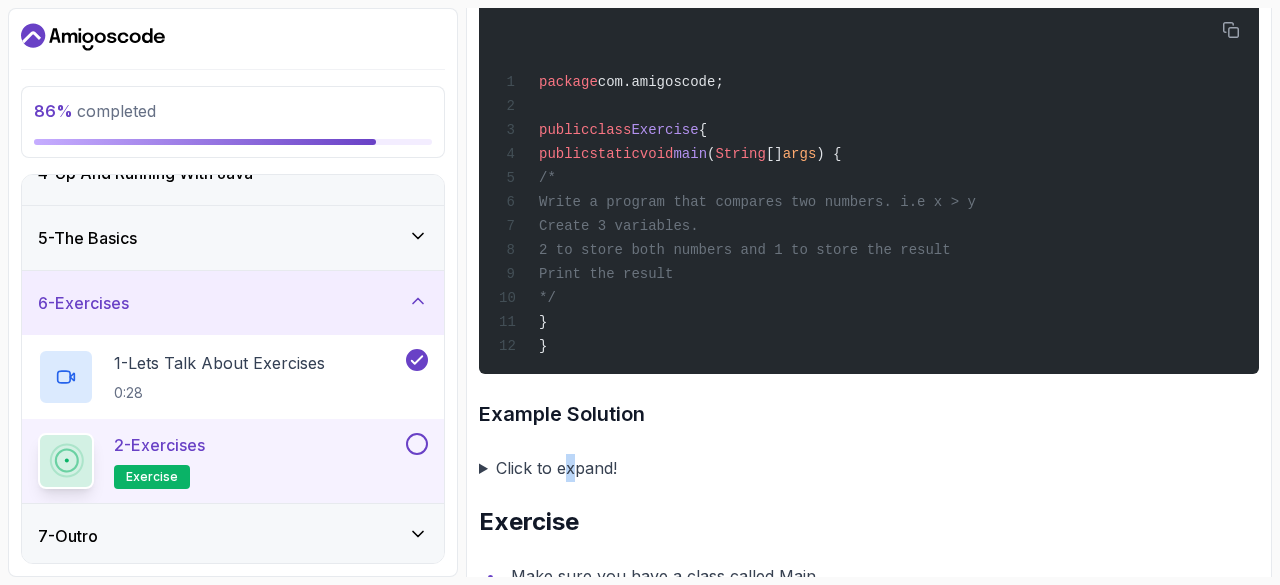 drag, startPoint x: 569, startPoint y: 511, endPoint x: 551, endPoint y: 511, distance: 18 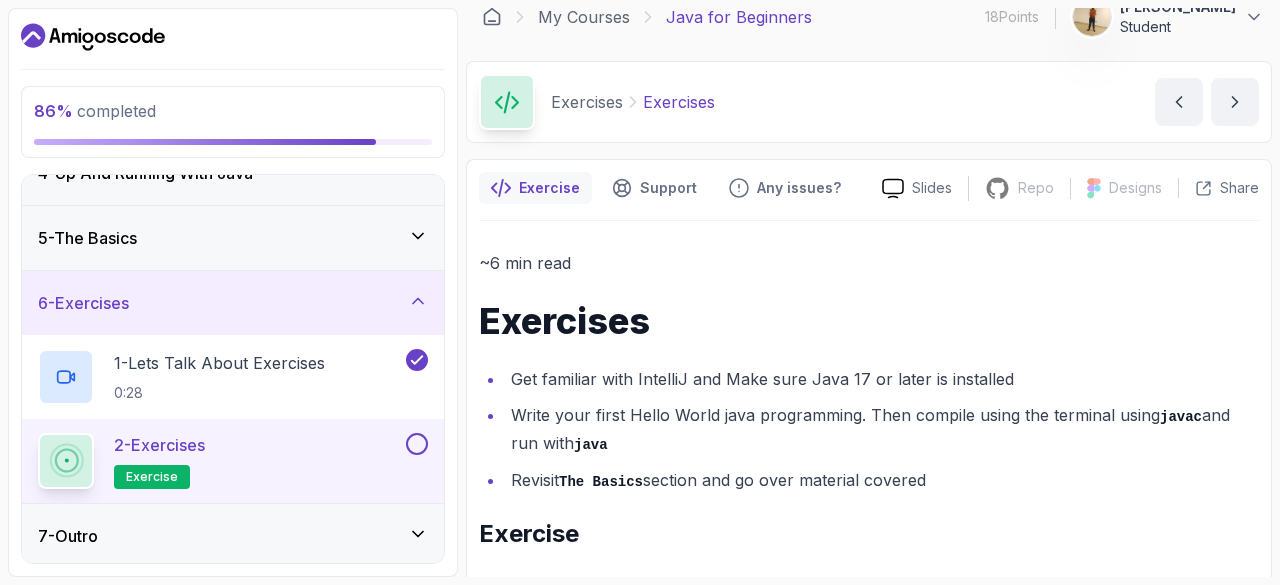 scroll, scrollTop: 0, scrollLeft: 0, axis: both 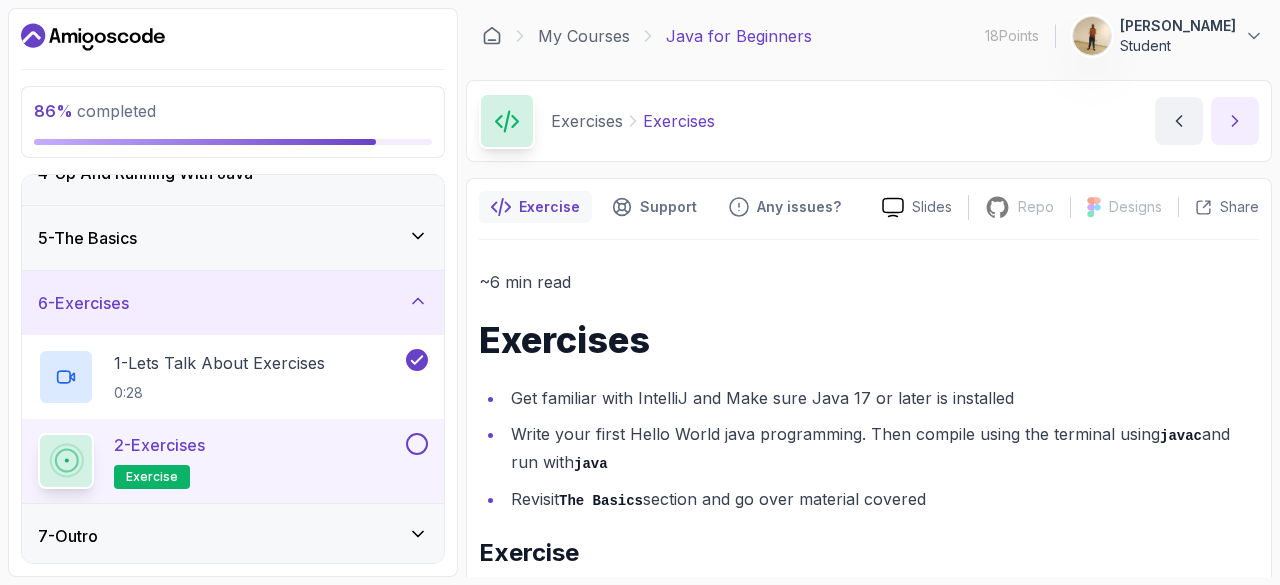 click at bounding box center (1235, 121) 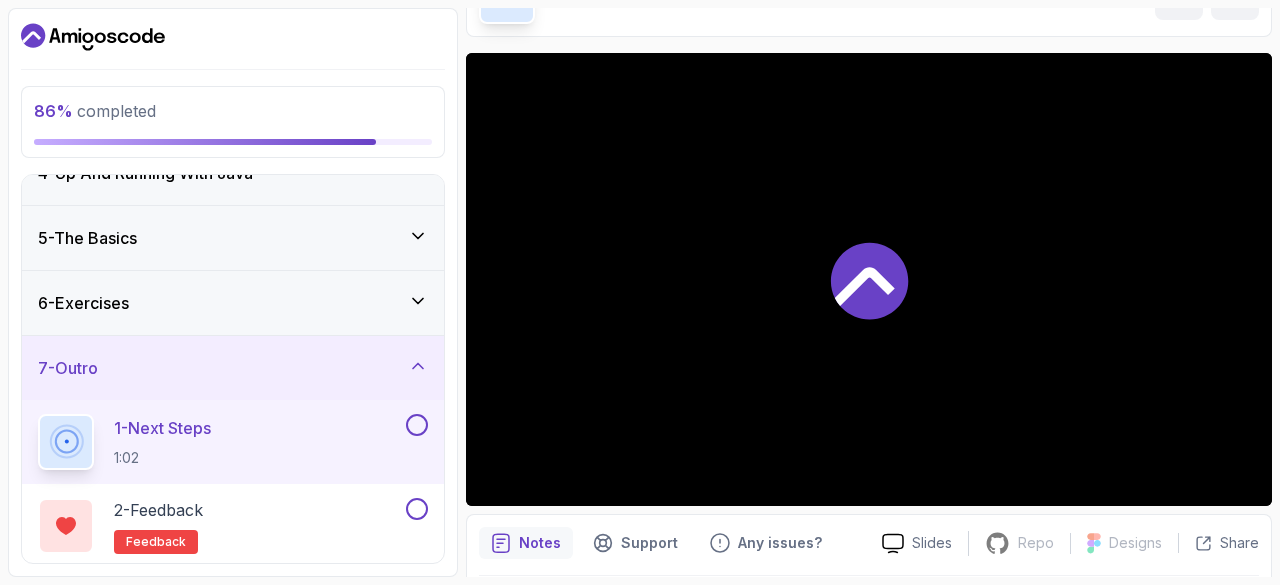 scroll, scrollTop: 126, scrollLeft: 0, axis: vertical 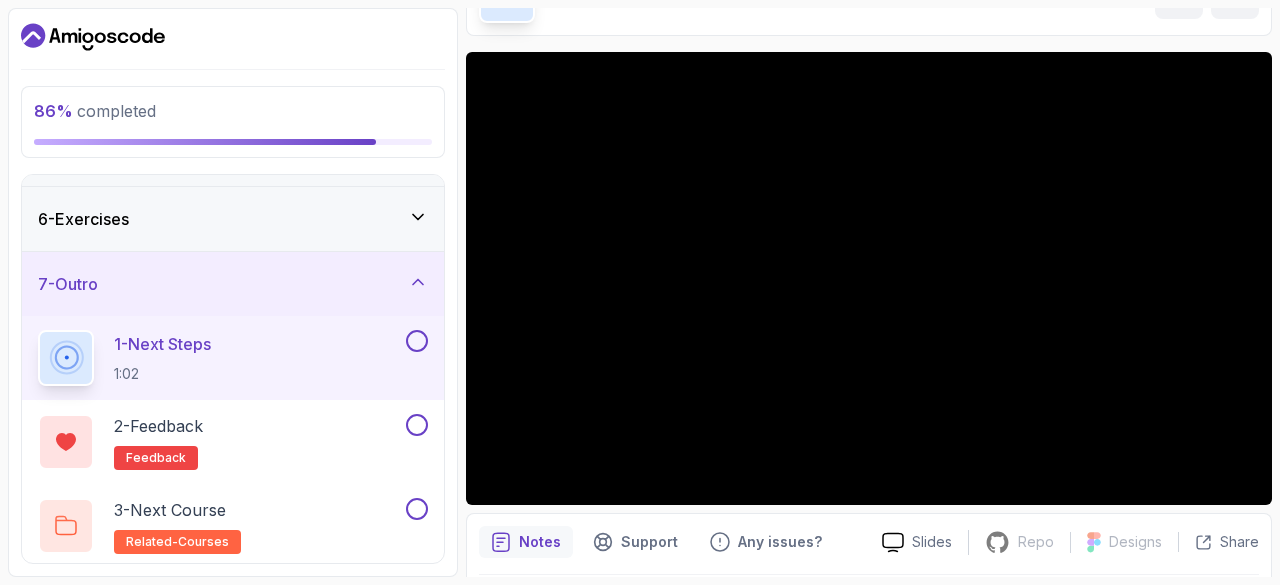 click on "Notes" at bounding box center (540, 542) 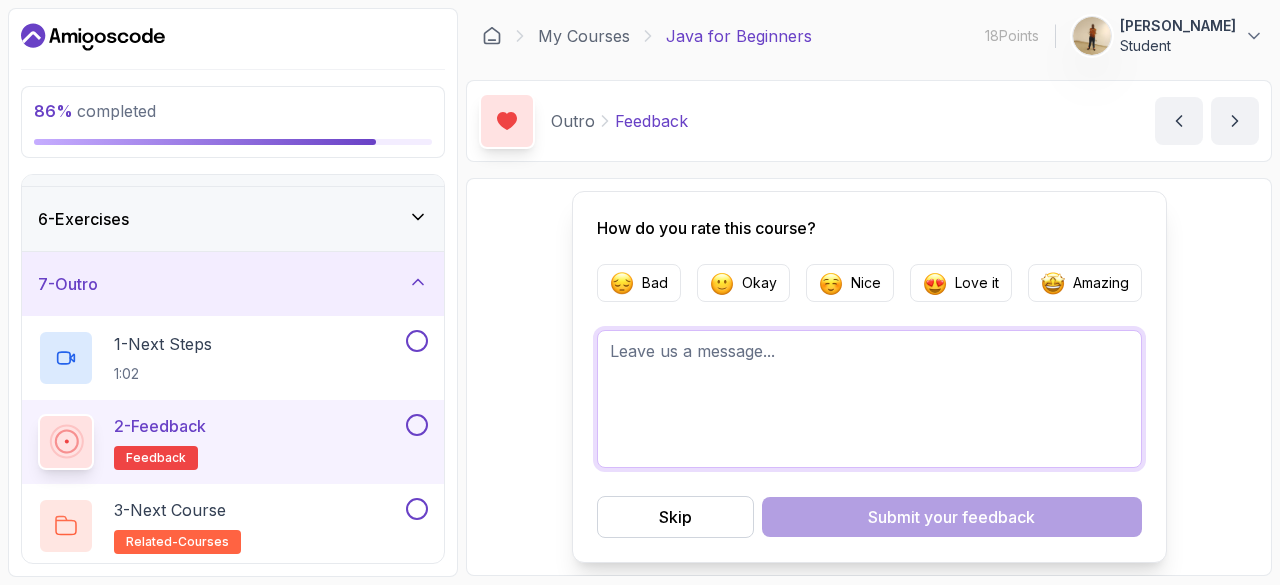 click at bounding box center [869, 399] 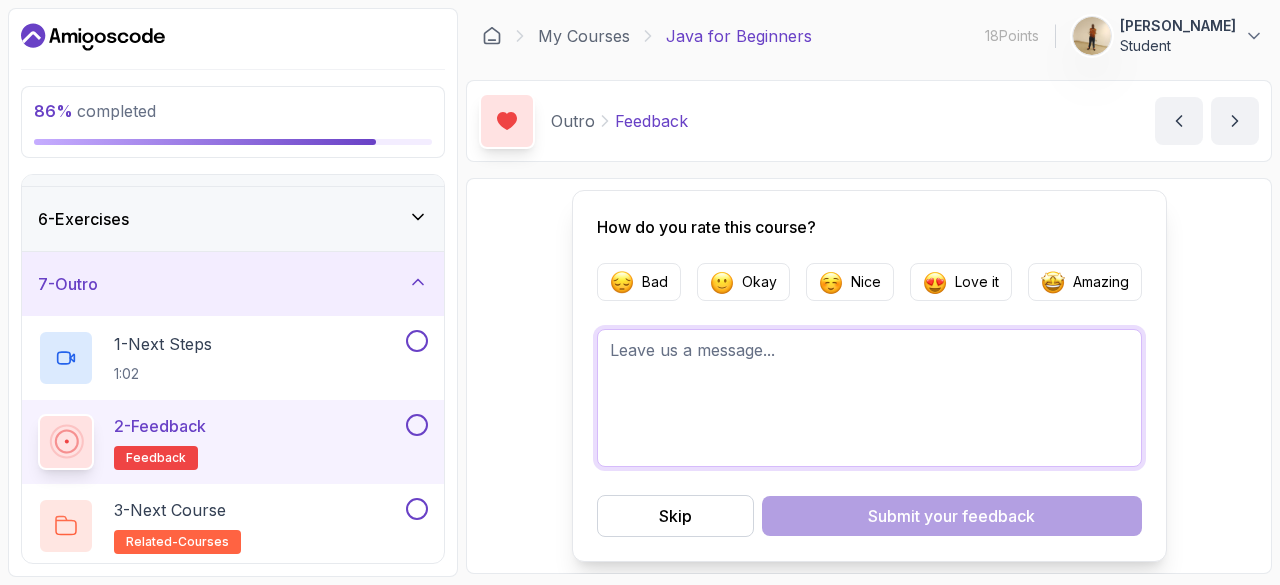 scroll, scrollTop: 0, scrollLeft: 0, axis: both 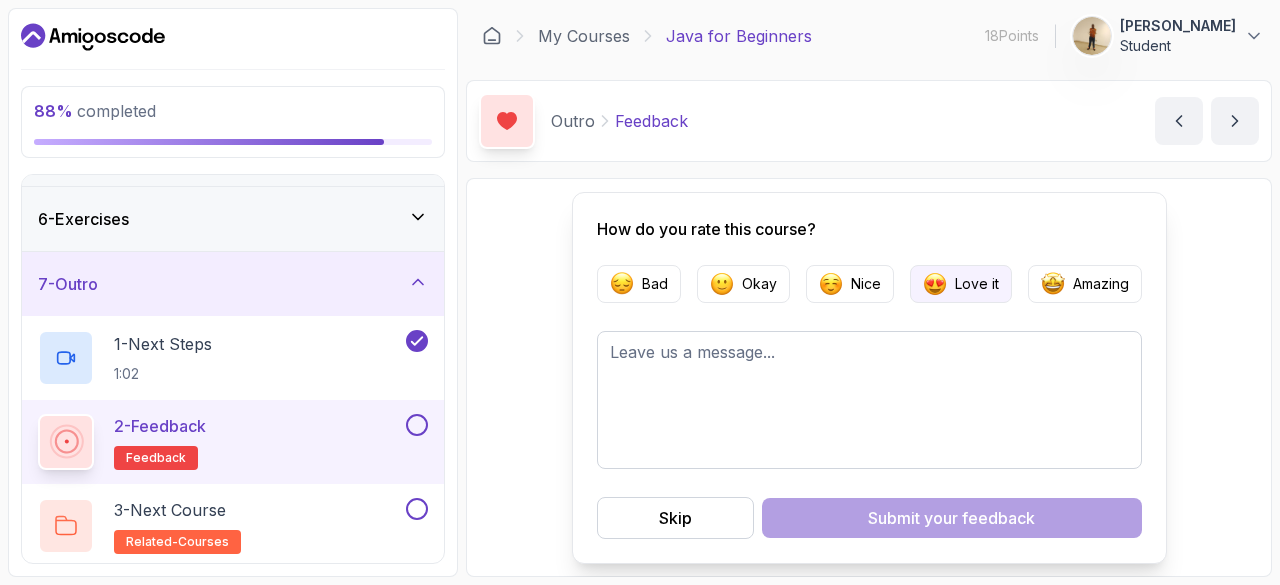 click on "Love it" at bounding box center [977, 284] 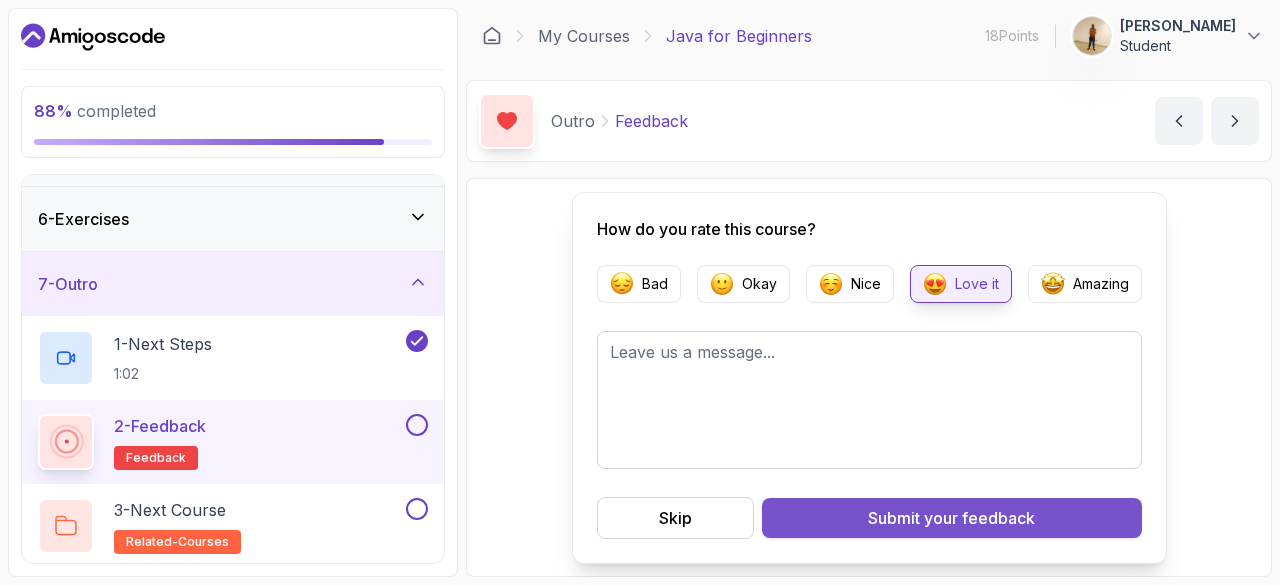 click on "your feedback" at bounding box center [979, 518] 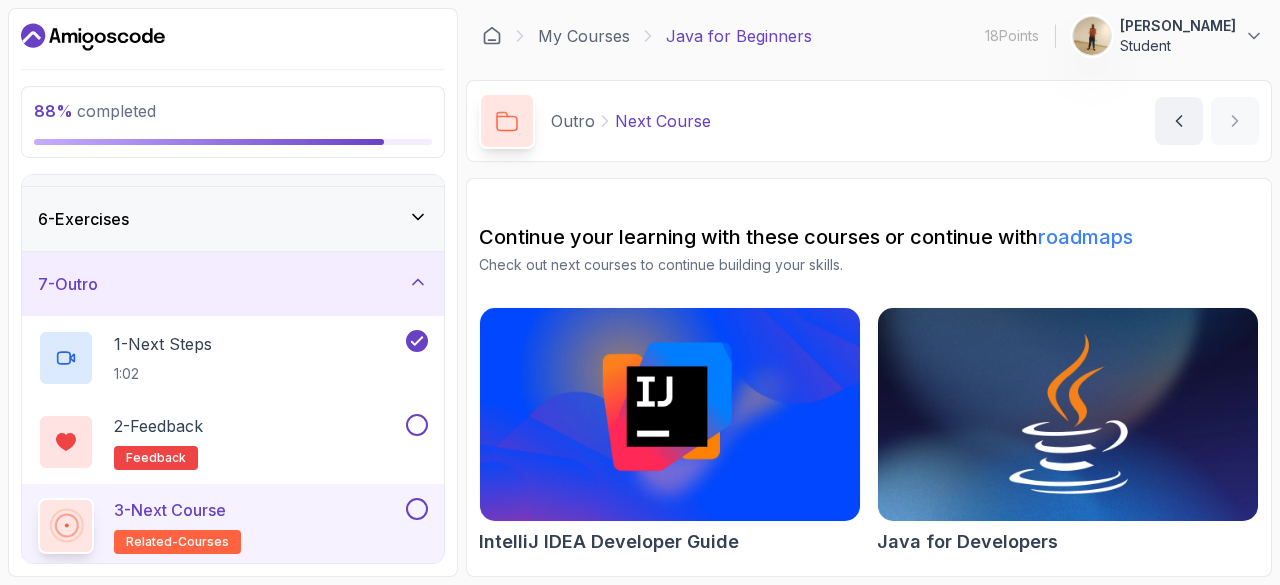 click at bounding box center [1068, 415] 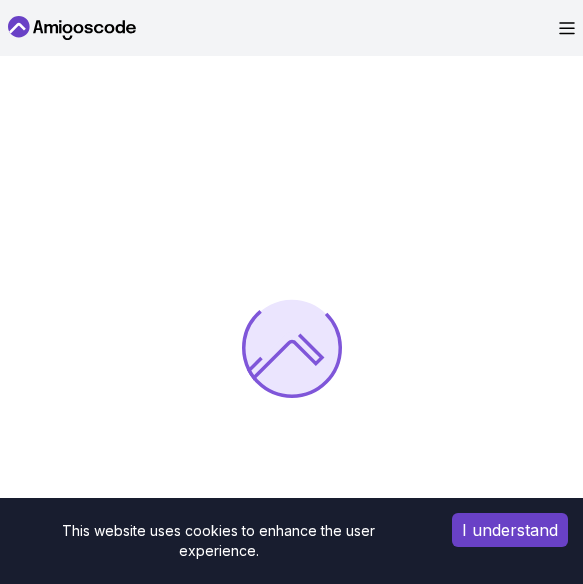 scroll, scrollTop: 0, scrollLeft: 0, axis: both 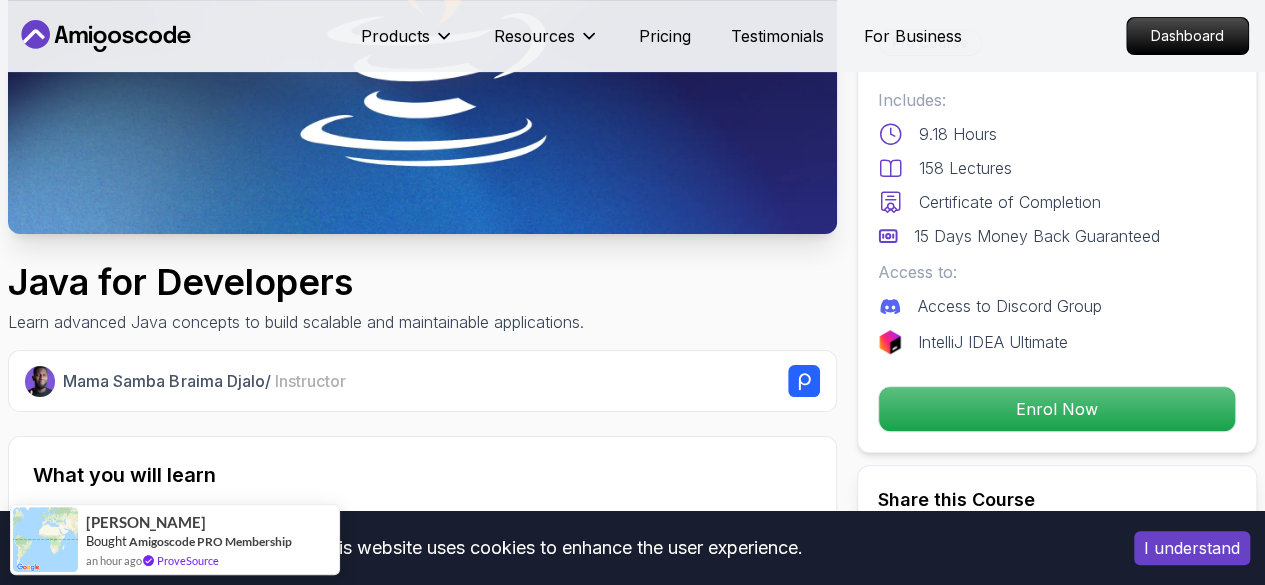 click on "This website uses cookies to enhance the user experience. I understand Products Resources Pricing Testimonials For Business Dashboard Products Resources Pricing Testimonials For Business Dashboard Java for Developers Learn advanced Java concepts to build scalable and maintainable applications. Mama Samba Braima Djalo  /   Instructor Pro Course Includes: 9.18 Hours 158 Lectures Certificate of Completion 15 Days Money Back Guaranteed Access to: Access to Discord Group IntelliJ IDEA Ultimate Enrol Now Share this Course or Copy link Got a Team of 5 or More? With one subscription, give your entire team access to all courses and features. Check our Business Plan Mama Samba Braima Djalo  /   Instructor What you will learn java intellij terminal bash Advanced Language Features - Understand access modifiers, the static keyword, and advanced method functionalities. Object-Oriented Programming - Dive into classes, objects, constructors, and concepts like `@Override` and `equals()`.
Java for Developers
var" at bounding box center (632, 4933) 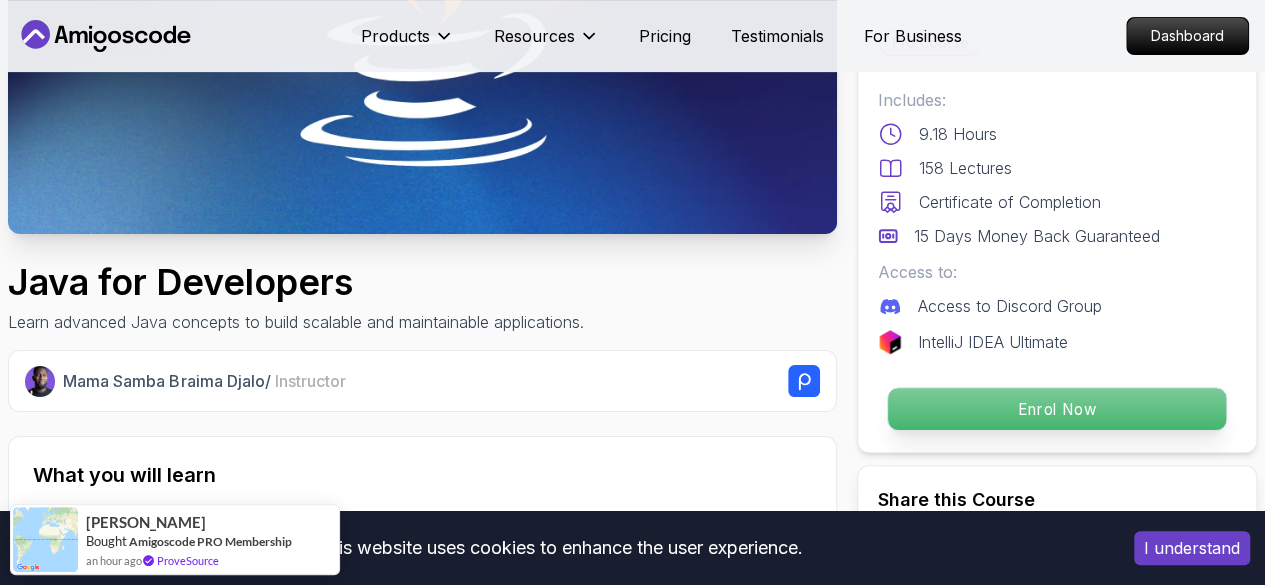 click on "Enrol Now" at bounding box center (1057, 409) 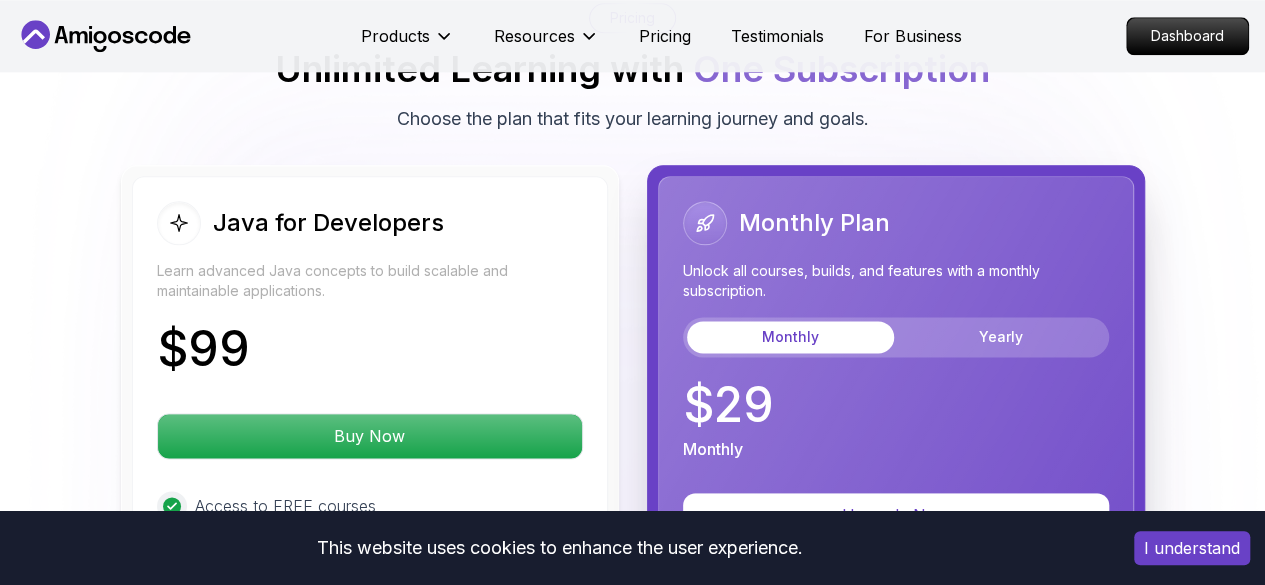 scroll, scrollTop: 4946, scrollLeft: 0, axis: vertical 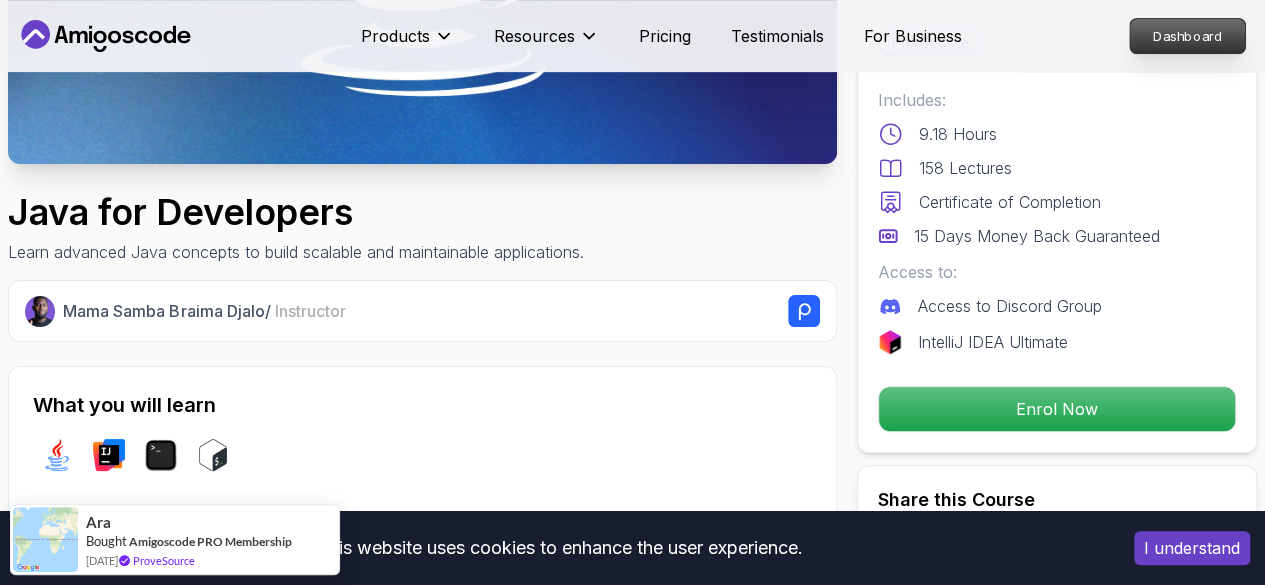 click on "Dashboard" at bounding box center (1187, 36) 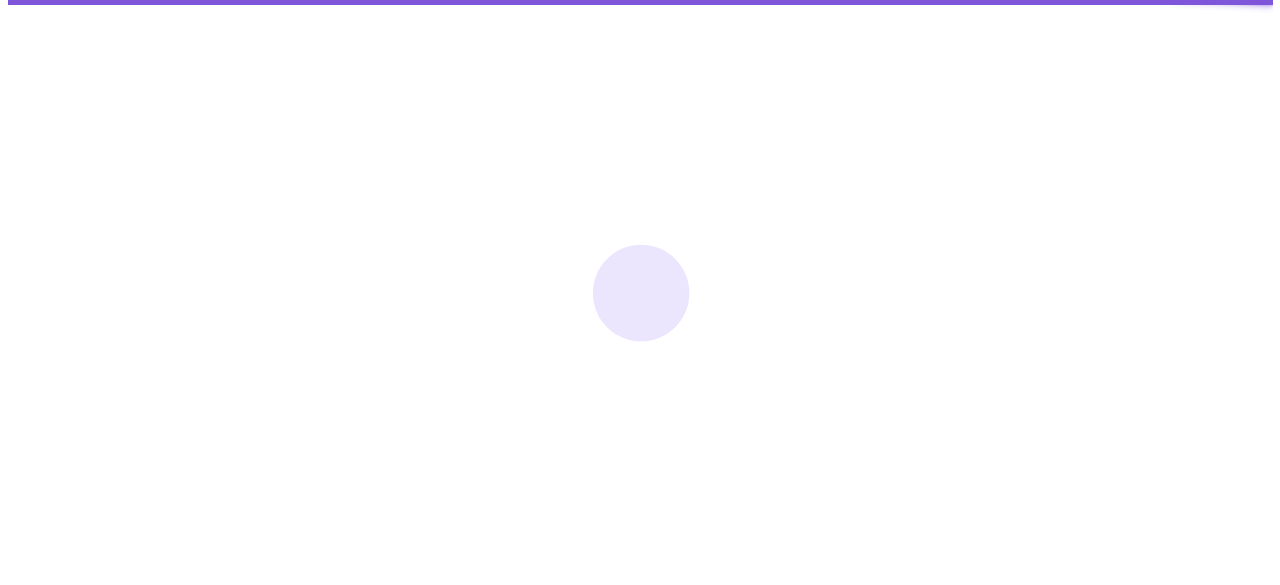 scroll, scrollTop: 0, scrollLeft: 0, axis: both 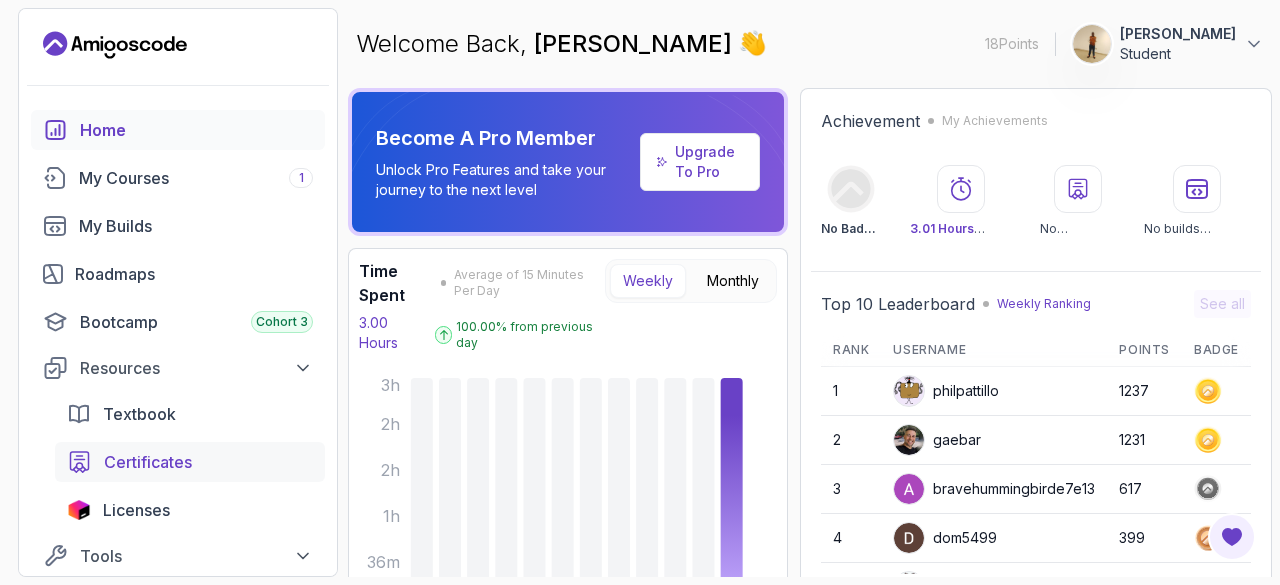 click on "Certificates" at bounding box center [148, 462] 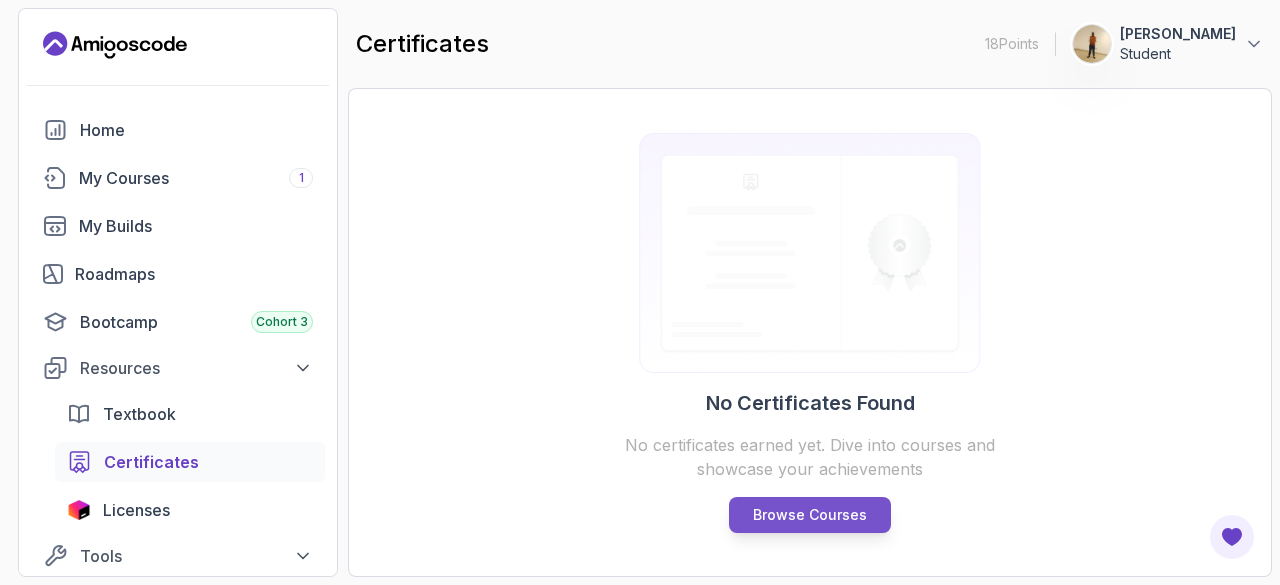 click on "Browse Courses" at bounding box center [810, 515] 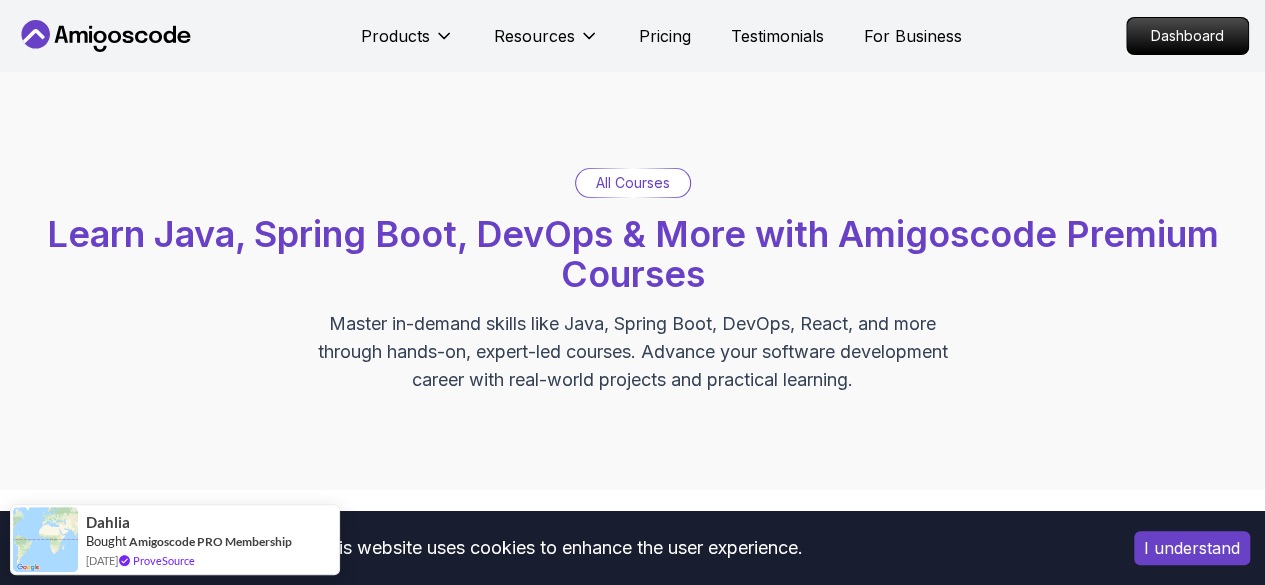 click on "All Courses" at bounding box center [633, 183] 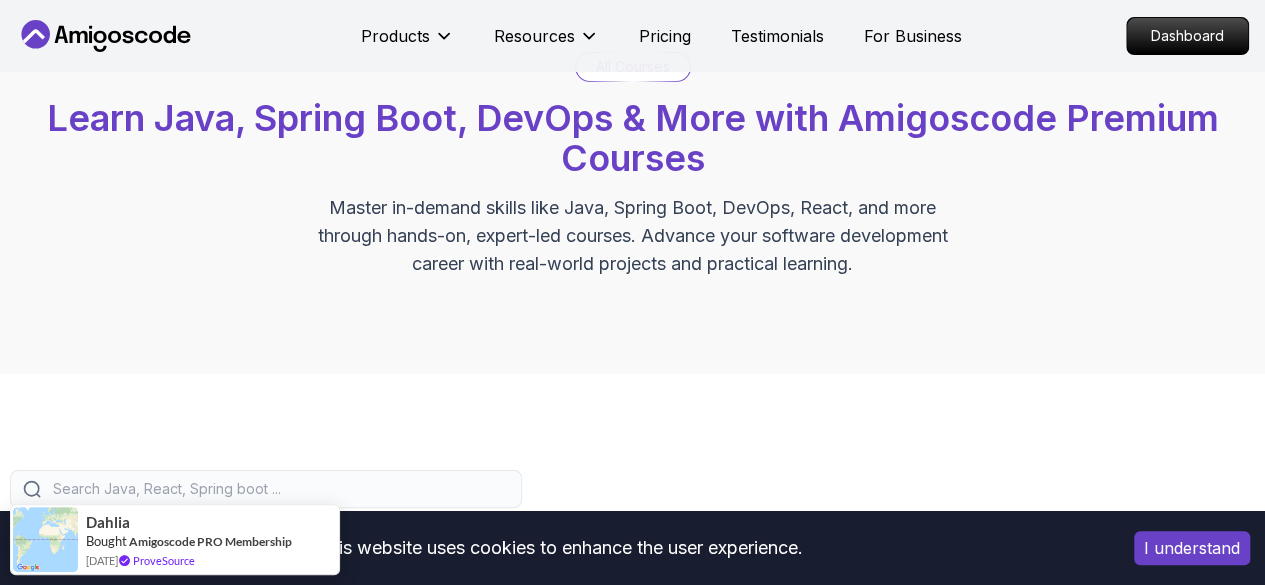 scroll, scrollTop: 118, scrollLeft: 0, axis: vertical 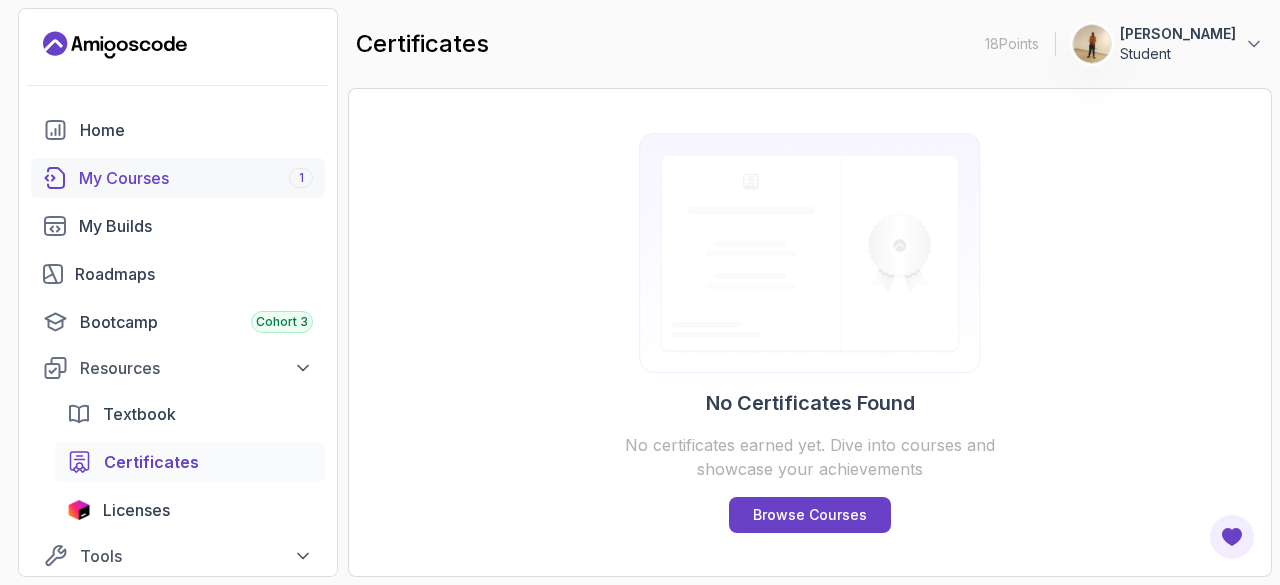 click on "My Courses 1" at bounding box center [196, 178] 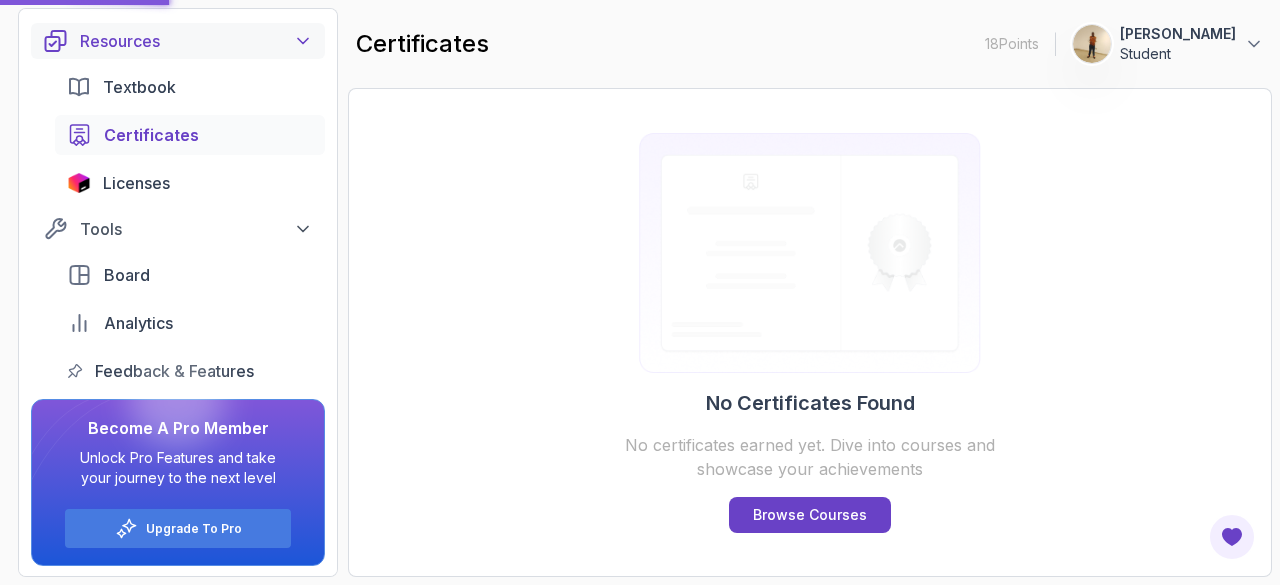 scroll, scrollTop: 0, scrollLeft: 0, axis: both 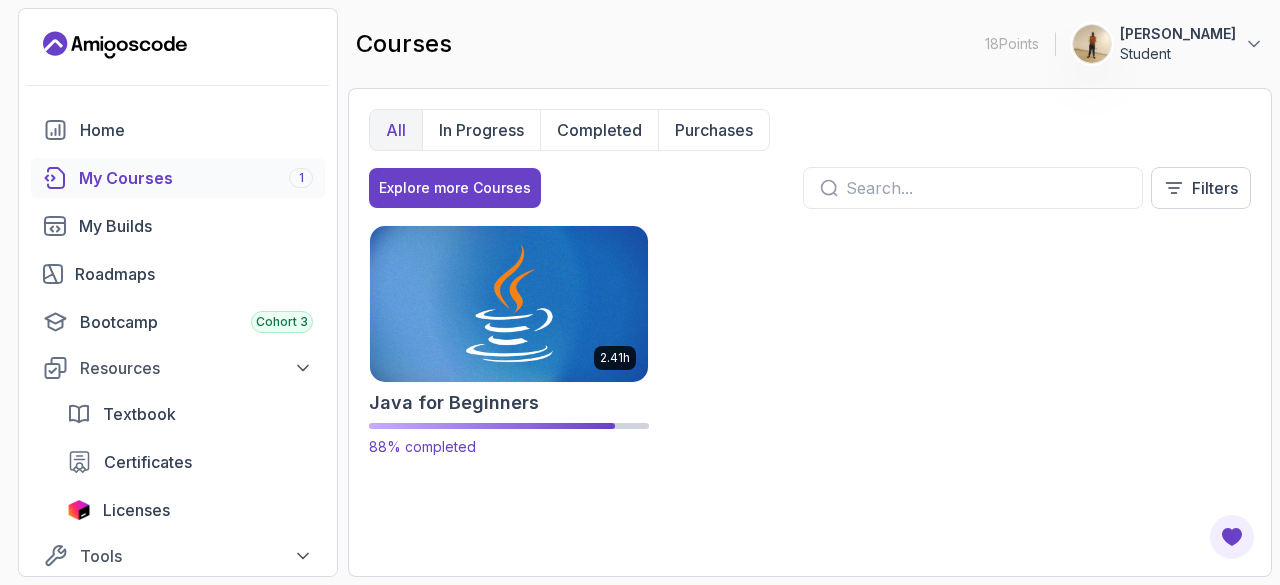click at bounding box center [509, 303] 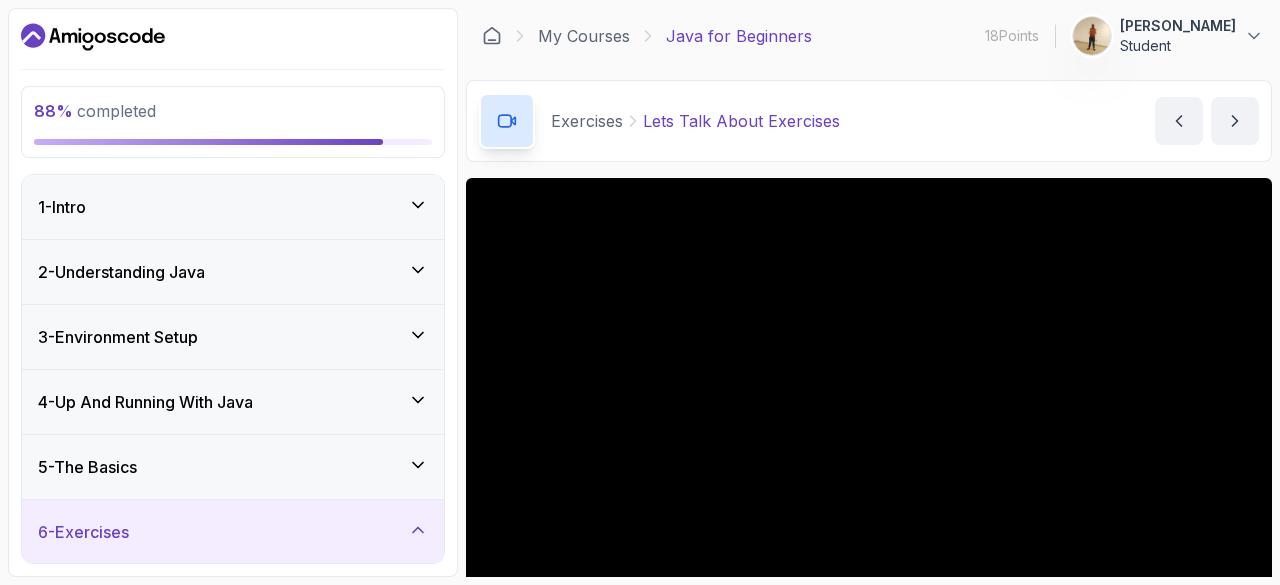 scroll, scrollTop: 36, scrollLeft: 0, axis: vertical 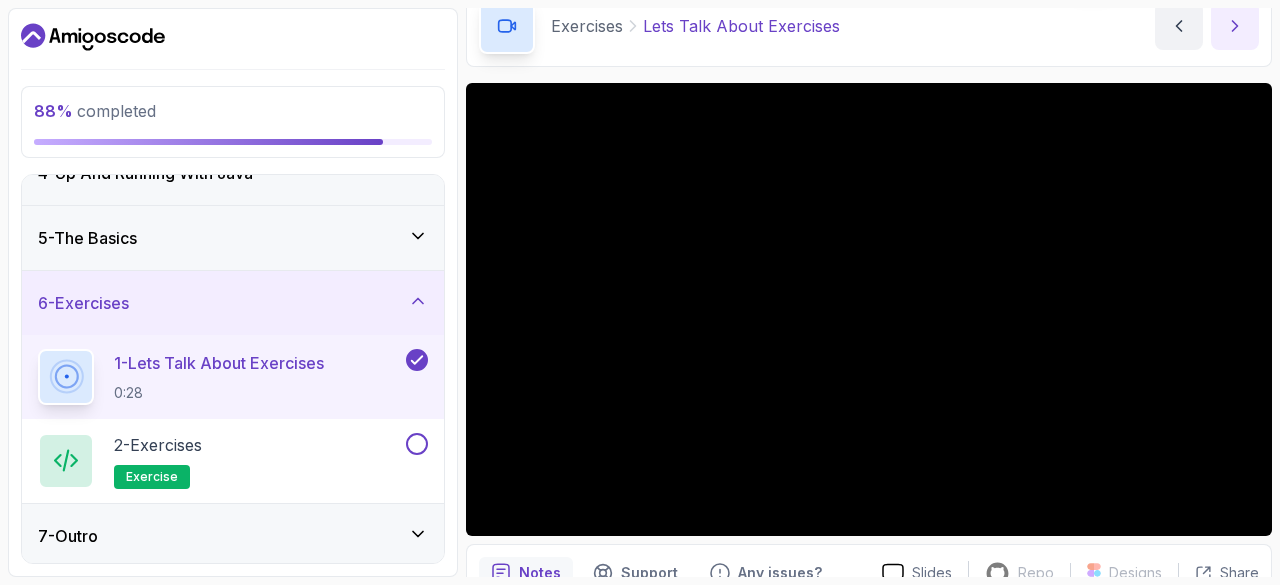click 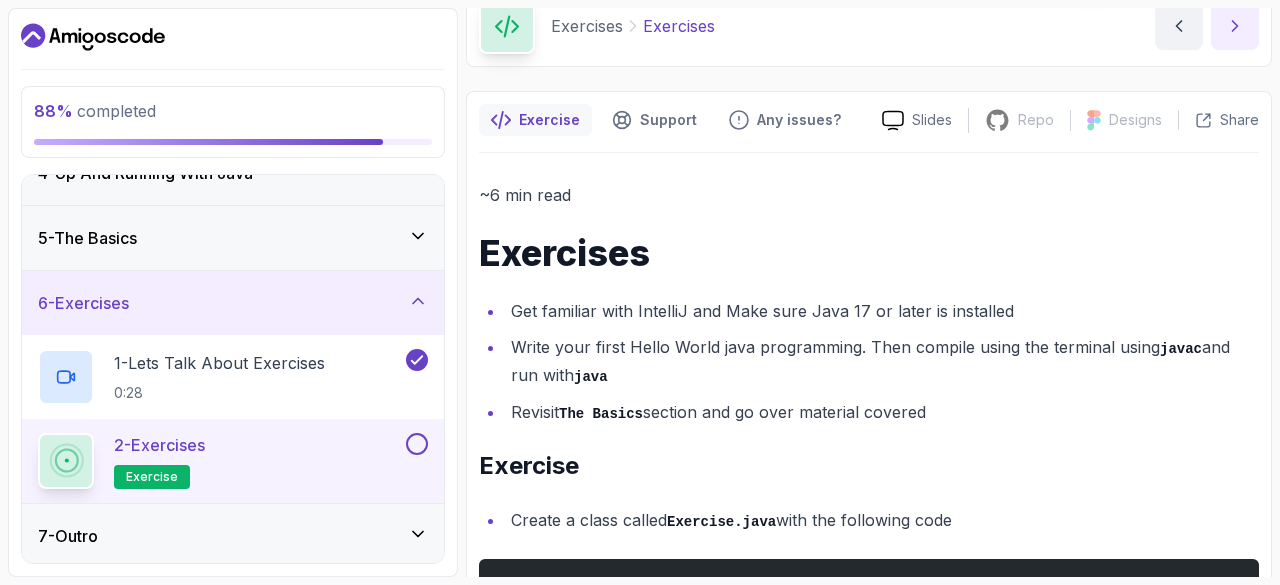 scroll, scrollTop: 94, scrollLeft: 0, axis: vertical 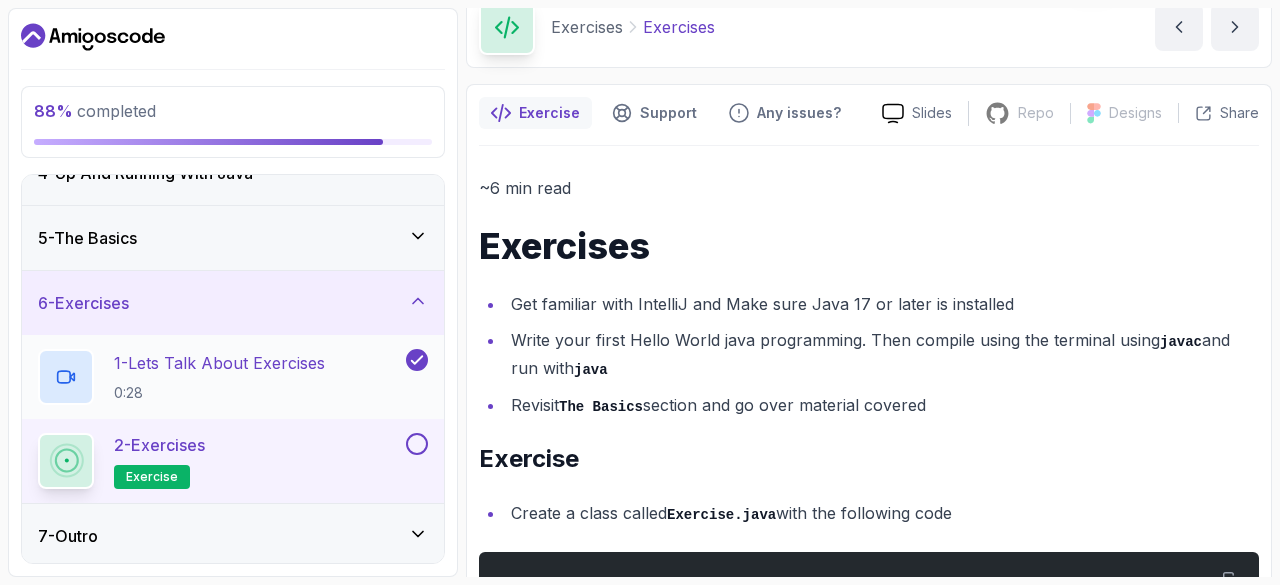 click on "1  -  Lets Talk About Exercises 0:28" at bounding box center (220, 377) 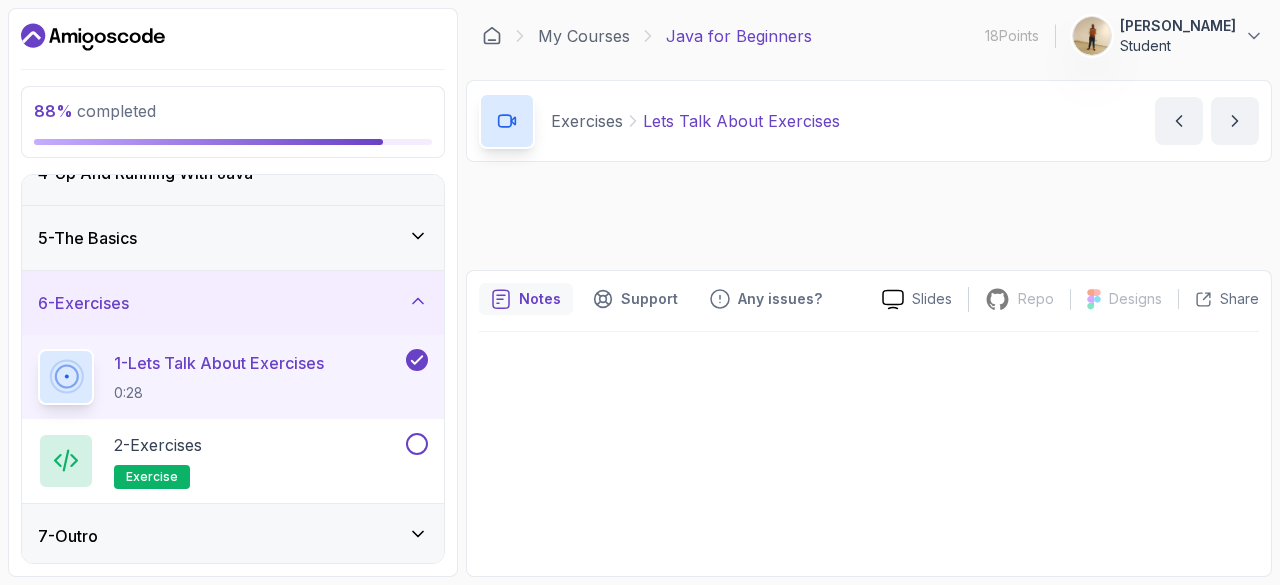 scroll, scrollTop: 0, scrollLeft: 0, axis: both 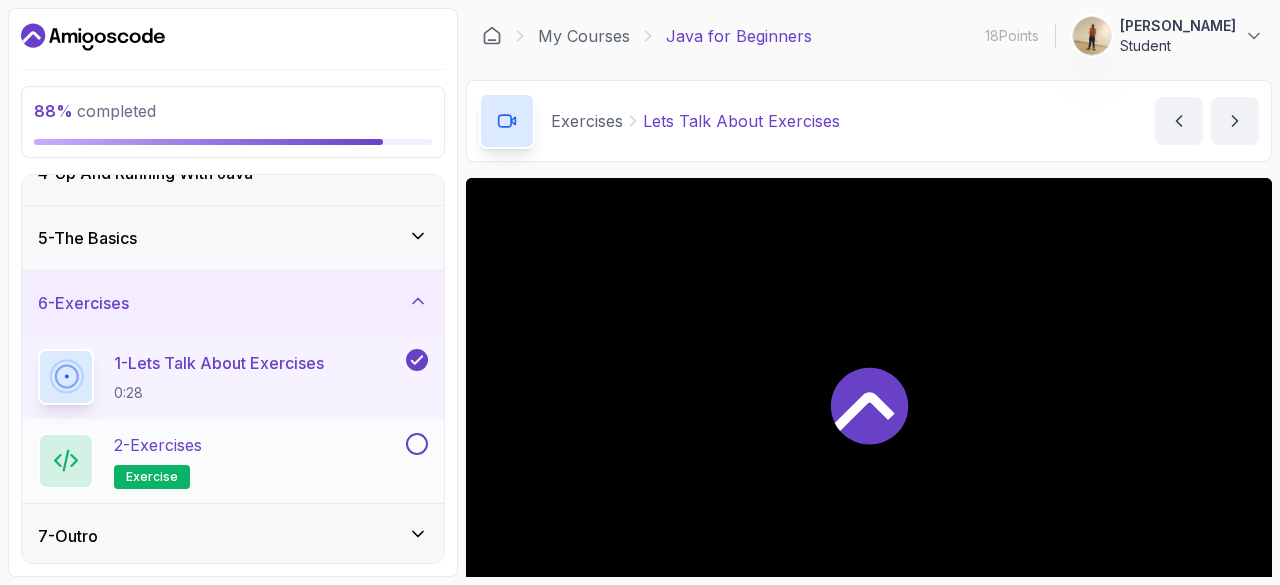 click at bounding box center (417, 444) 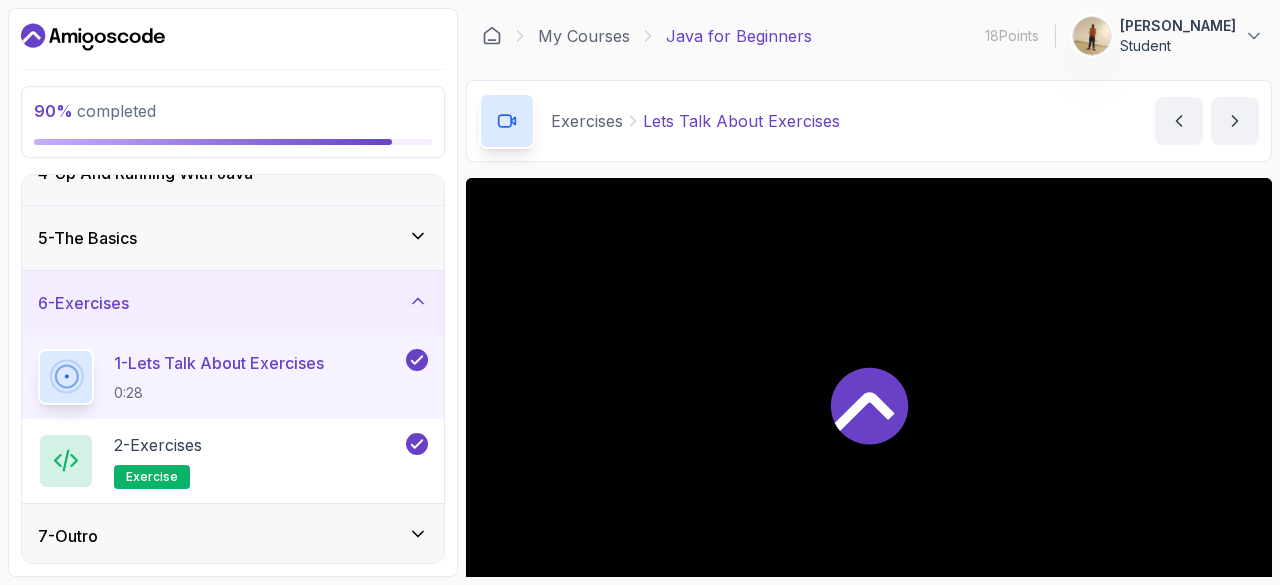 click 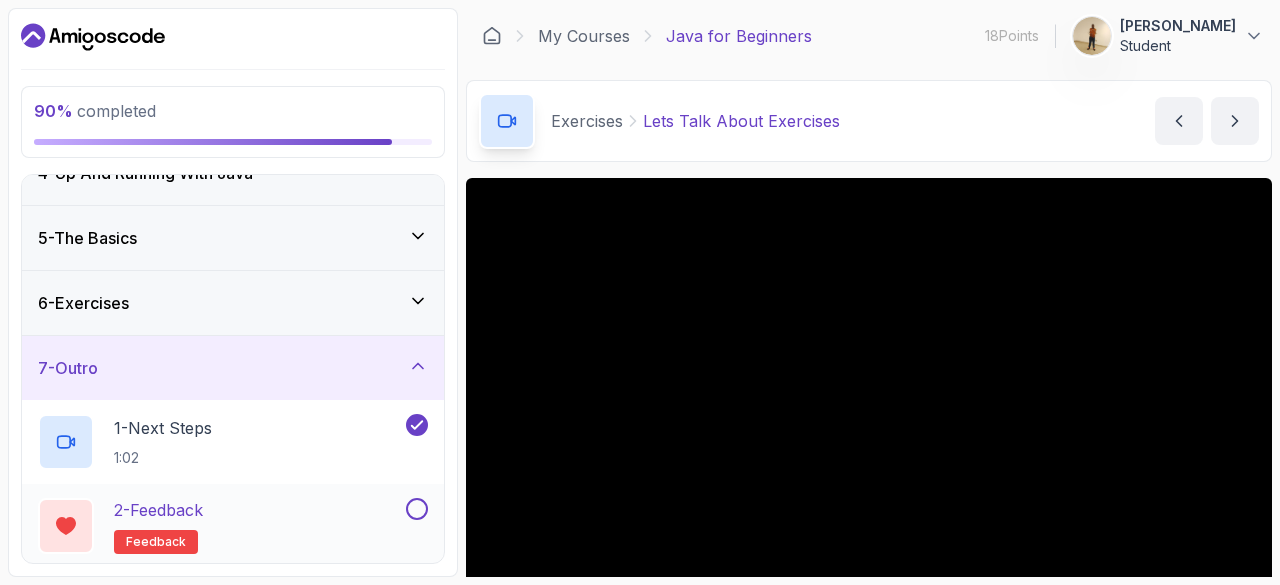 click at bounding box center (417, 509) 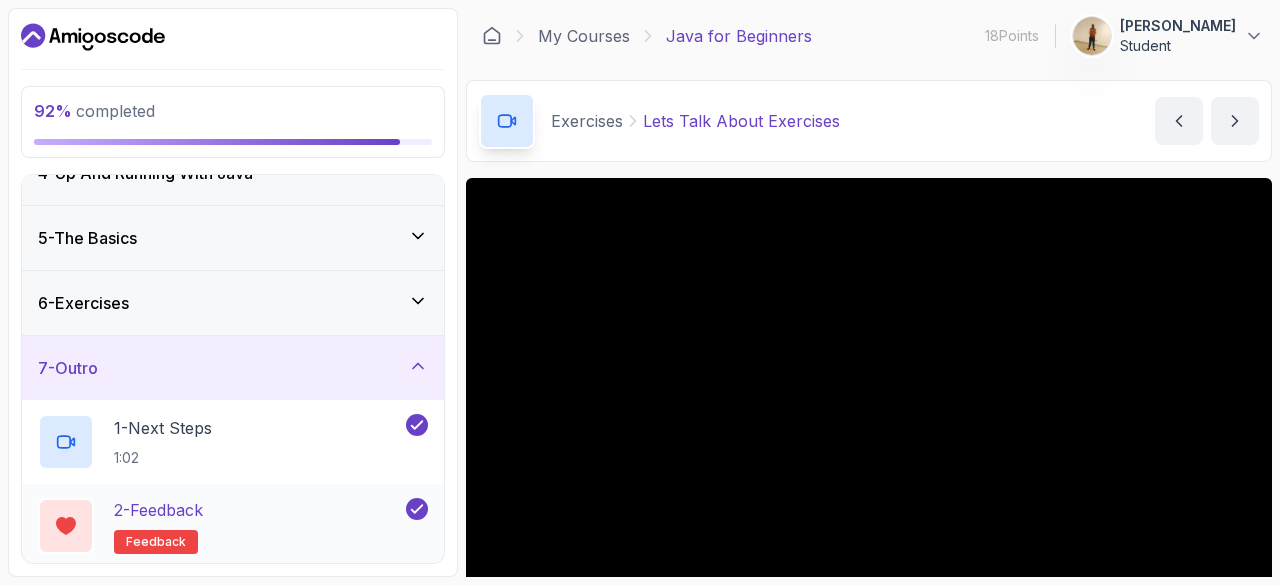 scroll, scrollTop: 313, scrollLeft: 0, axis: vertical 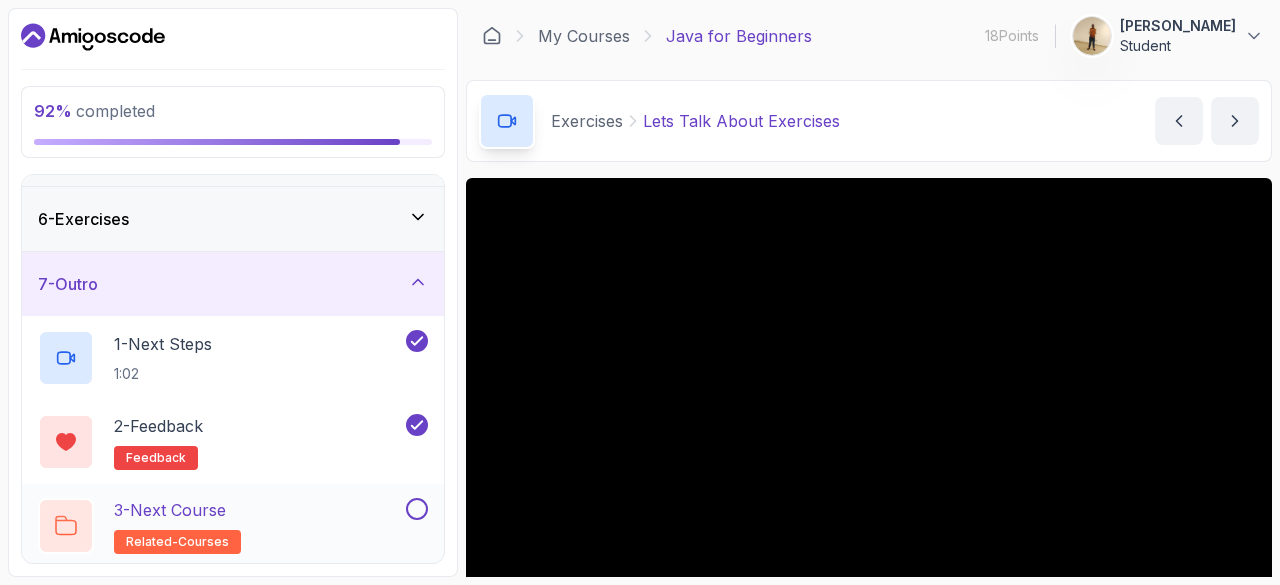 click at bounding box center [415, 509] 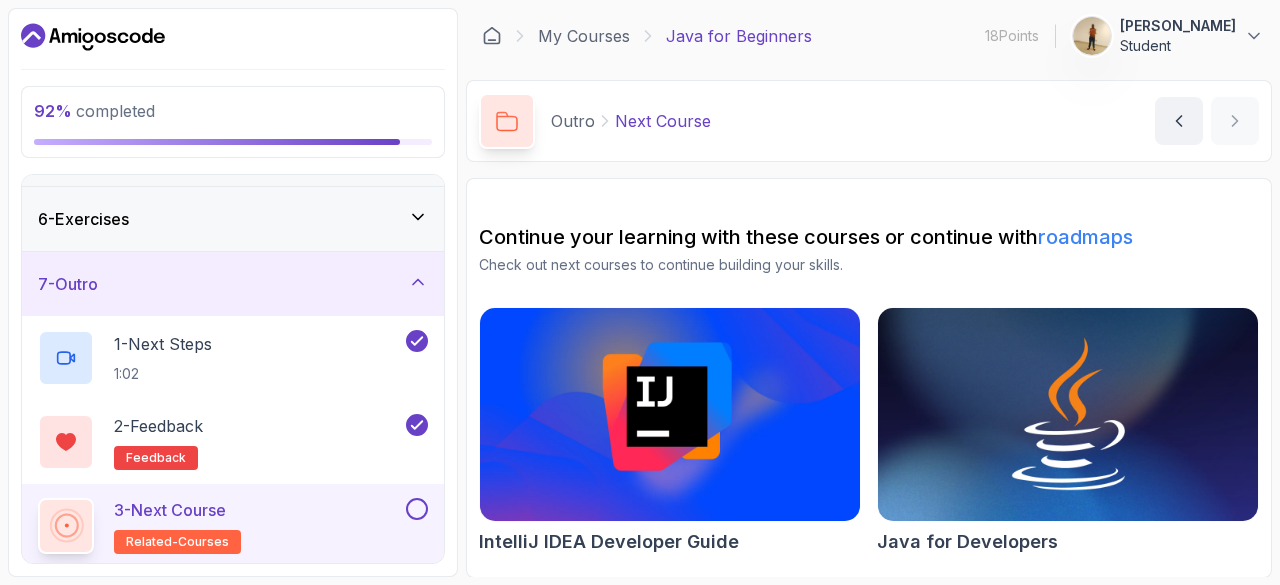 click at bounding box center (417, 509) 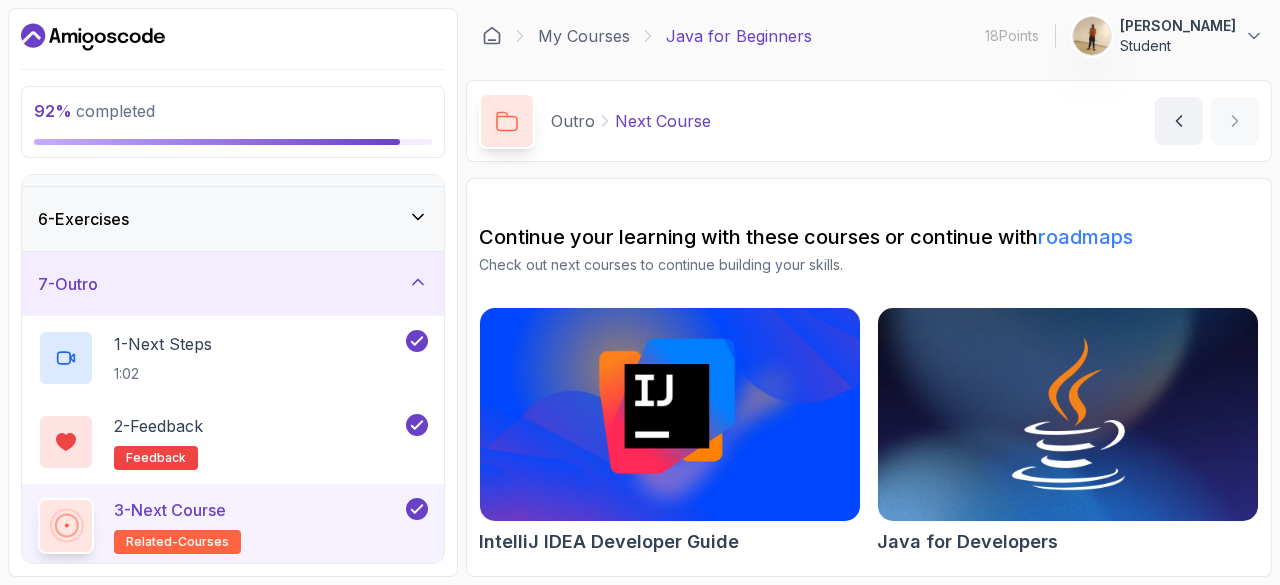 click at bounding box center (670, 415) 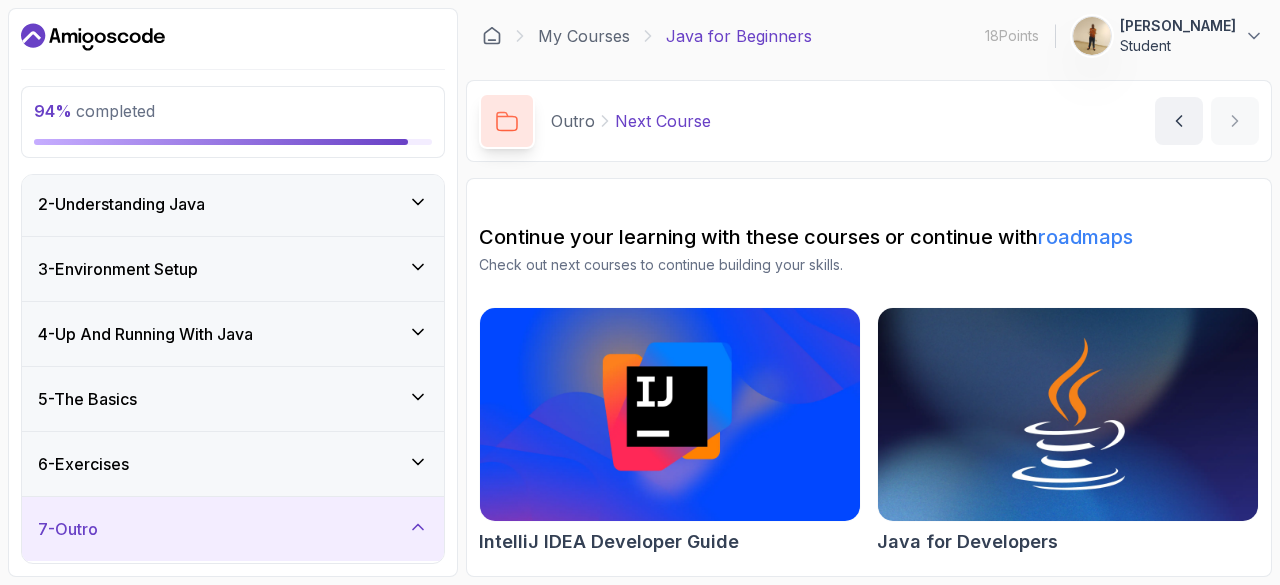 scroll, scrollTop: 0, scrollLeft: 0, axis: both 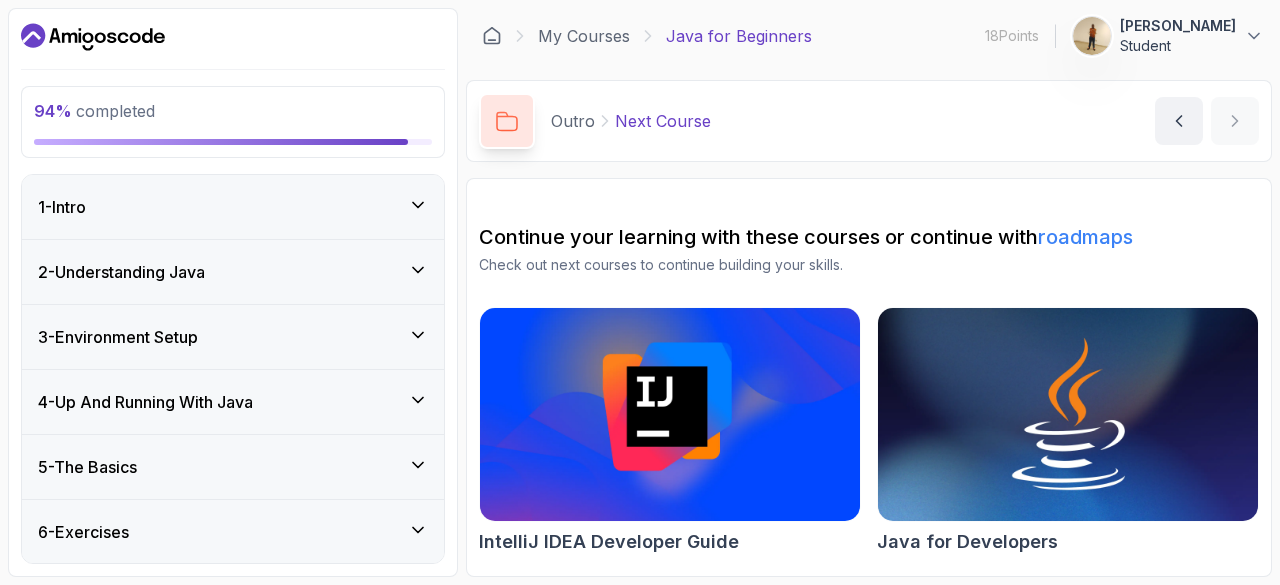 click on "1  -  Intro" at bounding box center (233, 207) 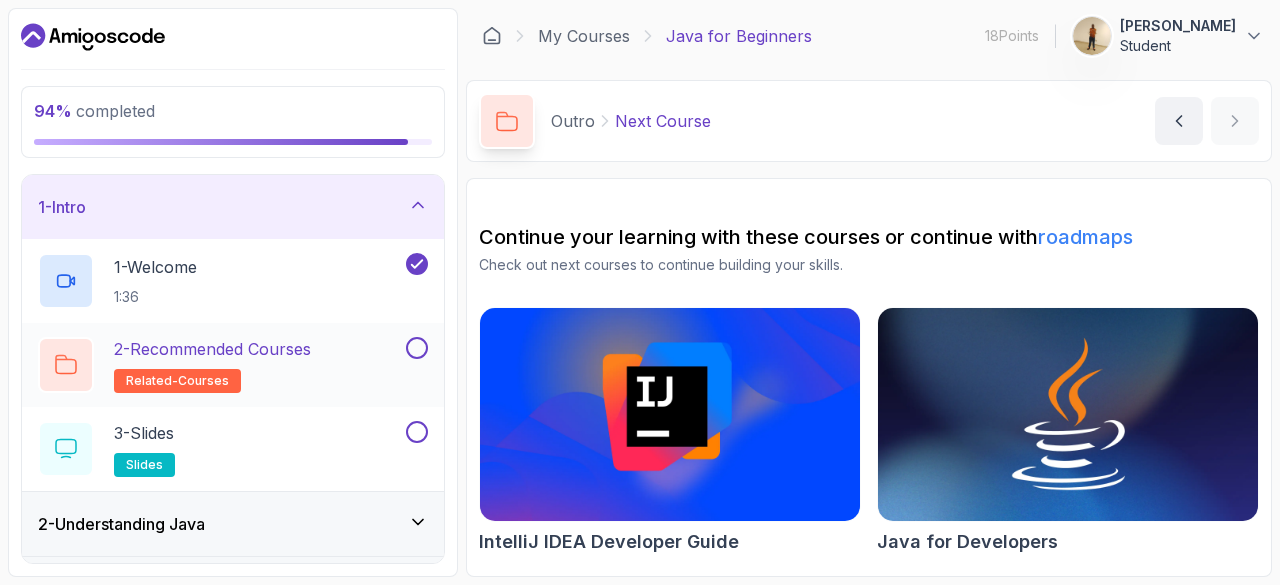 click at bounding box center (417, 348) 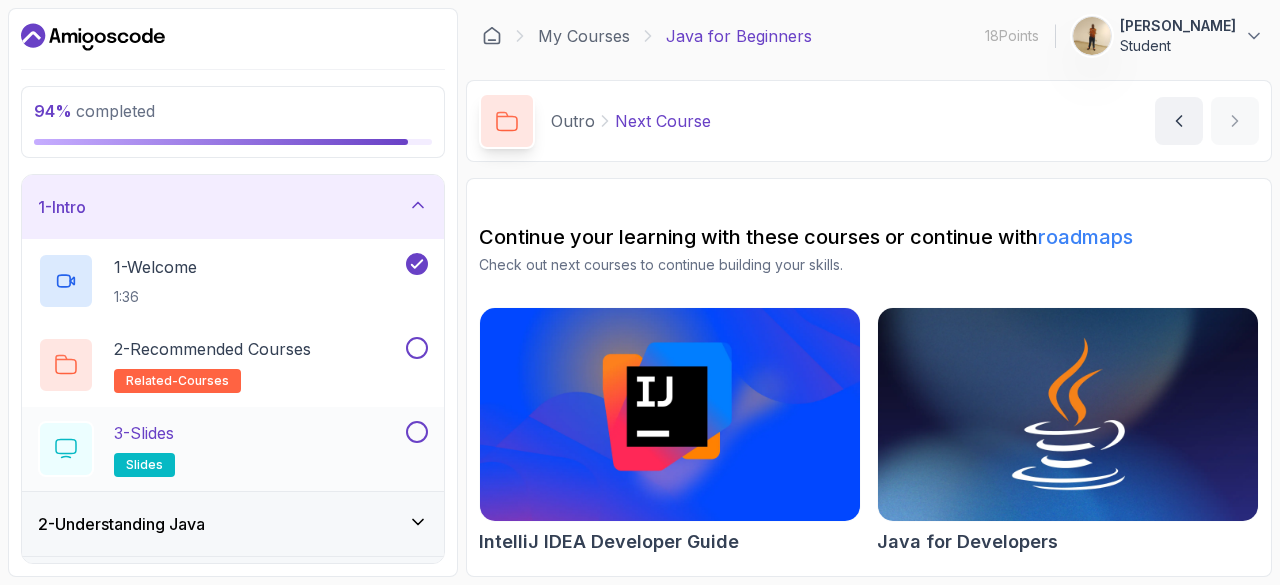 click at bounding box center (417, 432) 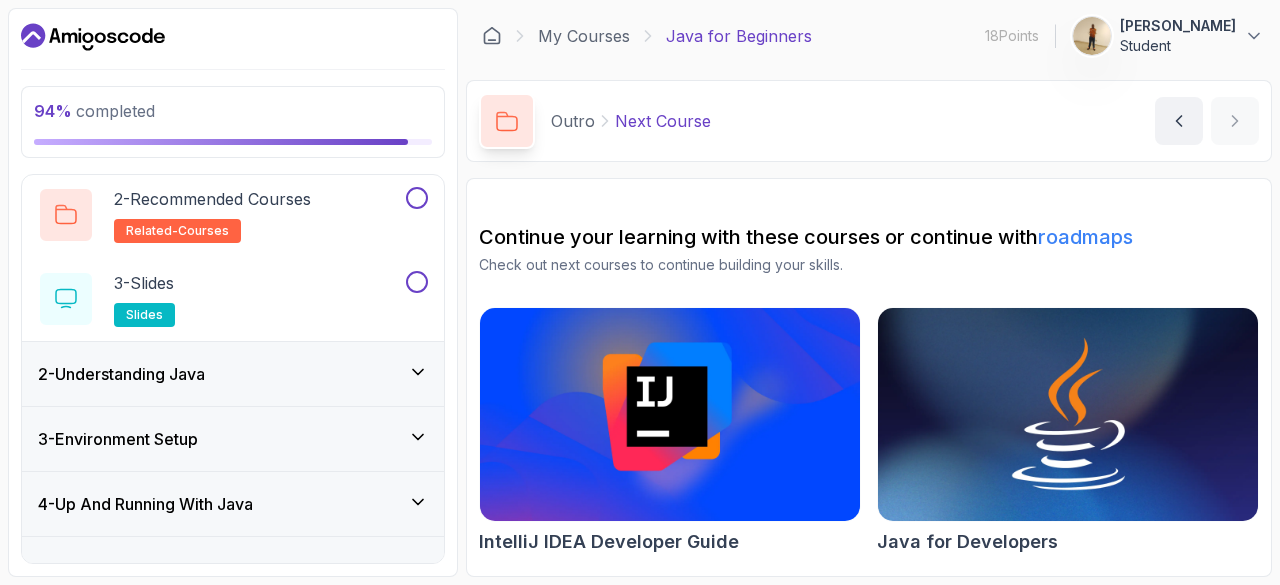 click 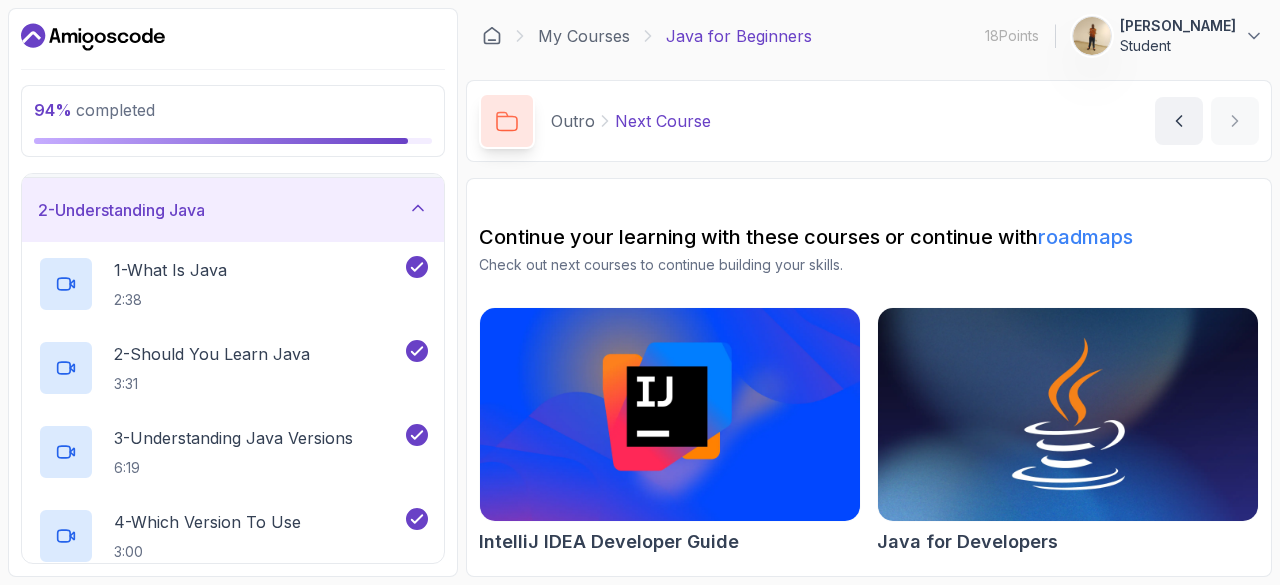 scroll, scrollTop: 0, scrollLeft: 0, axis: both 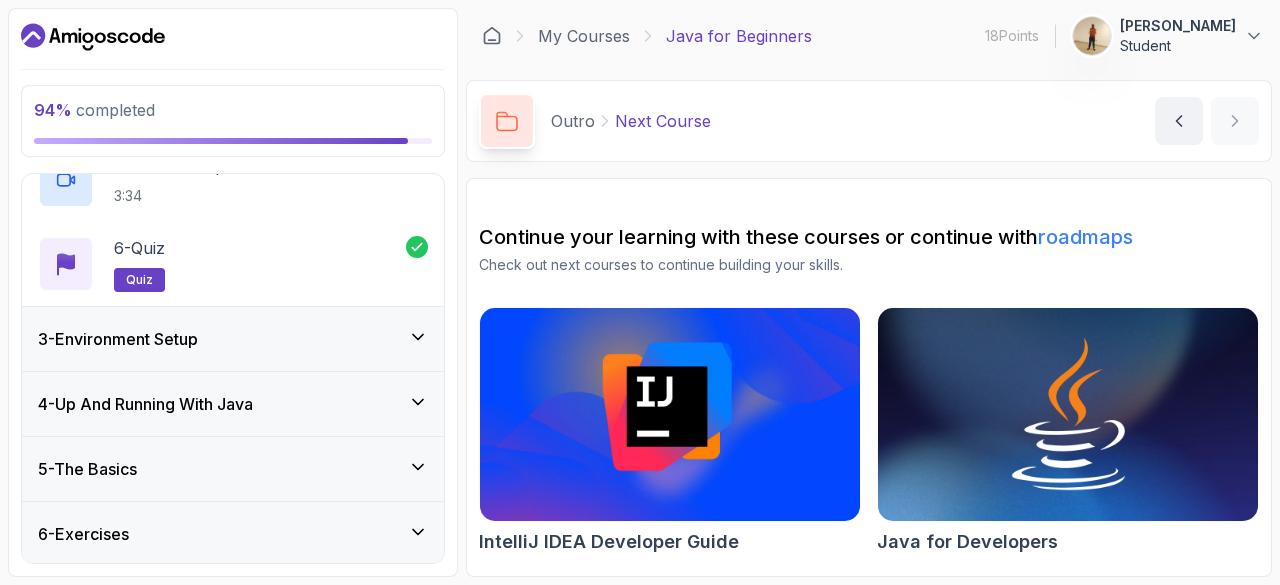 click on "3  -  Environment Setup" at bounding box center [233, 339] 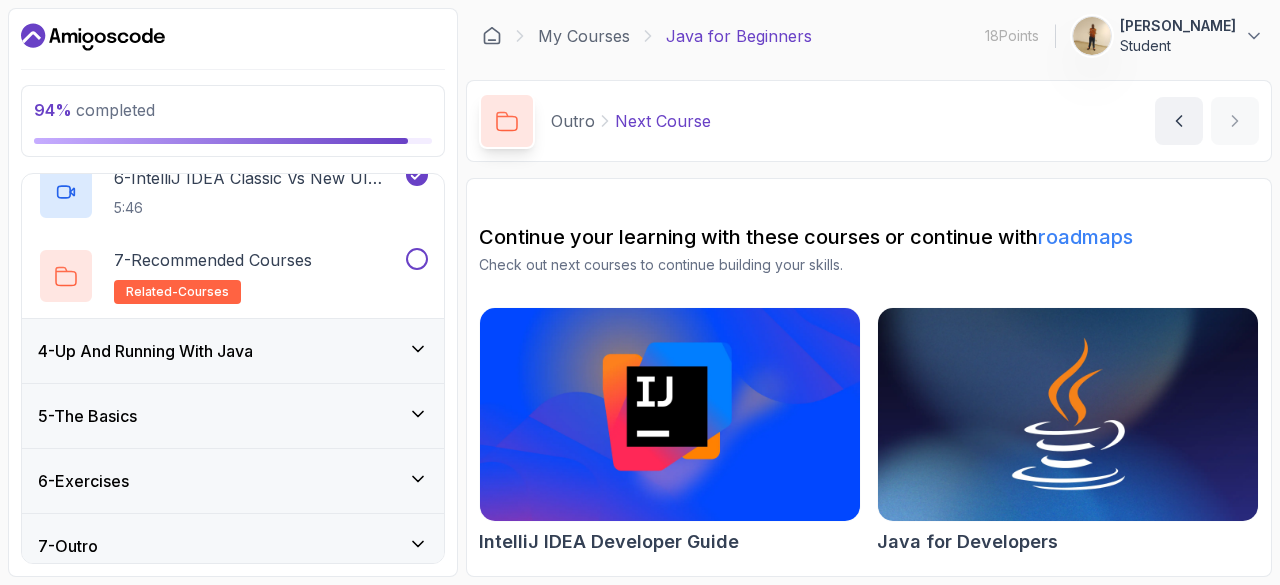 scroll, scrollTop: 639, scrollLeft: 0, axis: vertical 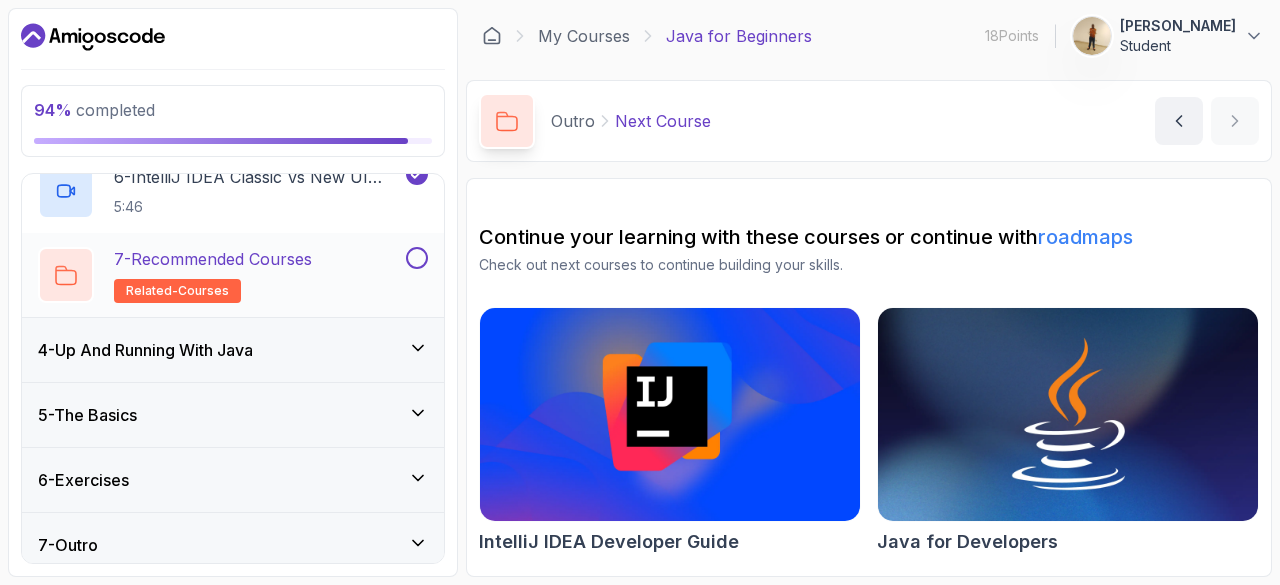 click at bounding box center (417, 258) 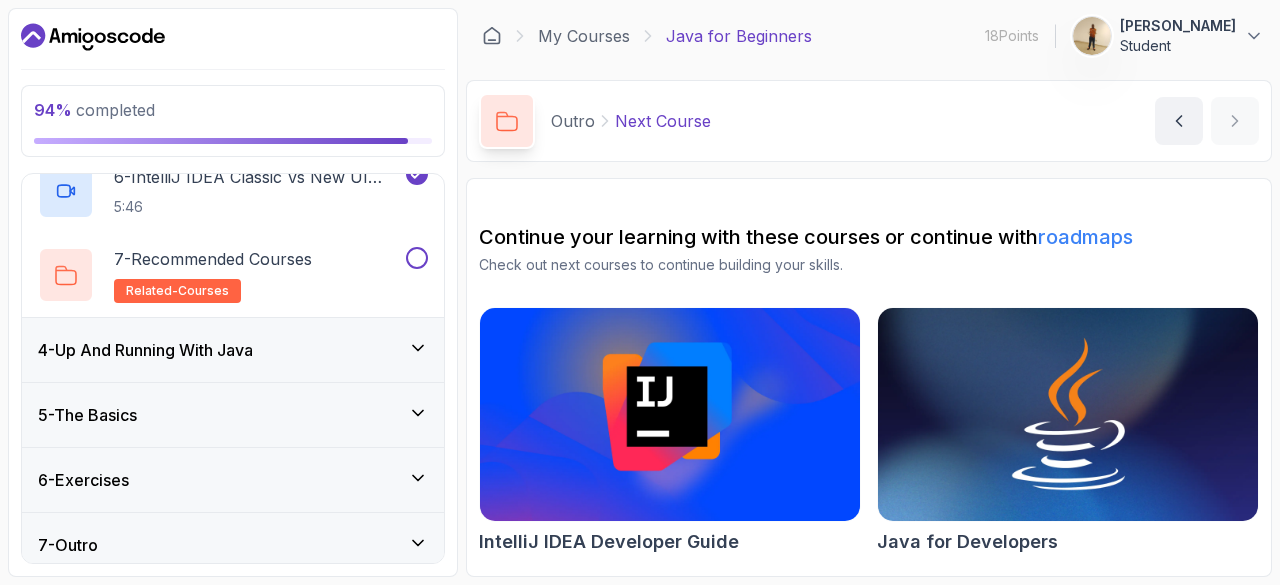 click 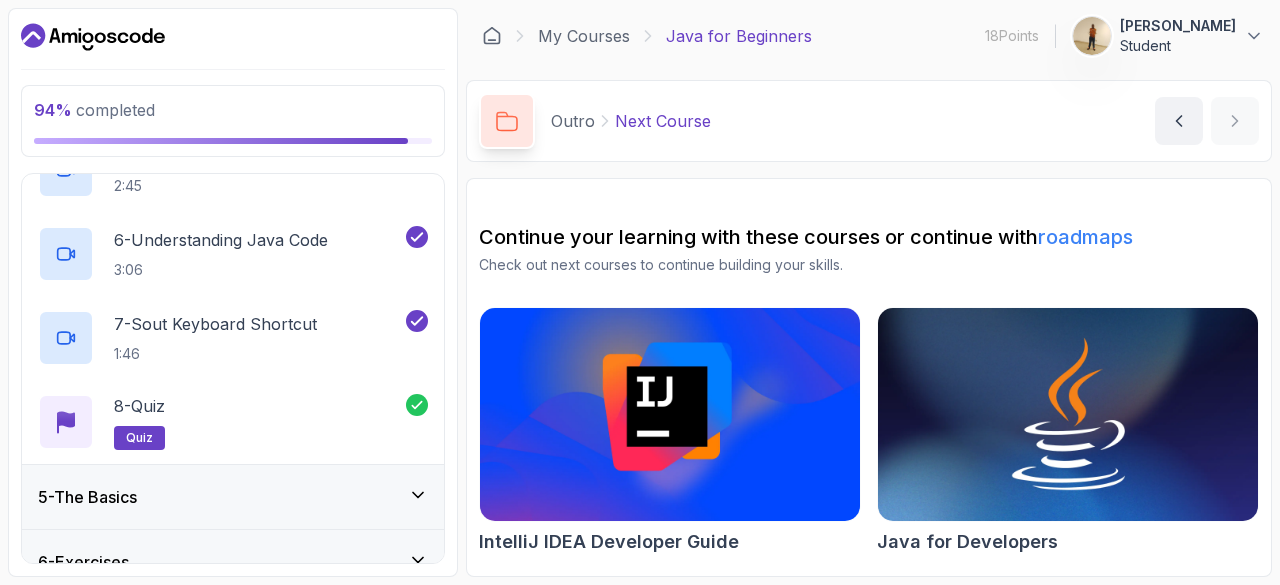 scroll, scrollTop: 733, scrollLeft: 0, axis: vertical 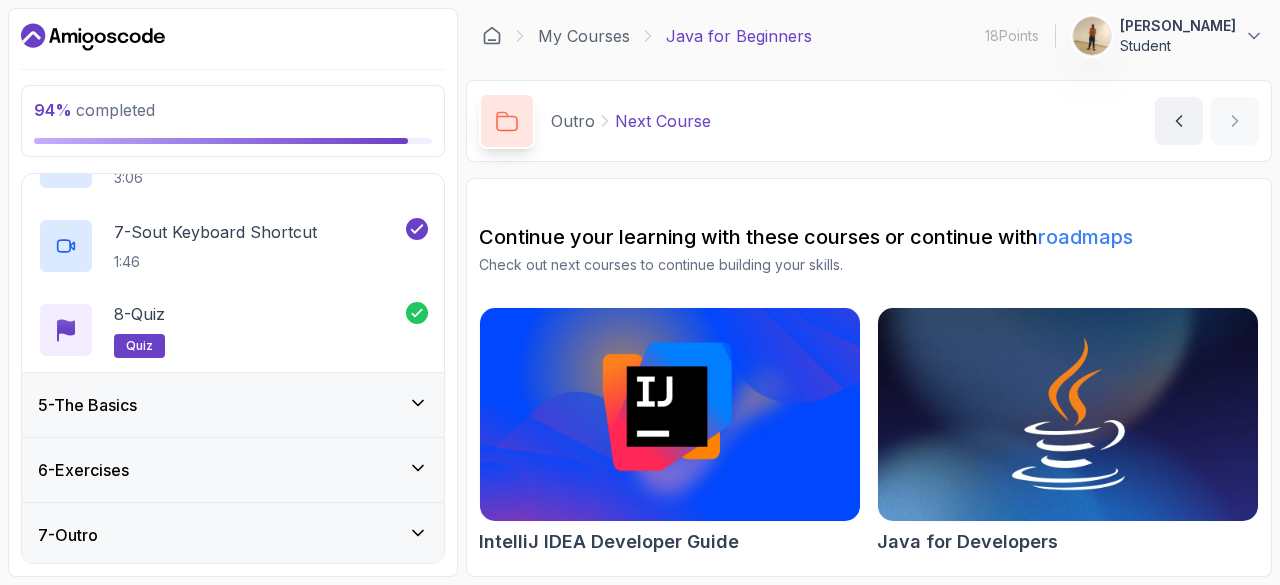 click 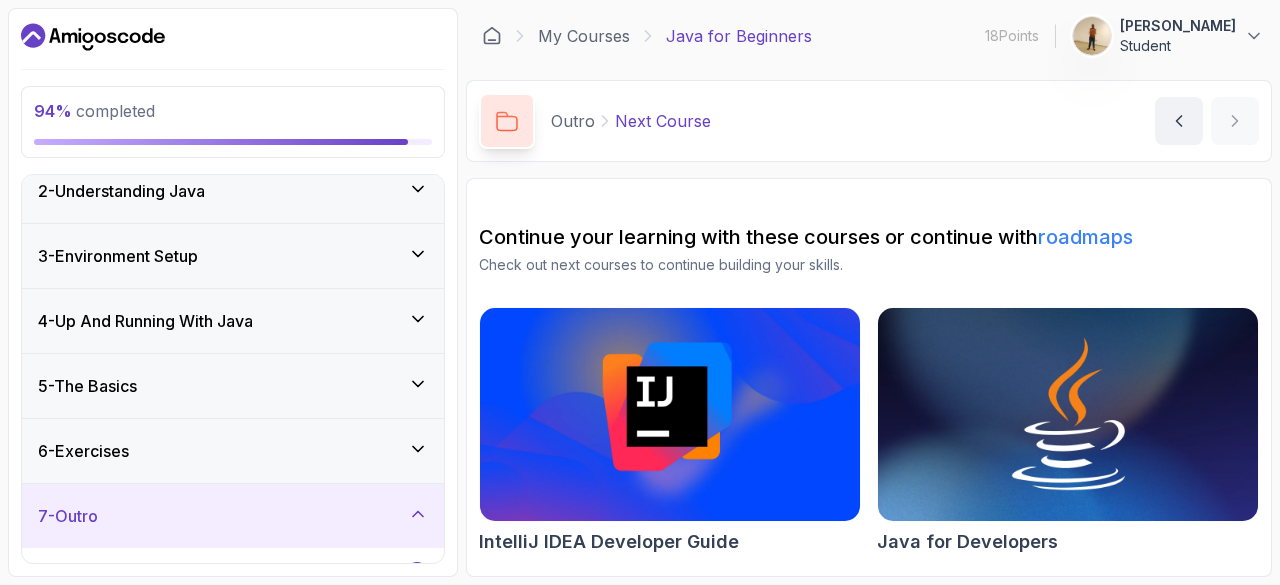 scroll, scrollTop: 0, scrollLeft: 0, axis: both 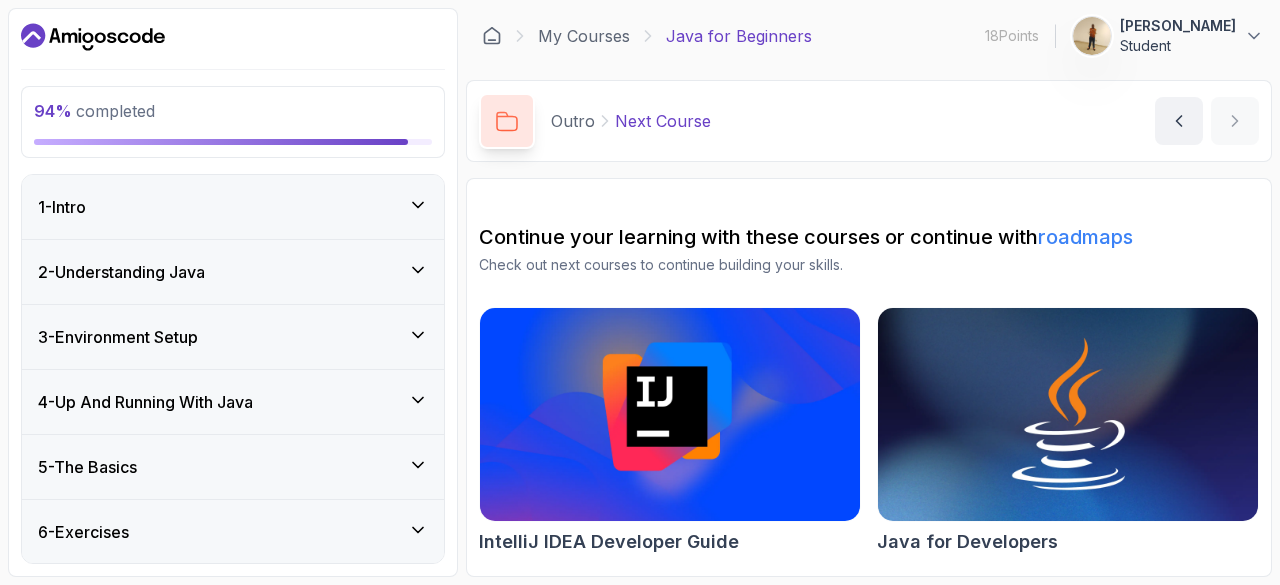 click 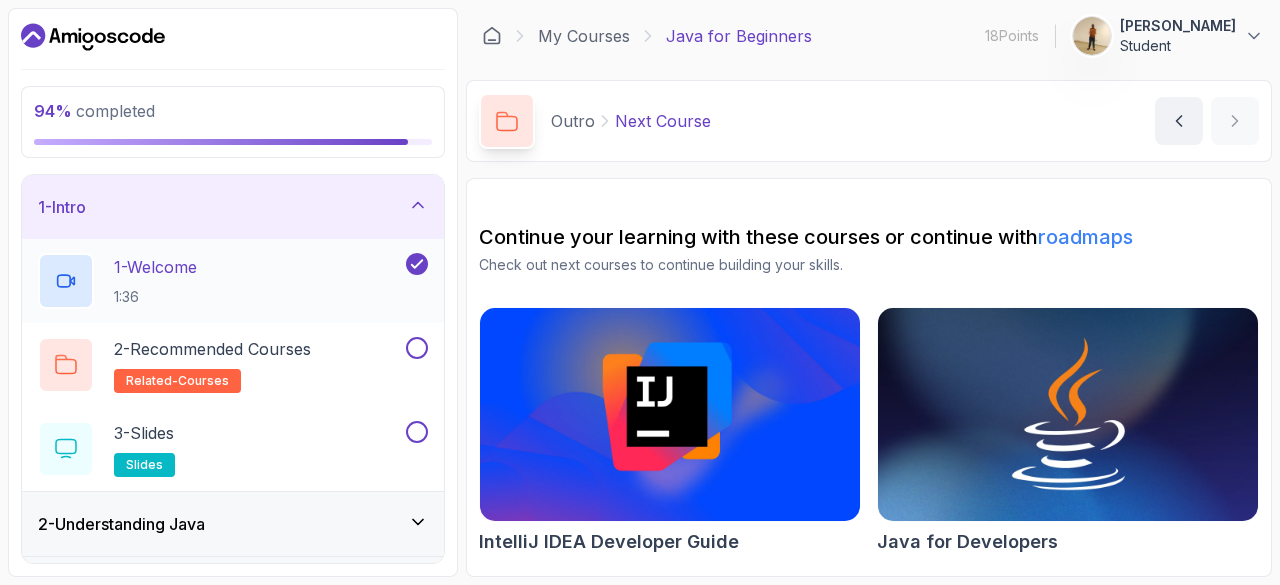 click on "1  -  Welcome 1:36" at bounding box center [220, 281] 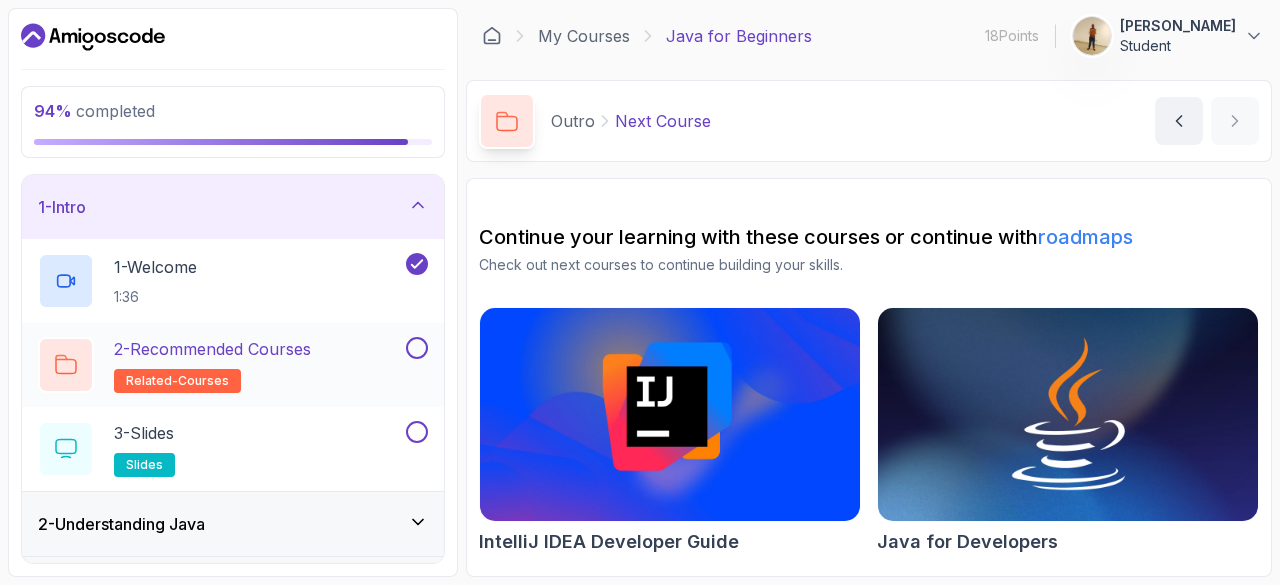 drag, startPoint x: 67, startPoint y: 291, endPoint x: 158, endPoint y: 389, distance: 133.73482 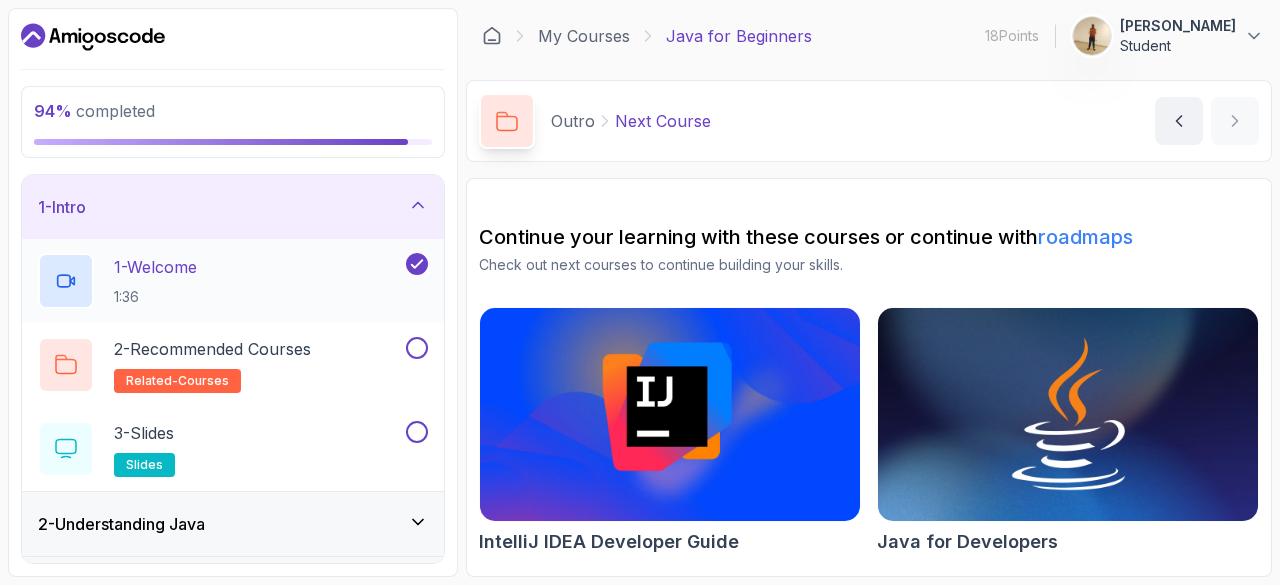 click on "1  -  Welcome" at bounding box center (155, 267) 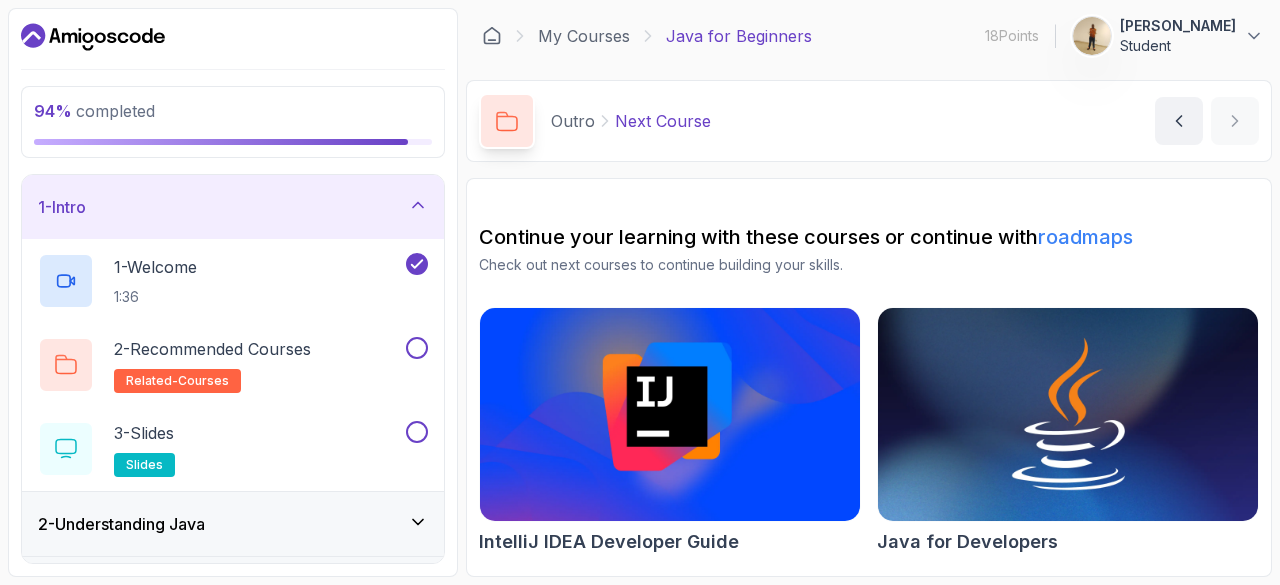 click on "2  -  Understanding Java" at bounding box center [233, 524] 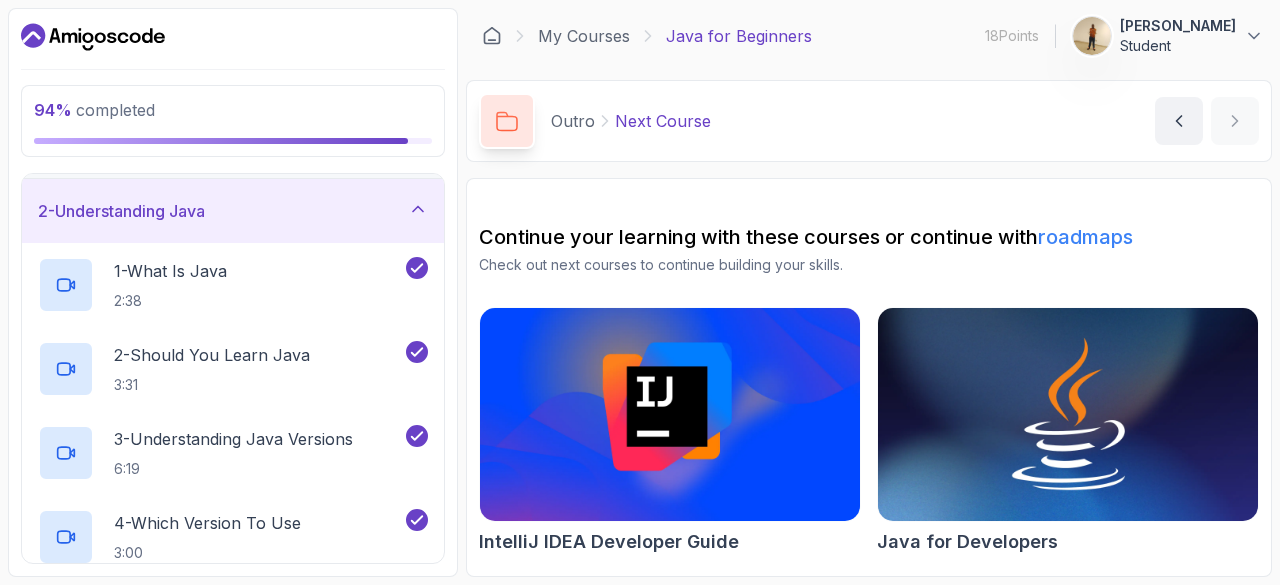 scroll, scrollTop: 66, scrollLeft: 0, axis: vertical 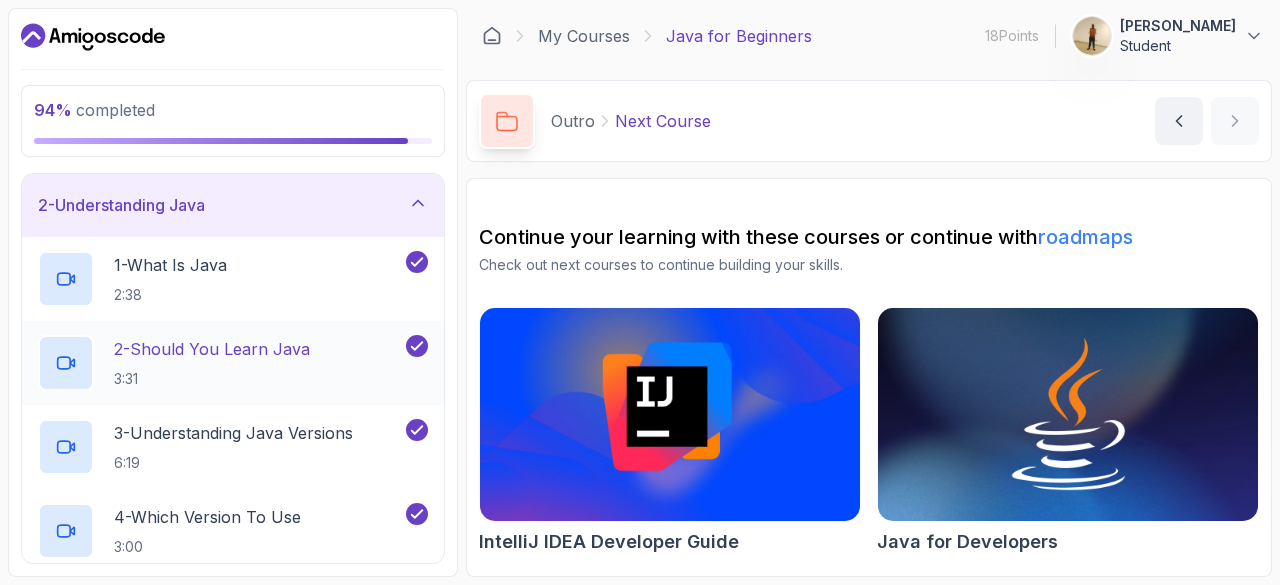 click on "2  -  Should You Learn Java 3:31" at bounding box center [220, 363] 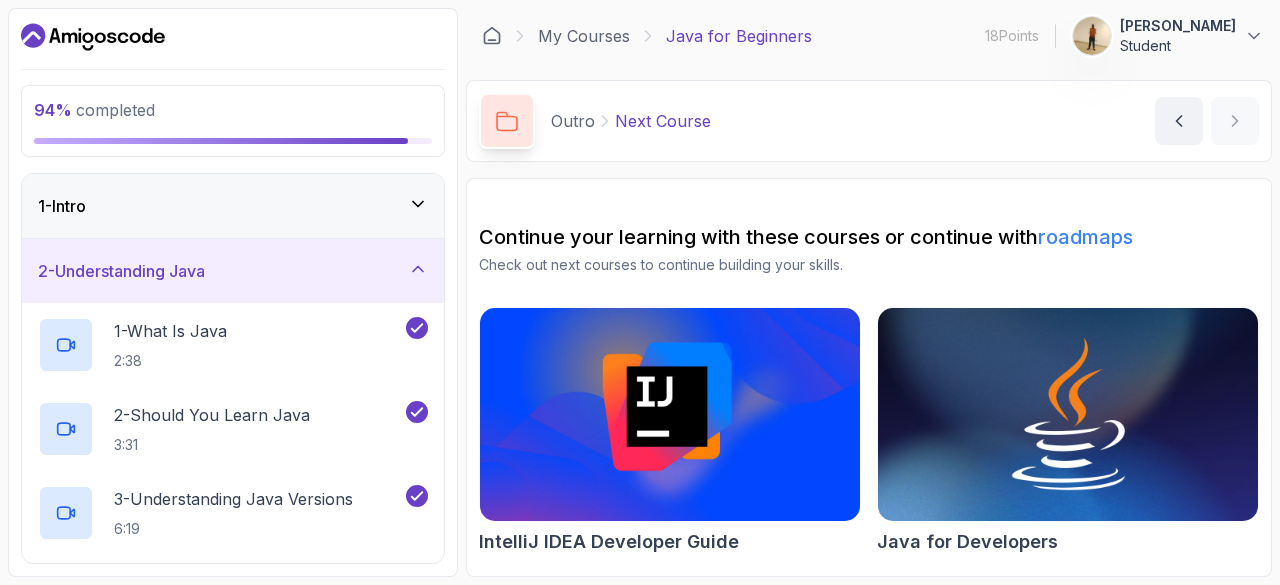 click on "1  -  Intro" at bounding box center [233, 206] 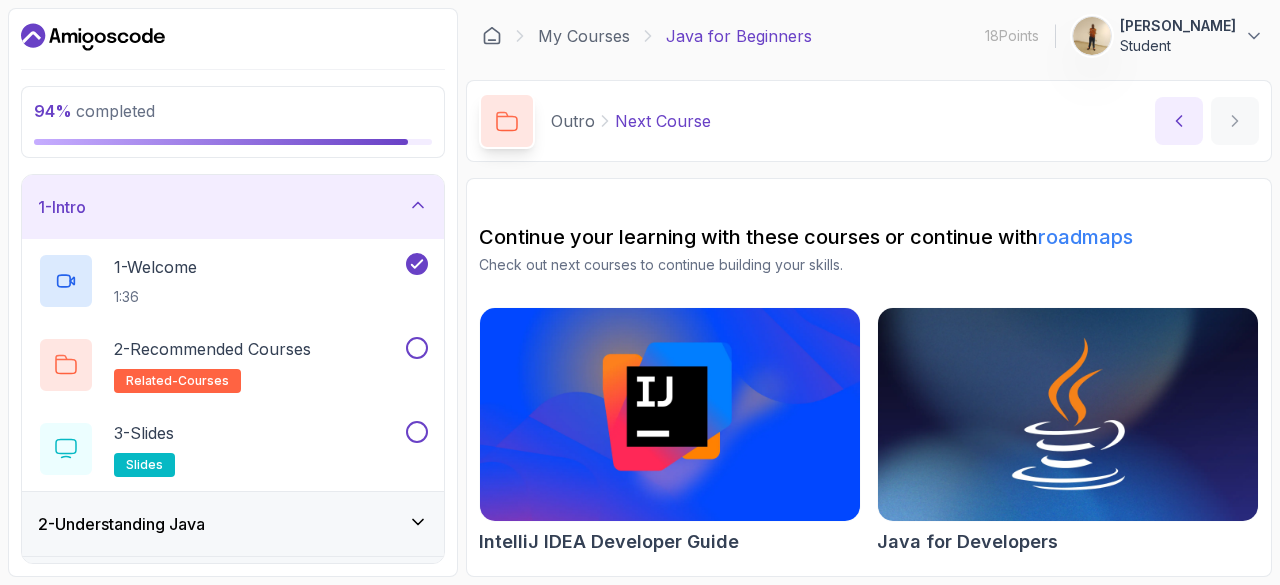 click 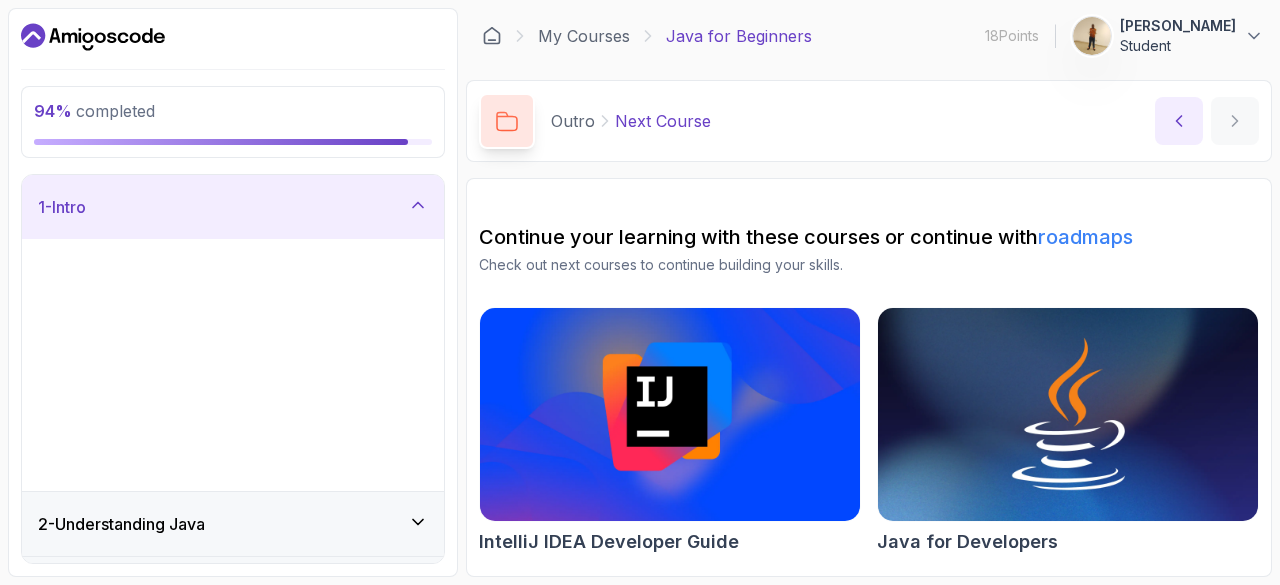 click 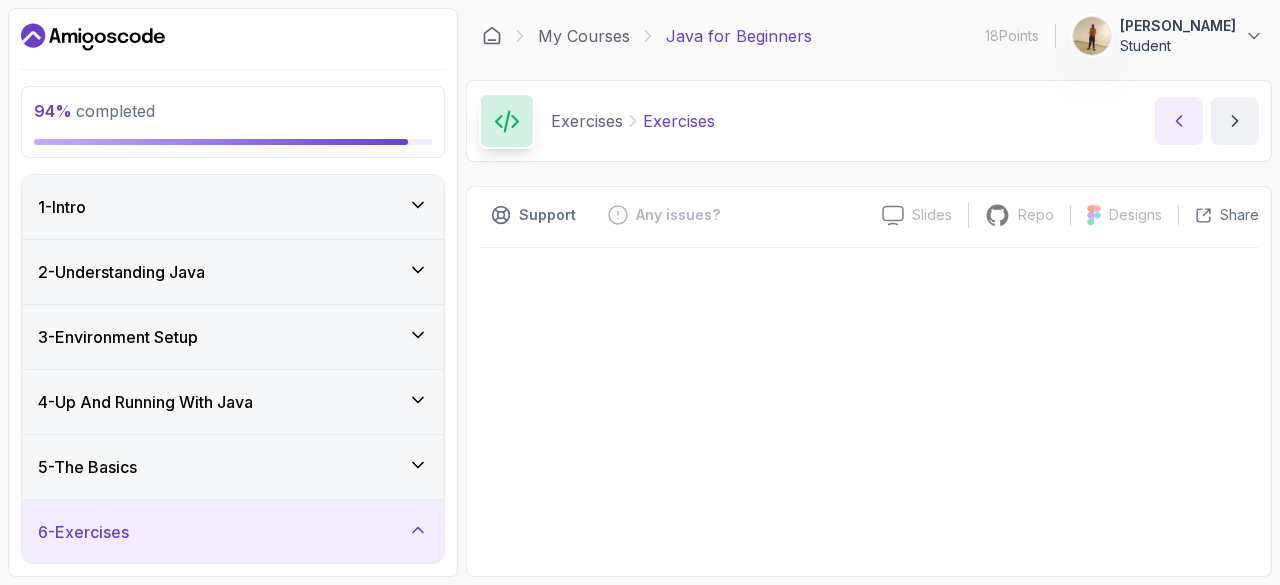 click 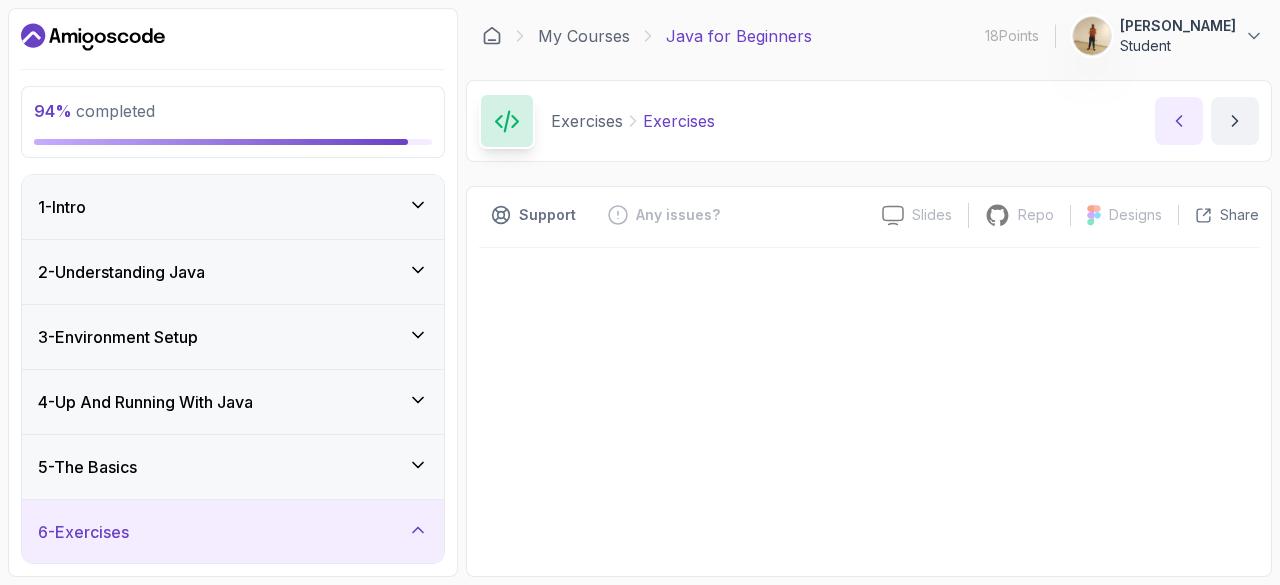 click 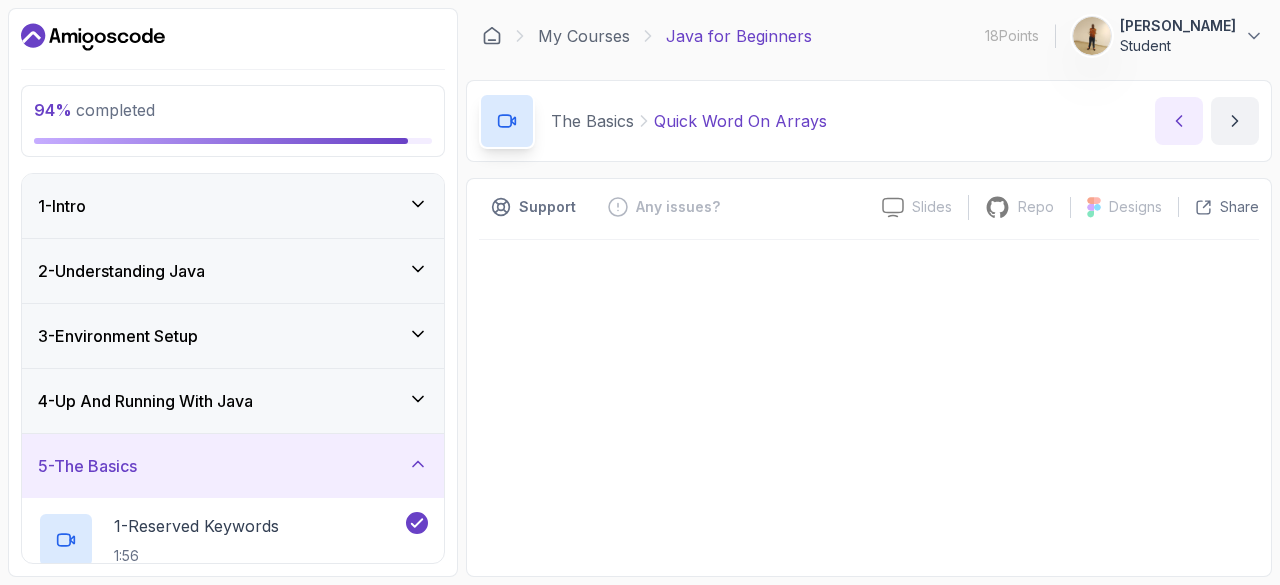 click 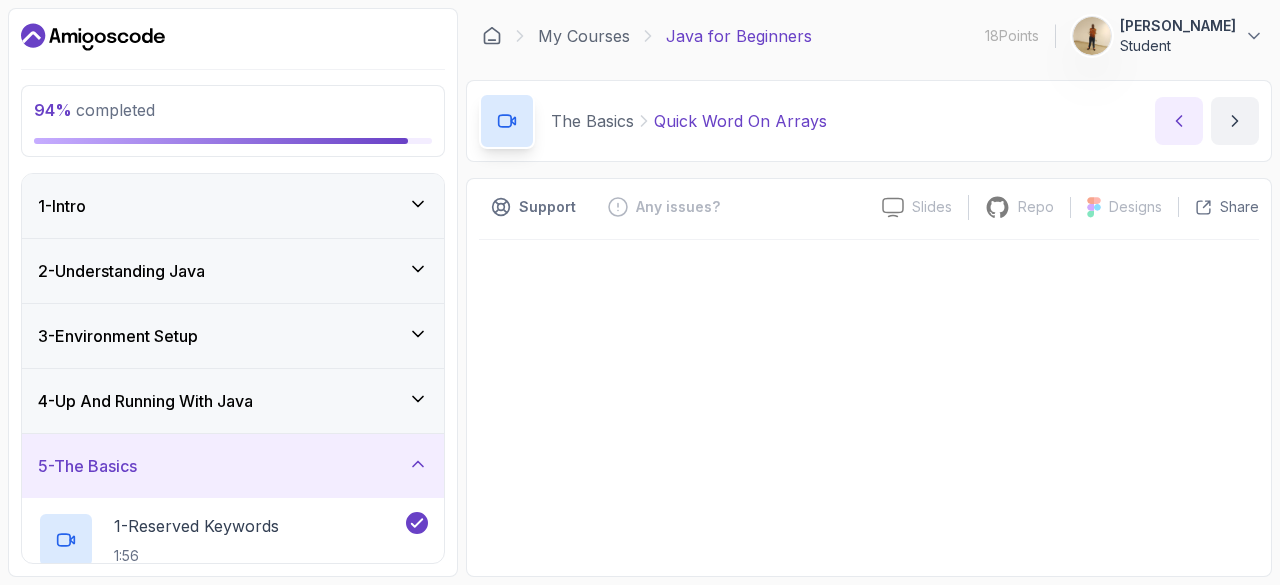 click 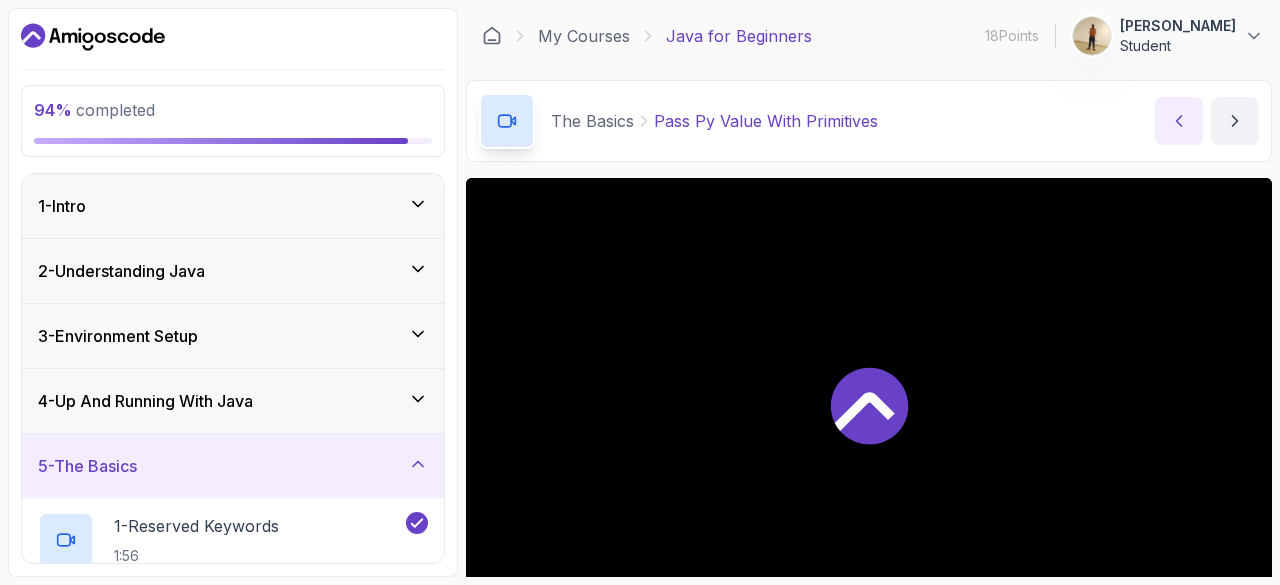 click 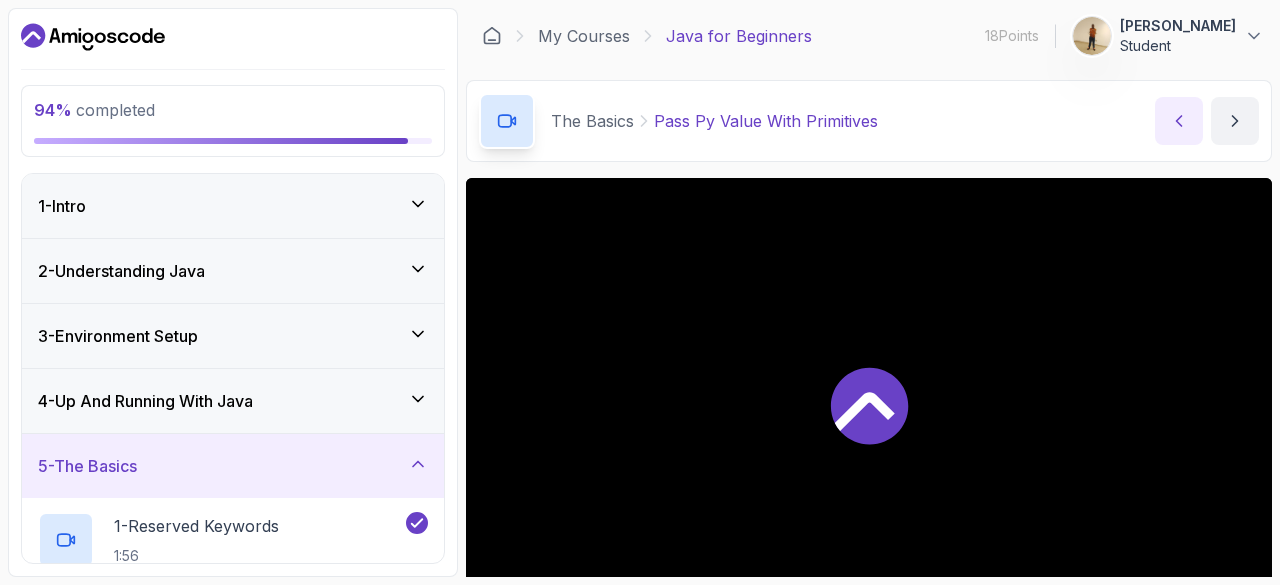 click 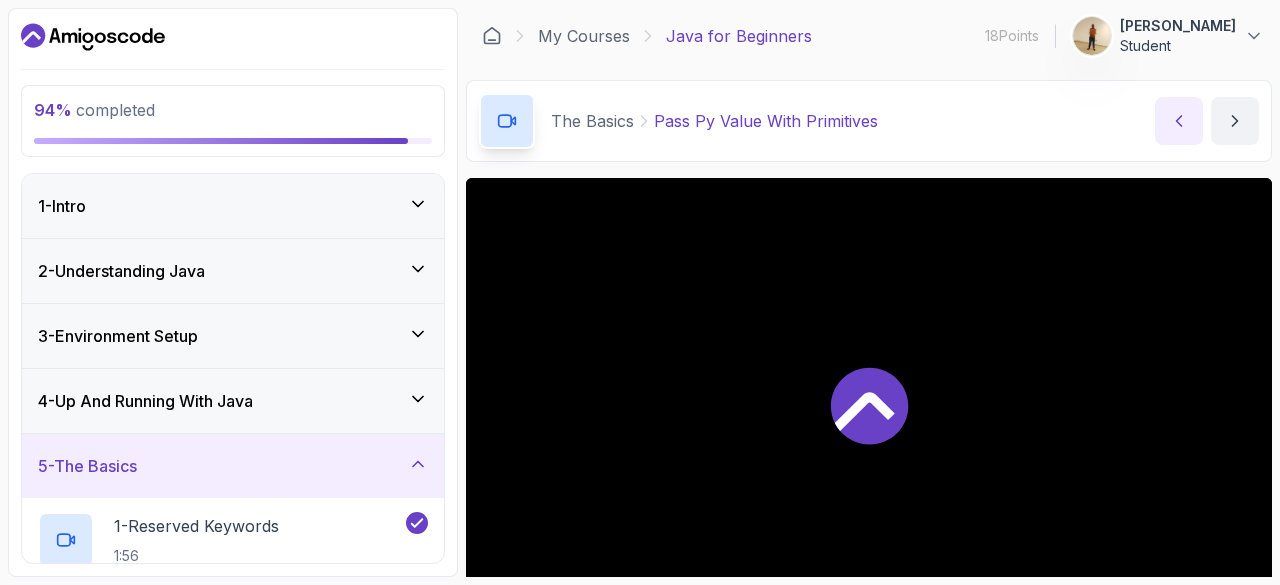 click 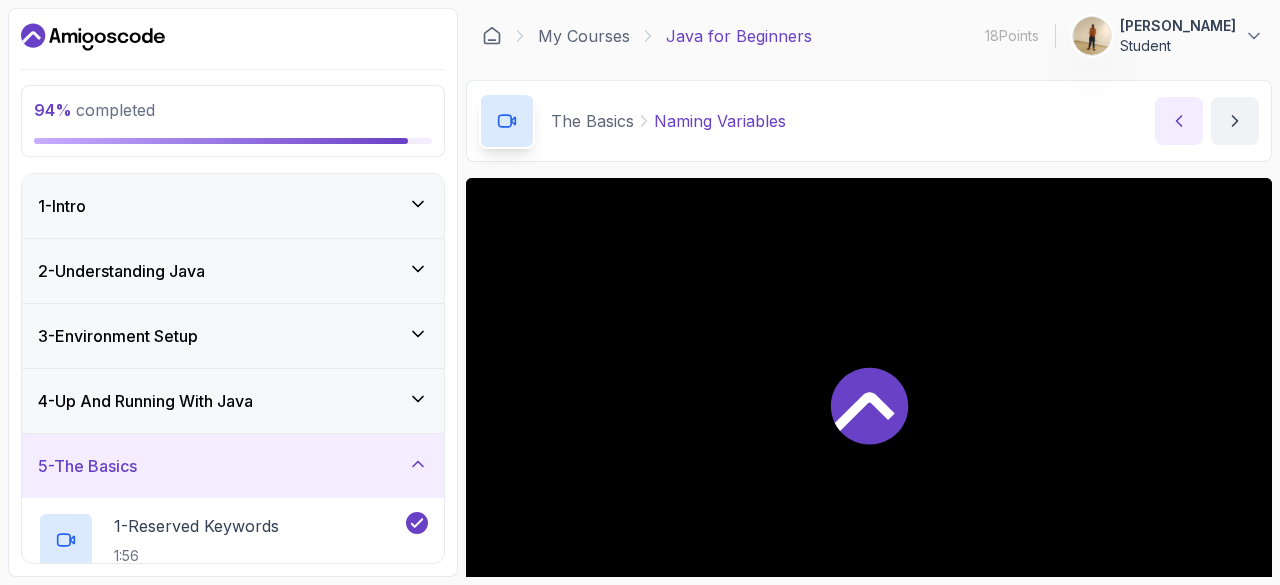 click 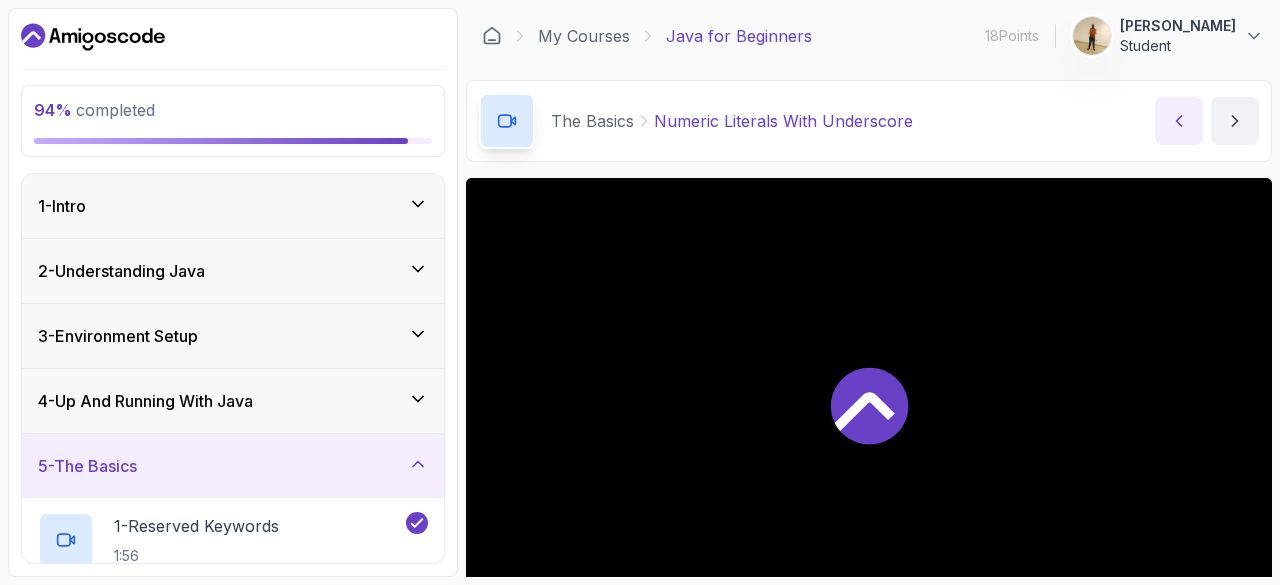 click 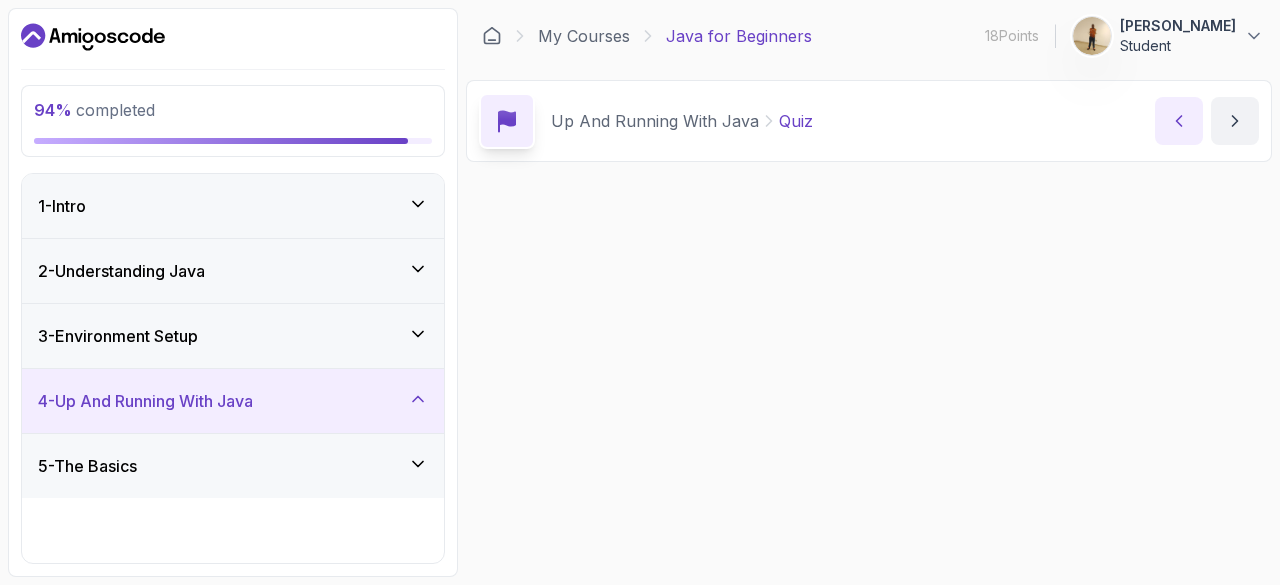 click 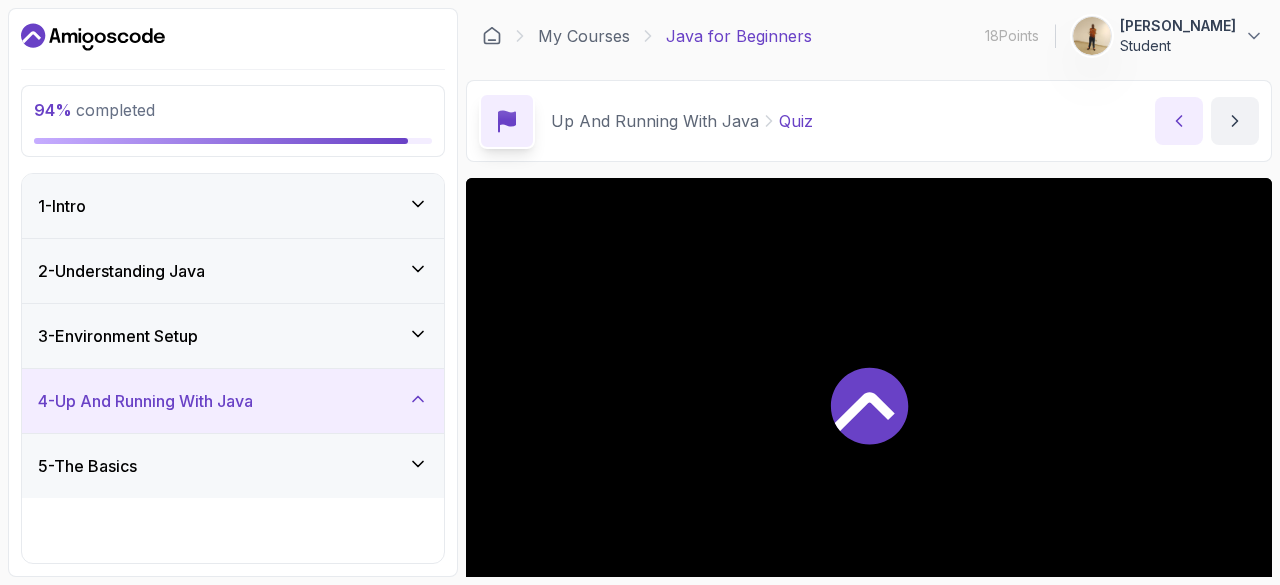 click 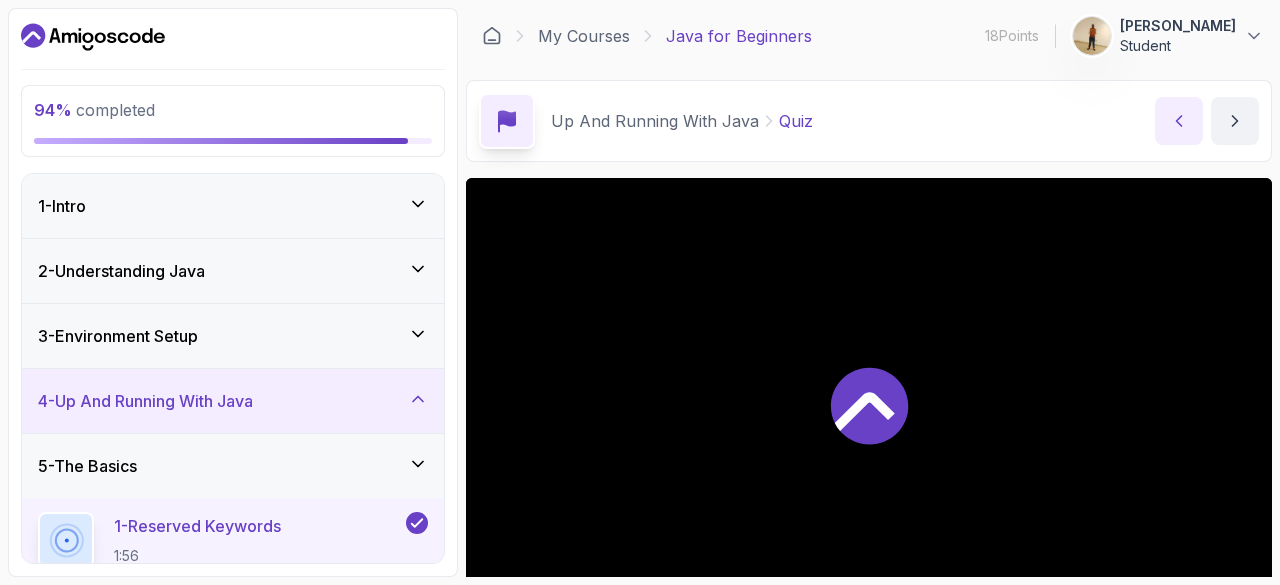click 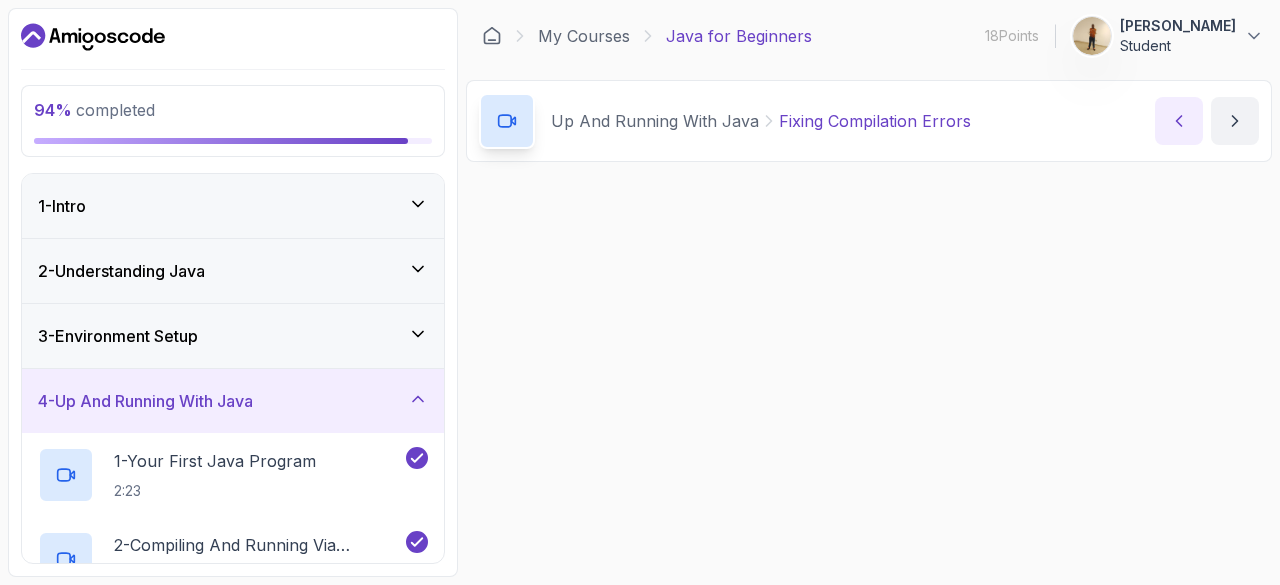 click 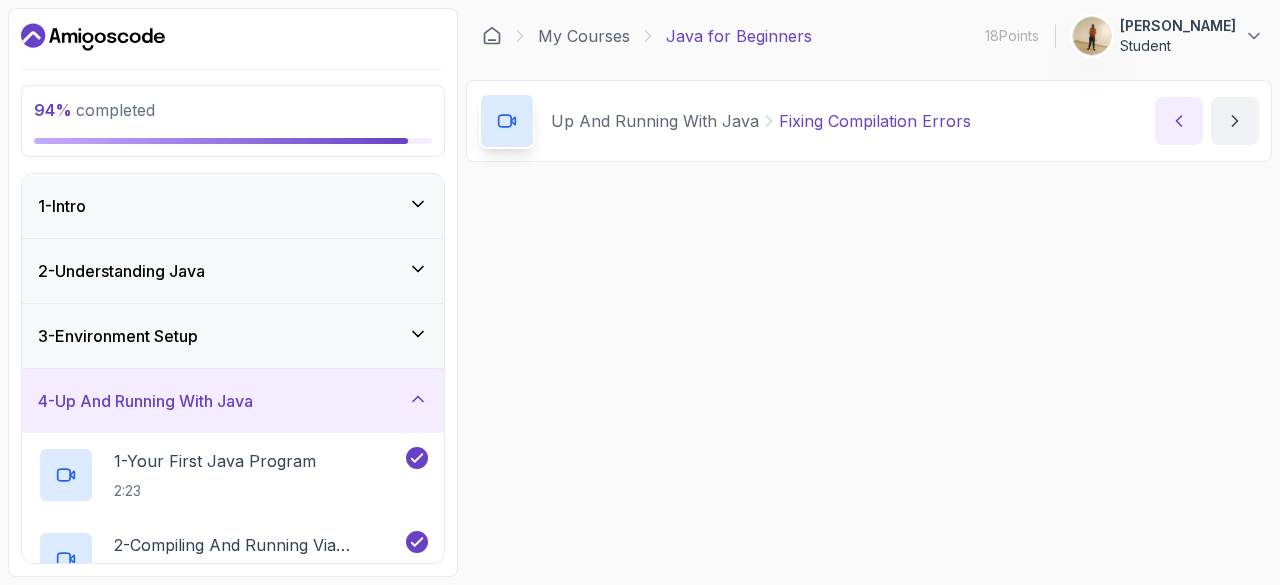 click 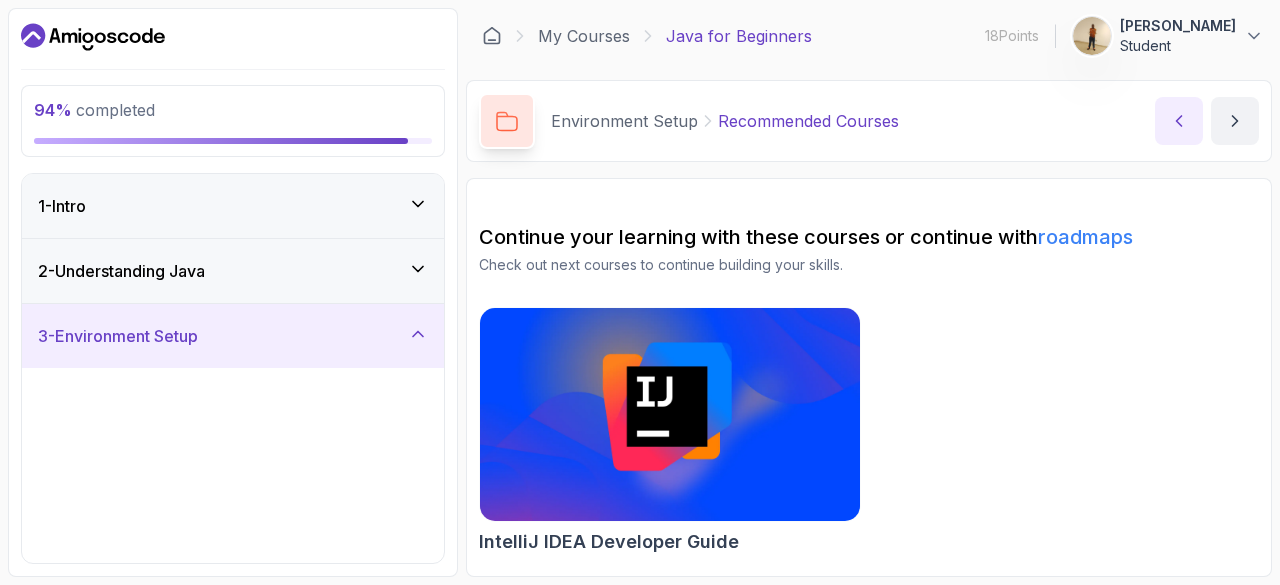click 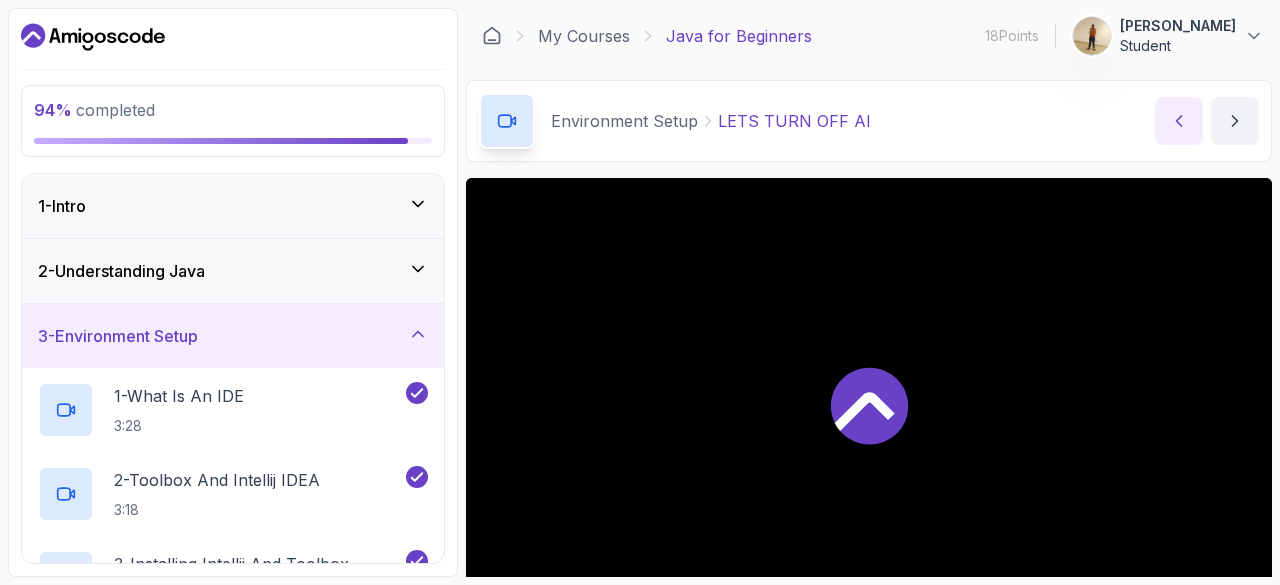 click 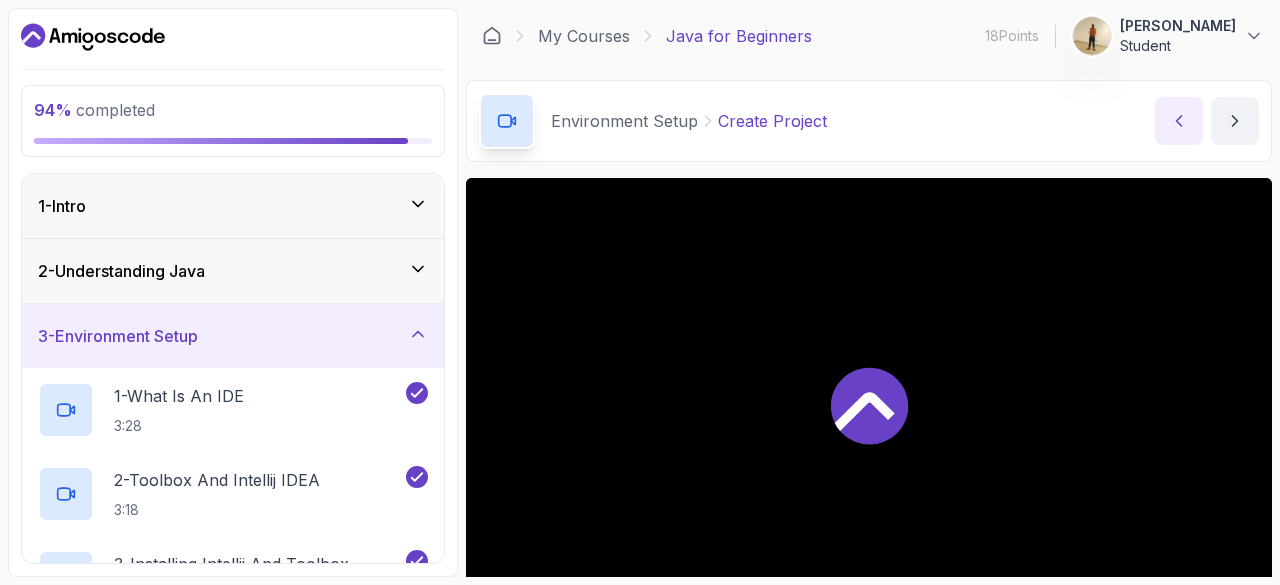 click 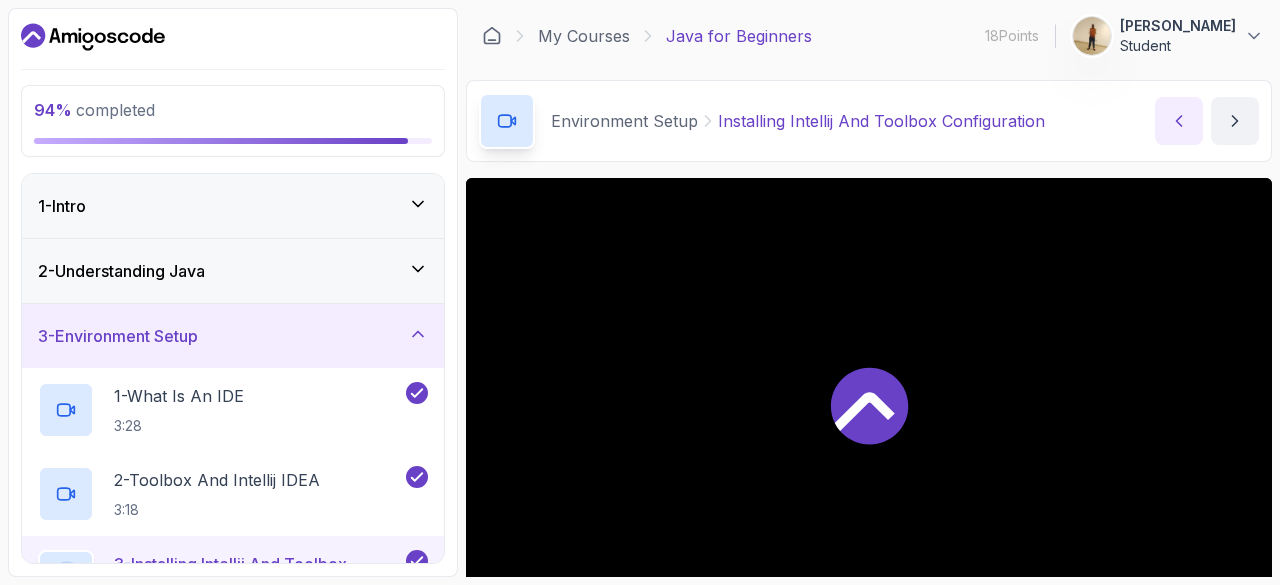 click 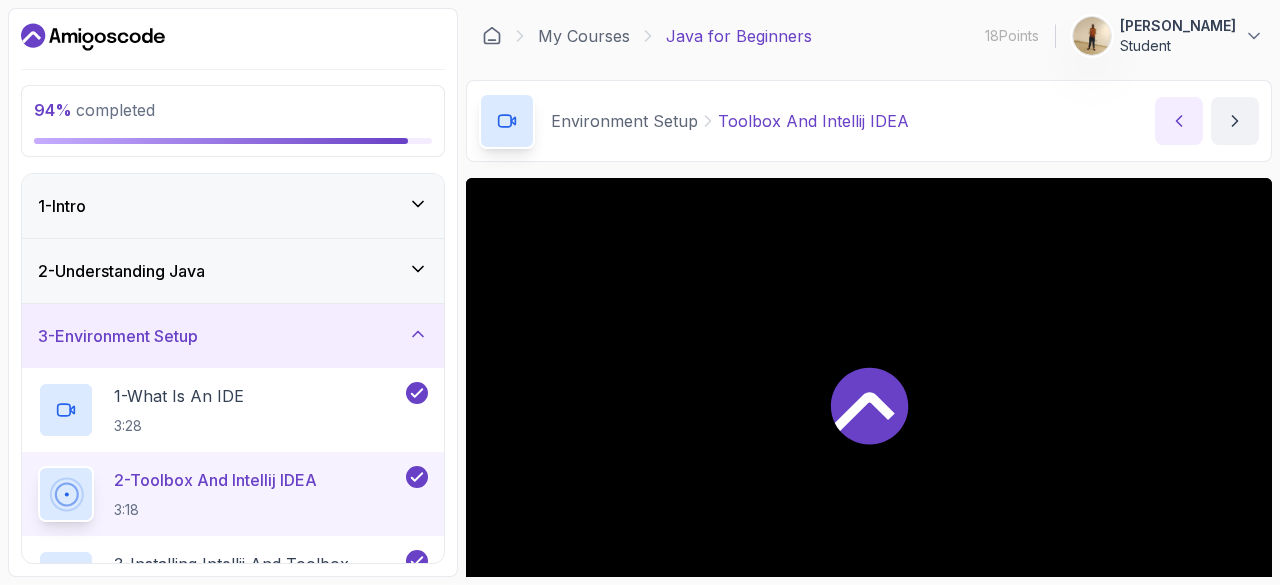 click 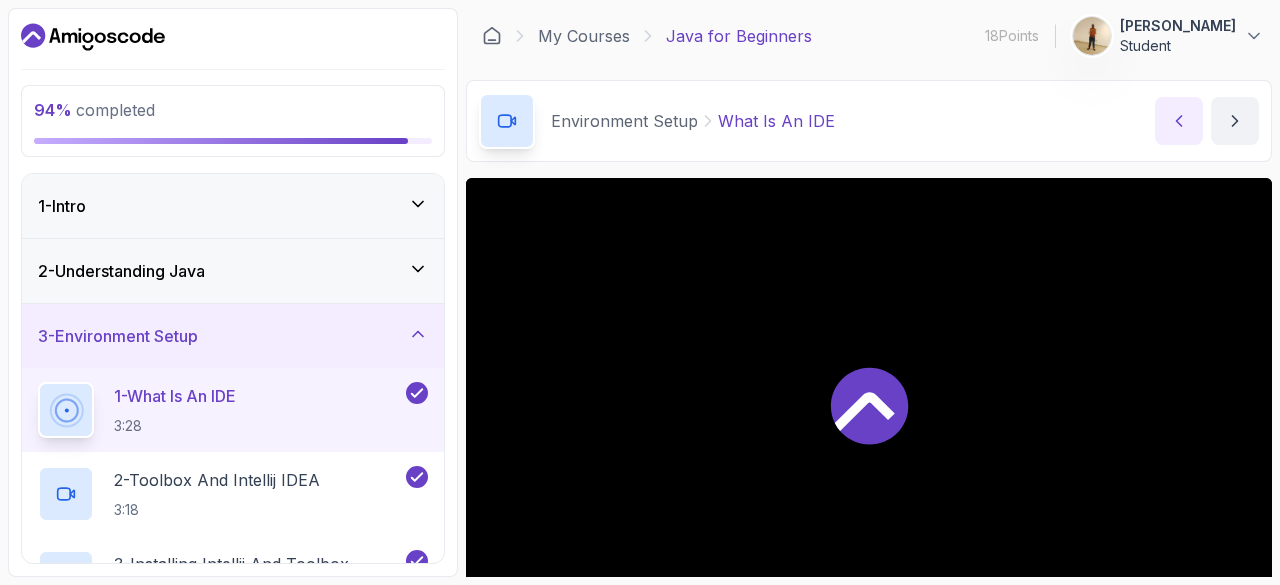 click 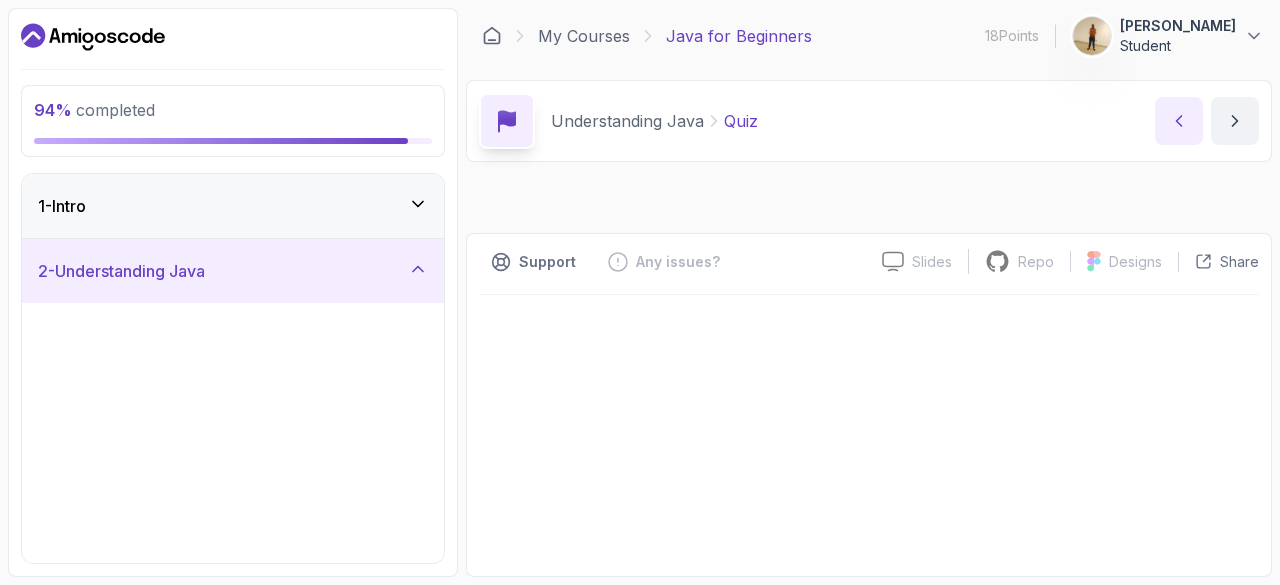 click 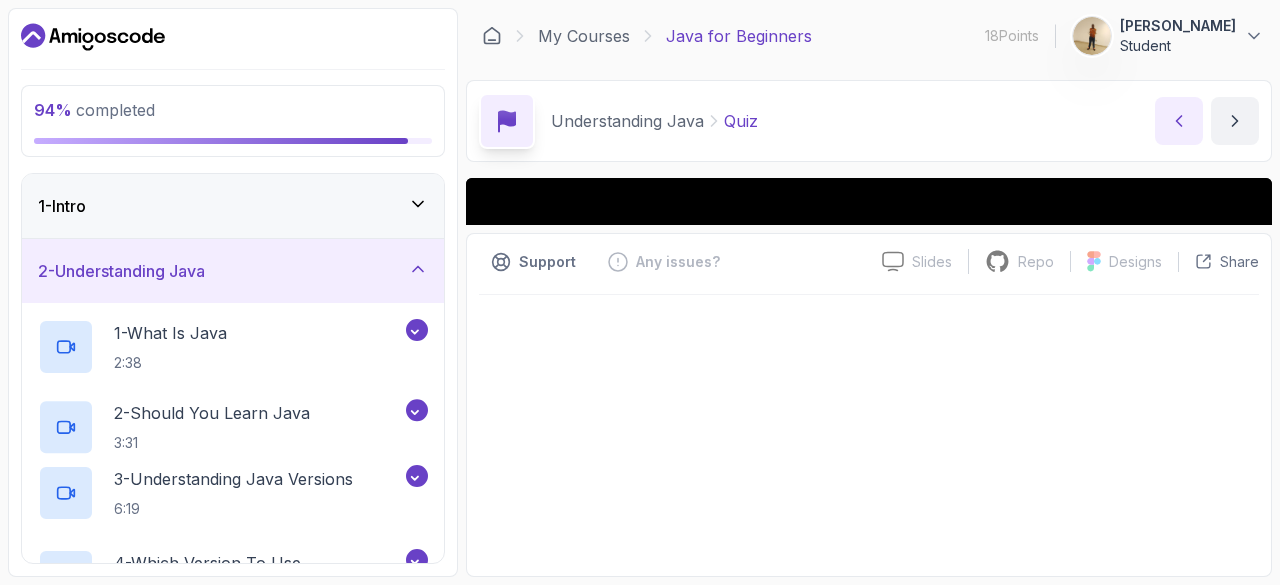 click 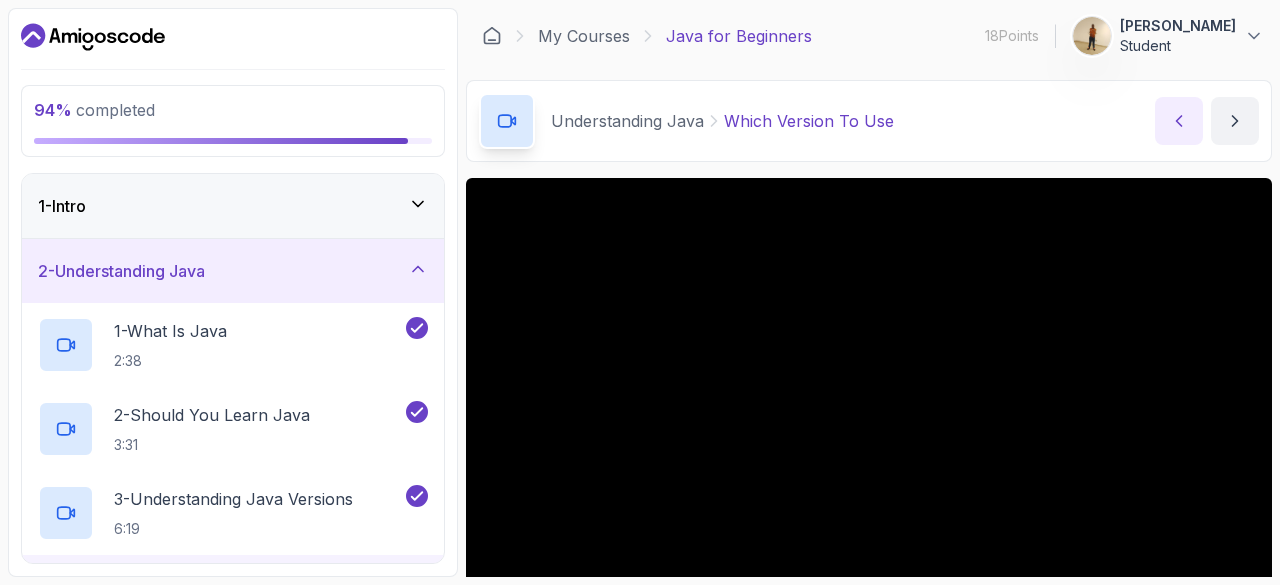 click 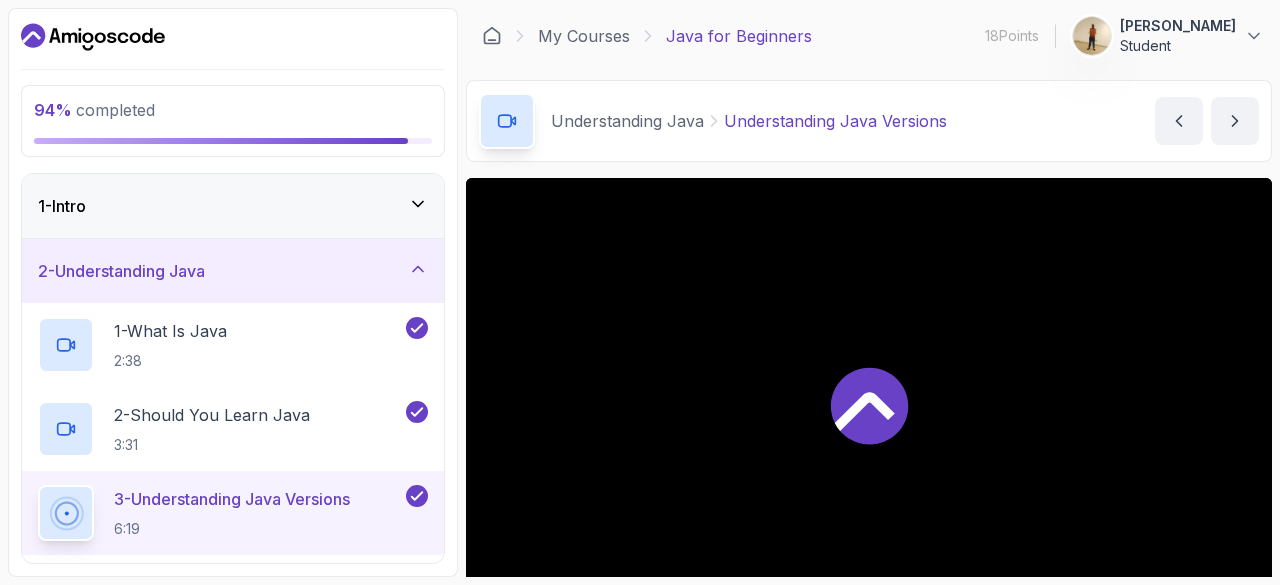 click 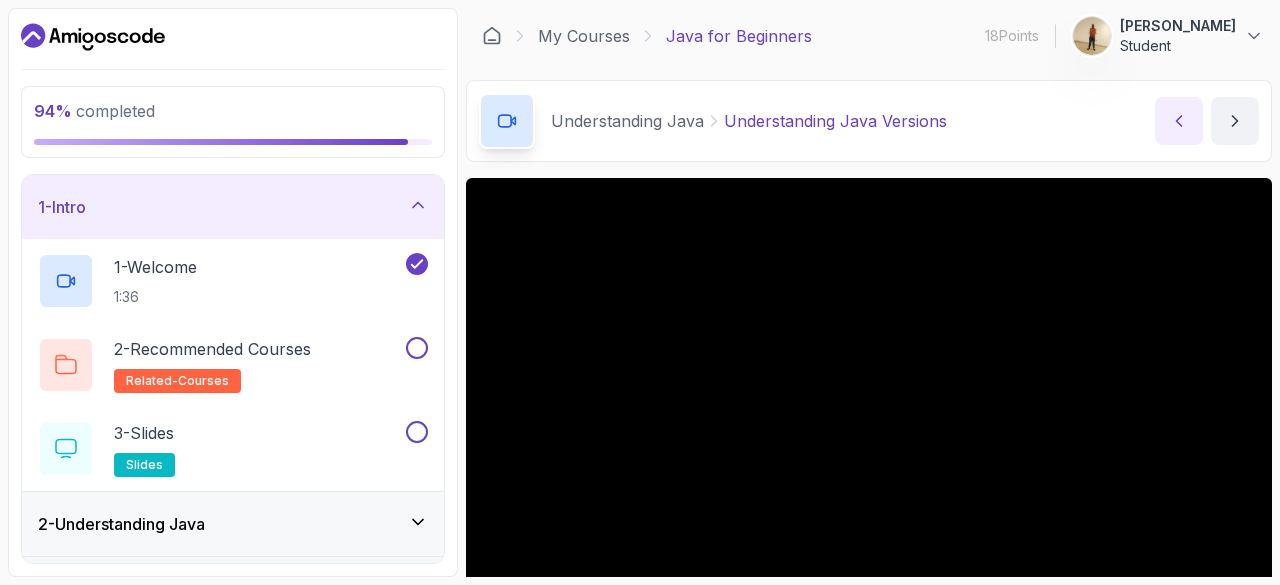 click 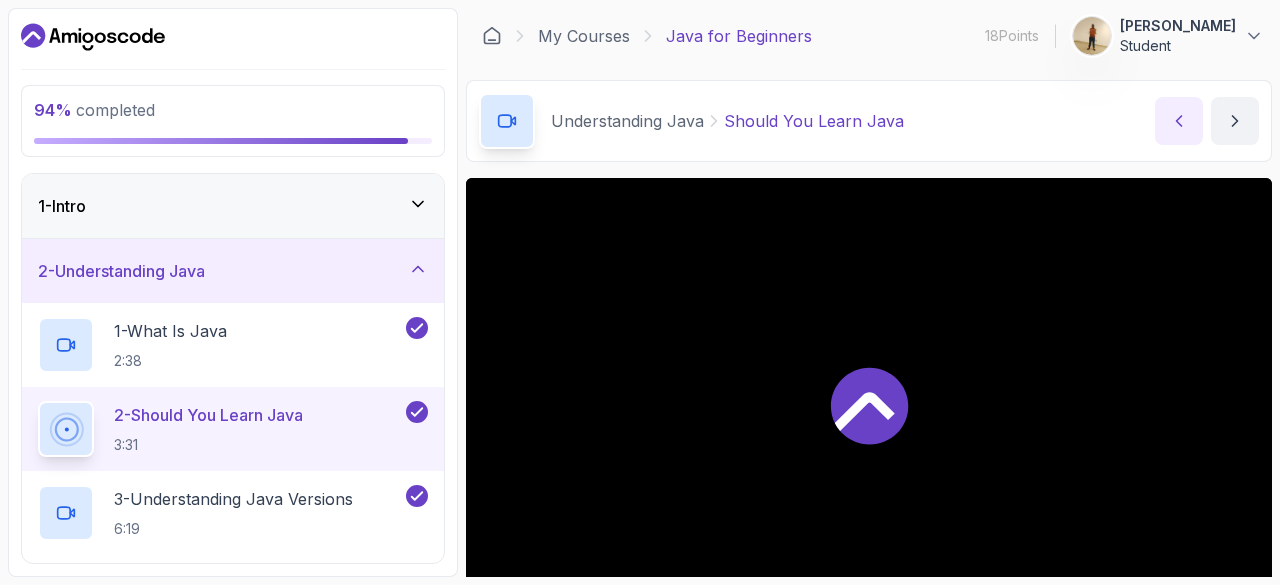 click 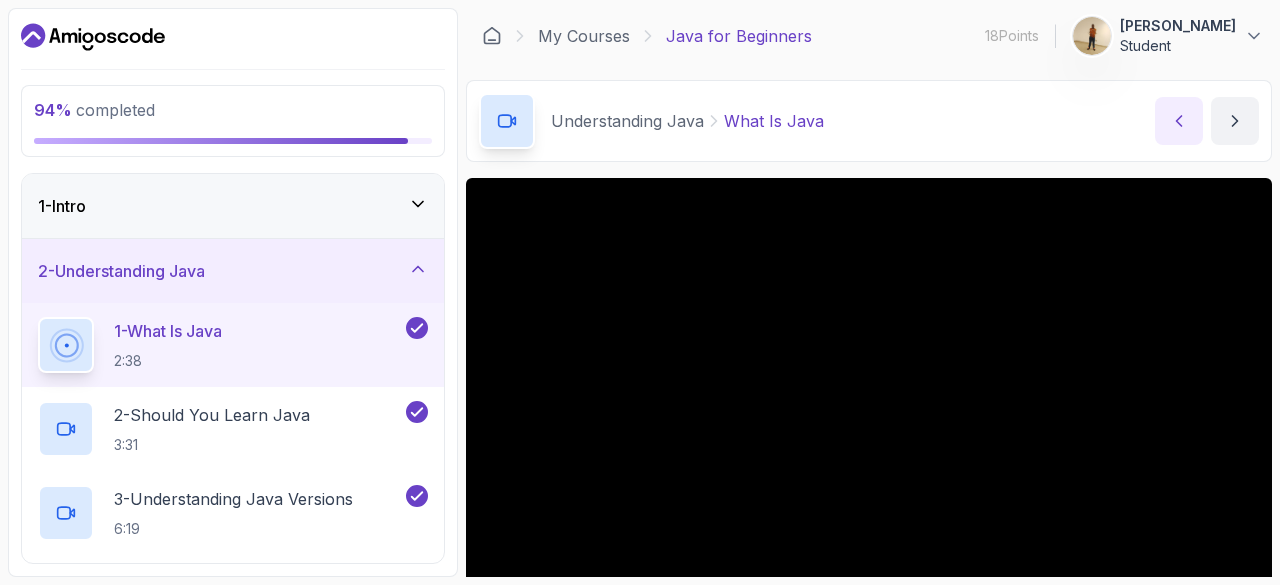 click 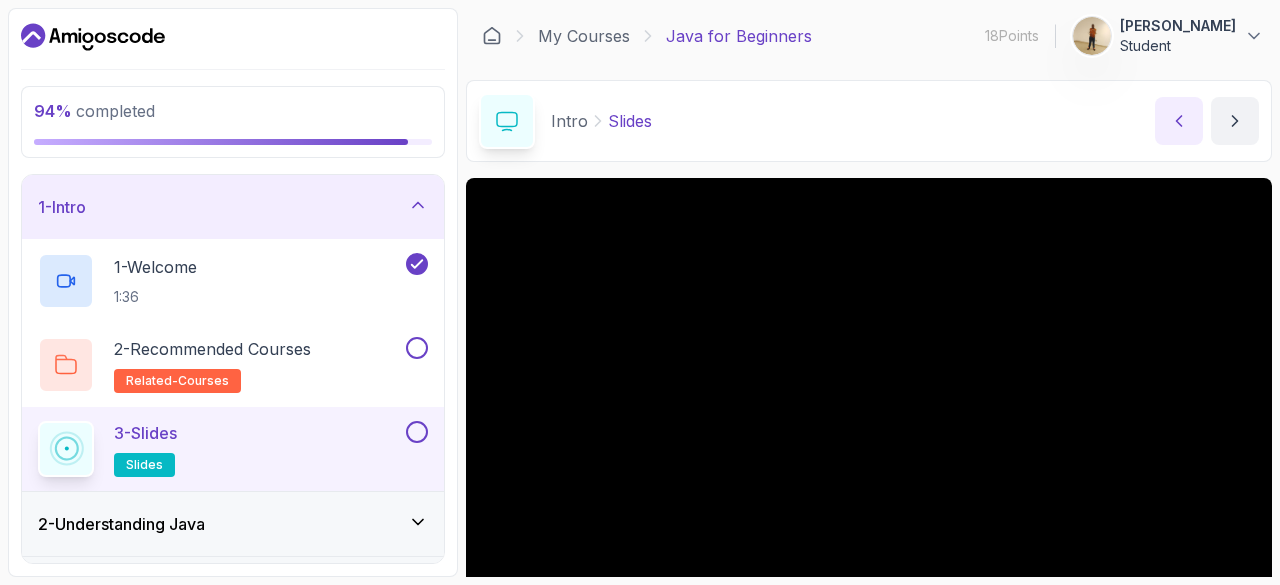 click 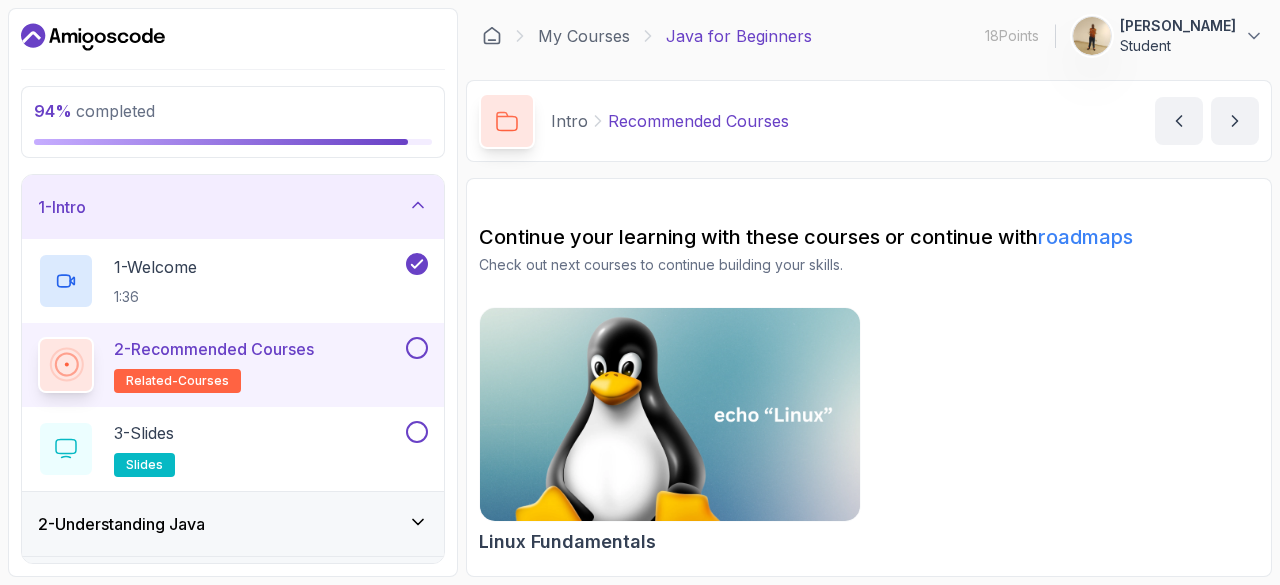 click at bounding box center [417, 348] 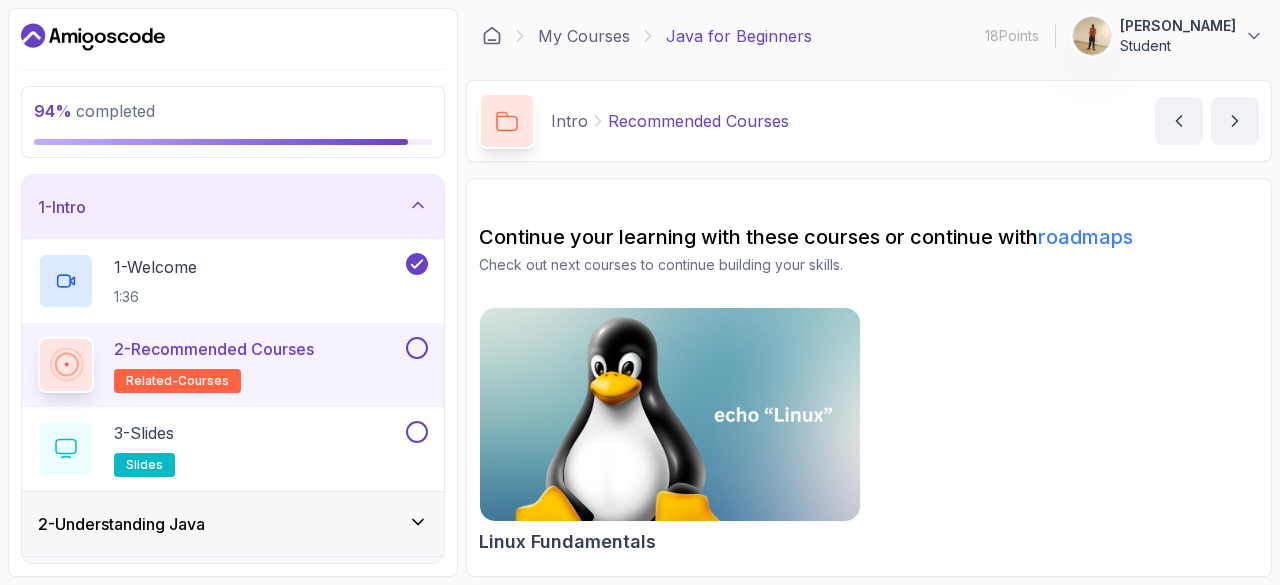 click at bounding box center [417, 348] 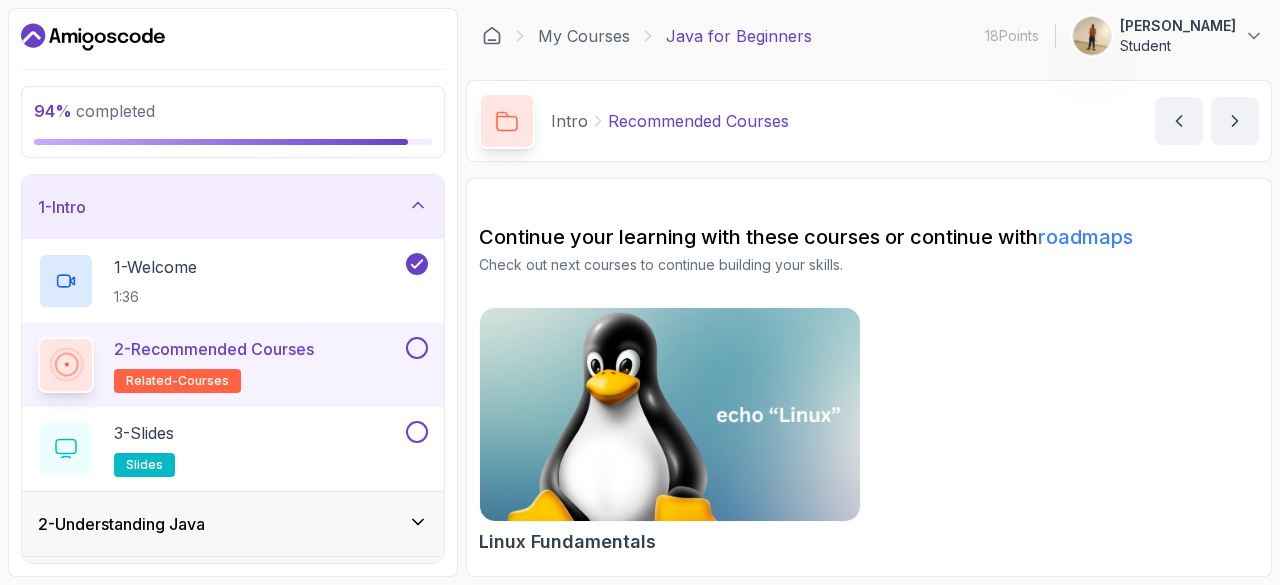 click at bounding box center (670, 415) 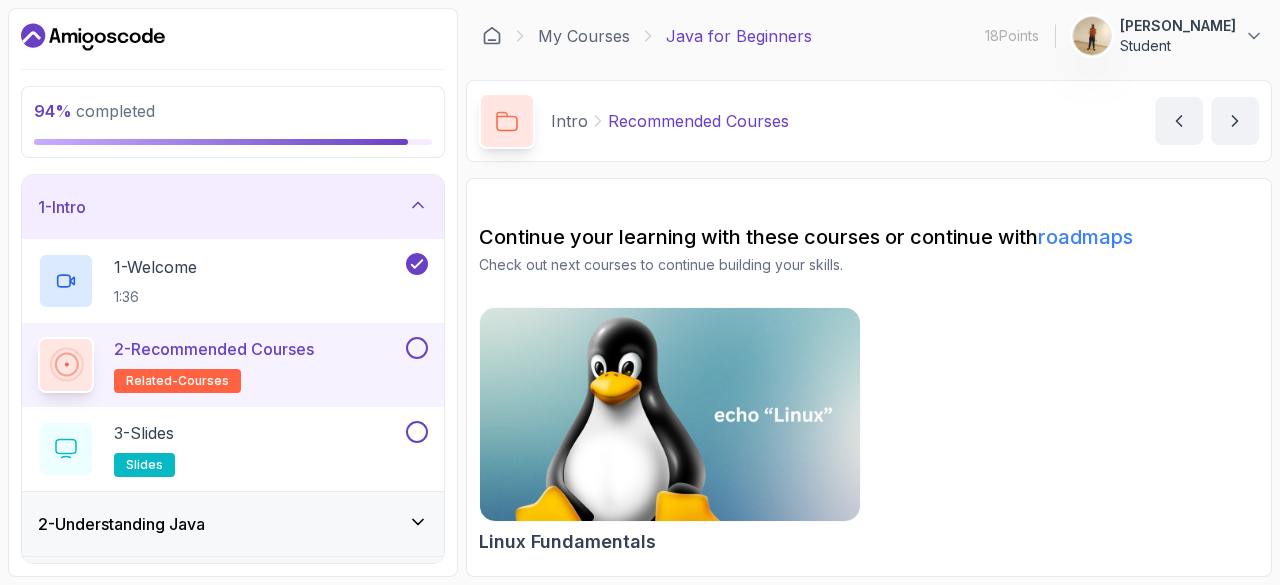 click at bounding box center [417, 348] 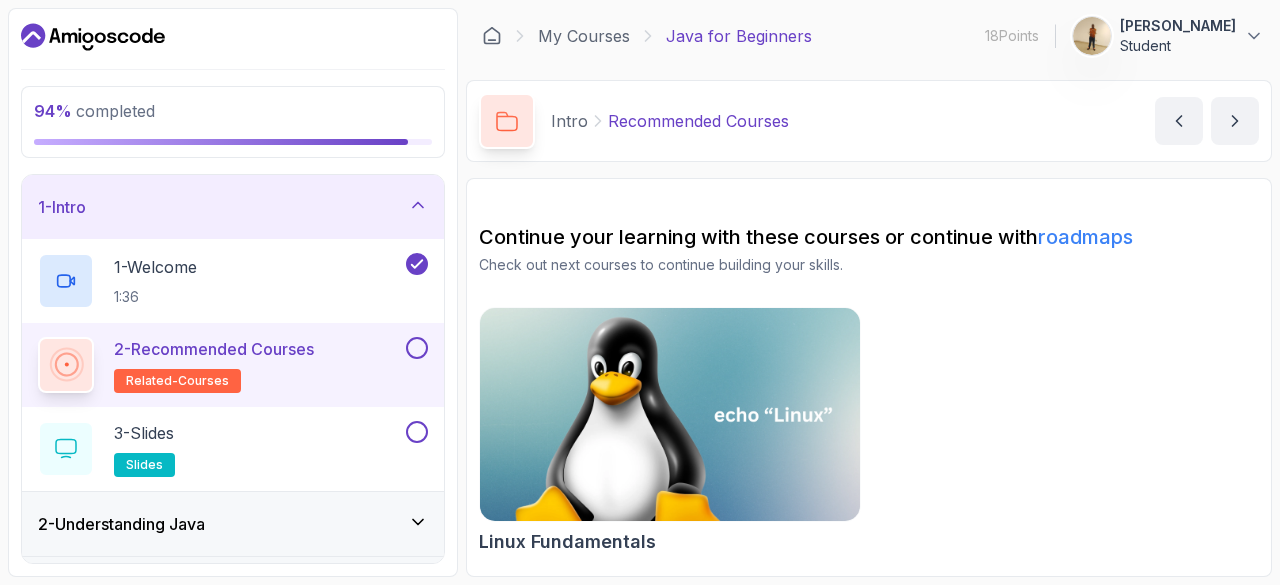 click at bounding box center (417, 348) 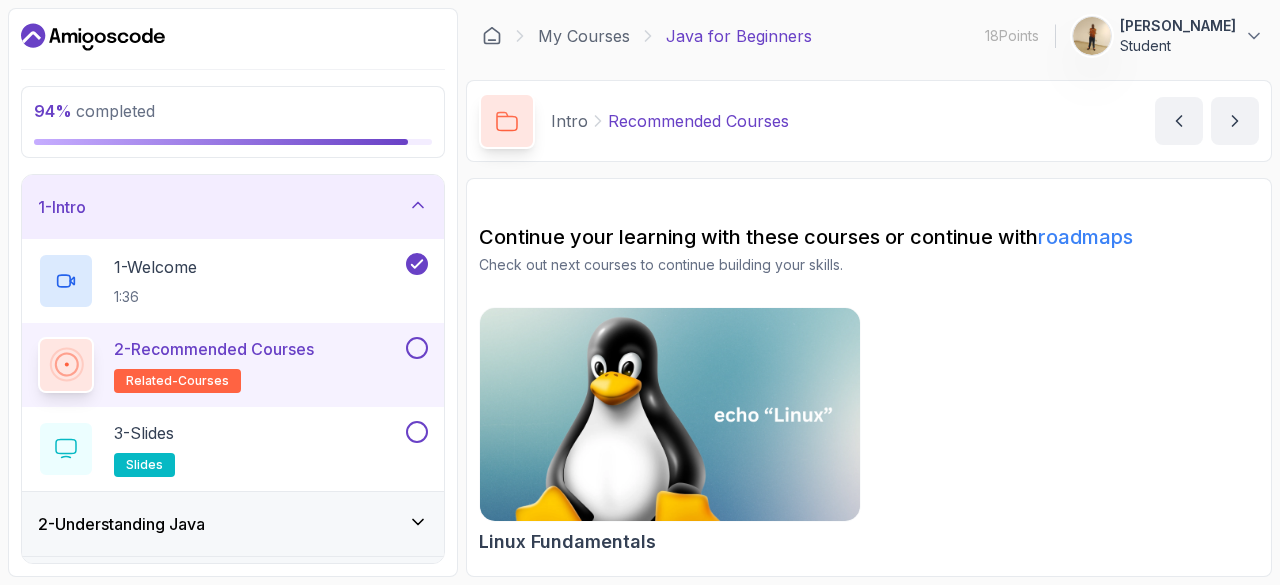 click at bounding box center (417, 348) 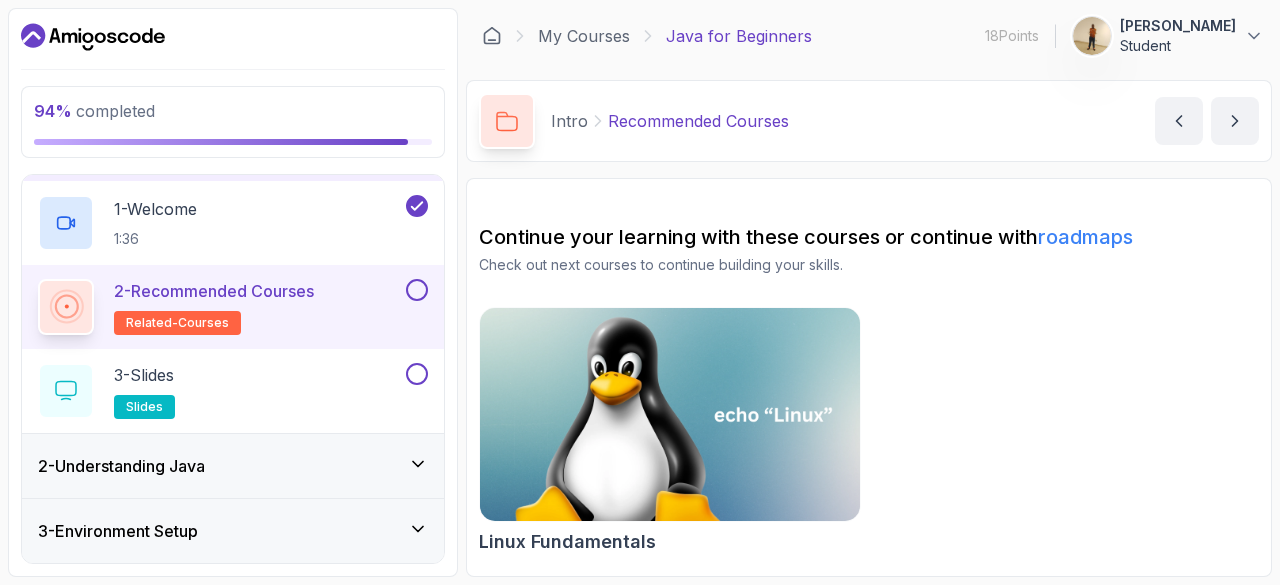 scroll, scrollTop: 55, scrollLeft: 0, axis: vertical 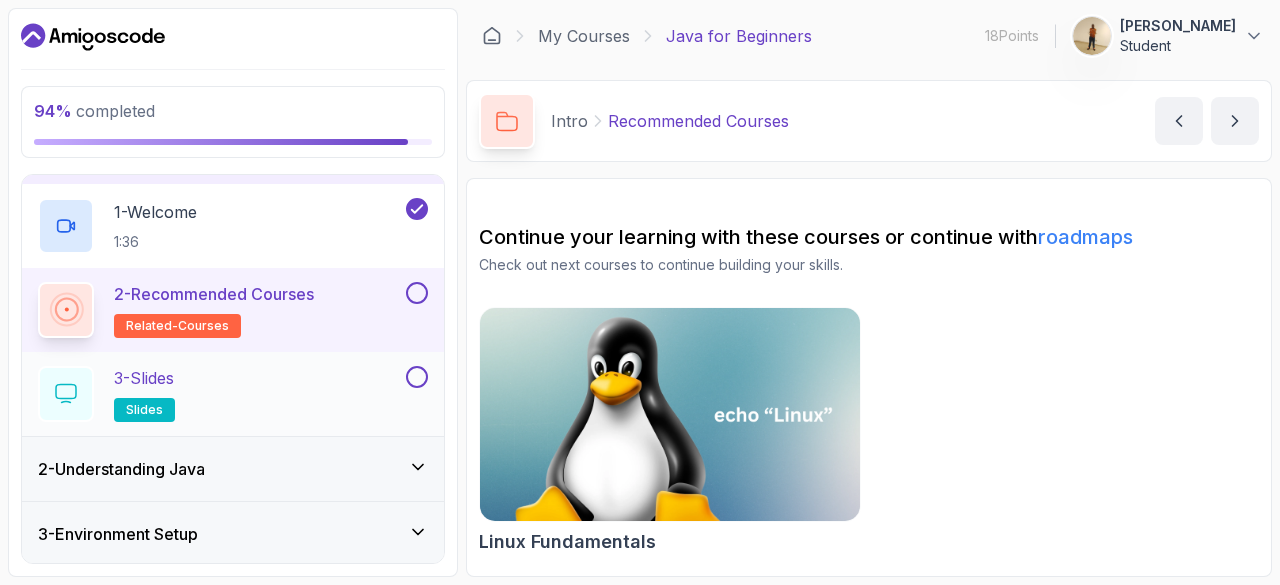 click on "3  -  Slides slides" at bounding box center (233, 394) 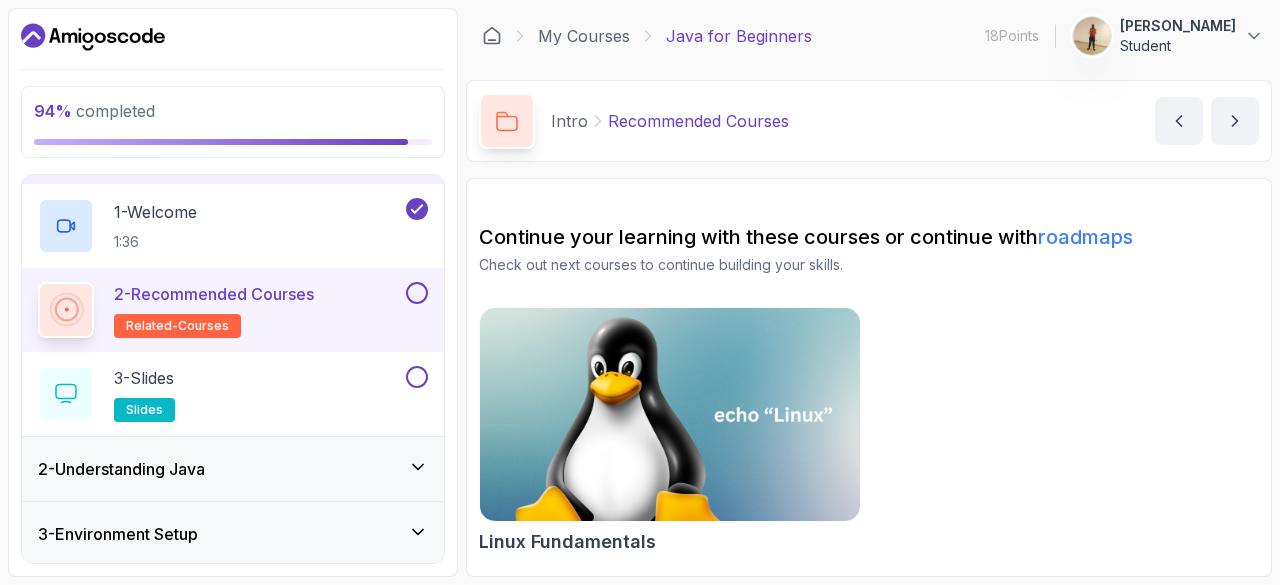 click on "2  -  Recommended Courses related-courses" at bounding box center (220, 310) 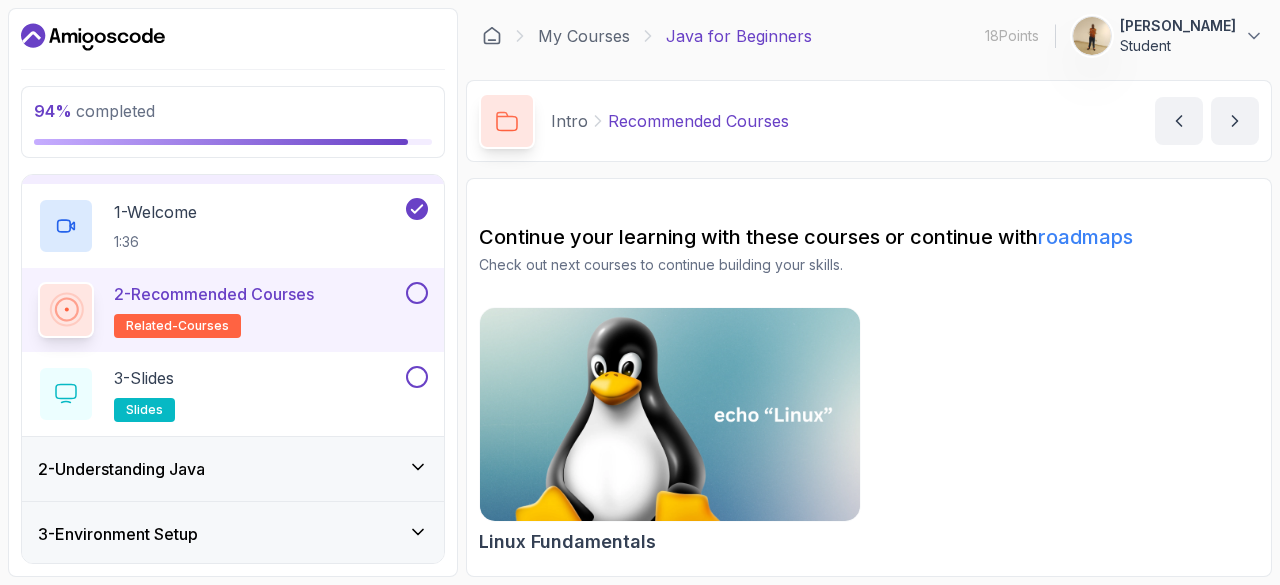 click at bounding box center [417, 293] 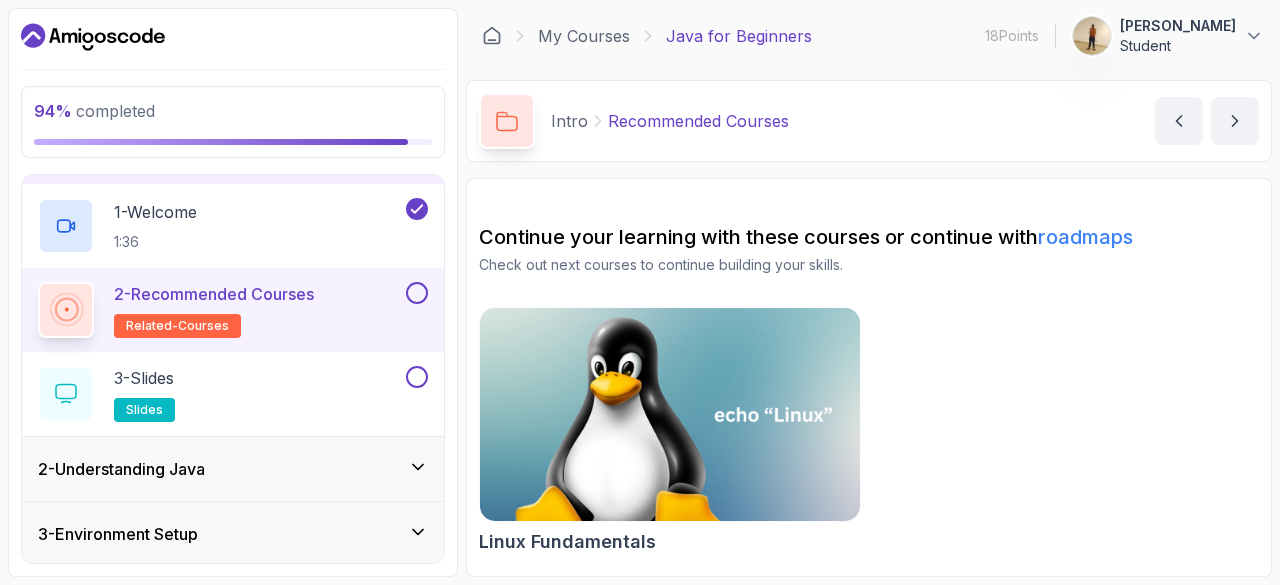 click at bounding box center (417, 293) 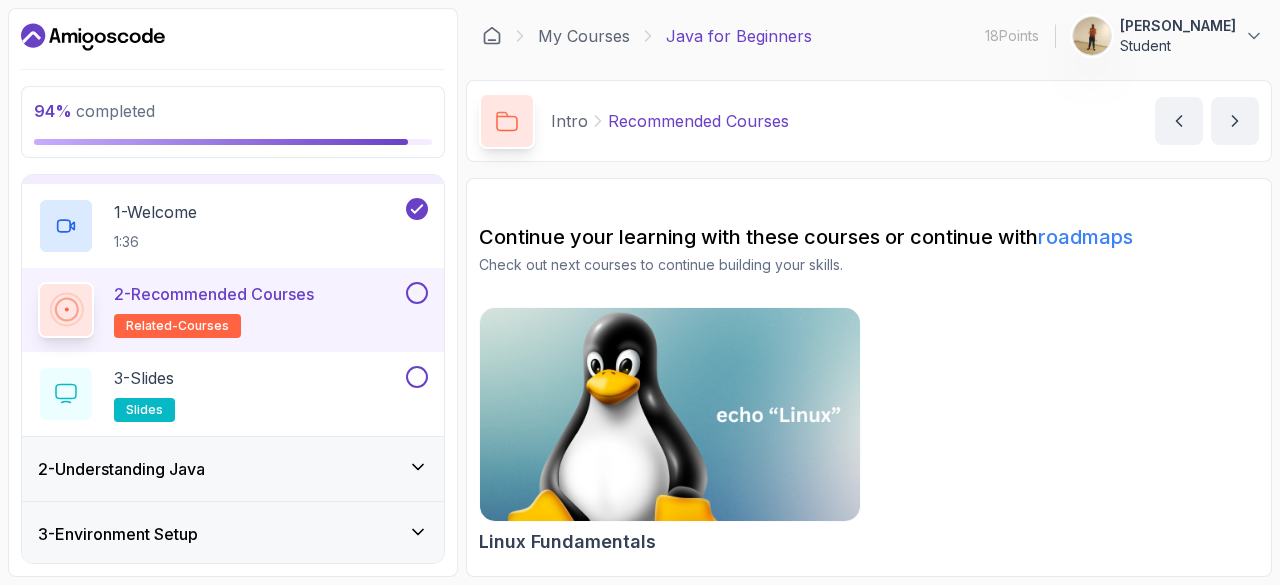 drag, startPoint x: 47, startPoint y: 301, endPoint x: 546, endPoint y: 379, distance: 505.0594 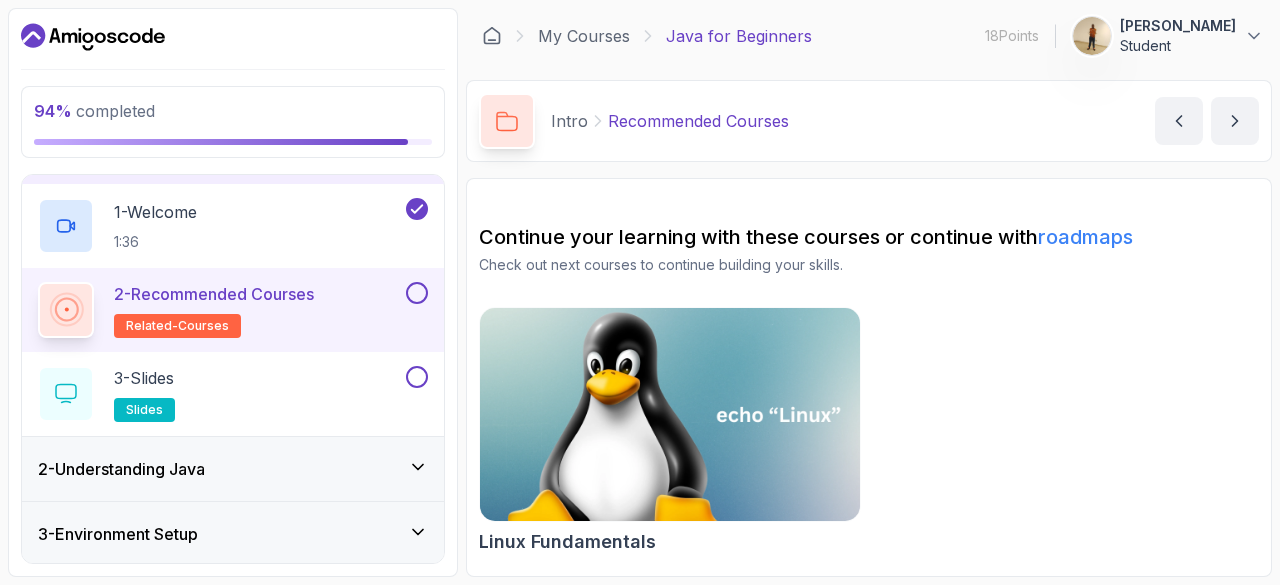 click at bounding box center (670, 415) 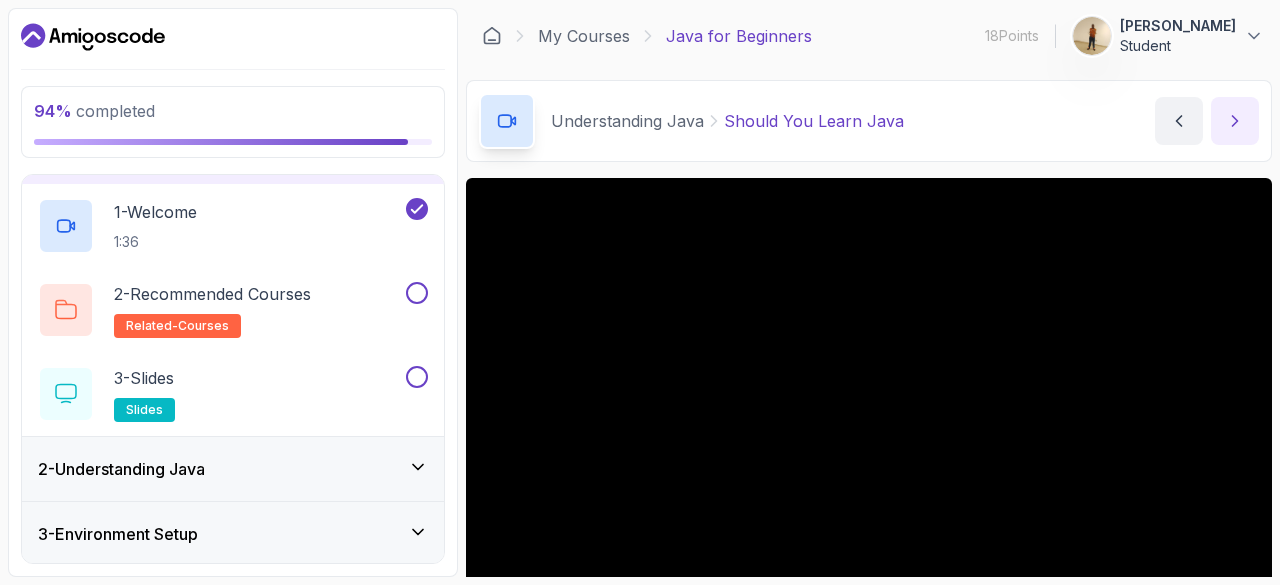 click 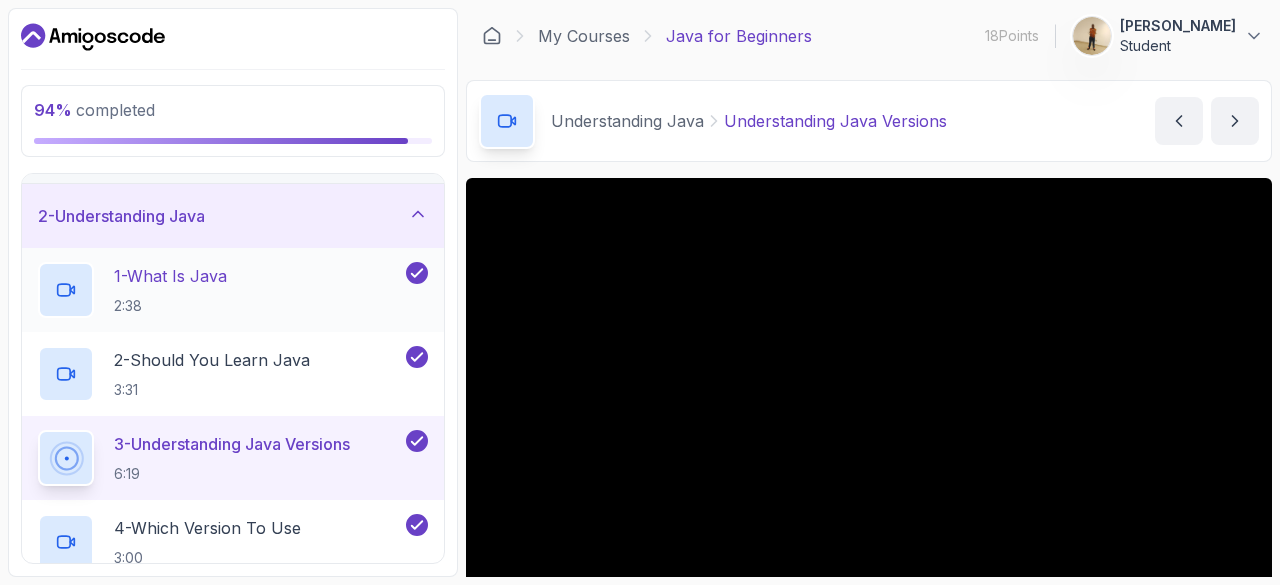 scroll, scrollTop: 0, scrollLeft: 0, axis: both 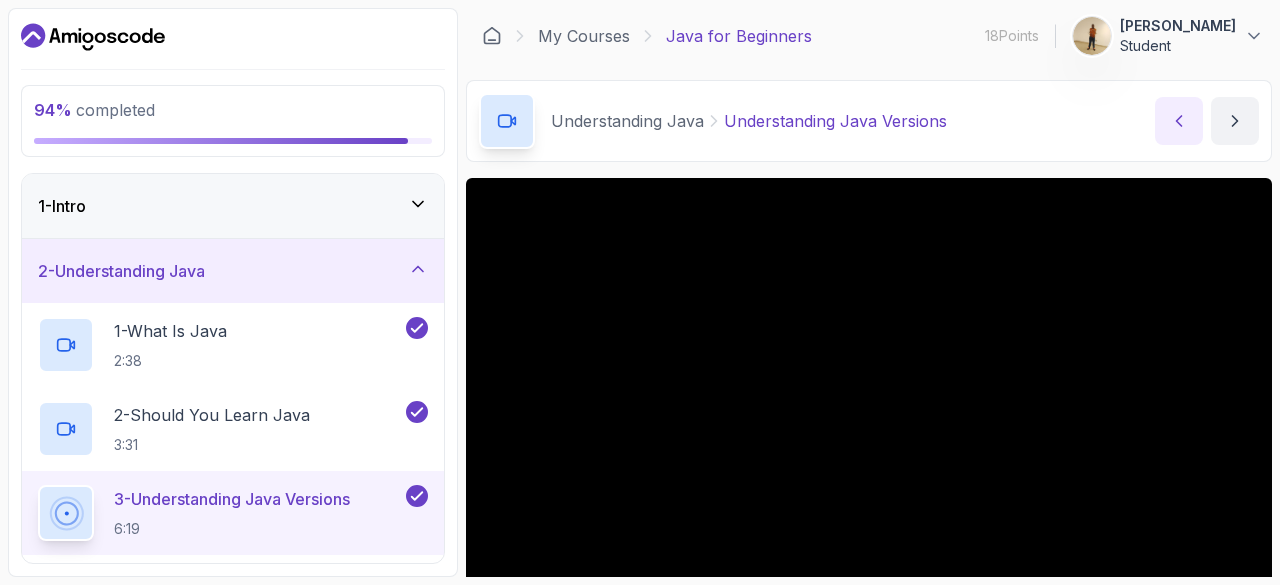 click at bounding box center (1179, 121) 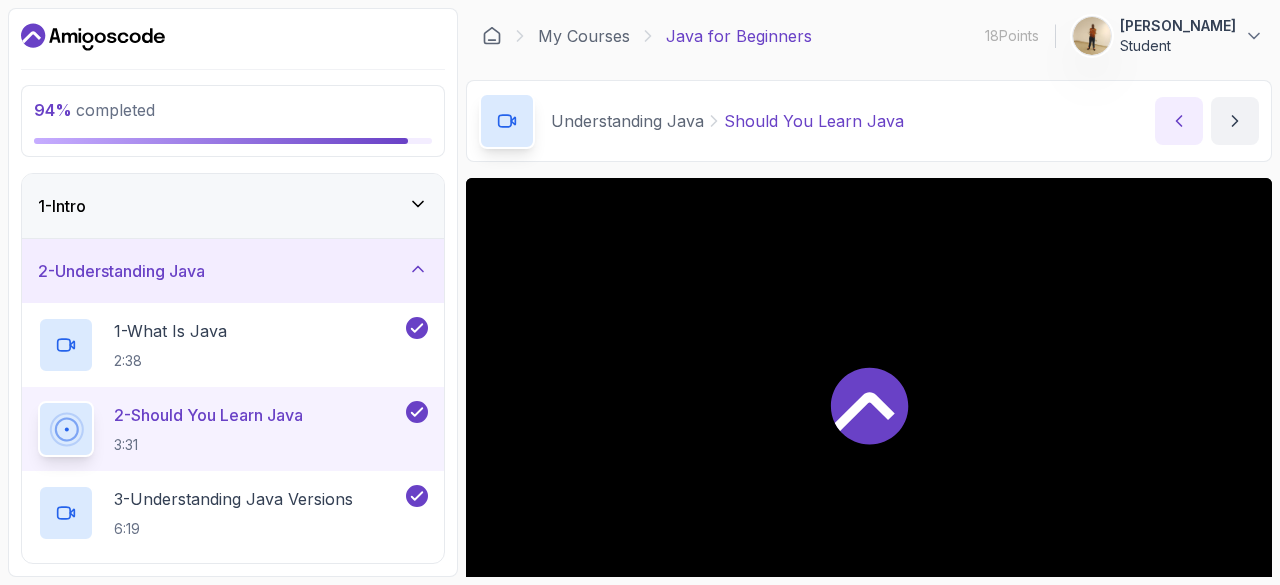 click at bounding box center (1179, 121) 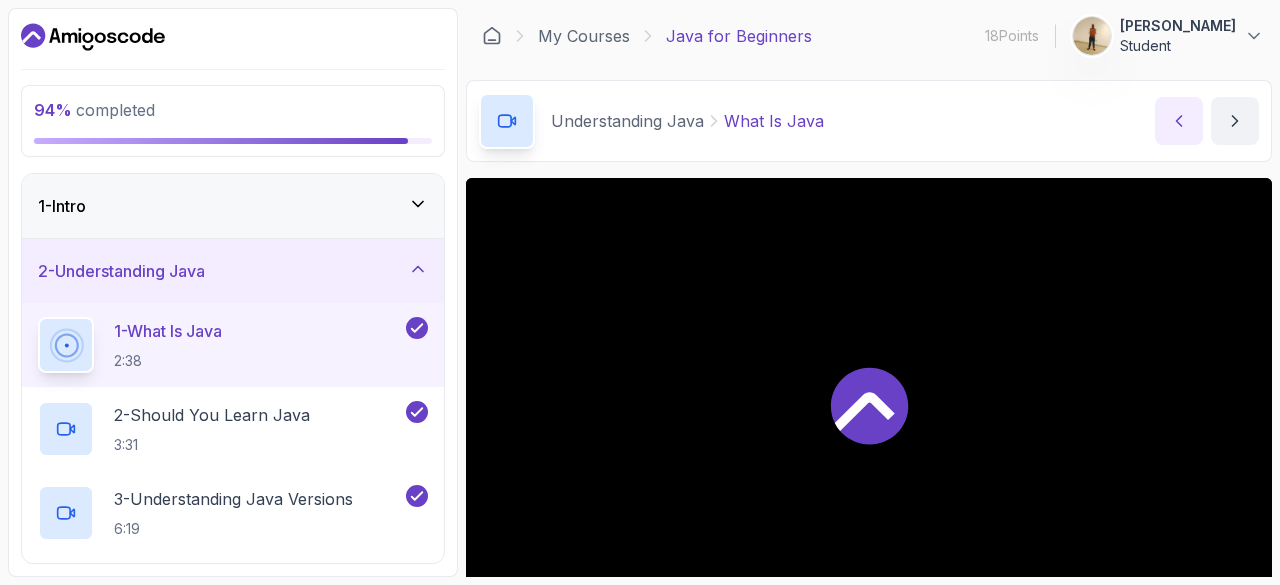 click at bounding box center (1179, 121) 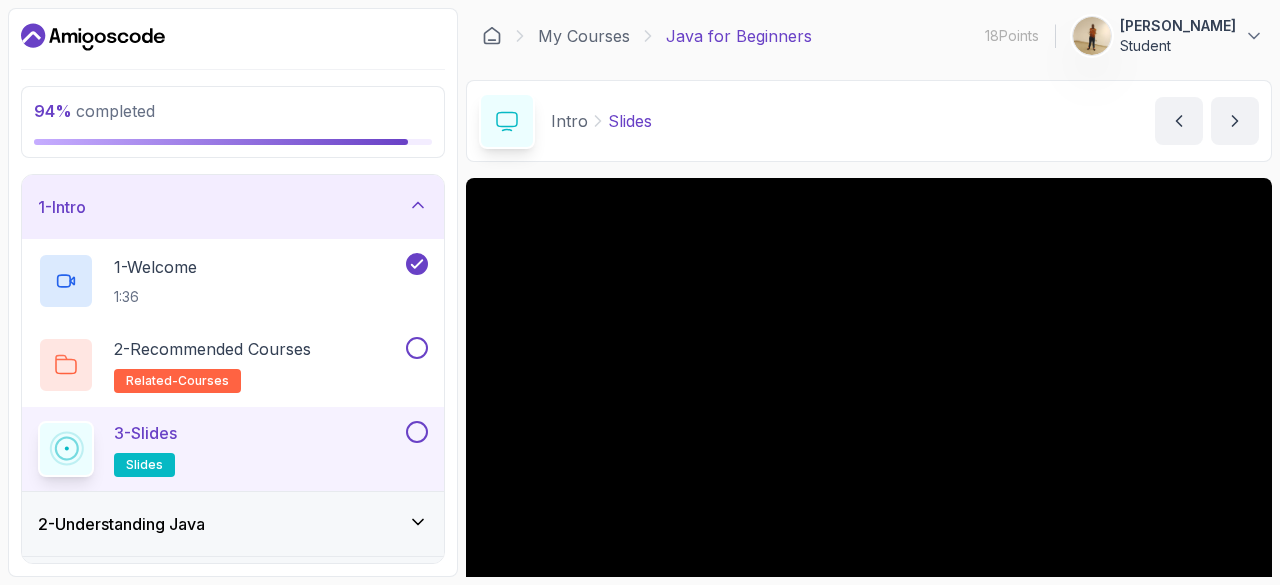 scroll, scrollTop: 152, scrollLeft: 0, axis: vertical 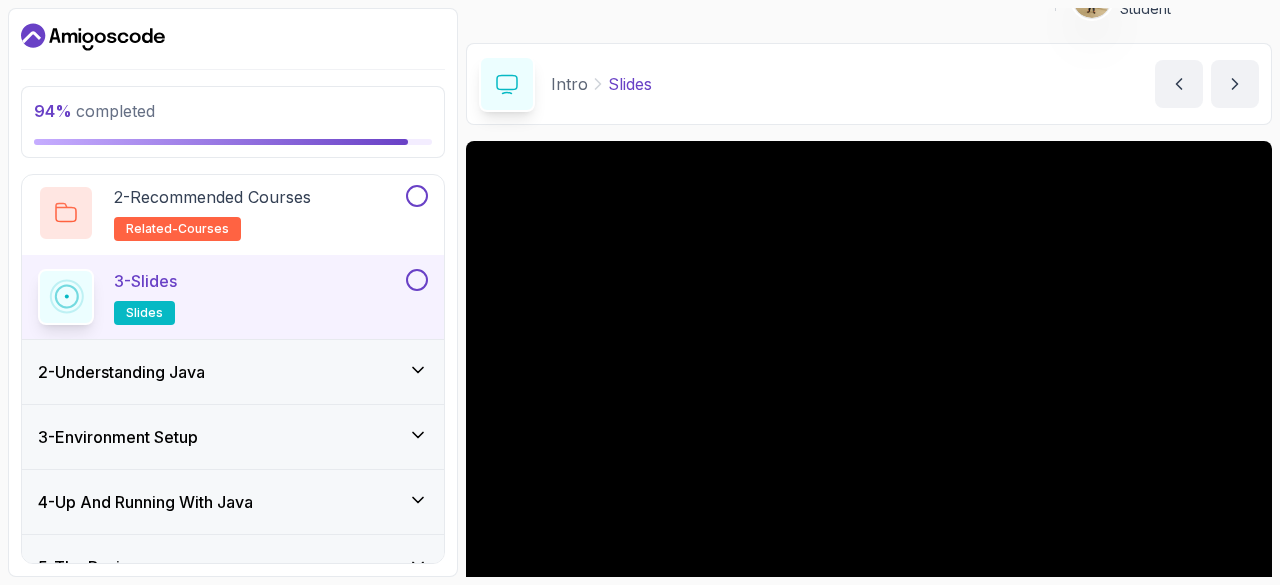 click at bounding box center (417, 280) 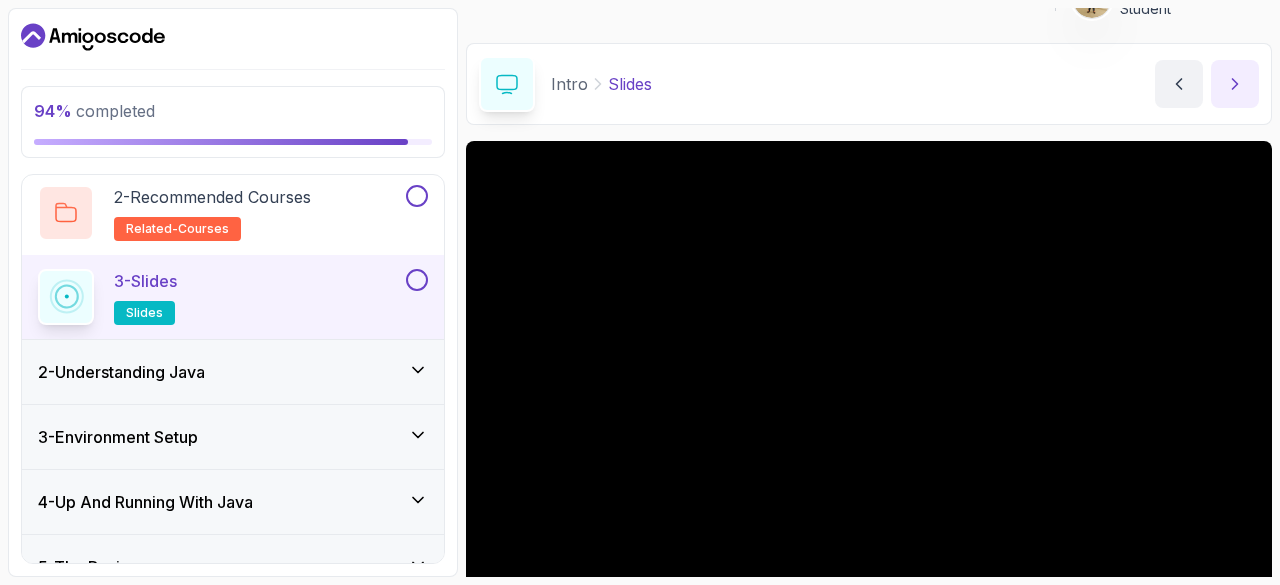 click at bounding box center (1235, 84) 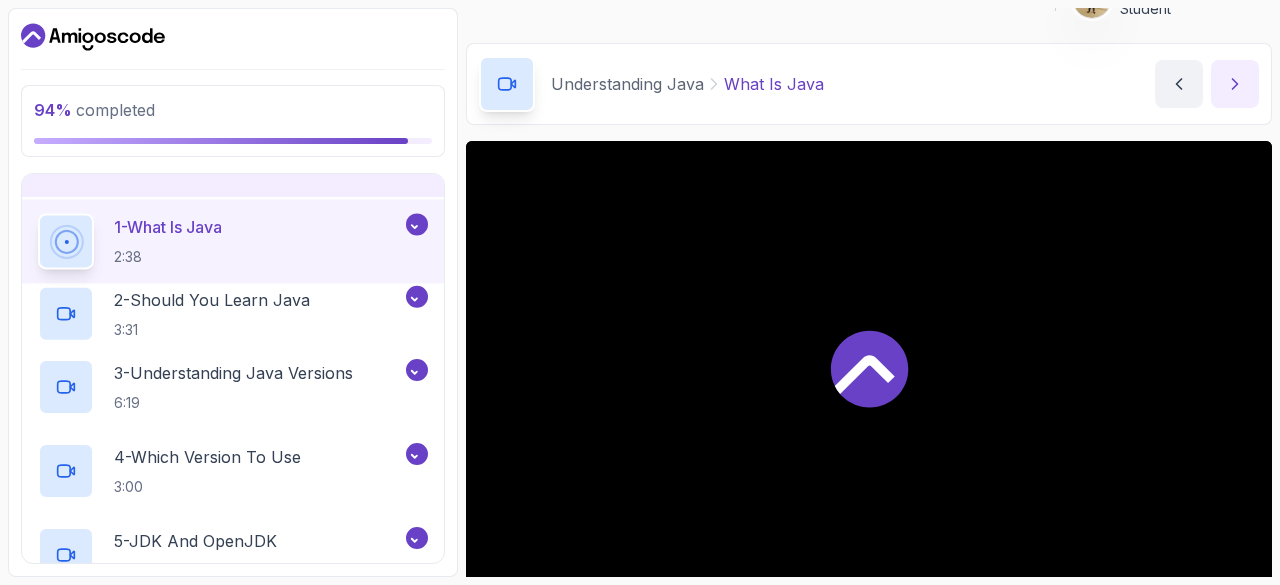 scroll, scrollTop: 61, scrollLeft: 0, axis: vertical 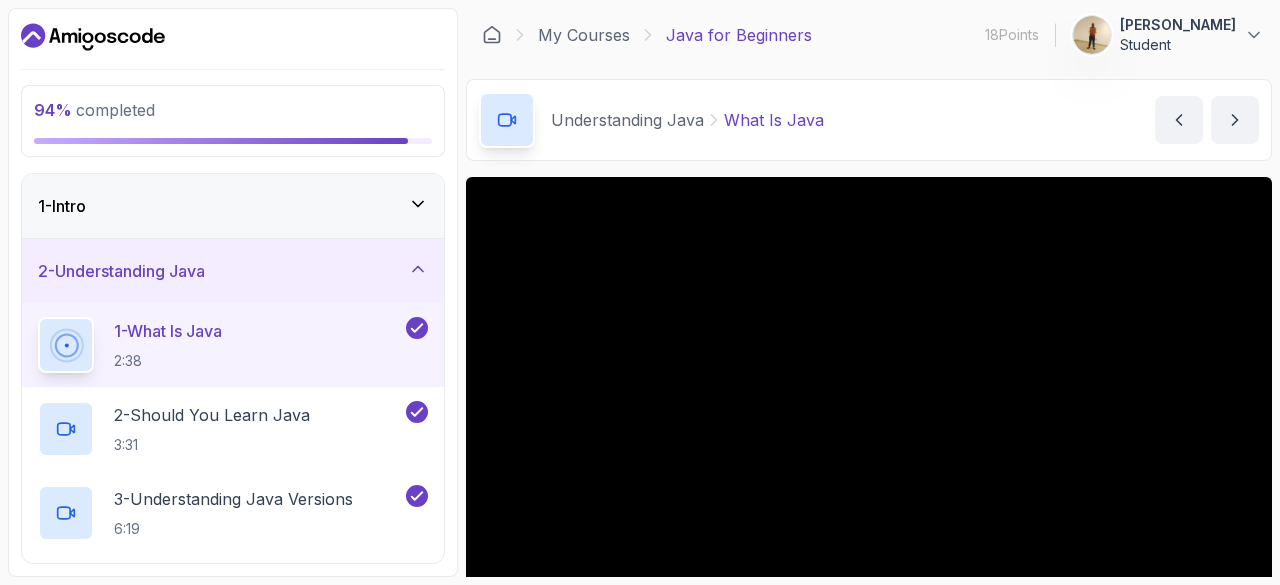 click on "1  -  Intro" at bounding box center (233, 206) 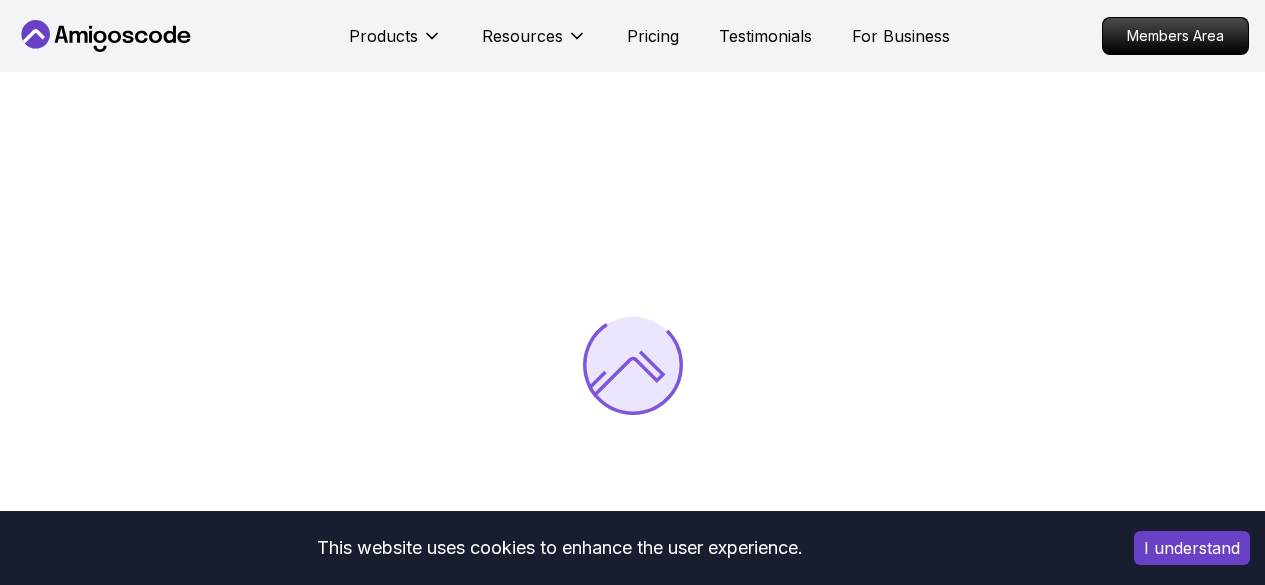 scroll, scrollTop: 0, scrollLeft: 0, axis: both 